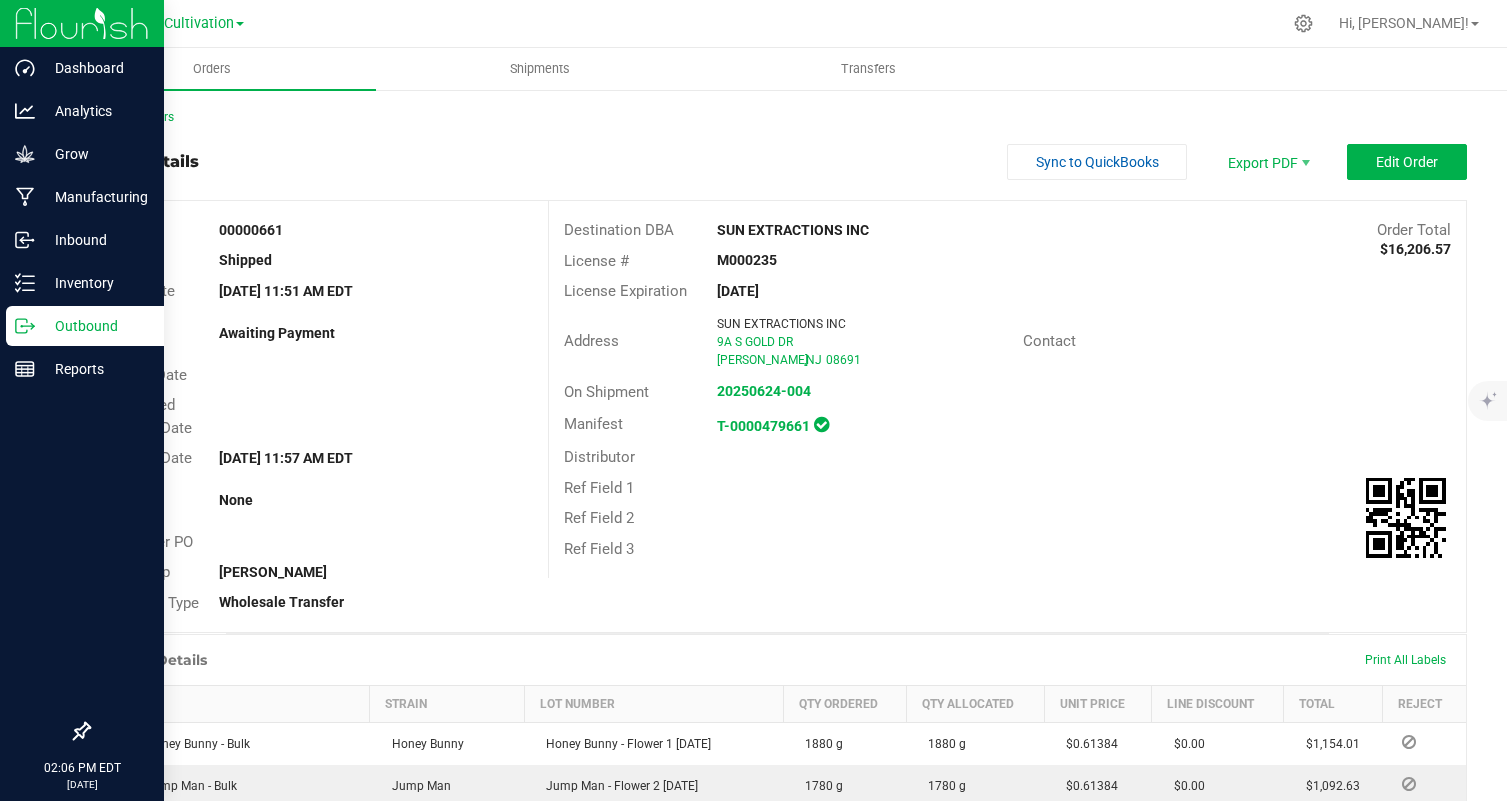scroll, scrollTop: 0, scrollLeft: 0, axis: both 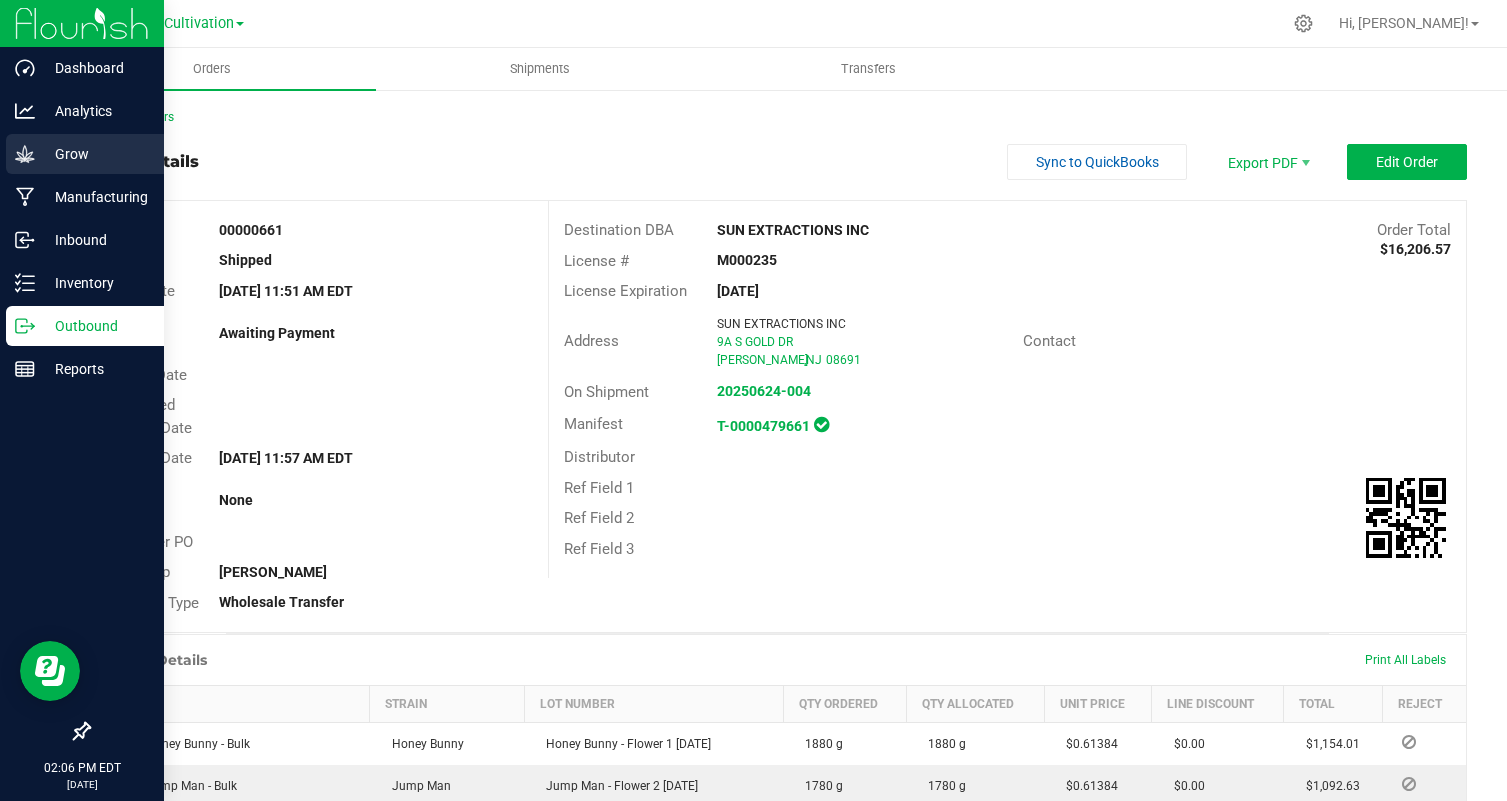 click on "Grow" at bounding box center (85, 154) 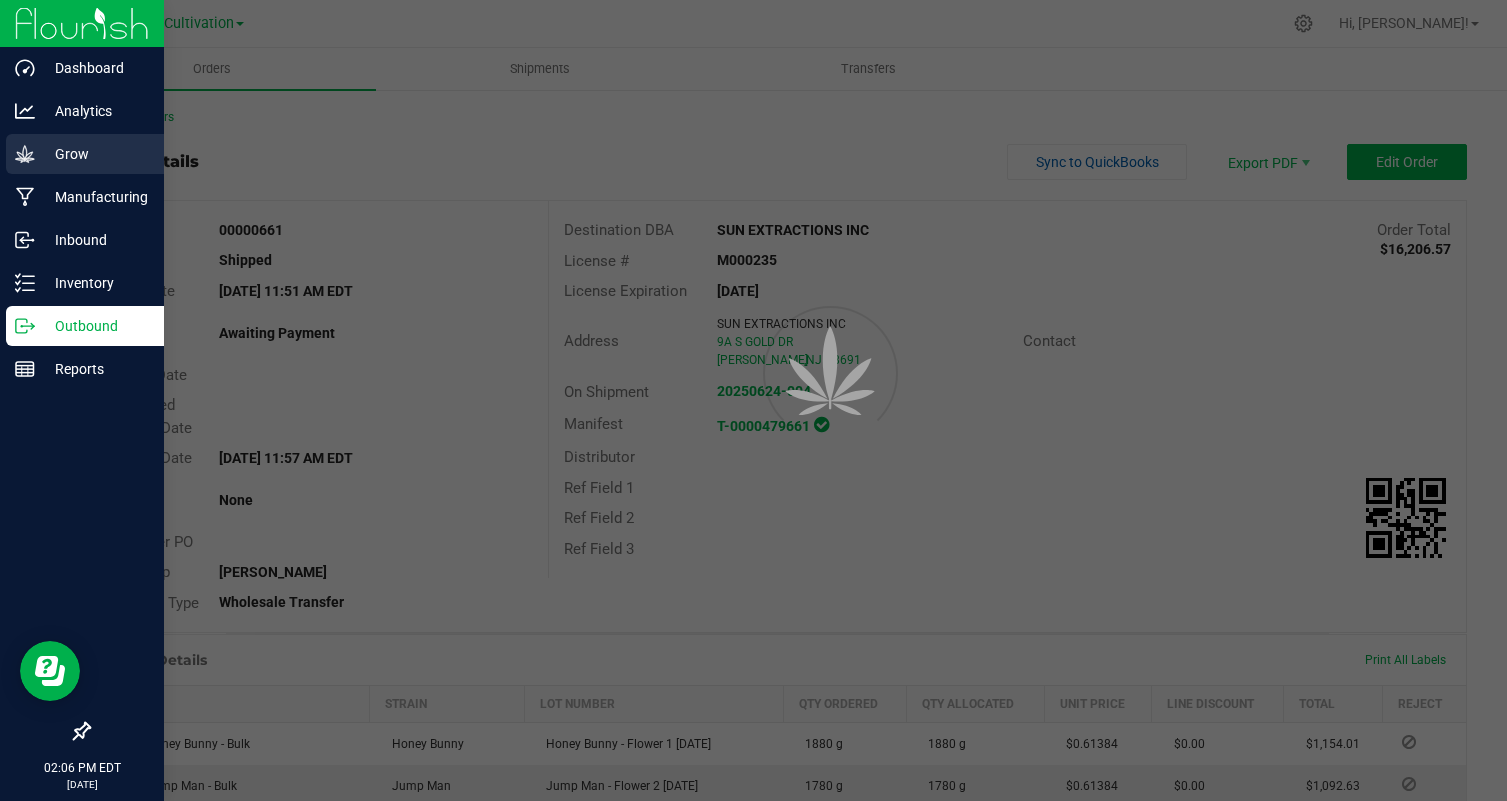 click on "Grow" at bounding box center [85, 154] 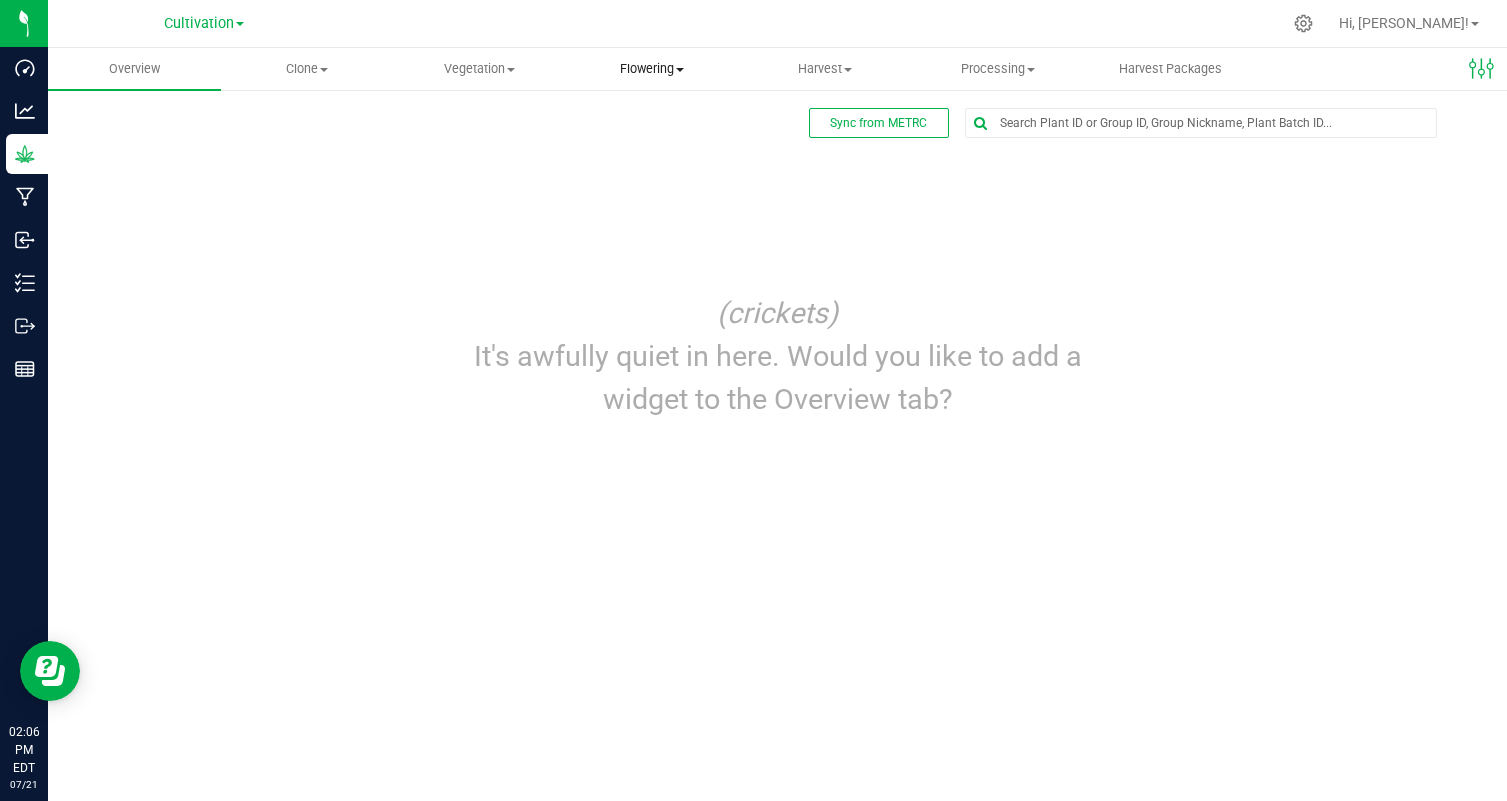 click on "Flowering
Create harvest
Flowering groups
Flowering plants
Apply to plants" at bounding box center [652, 69] 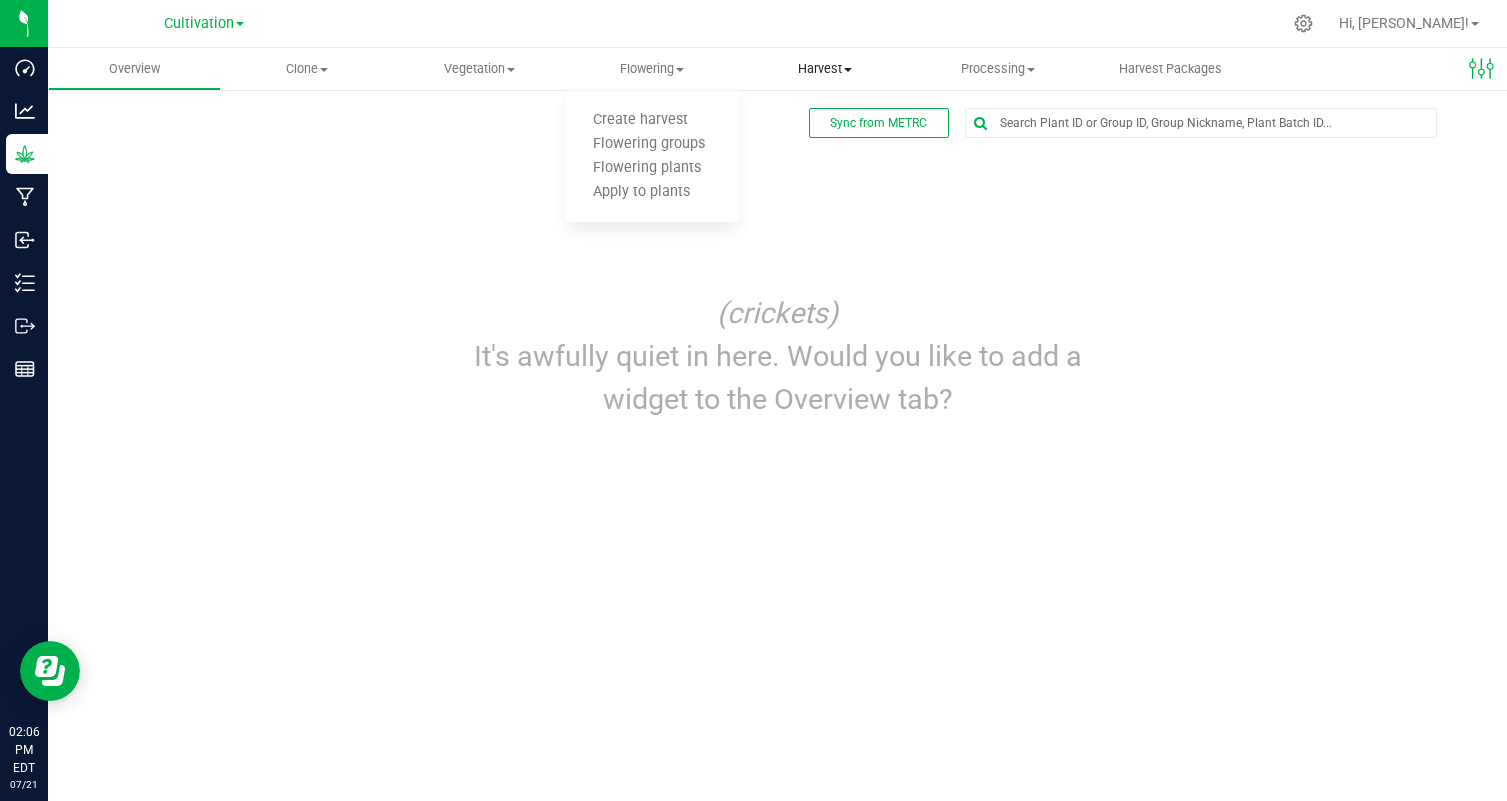 click on "Harvest" at bounding box center [825, 69] 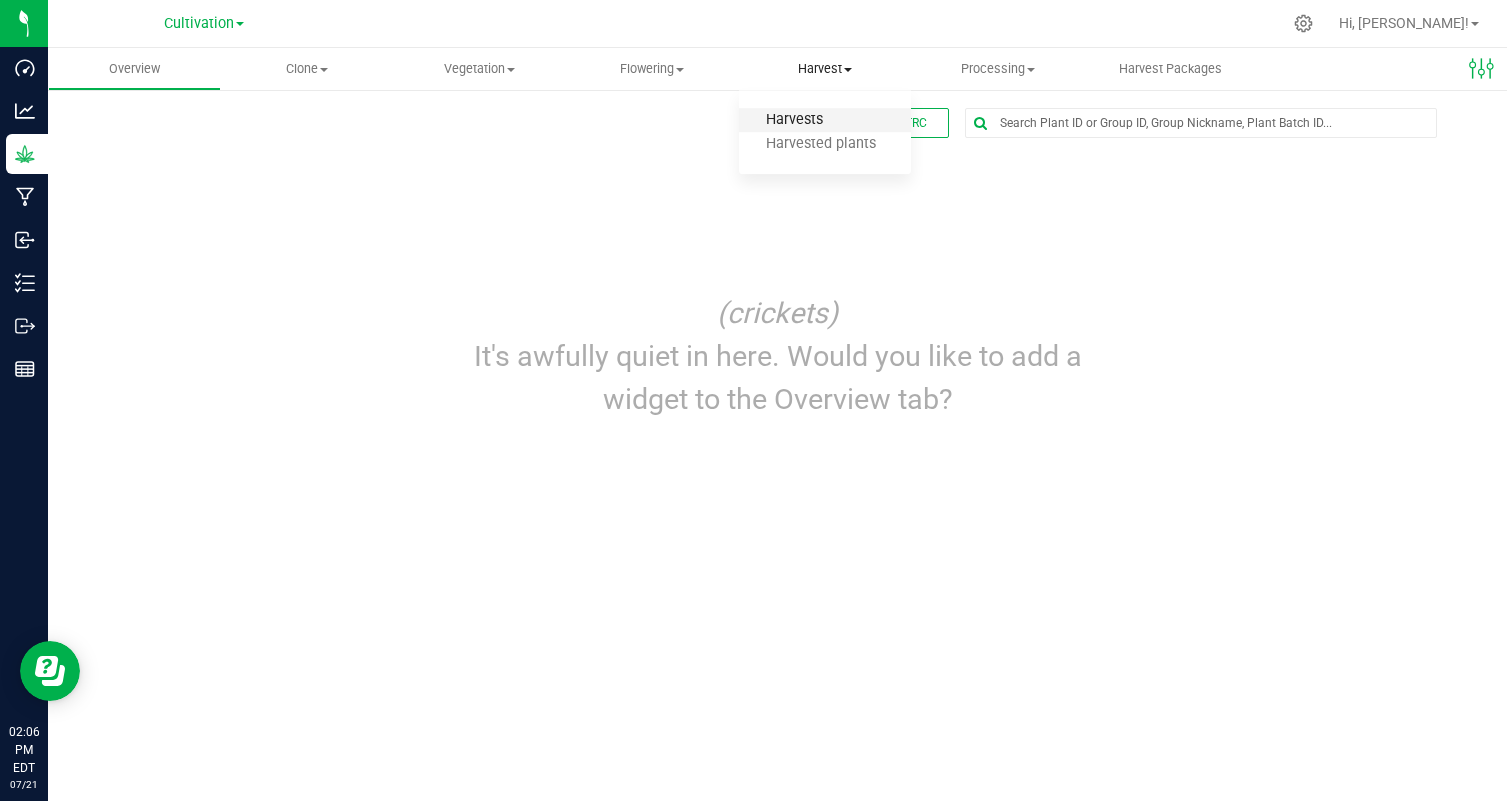 click on "Harvests" at bounding box center (794, 120) 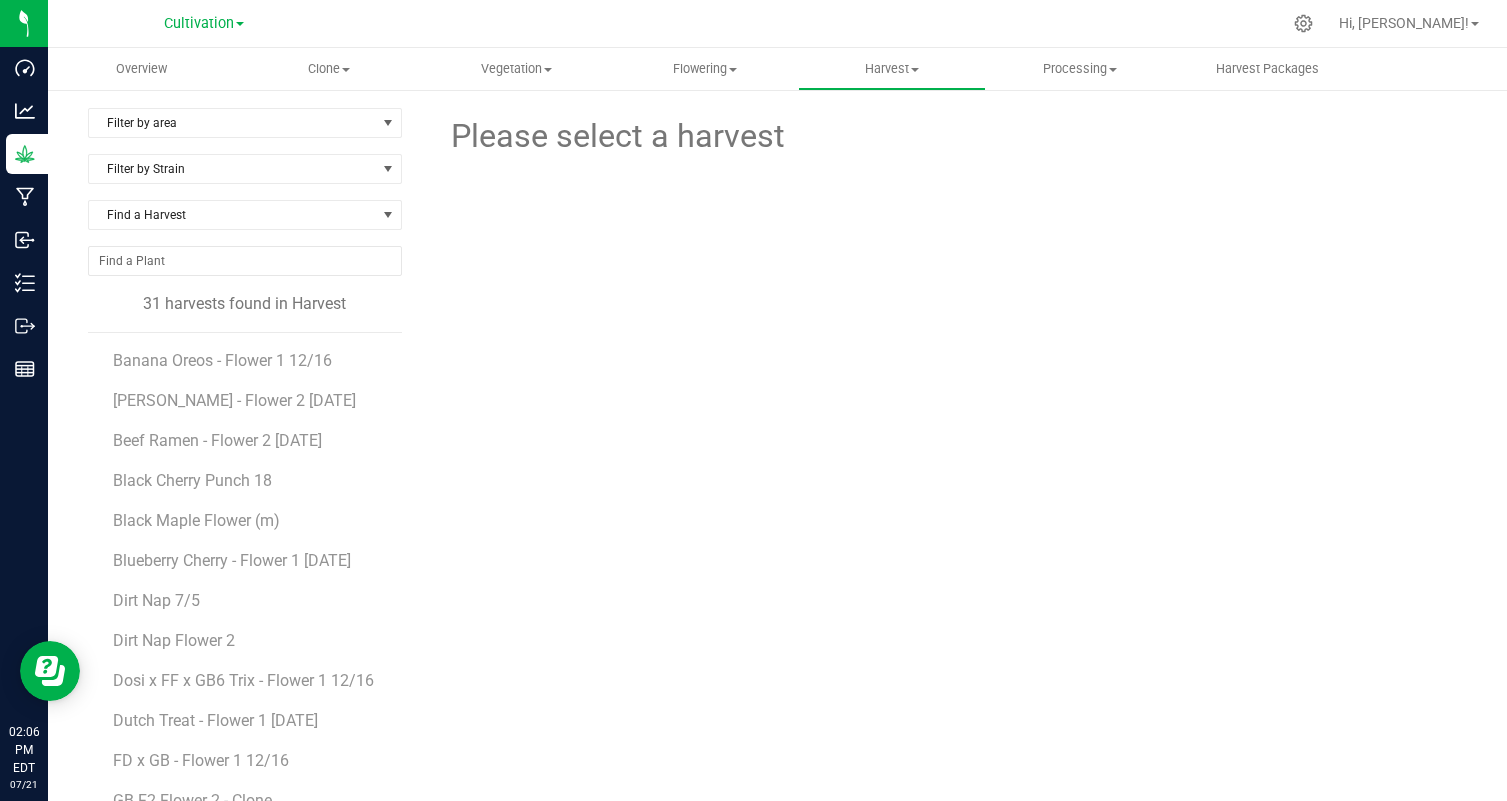 scroll, scrollTop: 114, scrollLeft: 0, axis: vertical 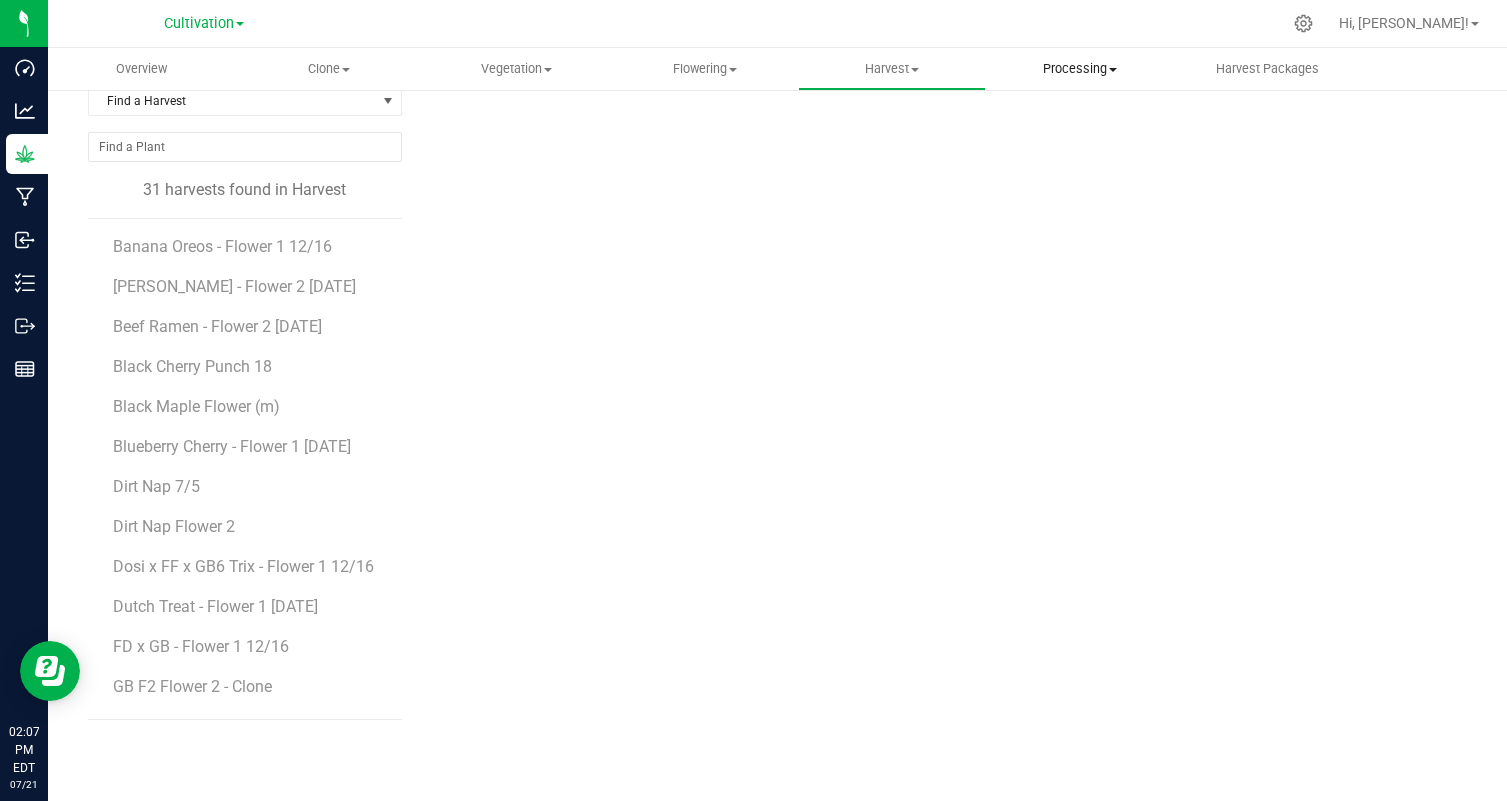 click on "Processing" at bounding box center [1080, 69] 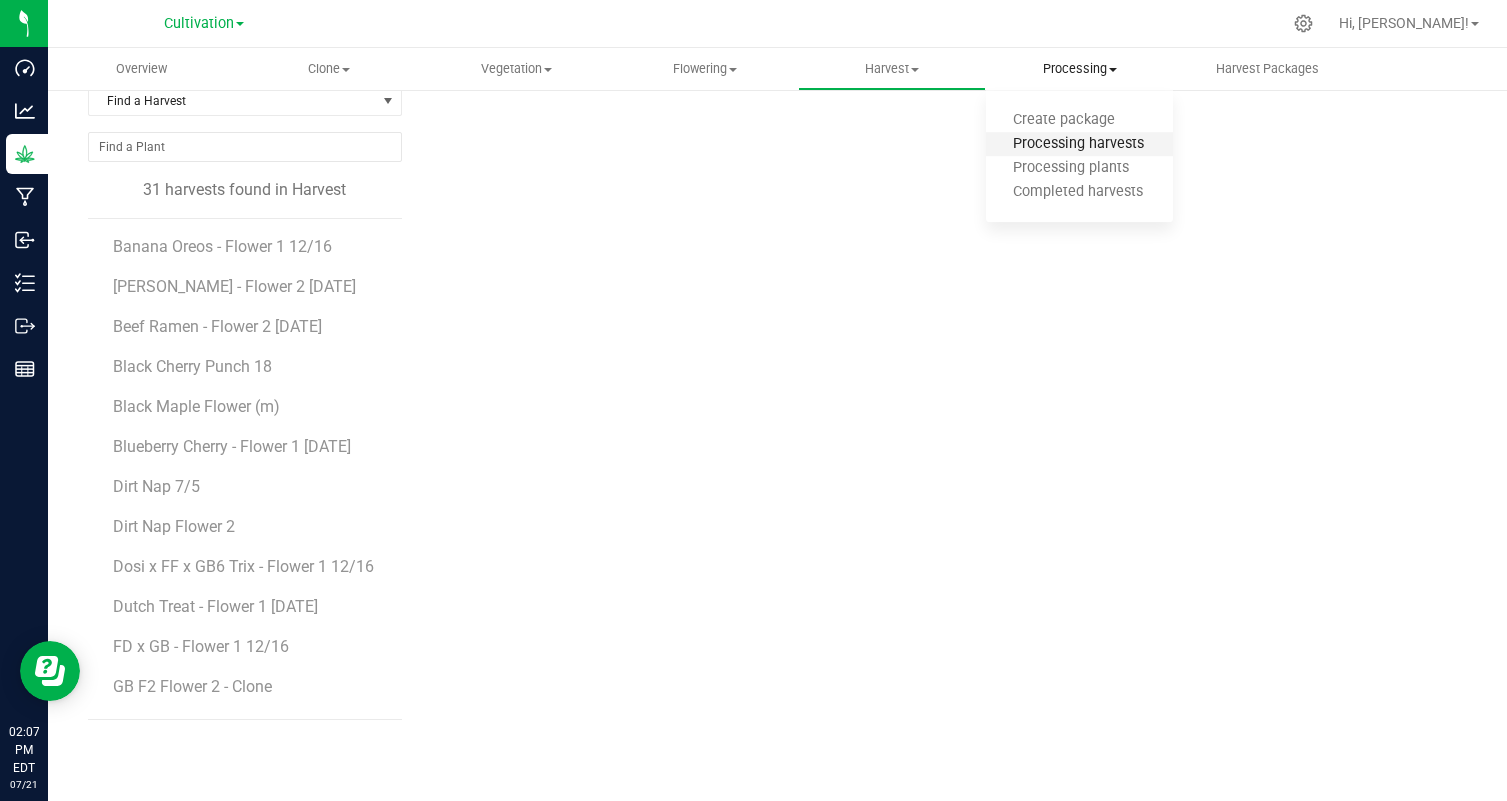 click on "Processing harvests" at bounding box center (1078, 144) 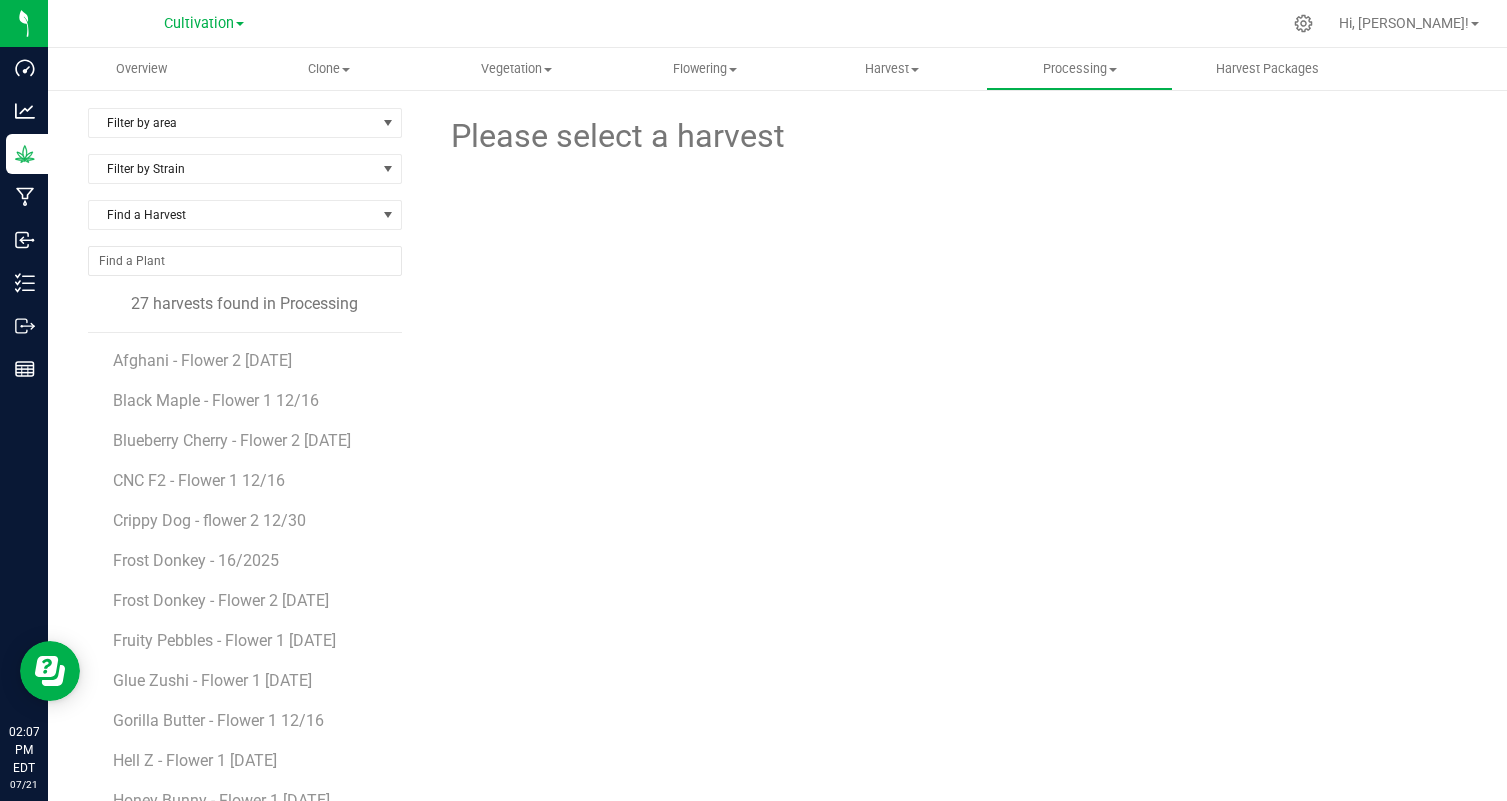 scroll, scrollTop: 114, scrollLeft: 0, axis: vertical 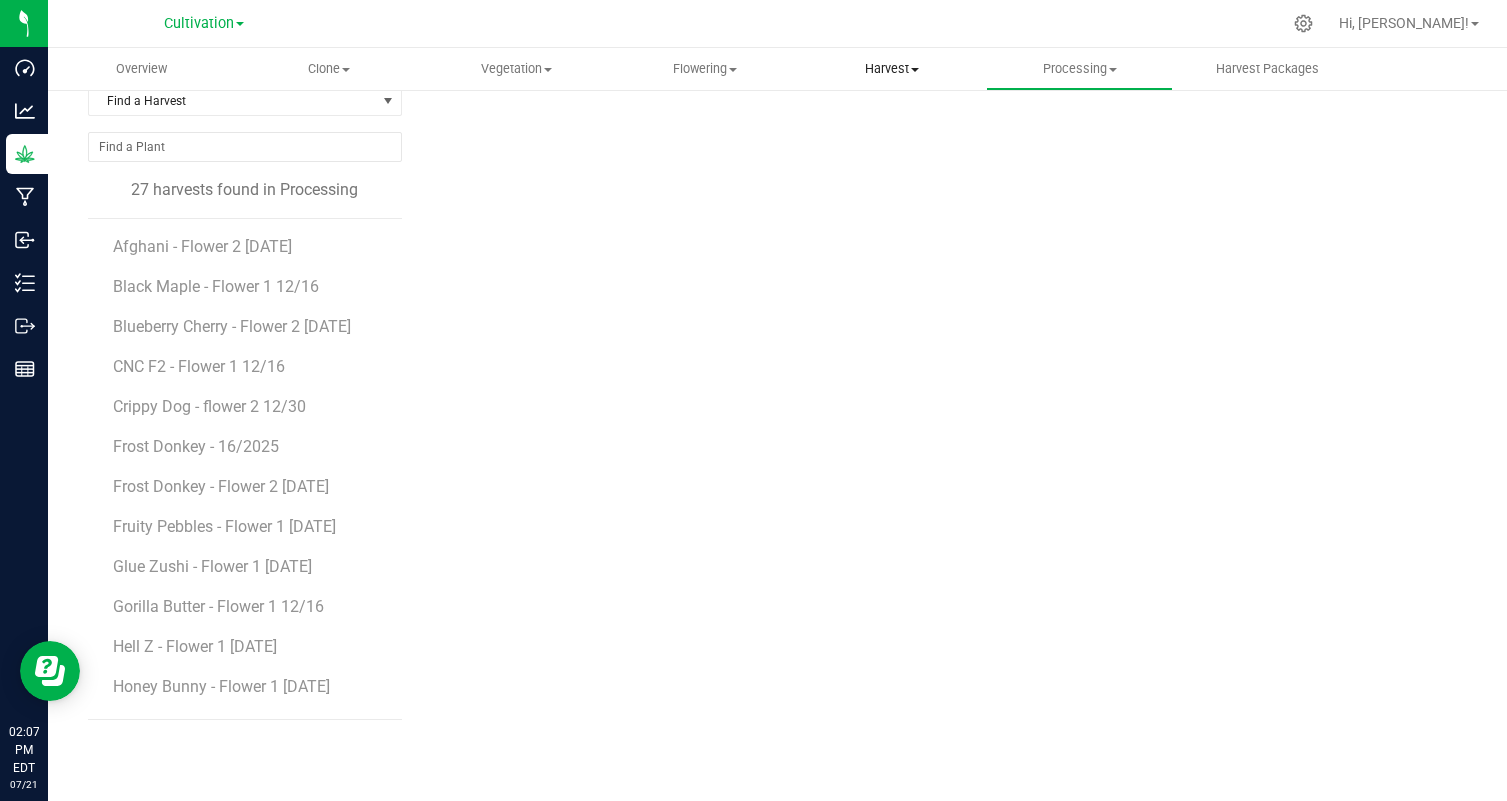 click on "Harvest" at bounding box center [892, 69] 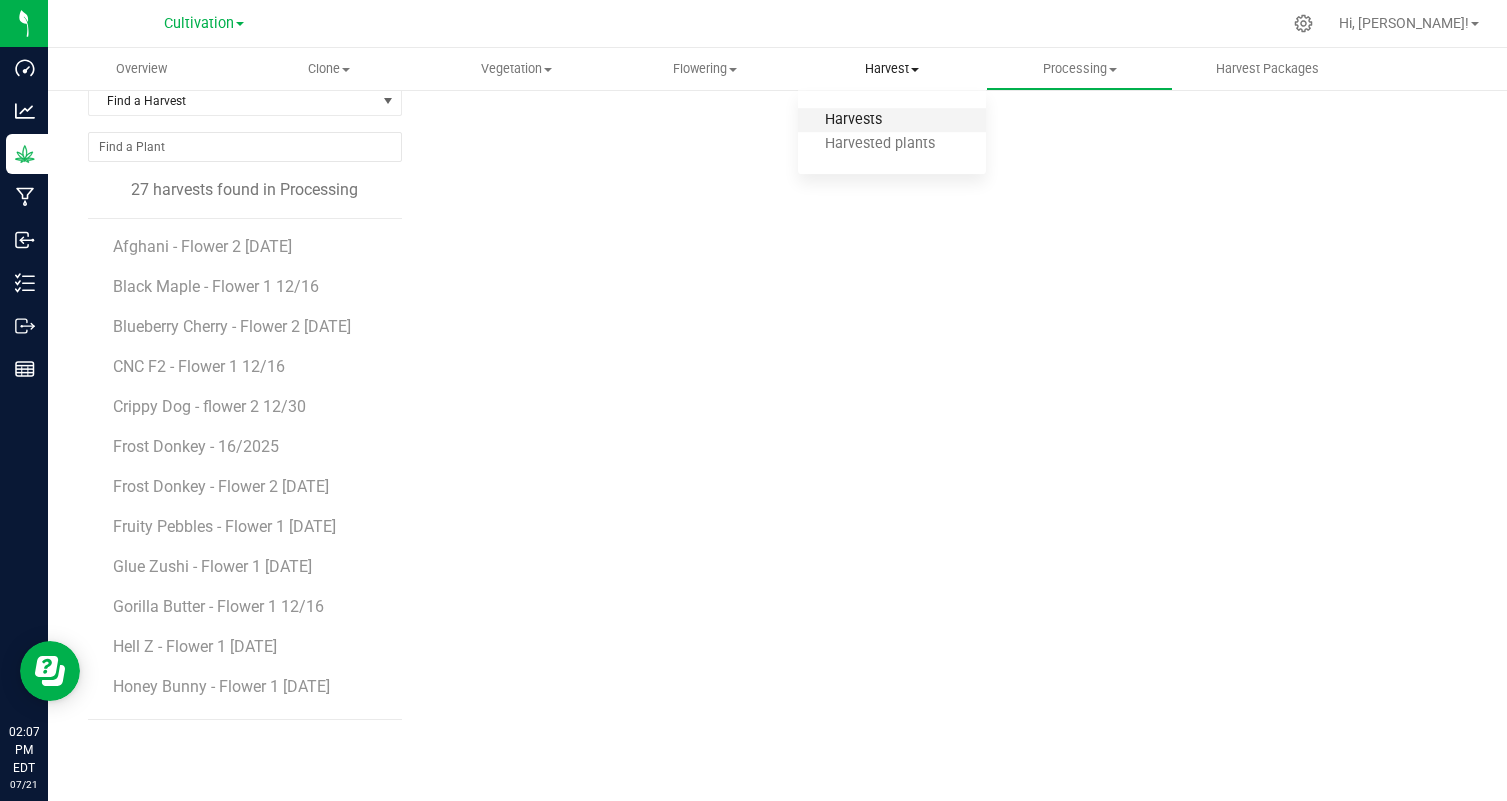 click on "Harvests" at bounding box center [853, 120] 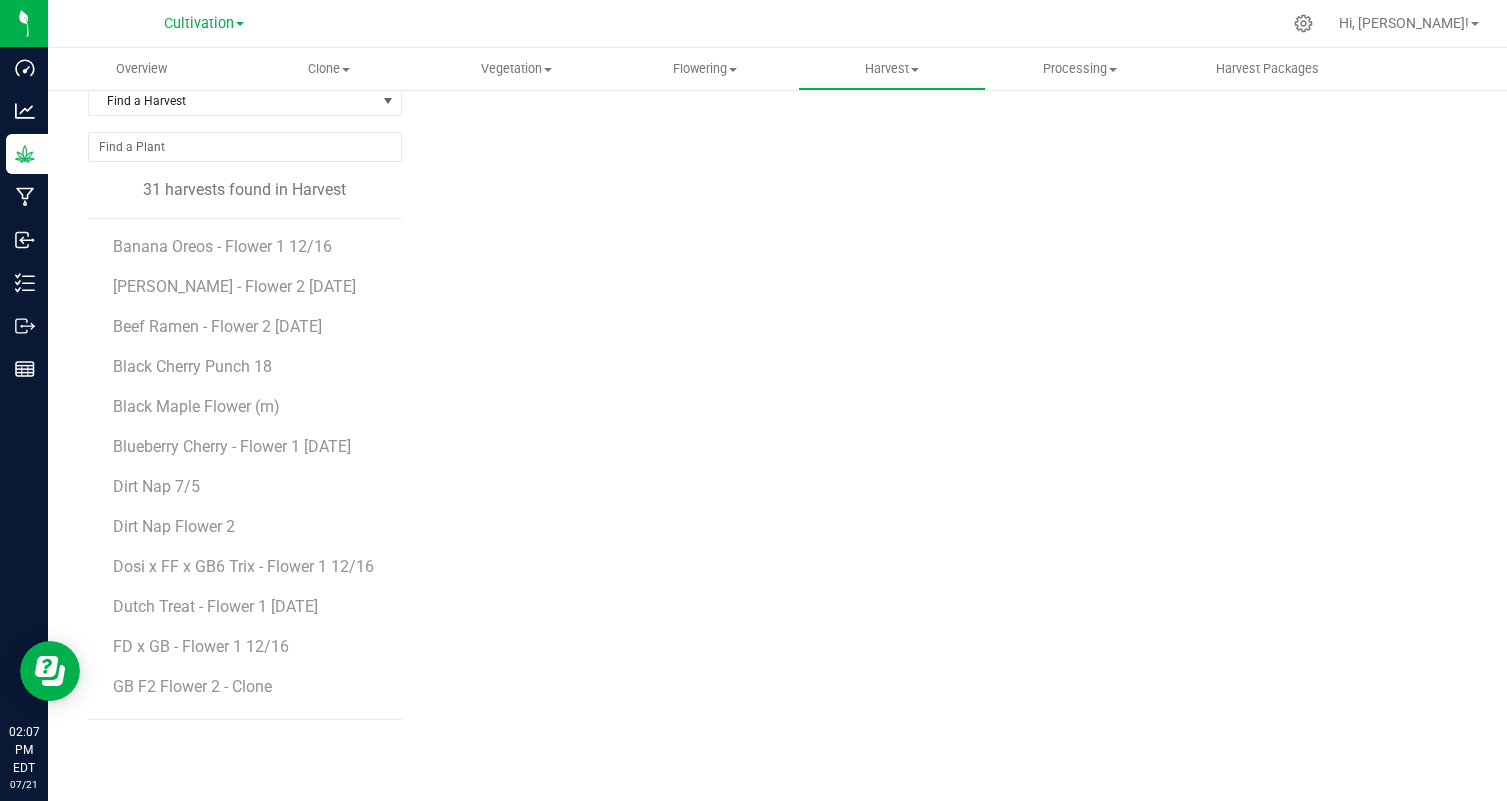 scroll, scrollTop: 0, scrollLeft: 0, axis: both 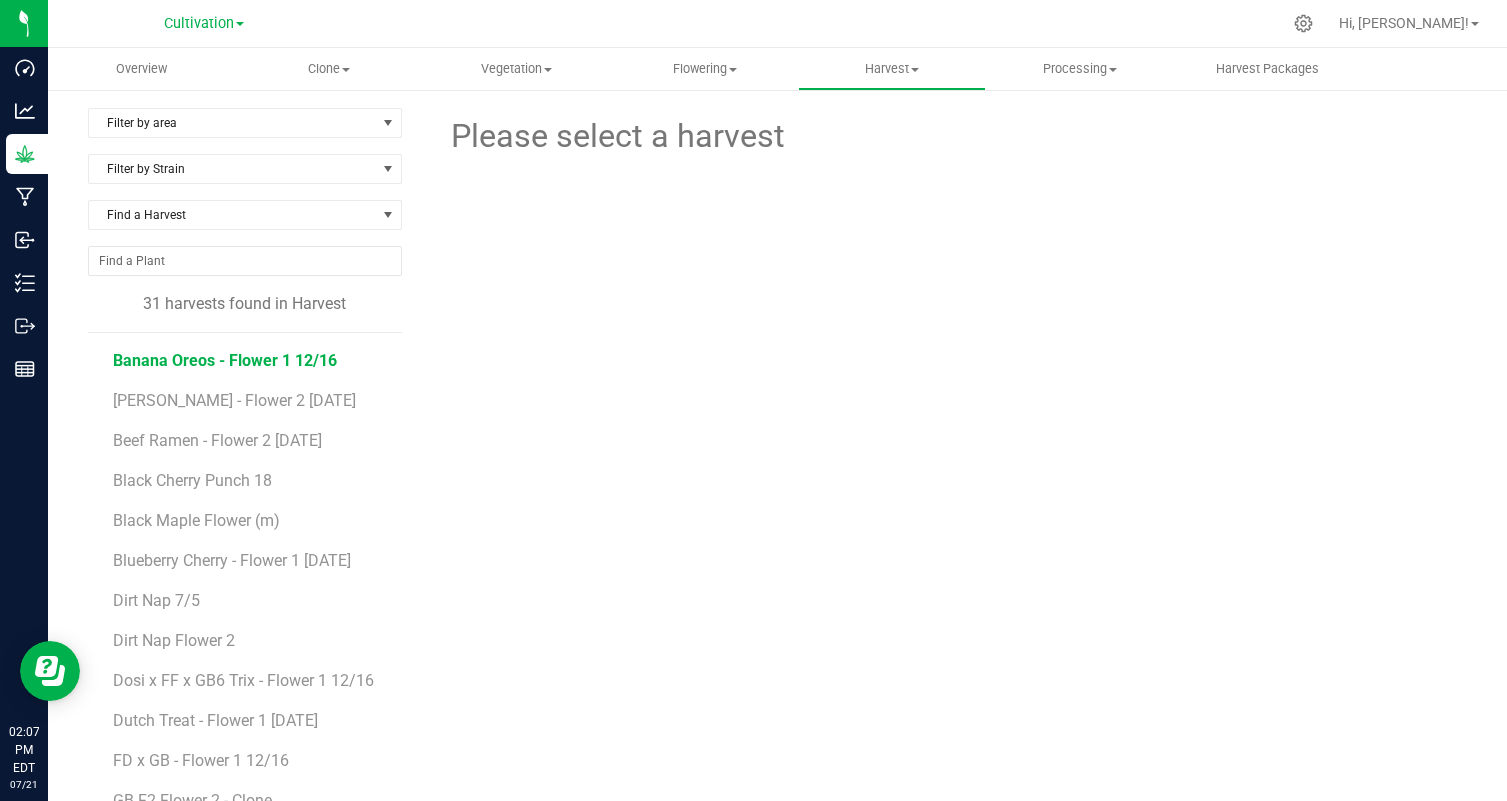 click on "Banana Oreos - Flower 1 12/16" at bounding box center (225, 360) 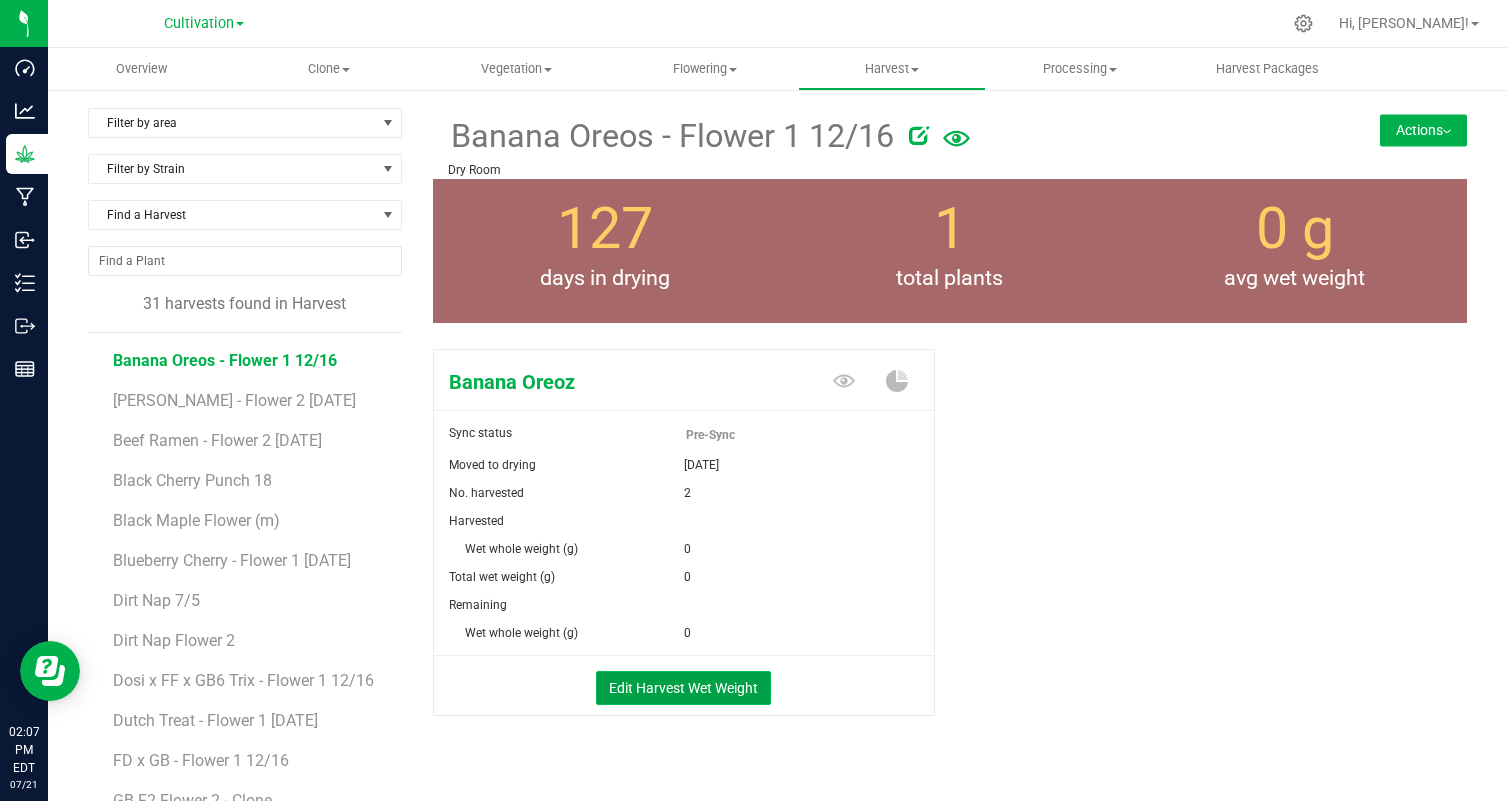 click on "Edit Harvest Wet Weight" at bounding box center (683, 688) 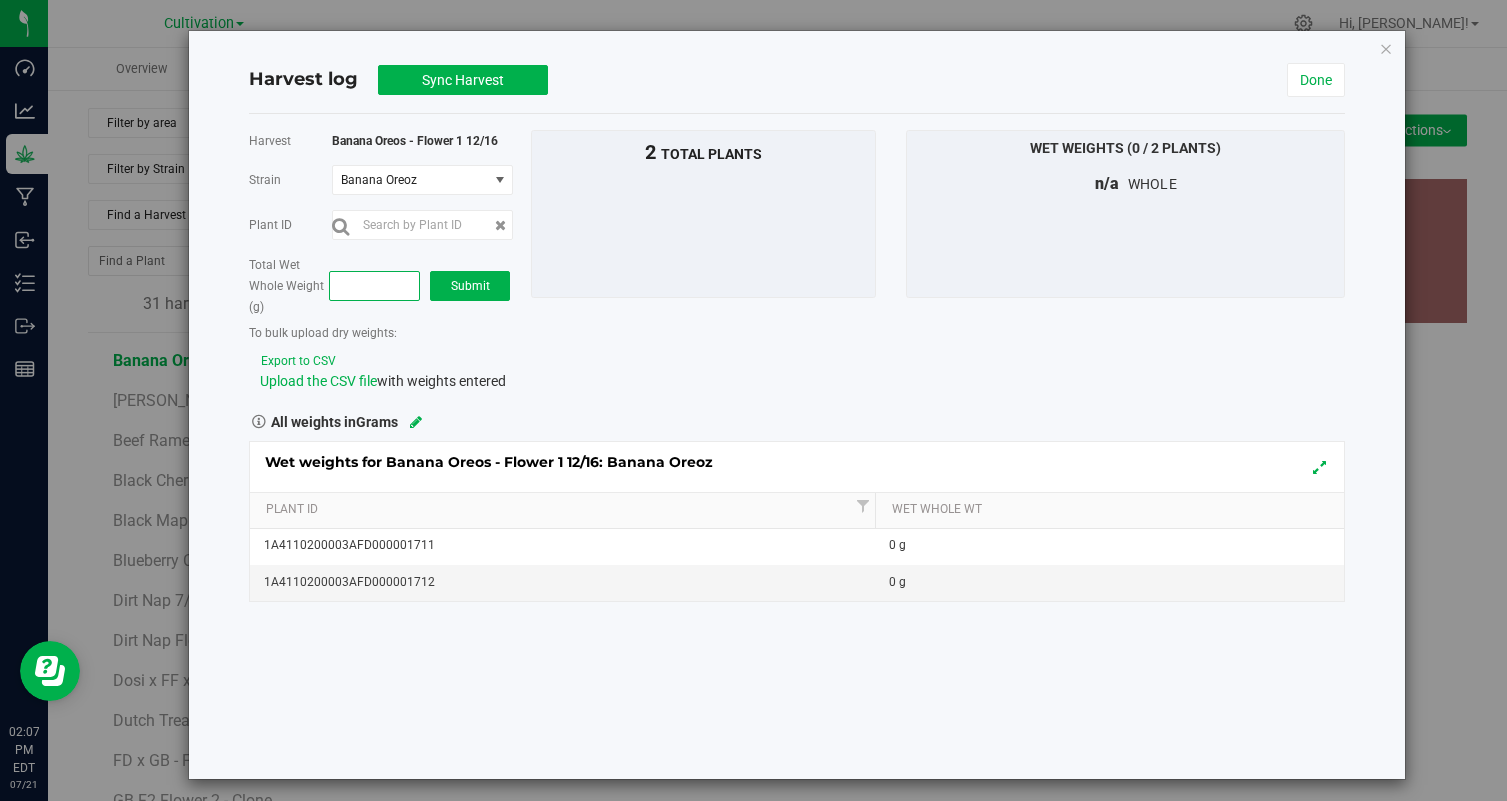 click at bounding box center [374, 286] 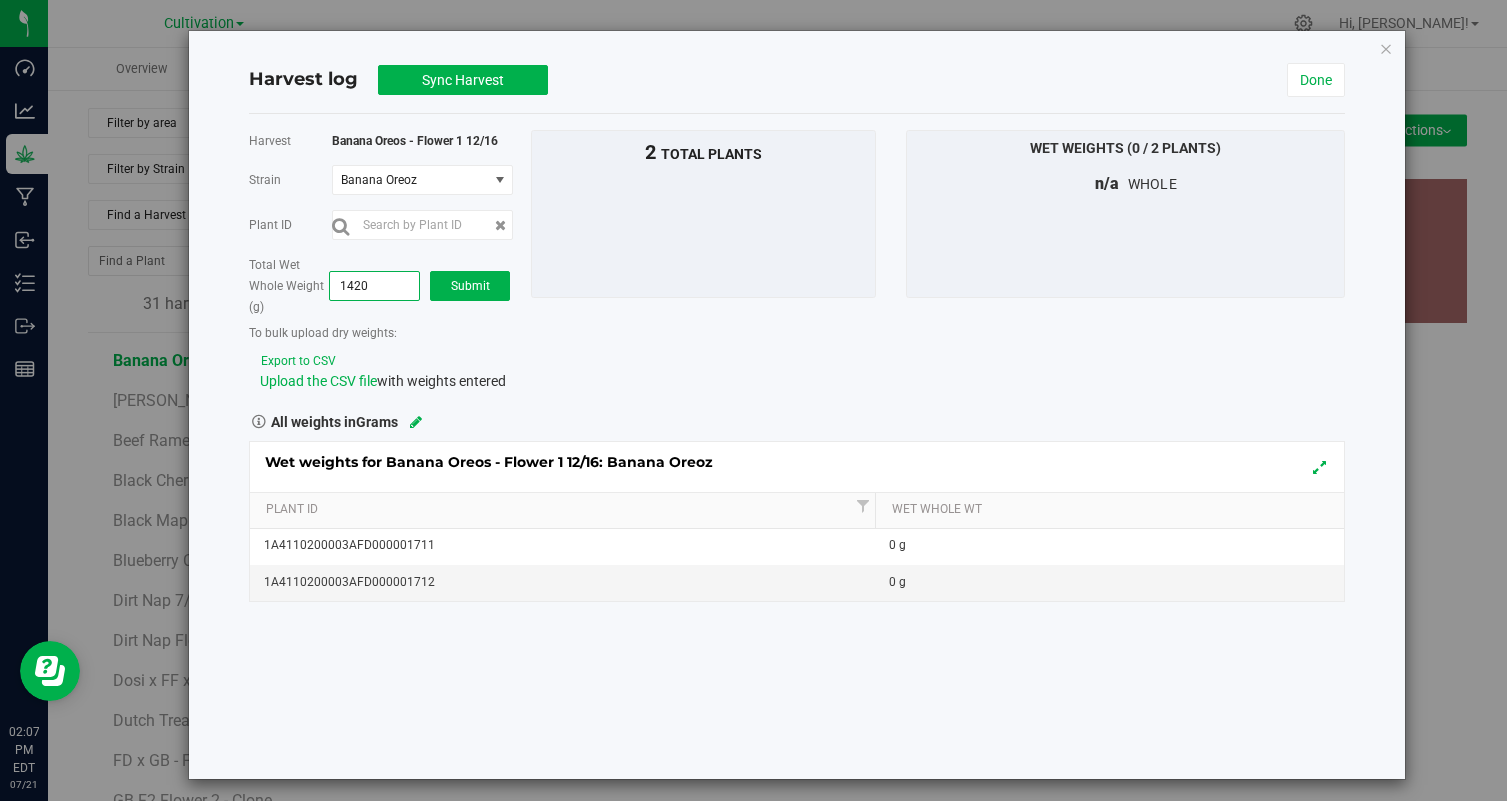 type on "14203" 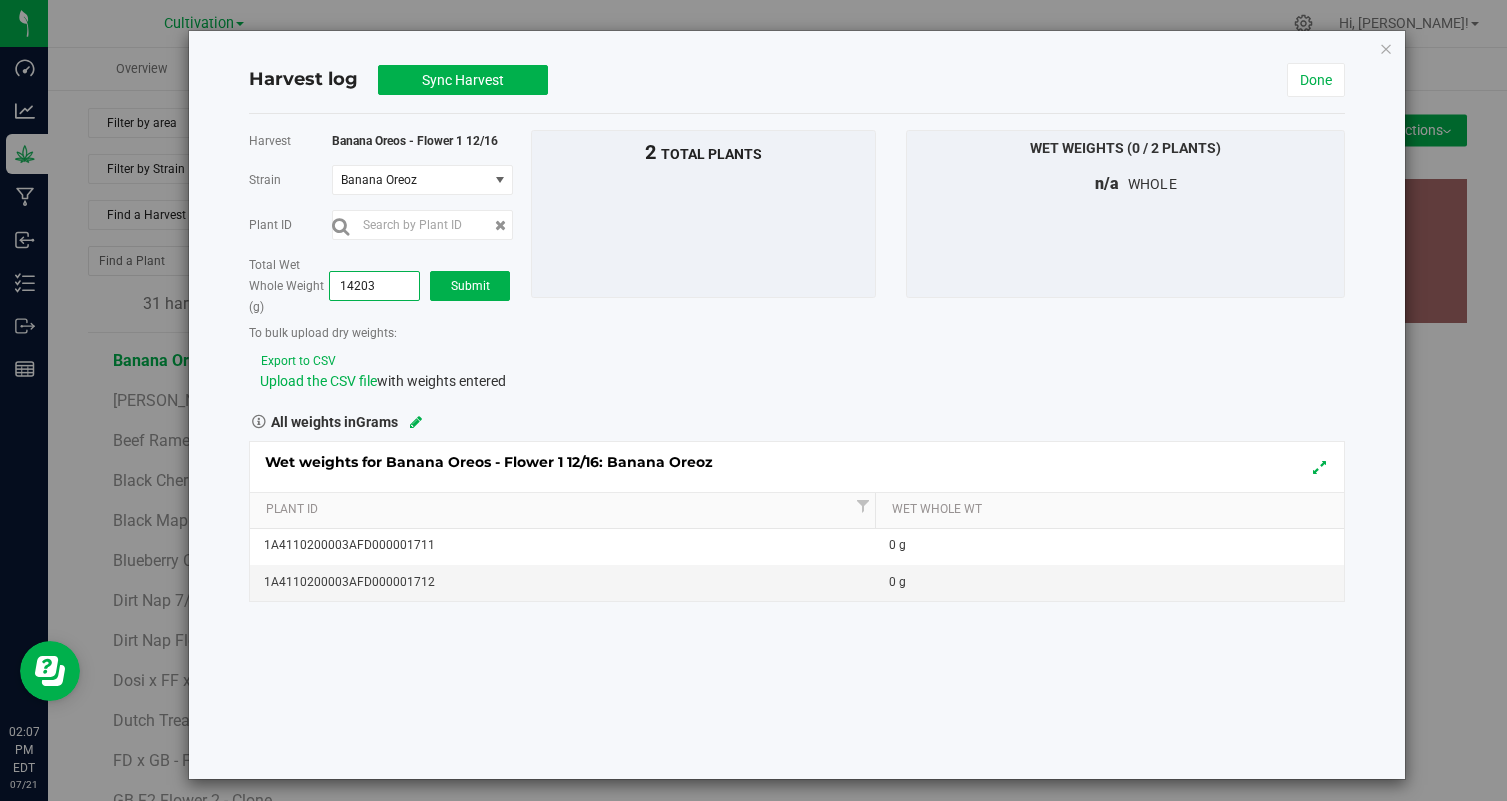 type on "14,203.0000" 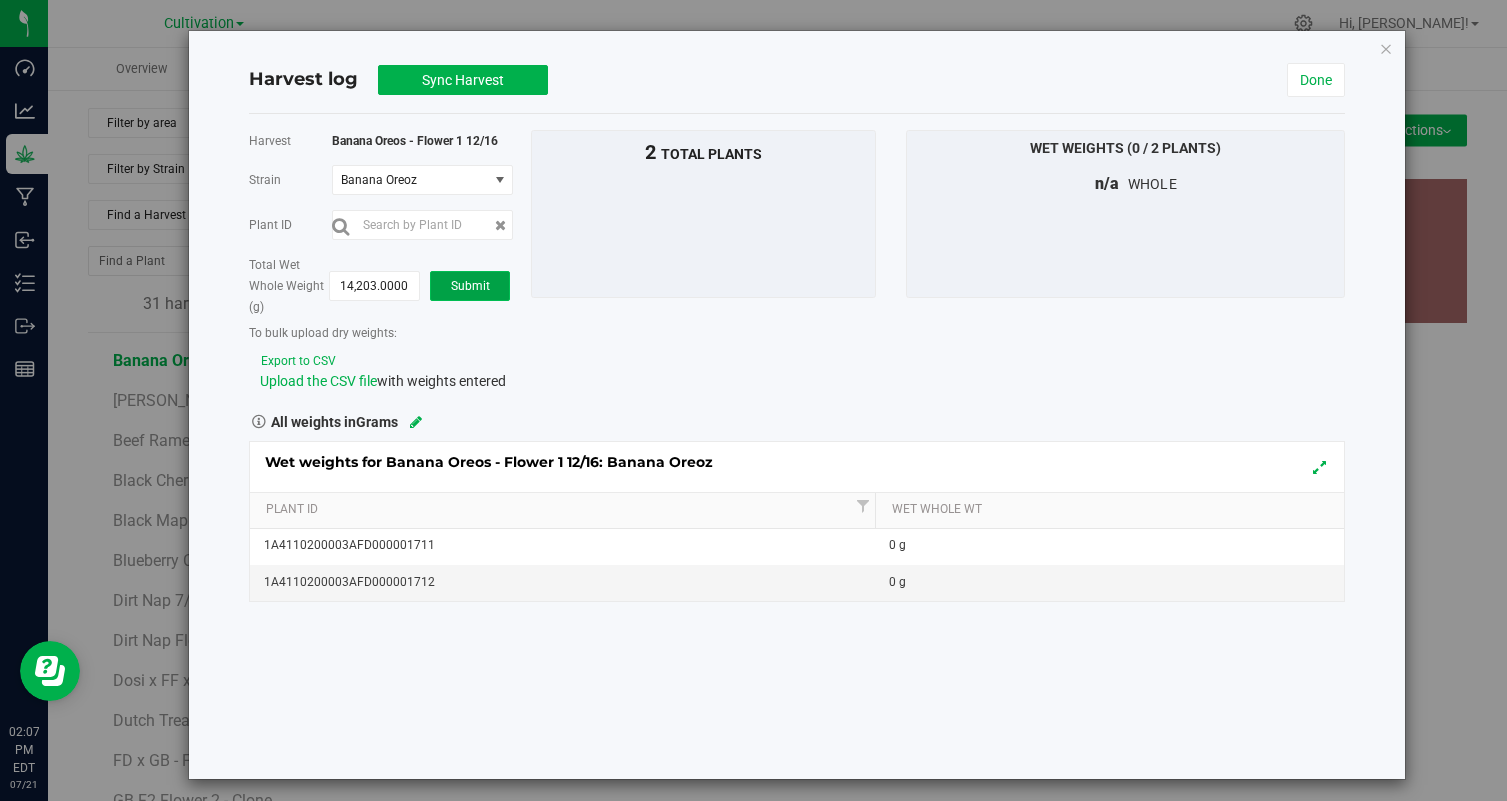 click on "Submit" at bounding box center [470, 286] 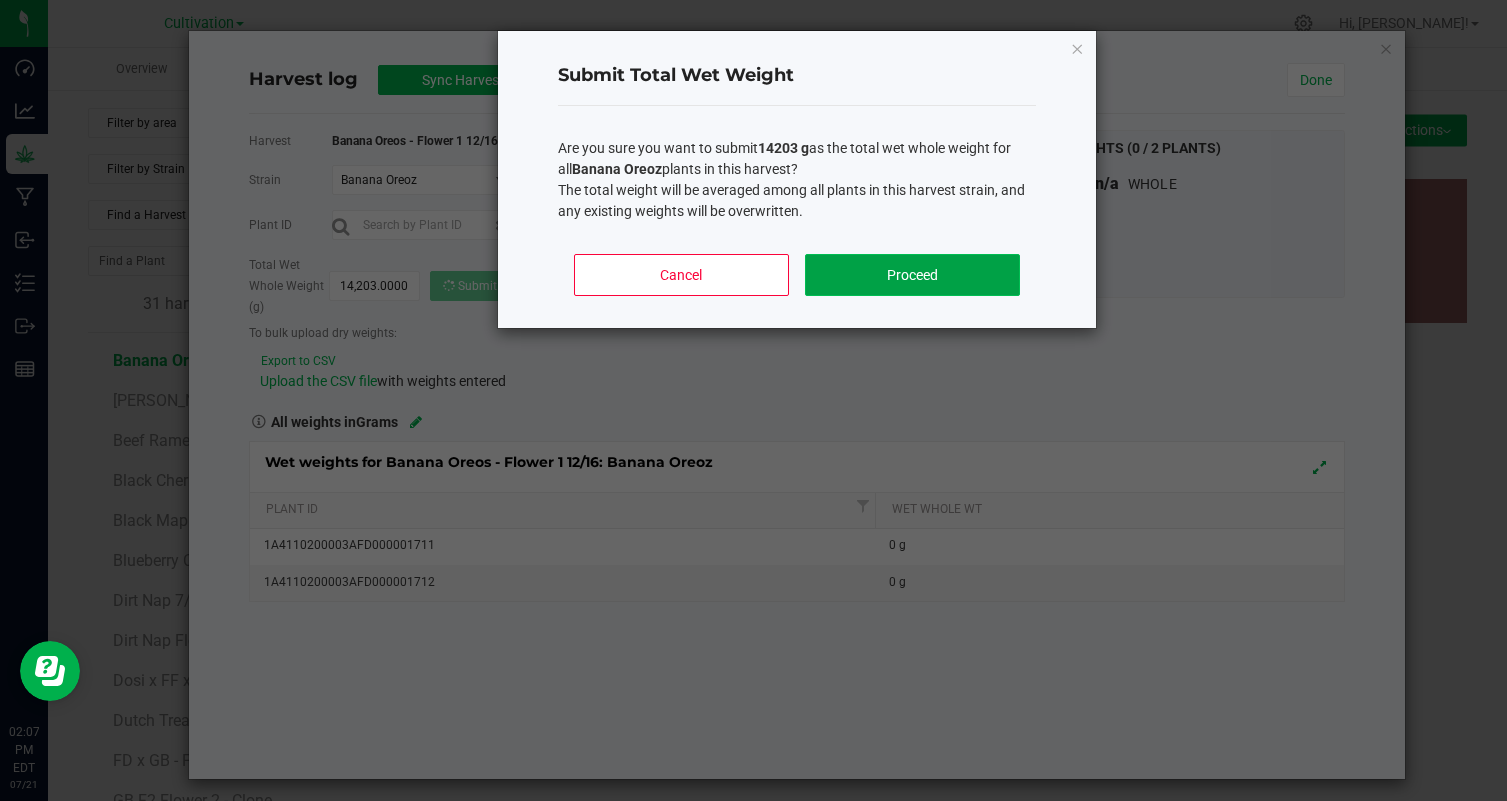 click on "Proceed" 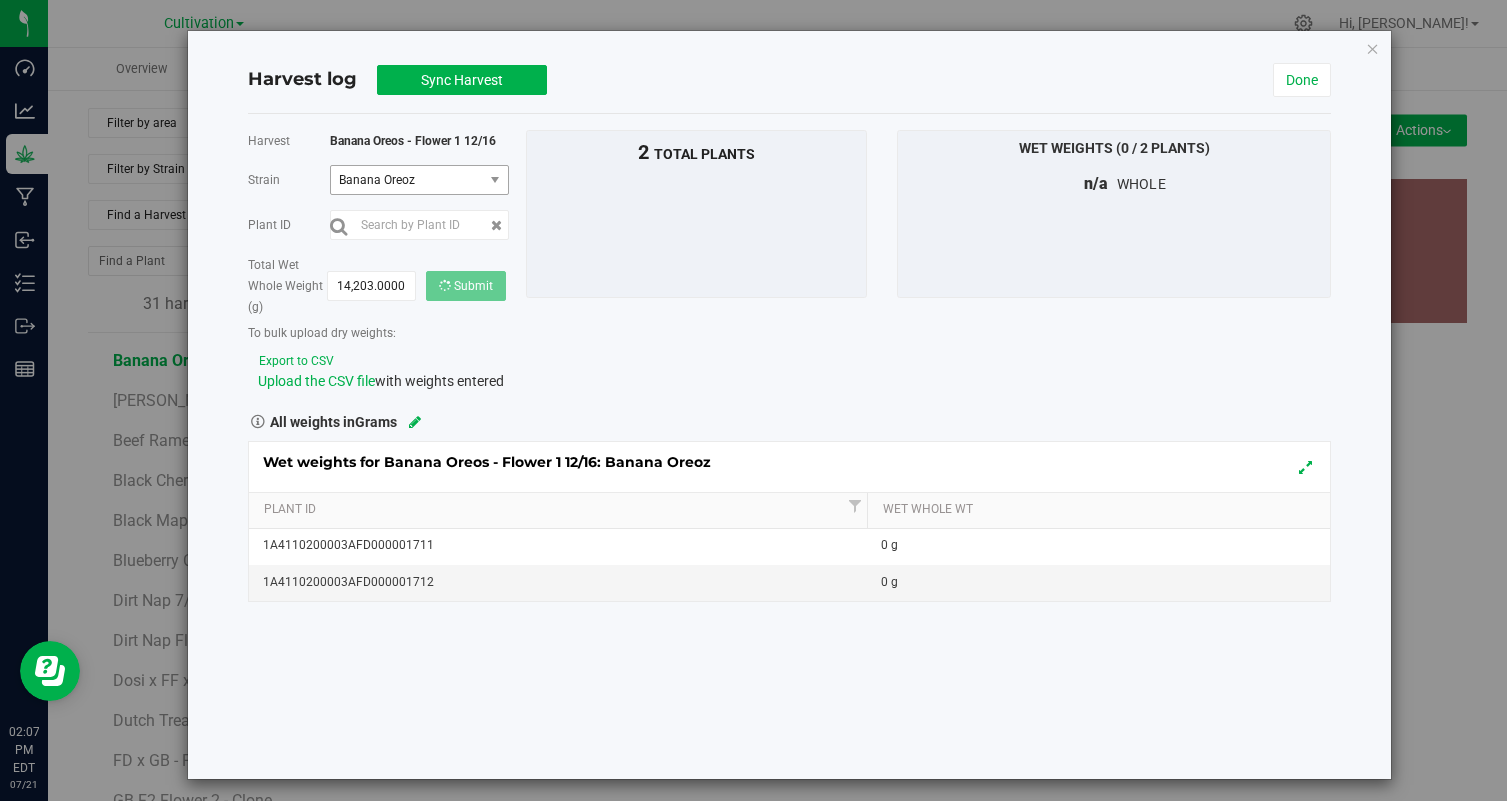 type 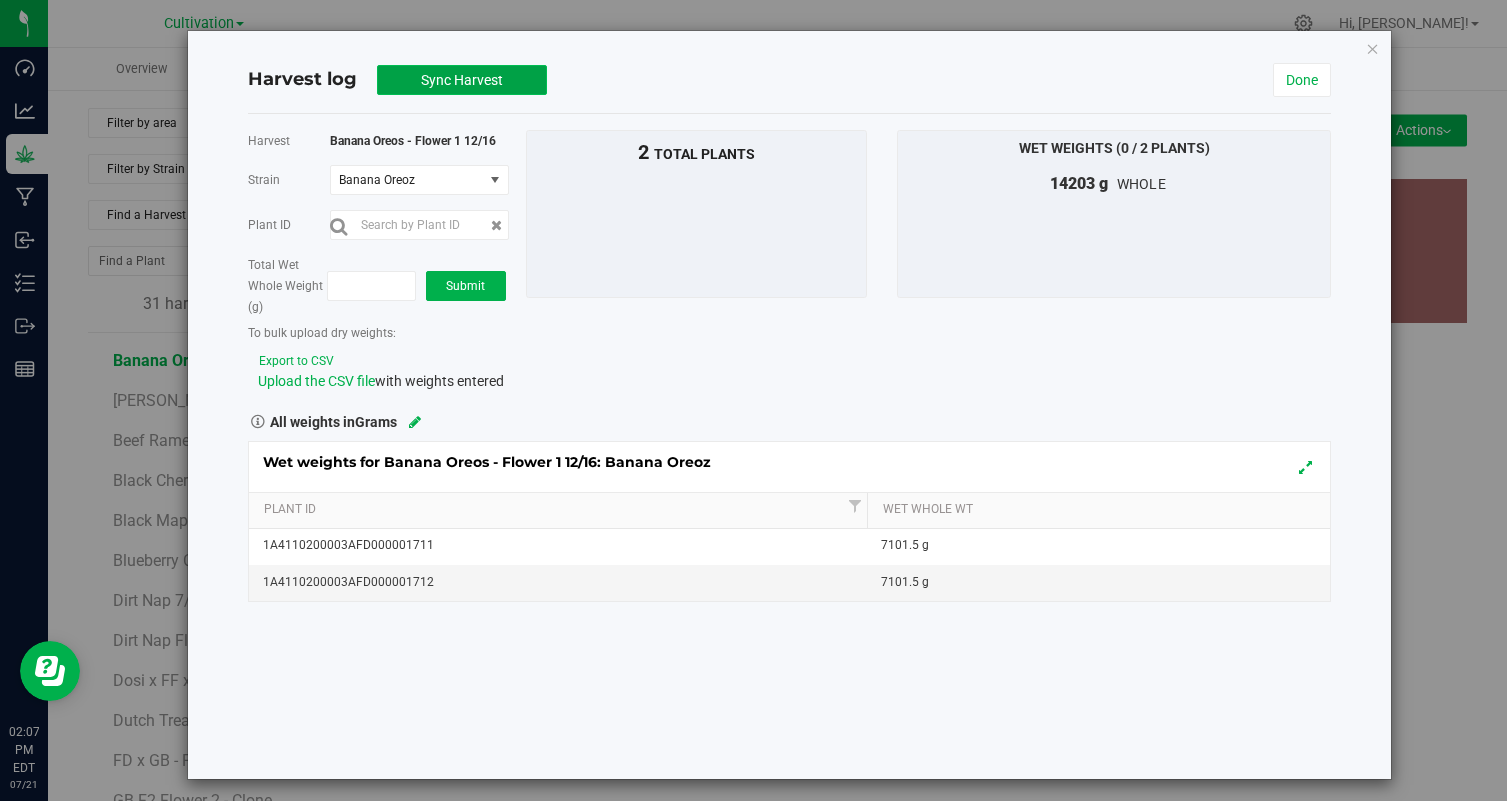 click on "Sync Harvest" at bounding box center (462, 80) 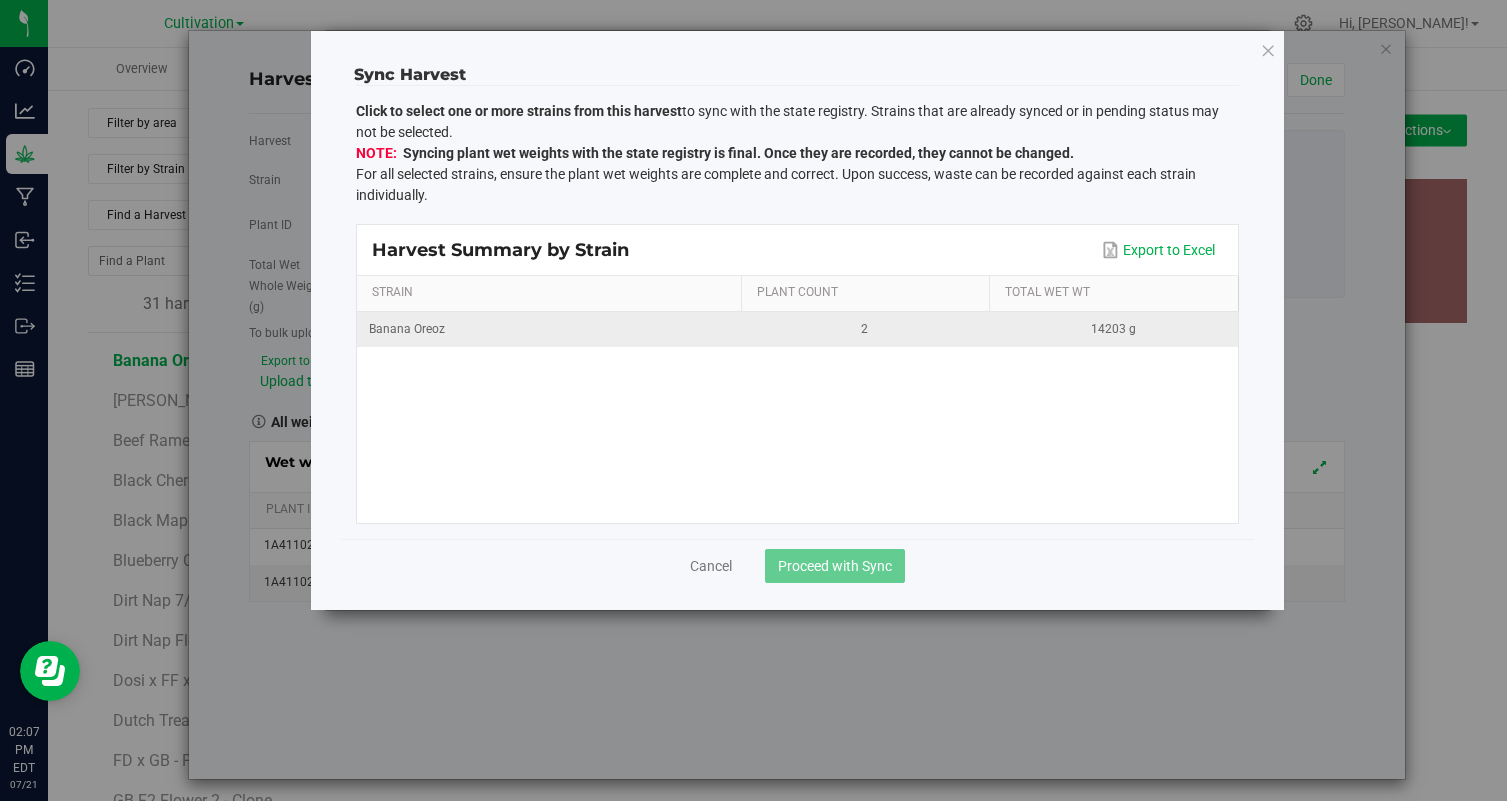 click on "Banana Oreoz" at bounding box center (549, 329) 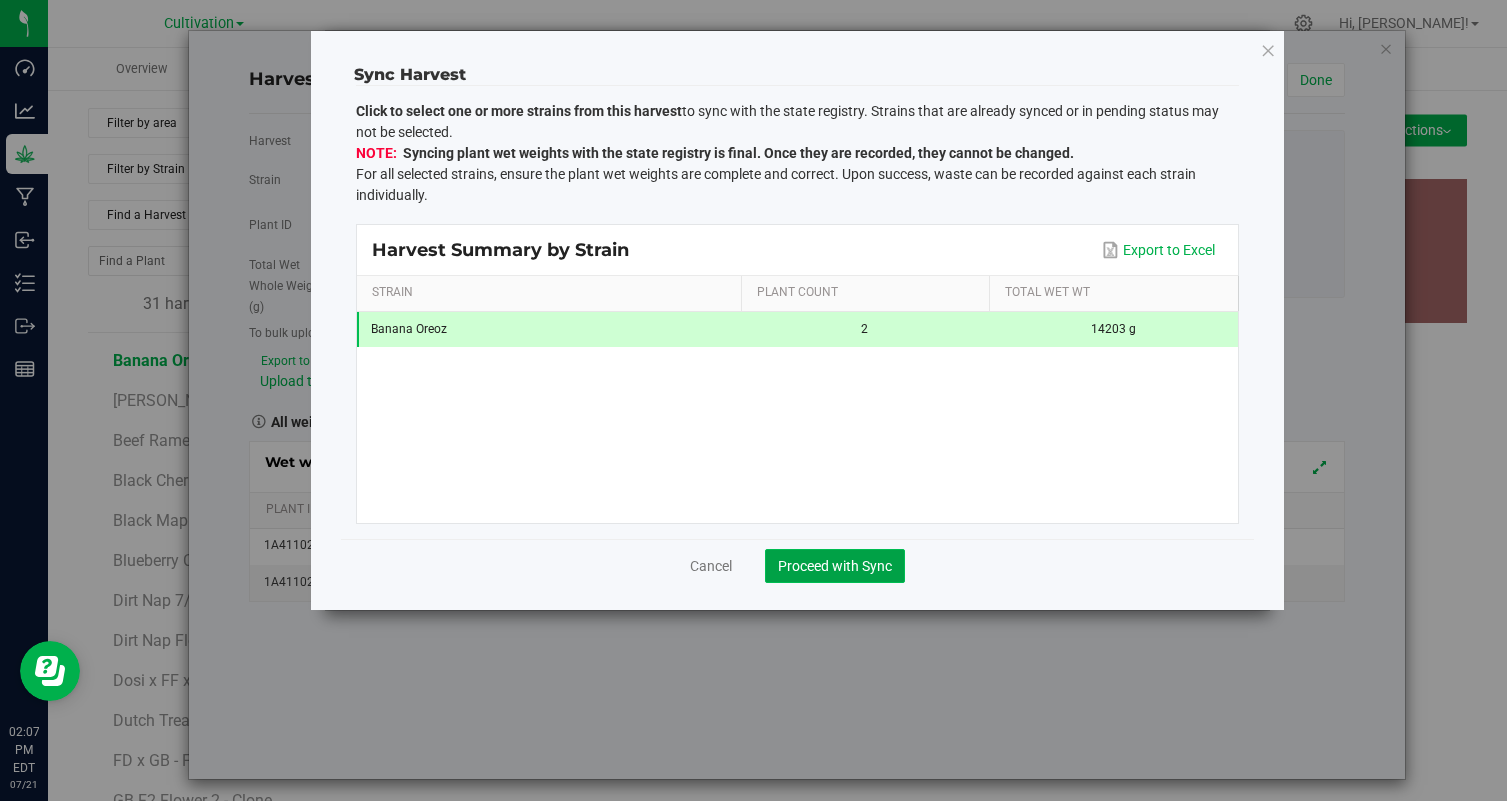 click on "Proceed with Sync" 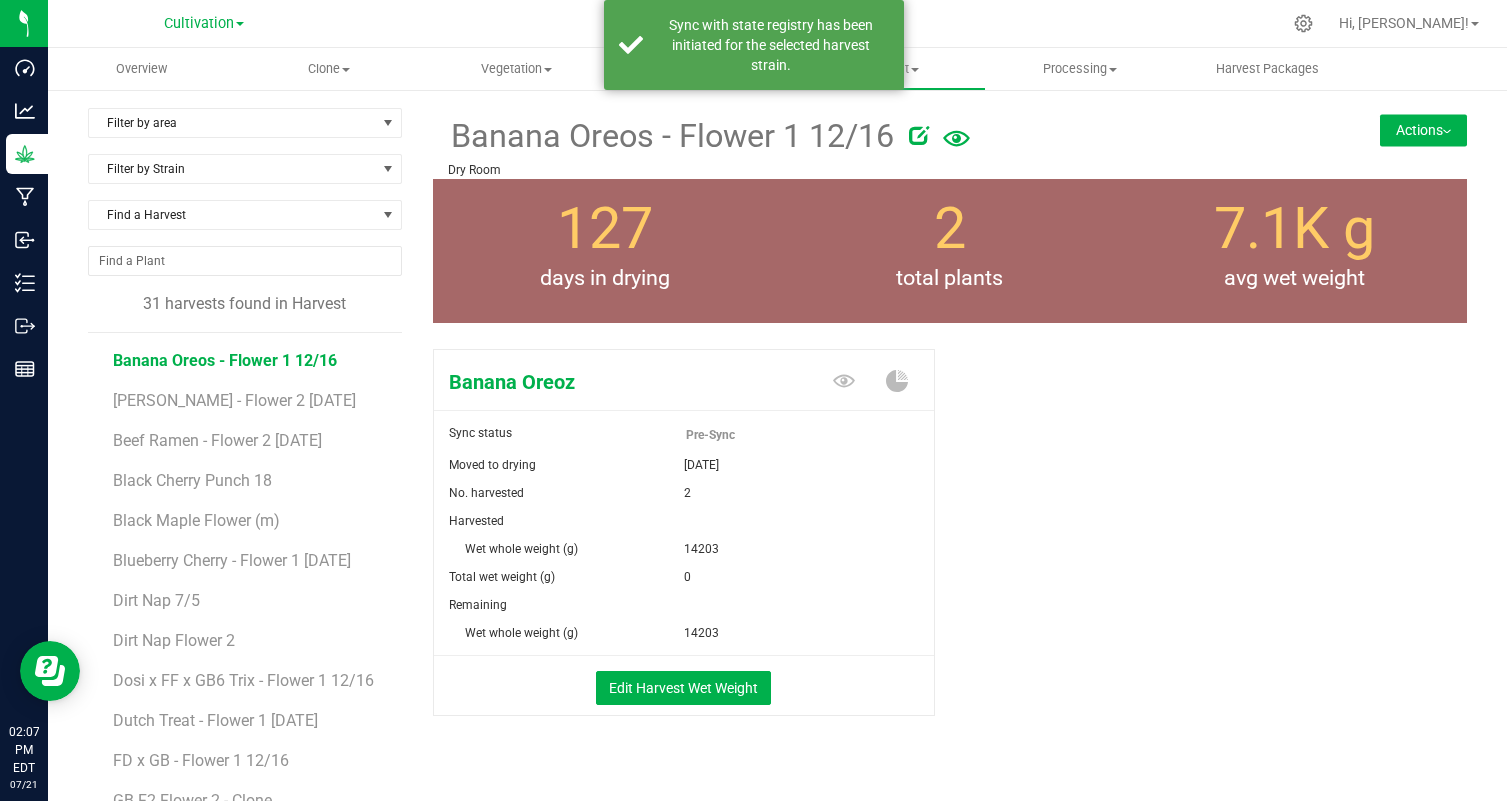click on "Actions" at bounding box center [1423, 130] 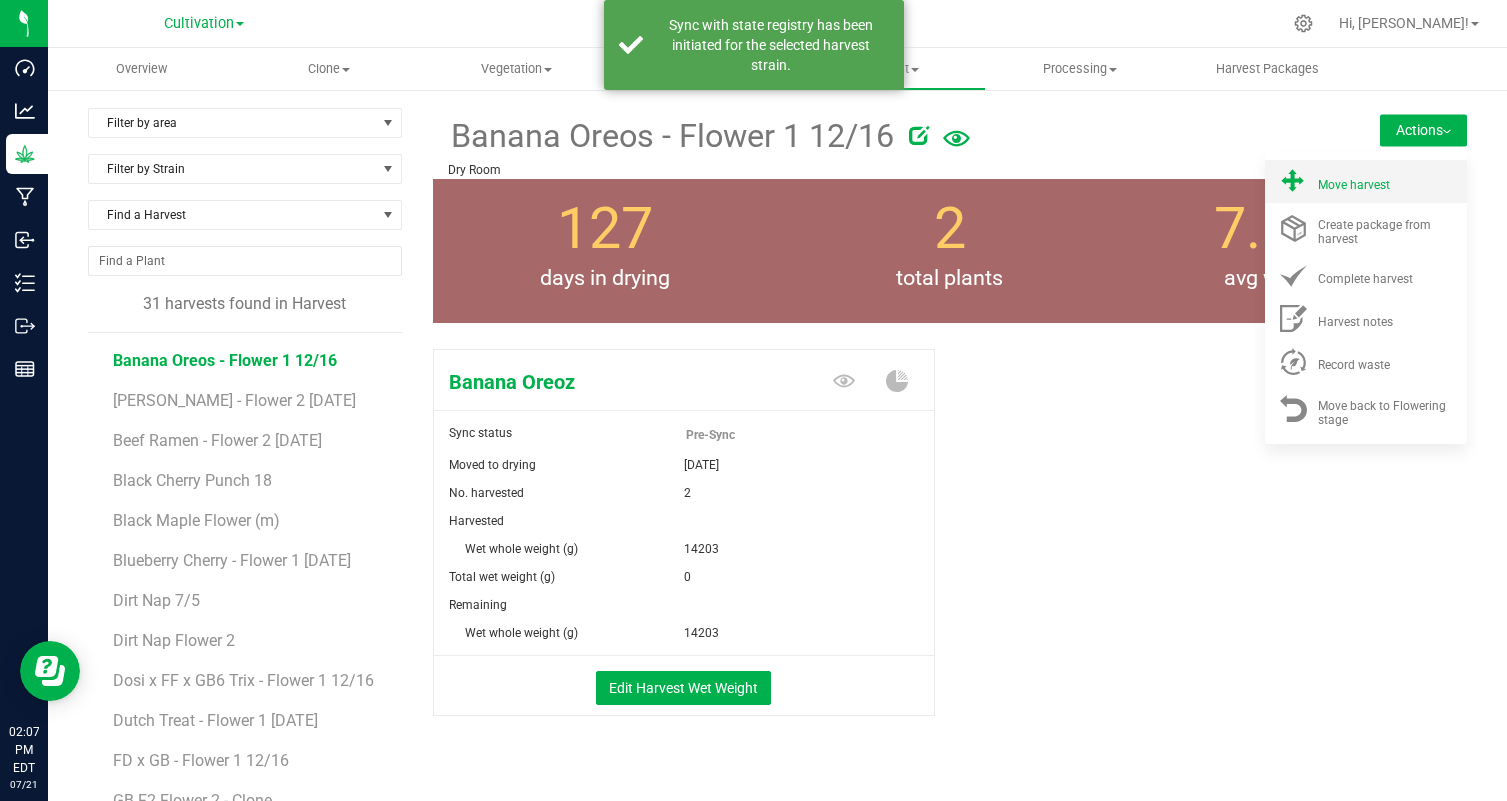 click on "Move harvest" at bounding box center (1366, 181) 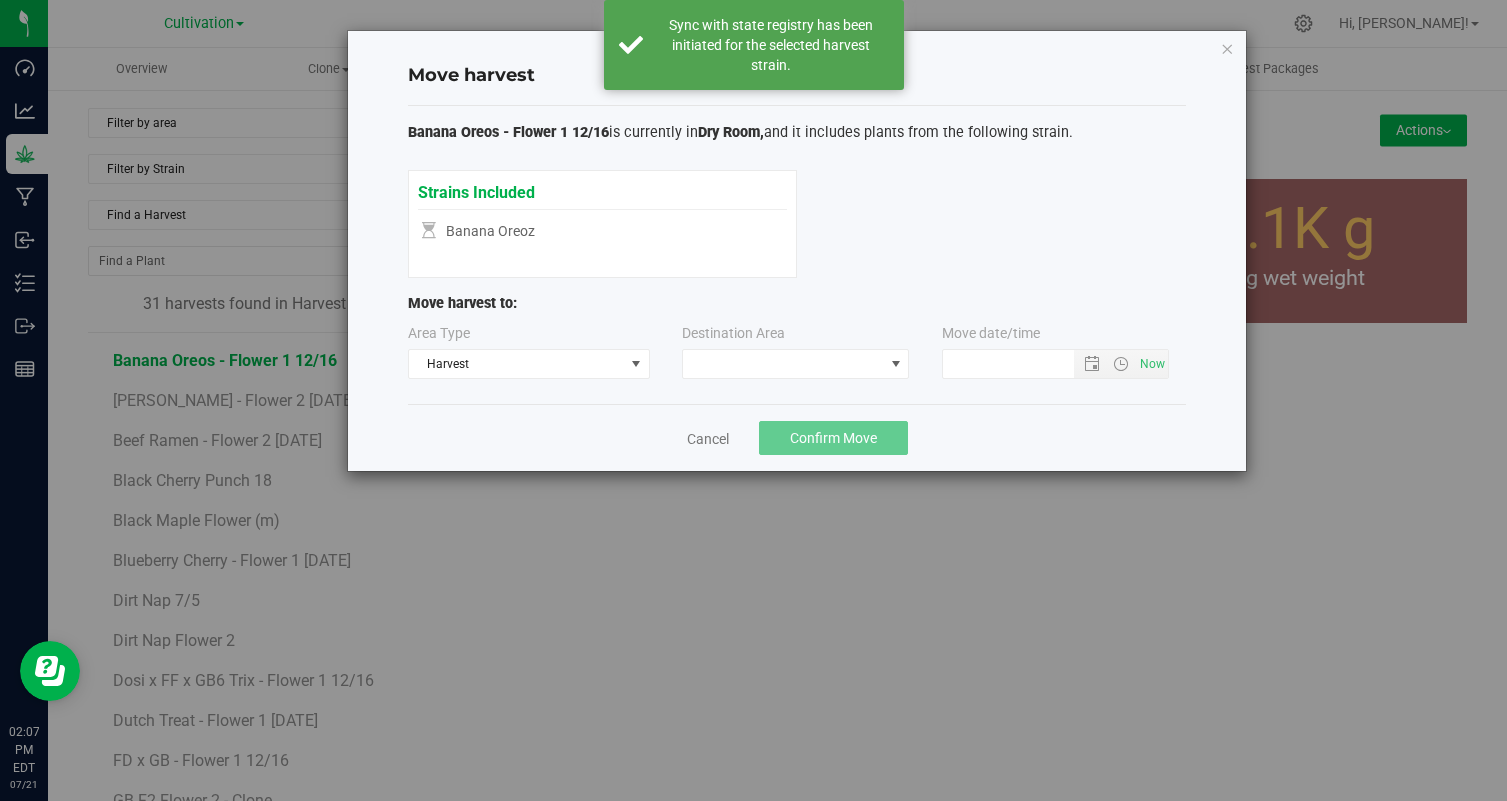 type on "7/21/2025 2:07 PM" 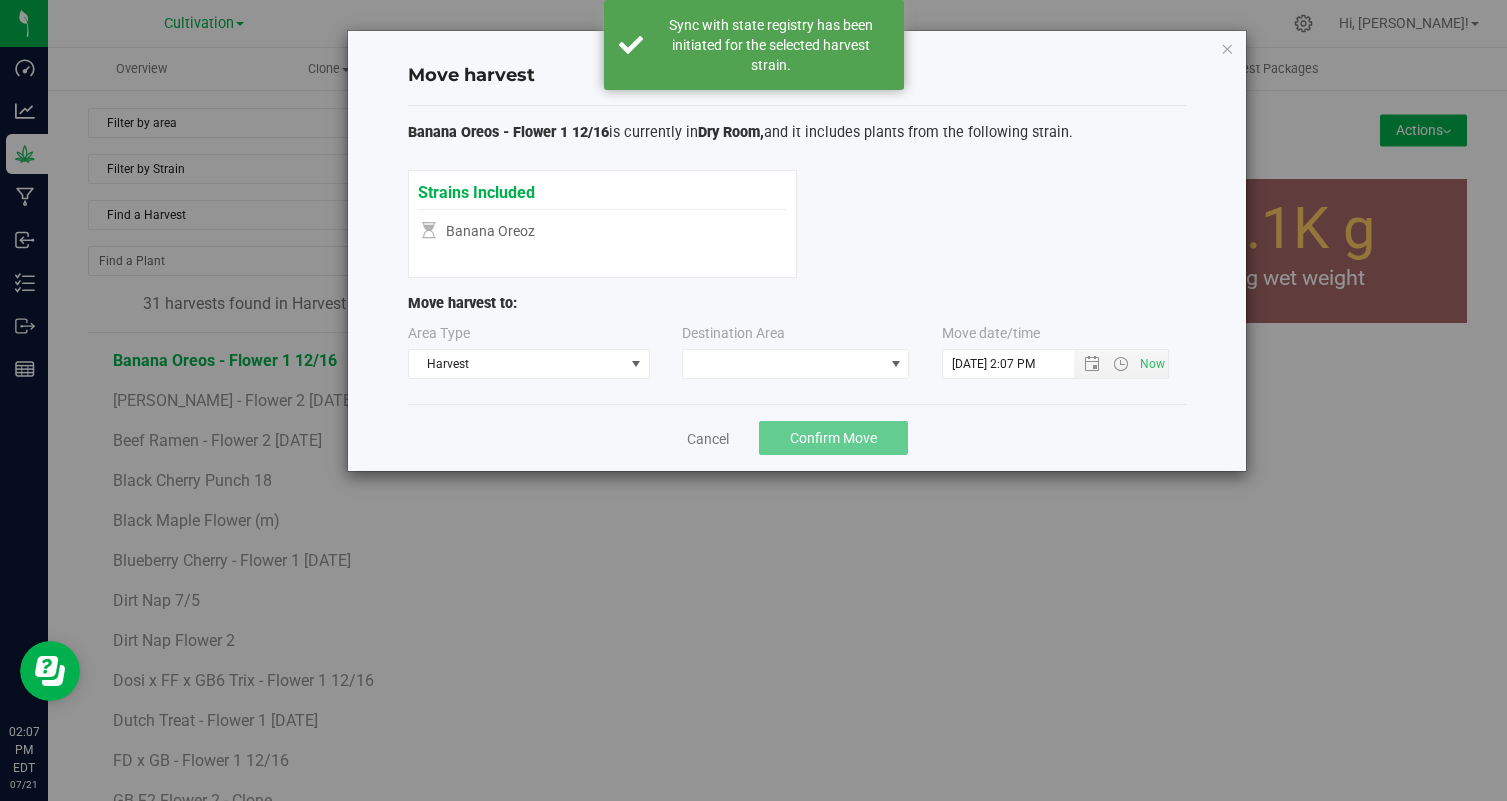 click on "Area Type
Harvest
Destination Area
Move date/time" at bounding box center (797, 355) 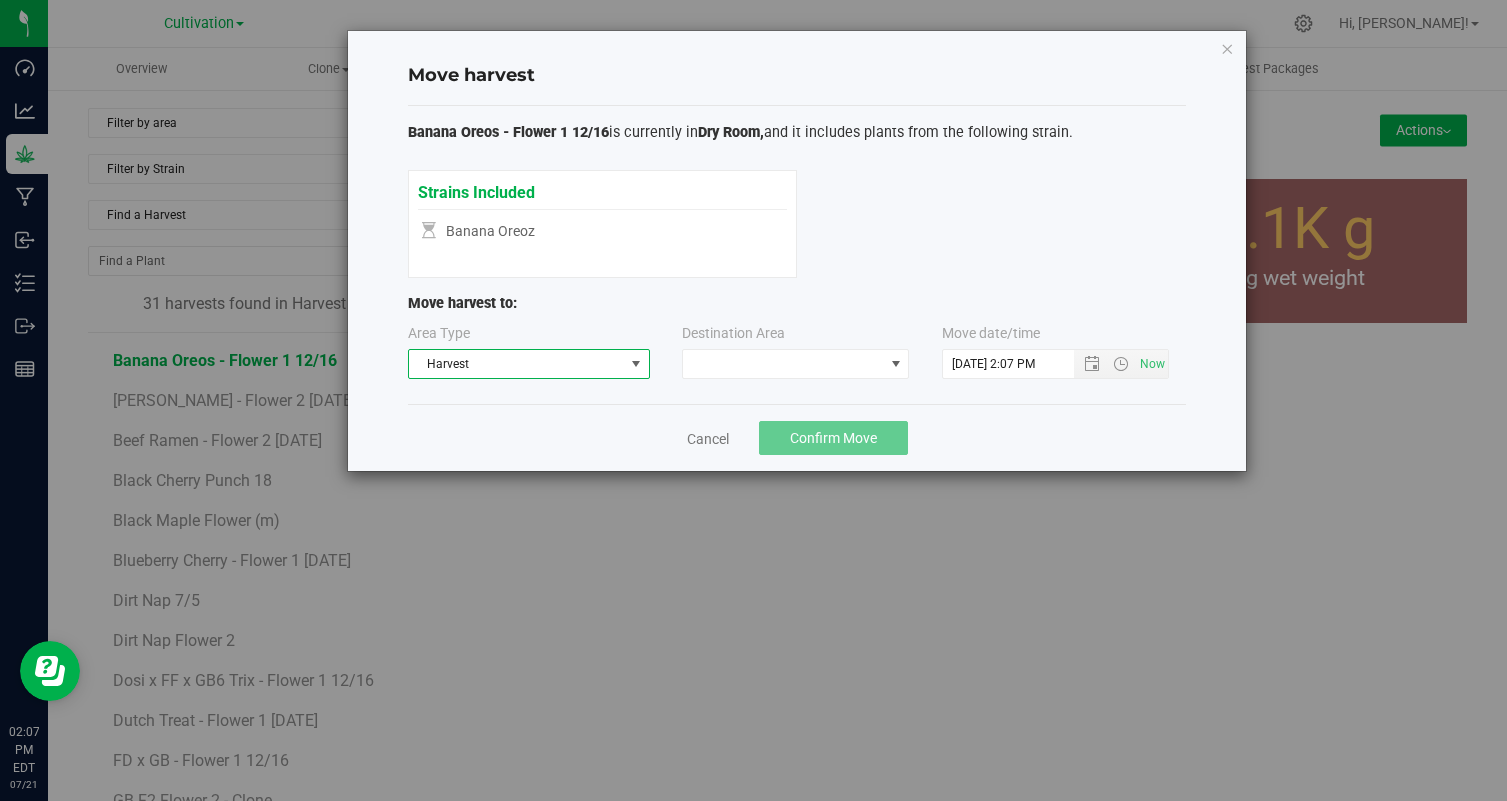 click on "Harvest" at bounding box center [516, 364] 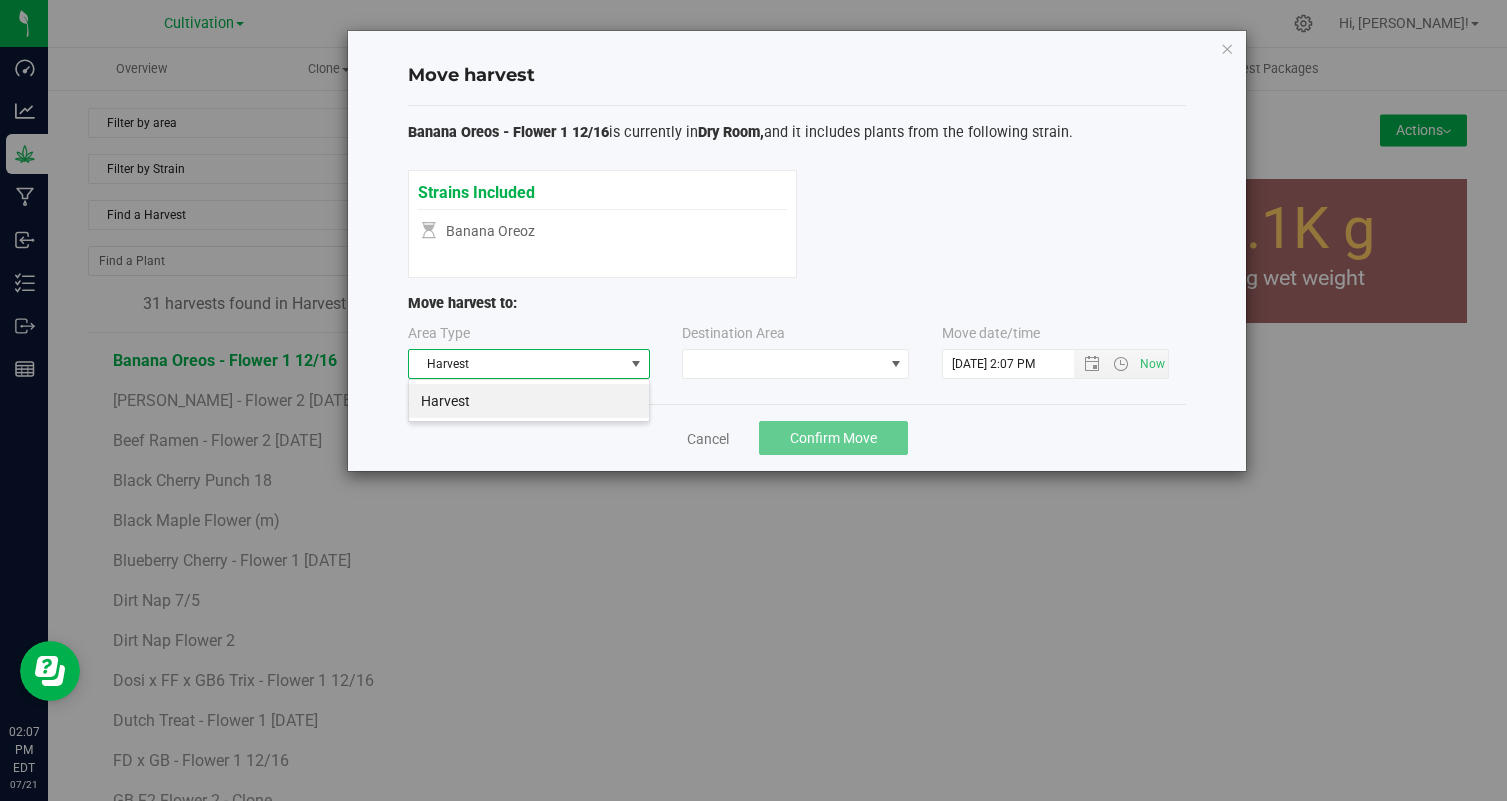 scroll, scrollTop: 99970, scrollLeft: 99758, axis: both 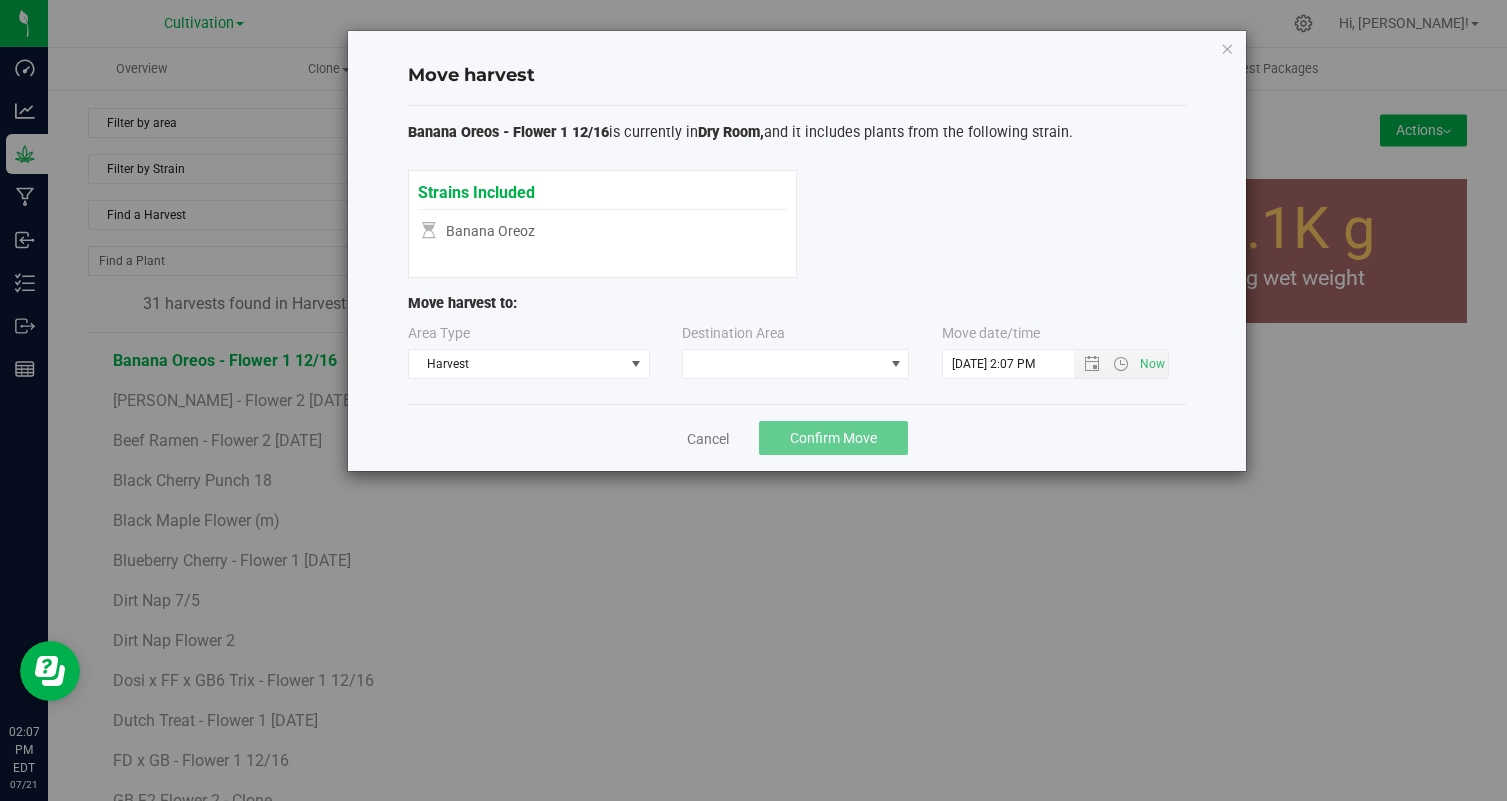 click on "Cancel
Confirm Move" at bounding box center (797, 437) 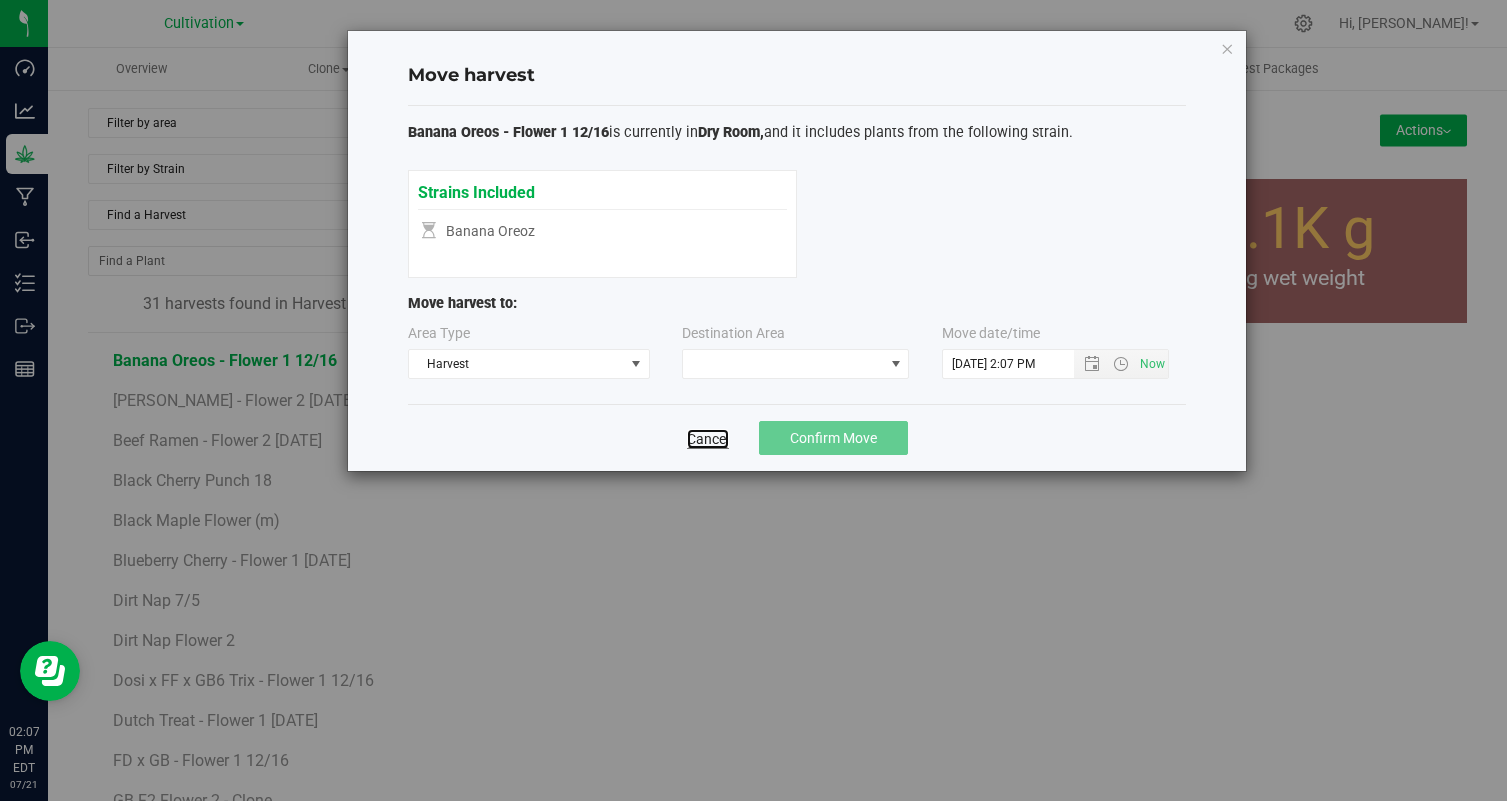click on "Cancel" at bounding box center [708, 439] 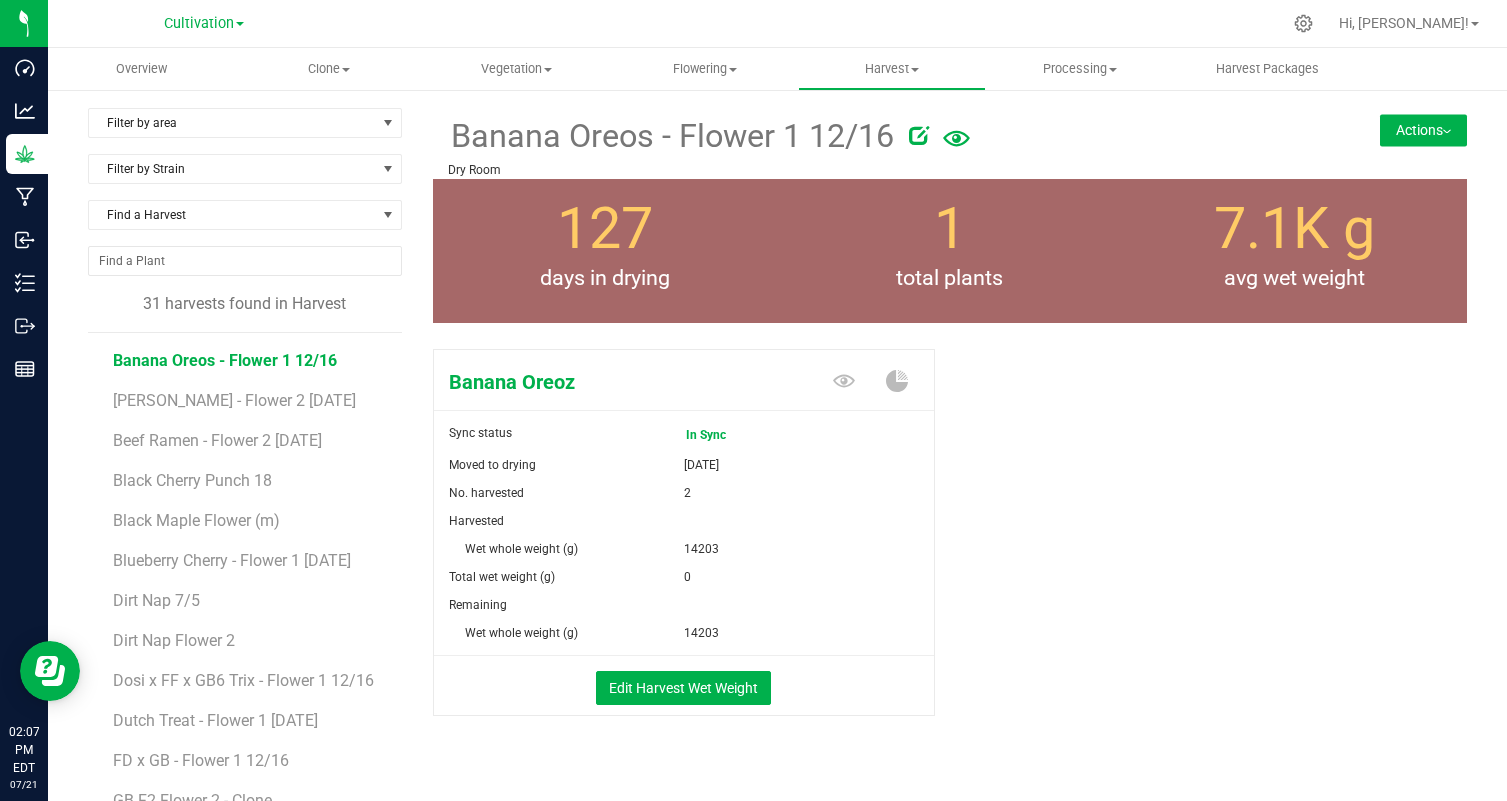click on "Actions" at bounding box center [1423, 130] 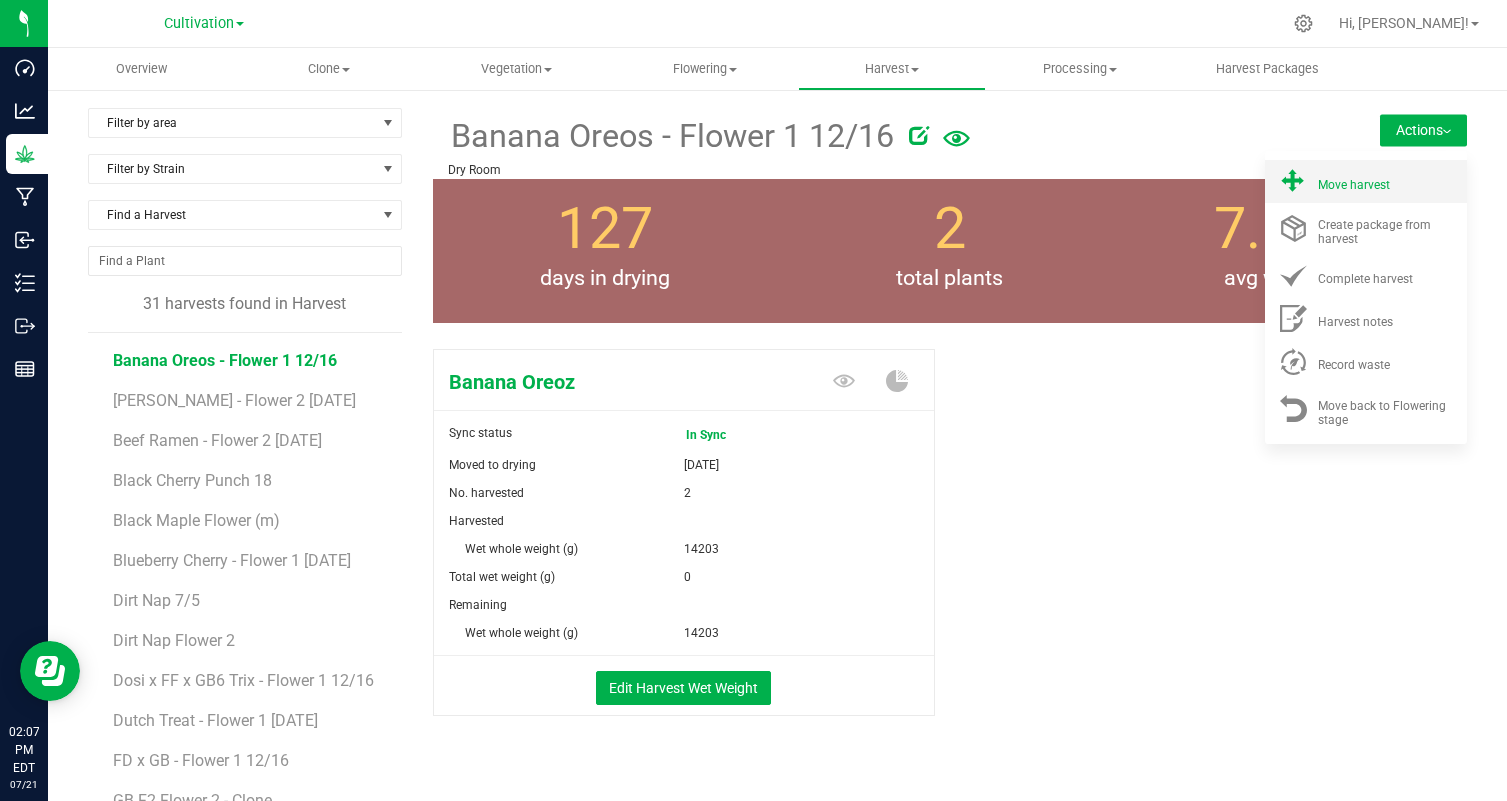 click on "Move harvest" at bounding box center [1354, 185] 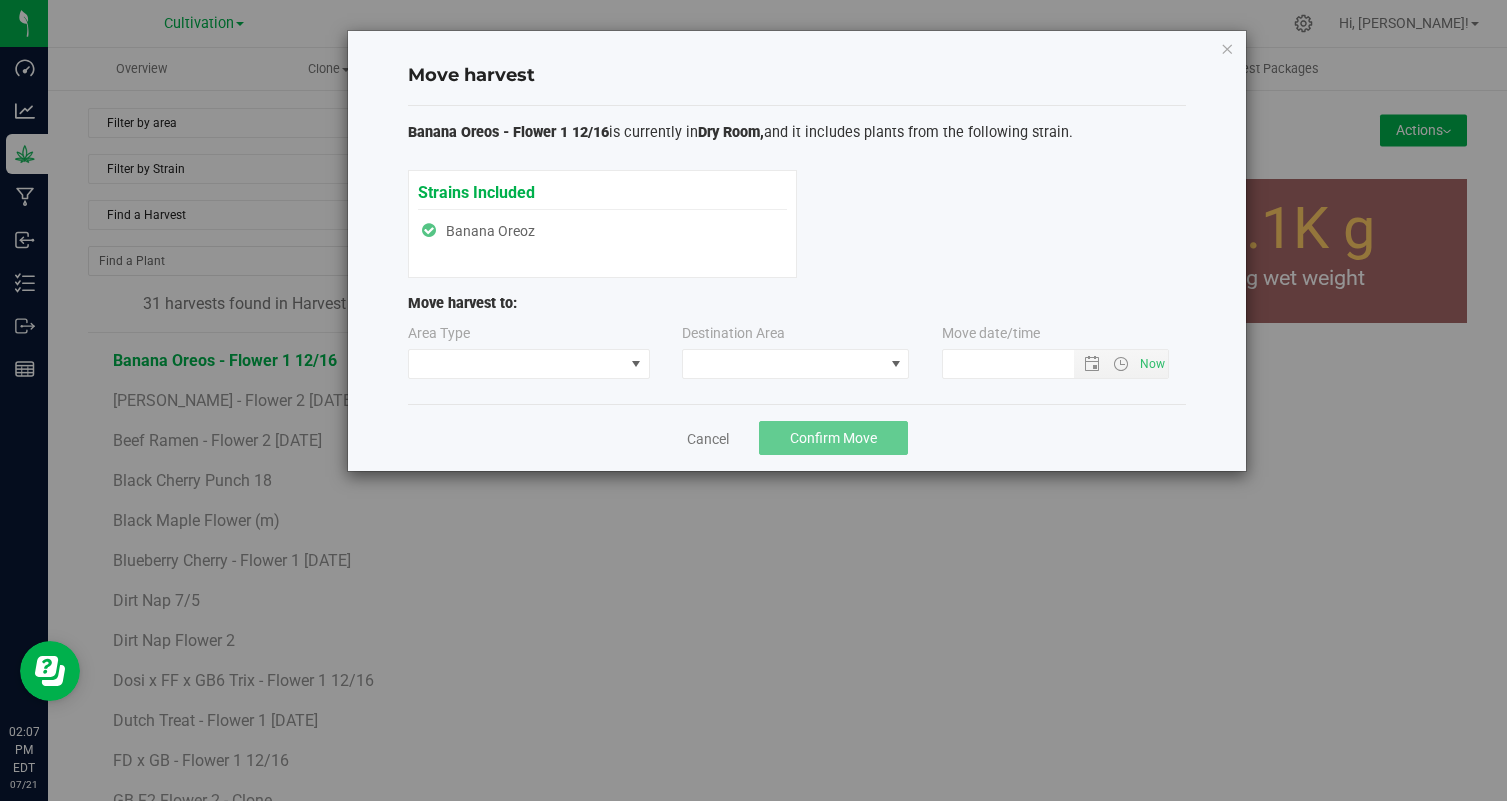 type on "7/21/2025 2:07 PM" 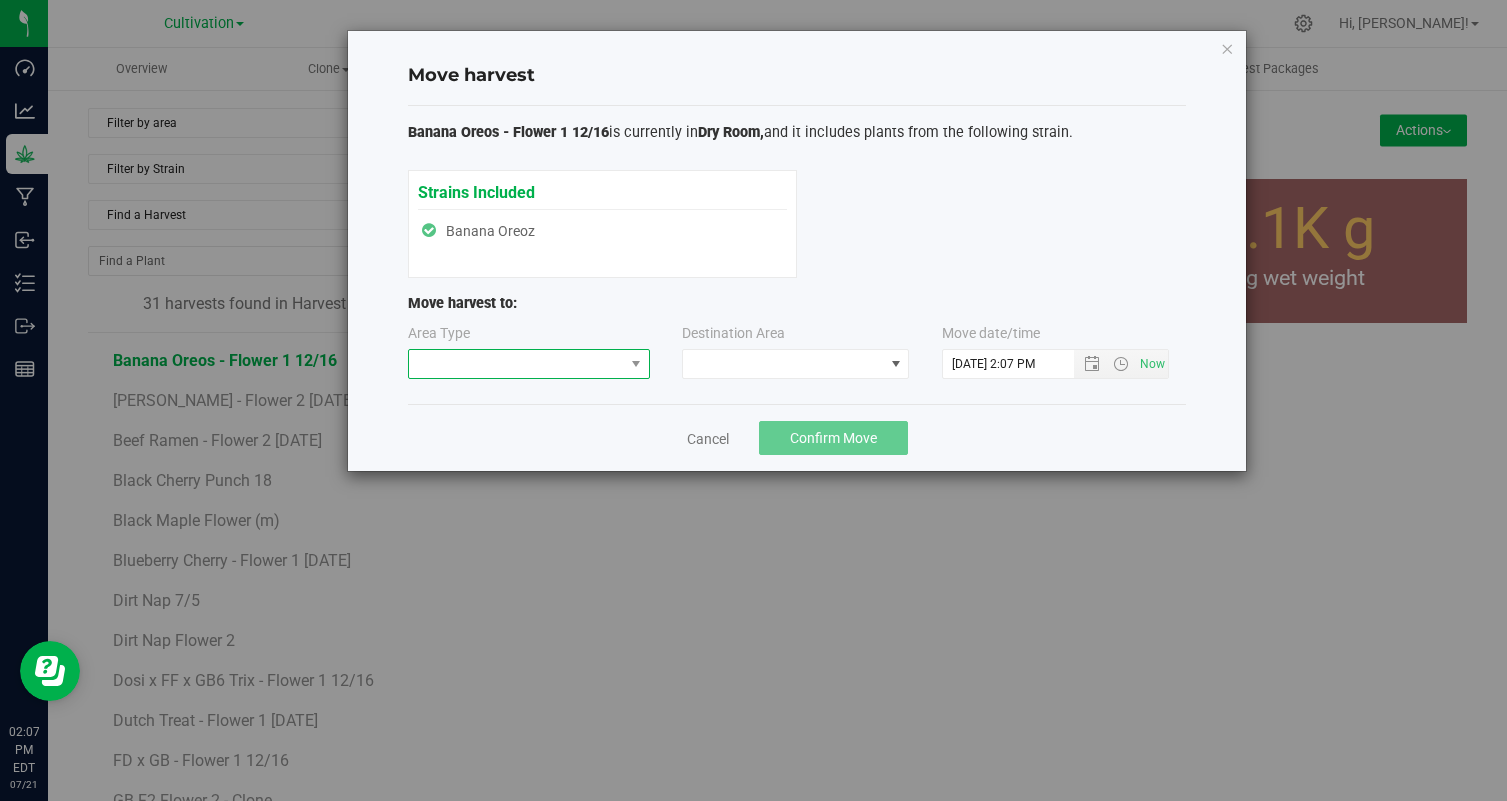 click at bounding box center (516, 364) 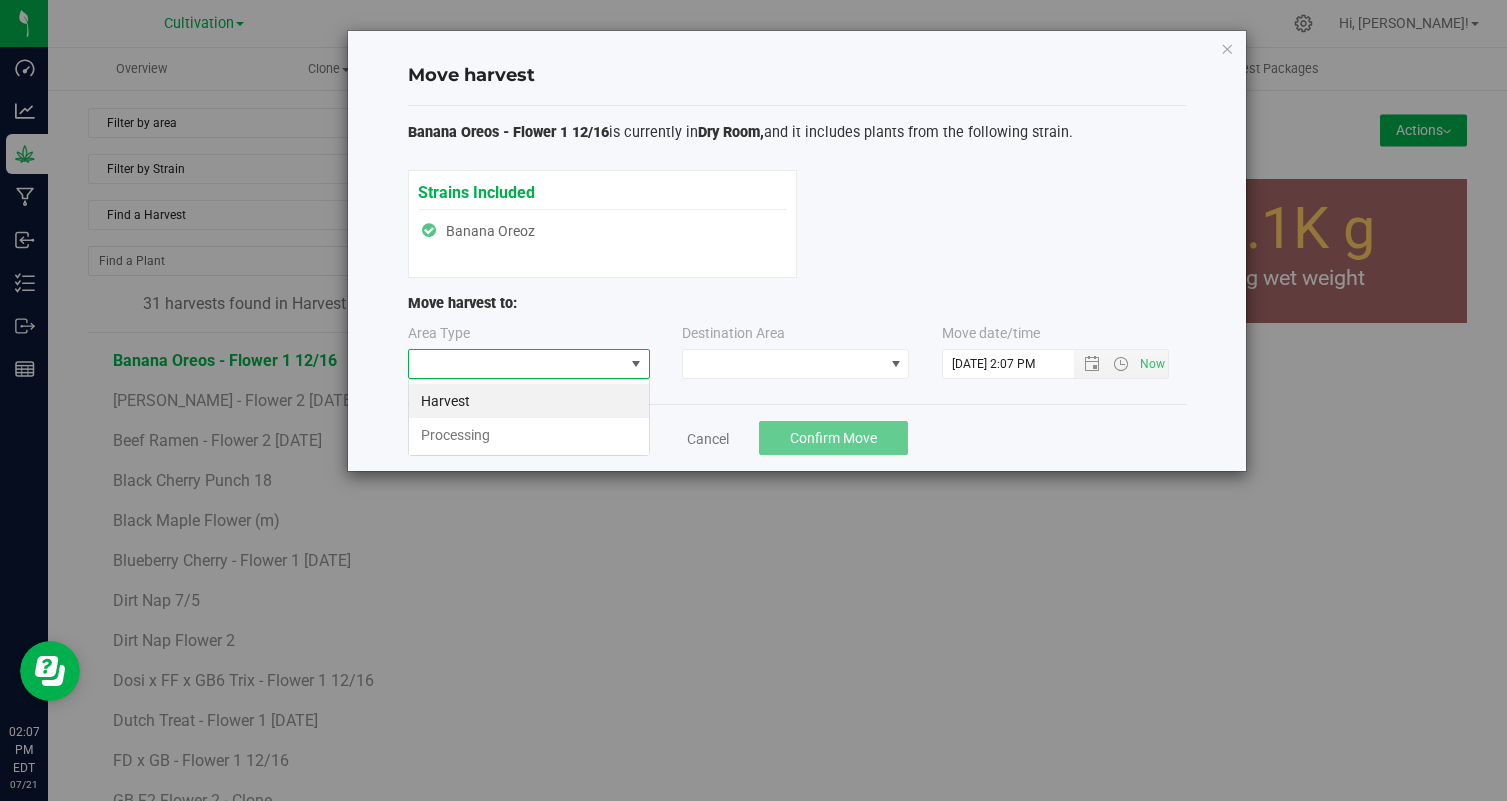 scroll, scrollTop: 99970, scrollLeft: 99758, axis: both 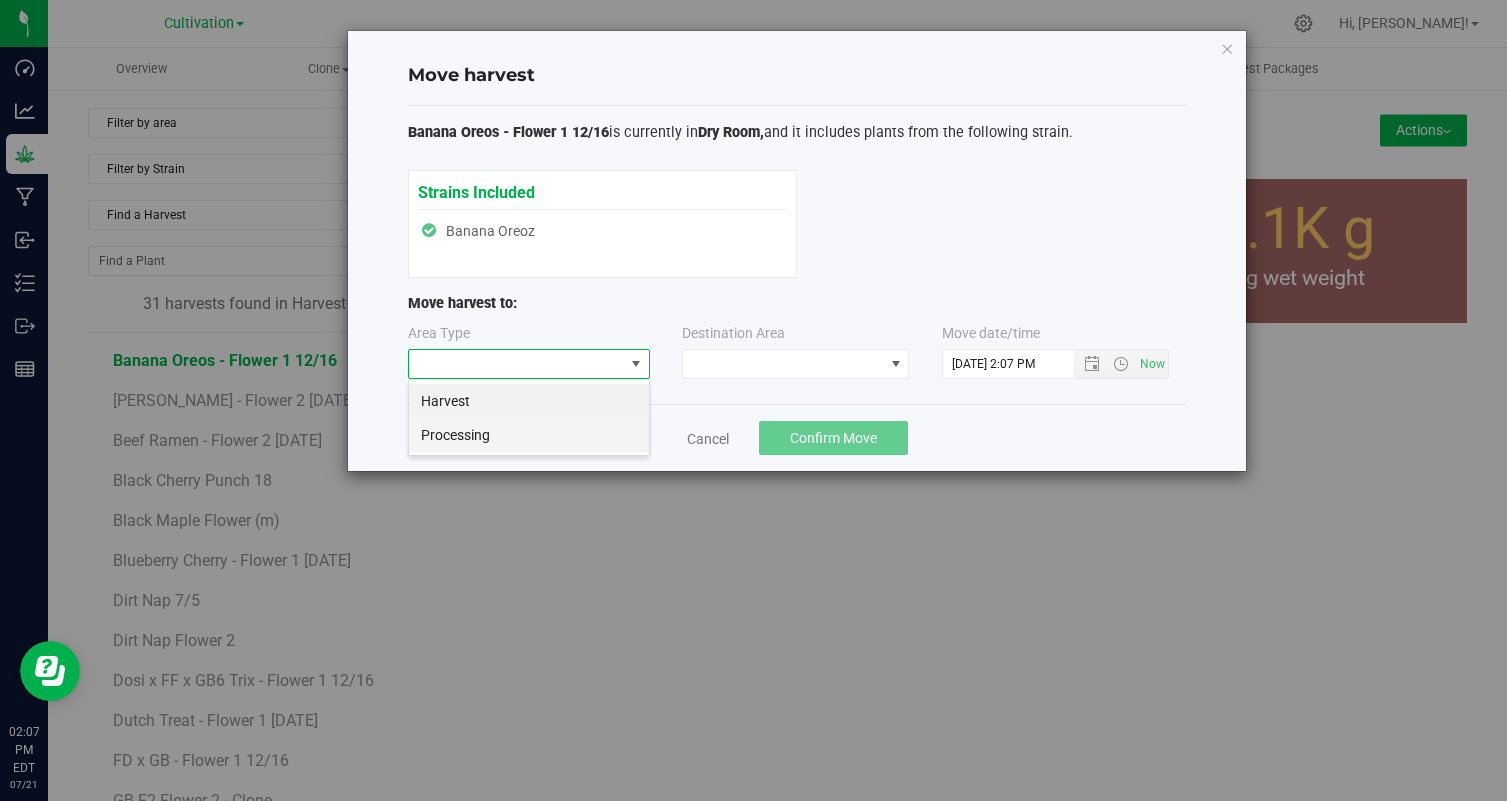 click on "Processing" at bounding box center [529, 435] 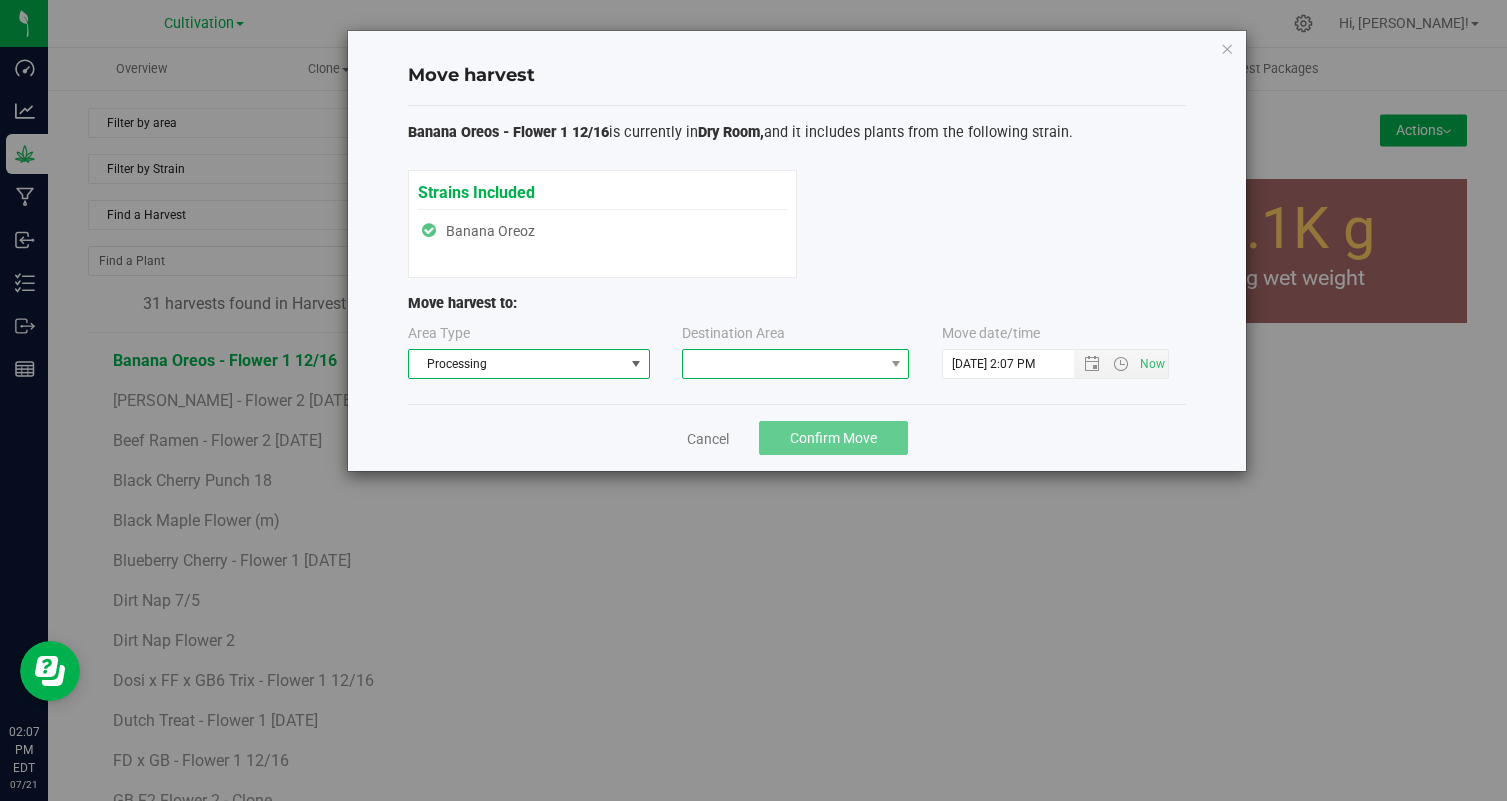 click at bounding box center (783, 364) 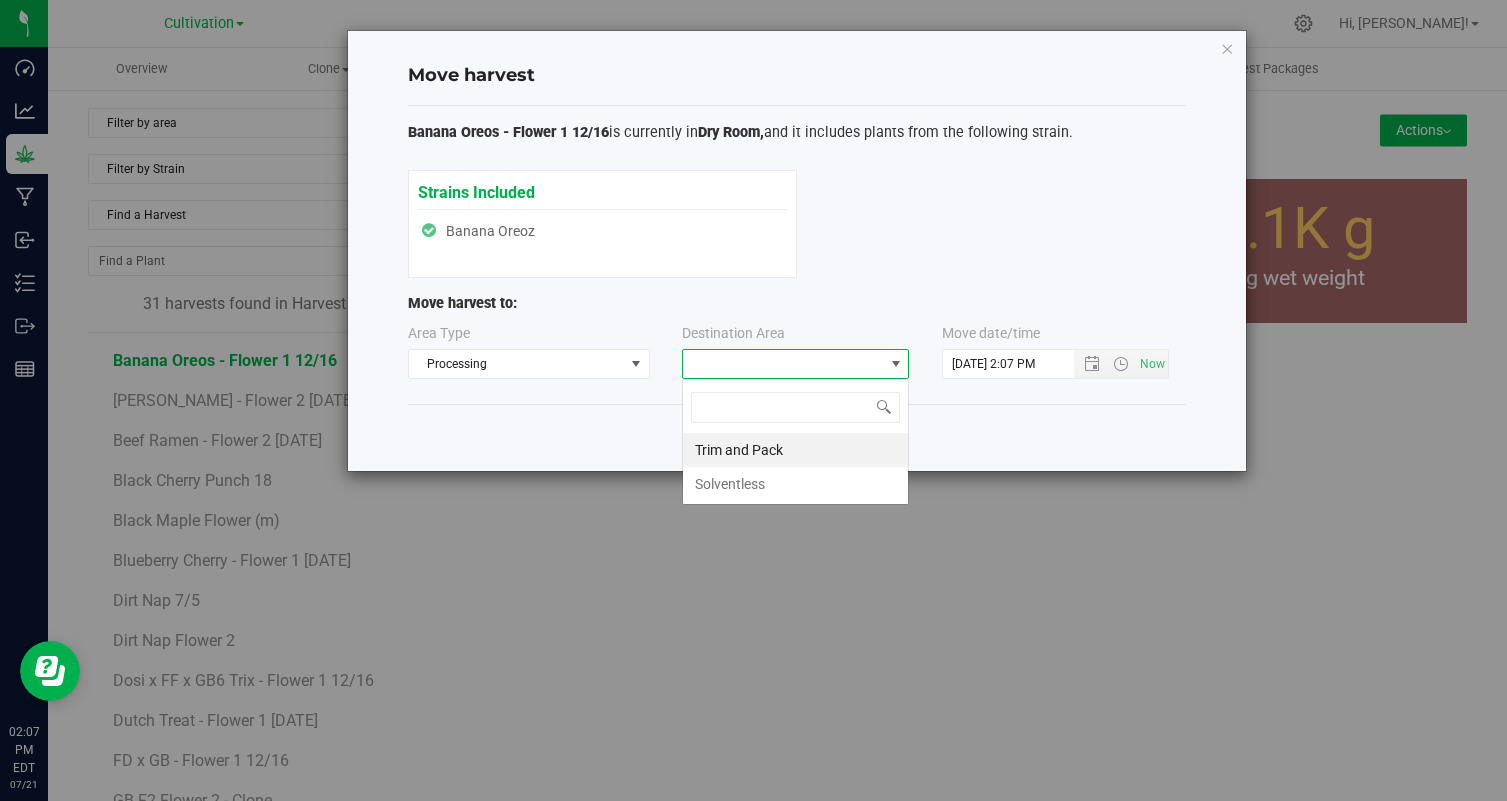 scroll, scrollTop: 99970, scrollLeft: 99773, axis: both 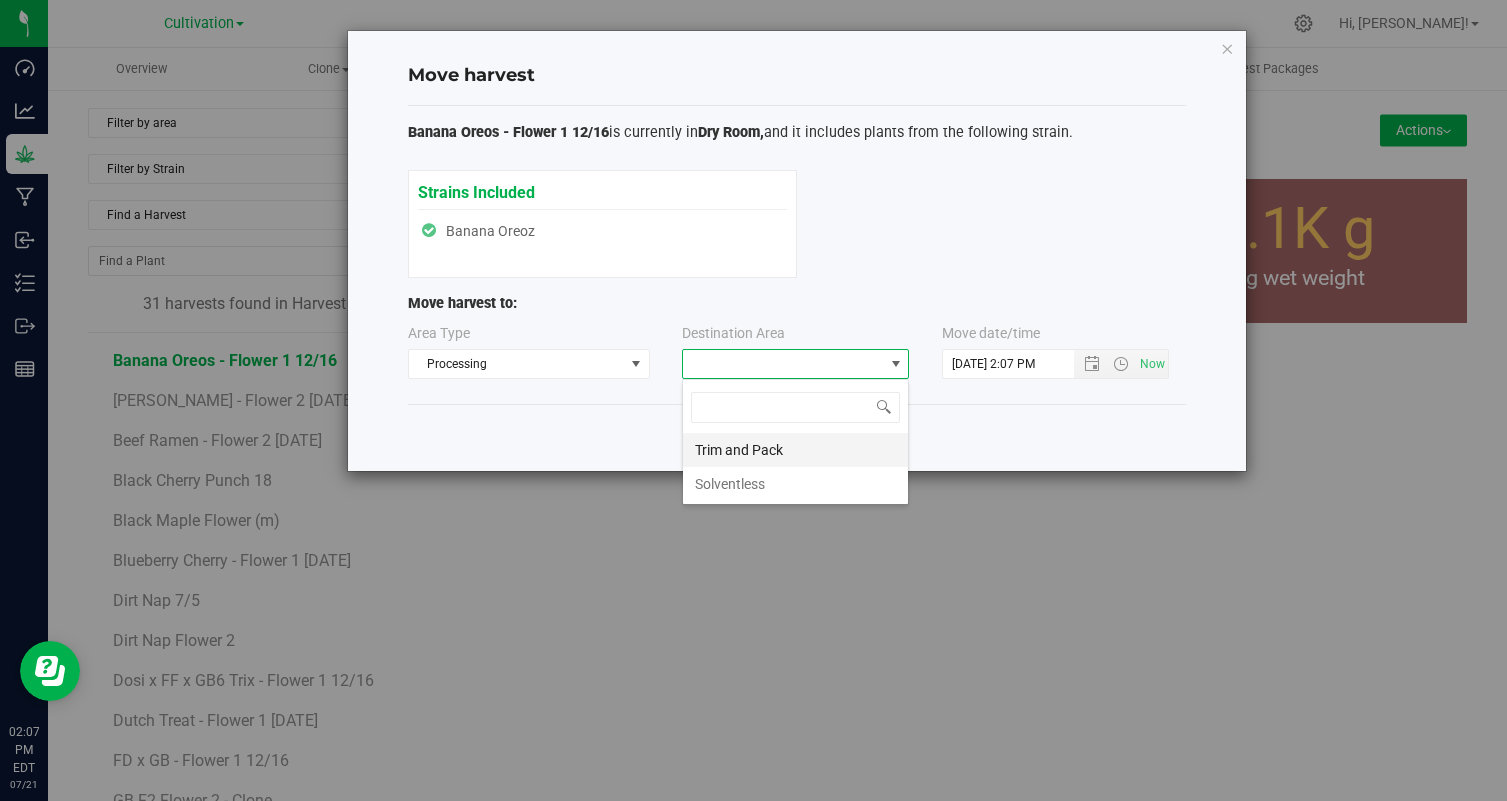 click on "Trim and Pack" at bounding box center [795, 450] 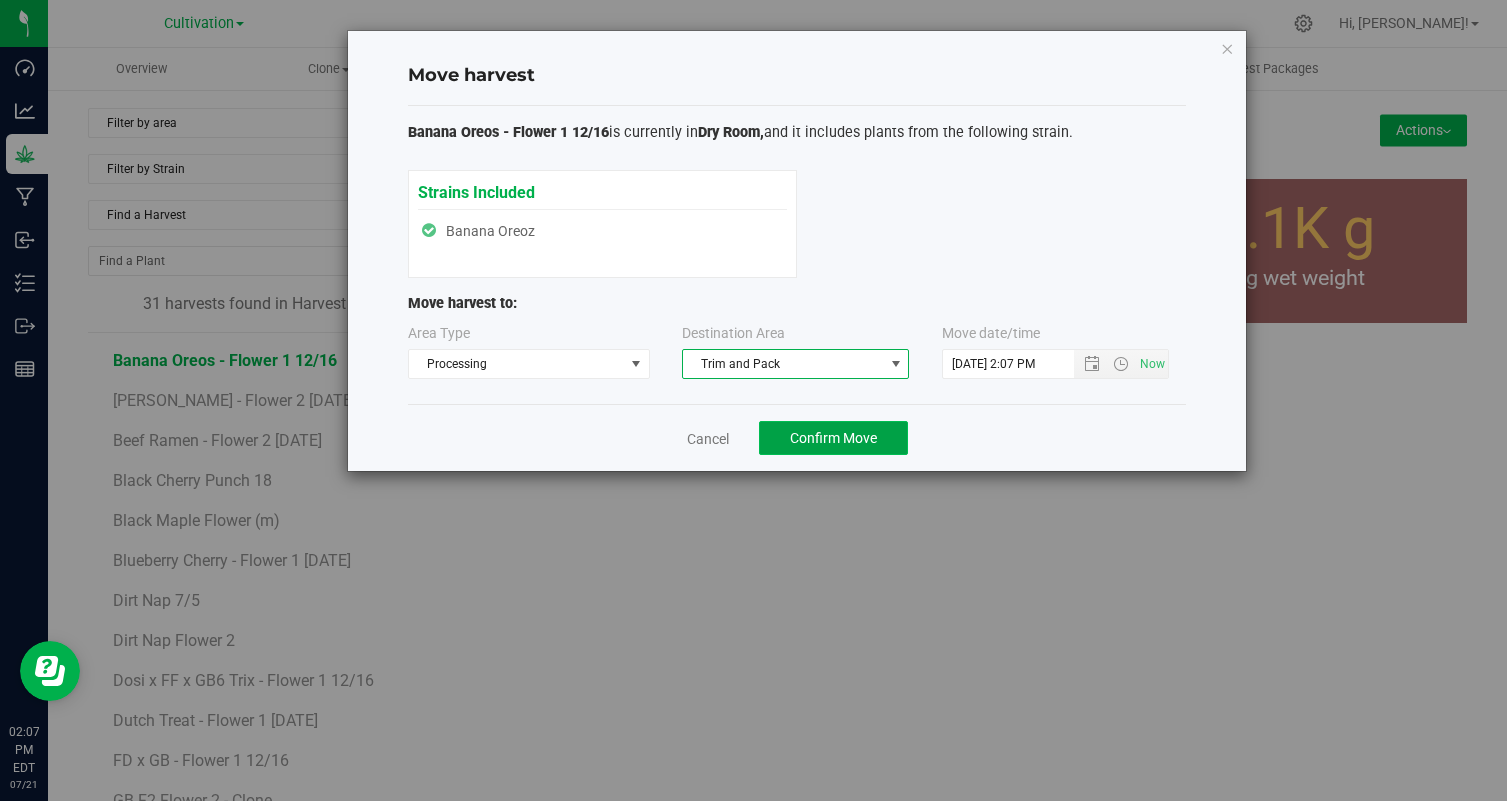 click on "Confirm Move" 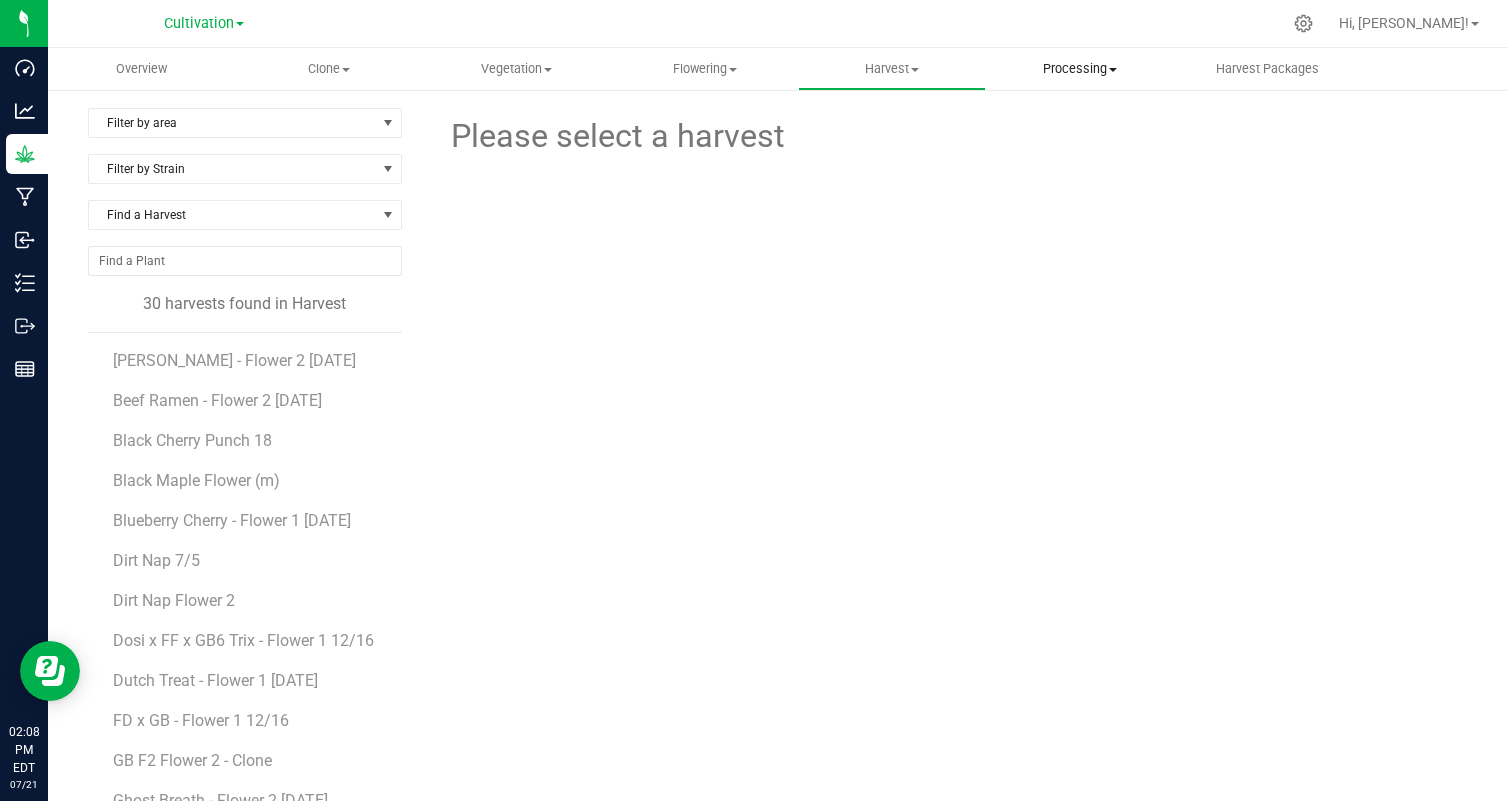 click on "Processing
Create package
Processing harvests
Processing plants
Completed harvests" at bounding box center [1080, 69] 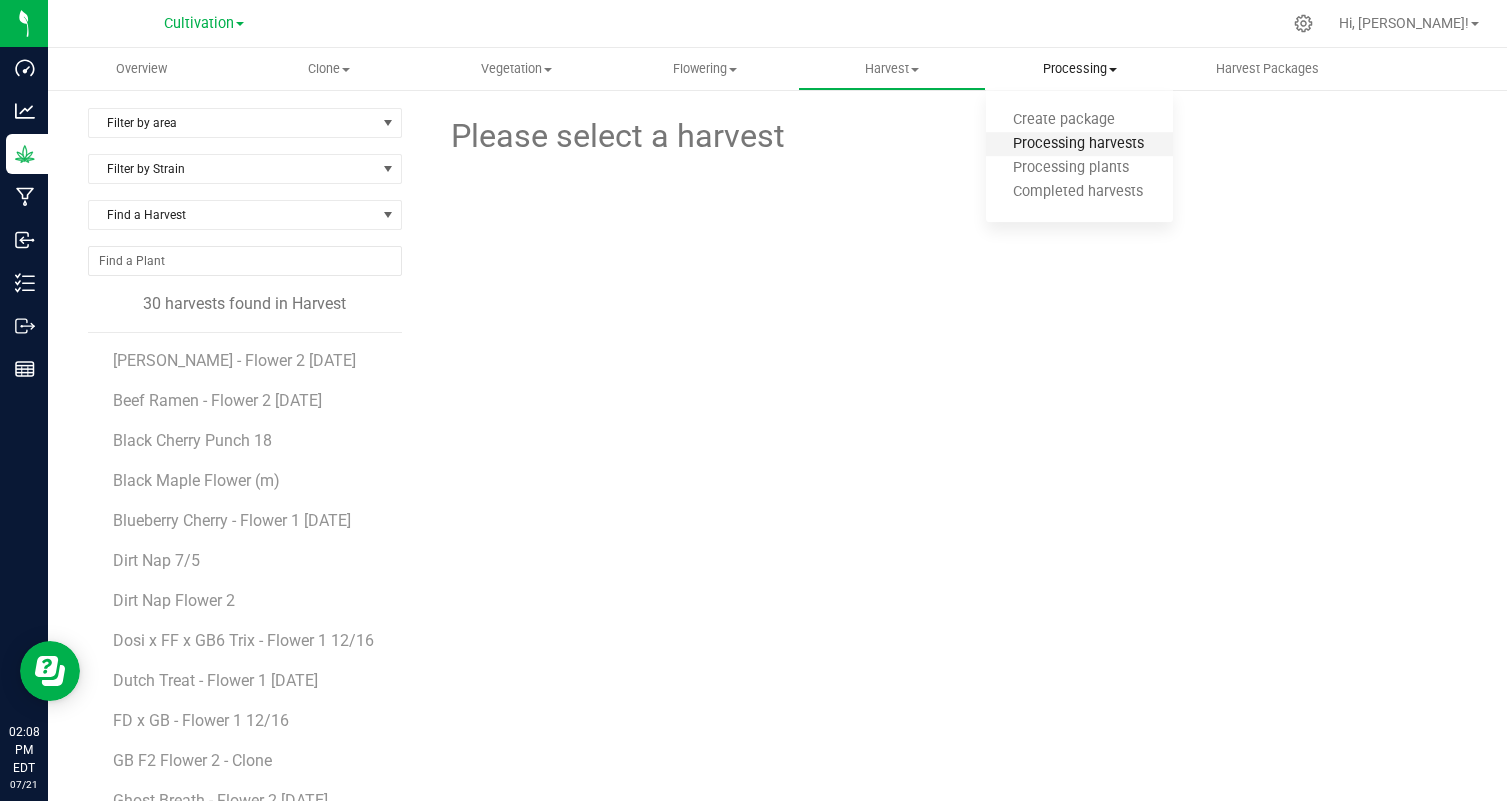 click on "Processing harvests" at bounding box center (1078, 144) 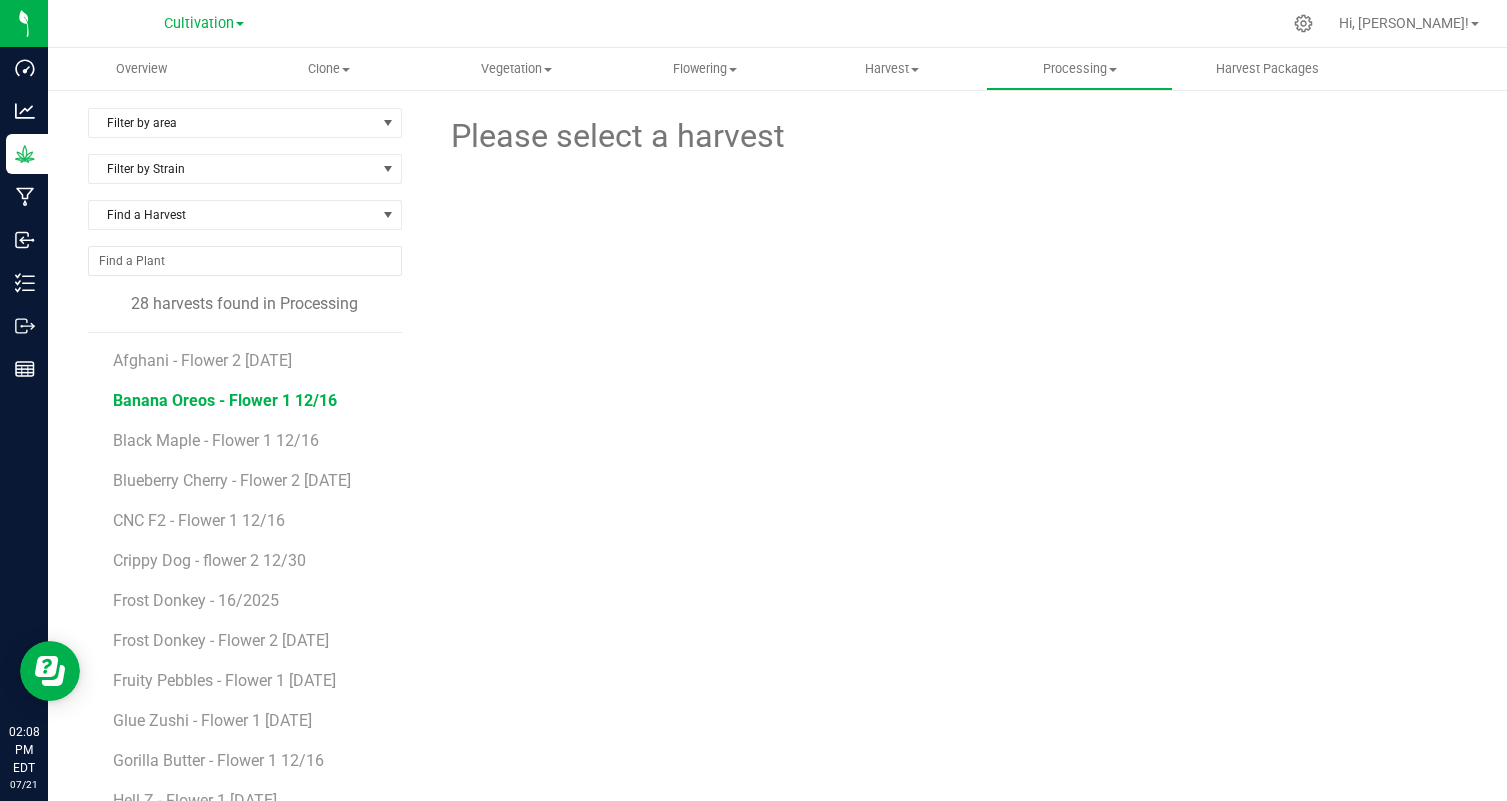 click on "Banana Oreos - Flower 1 12/16" at bounding box center (225, 400) 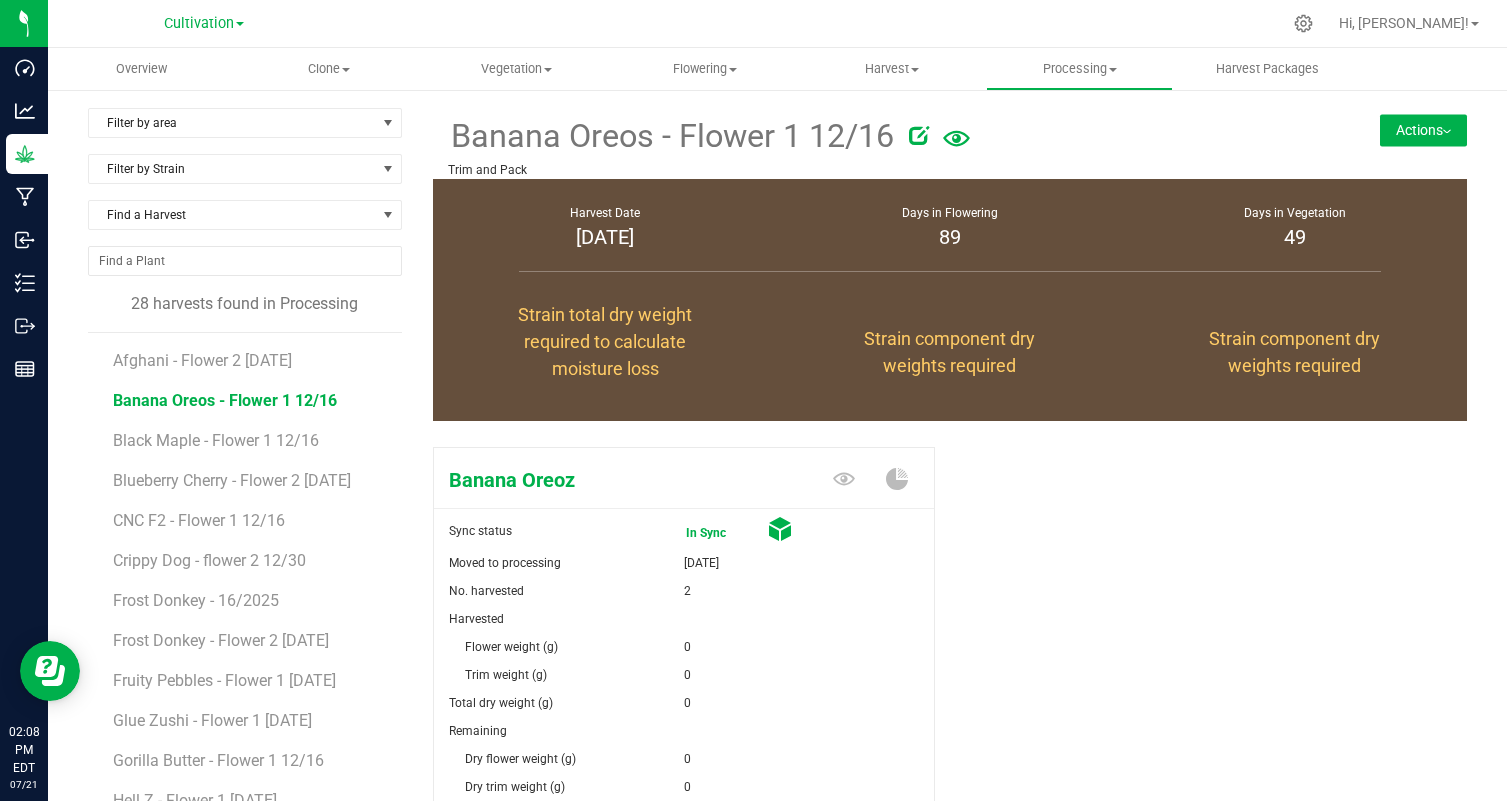 click on "Banana Oreos - Flower 1 12/16
Trim and Pack
Actions
Create package from harvest
Complete harvest" at bounding box center (950, 143) 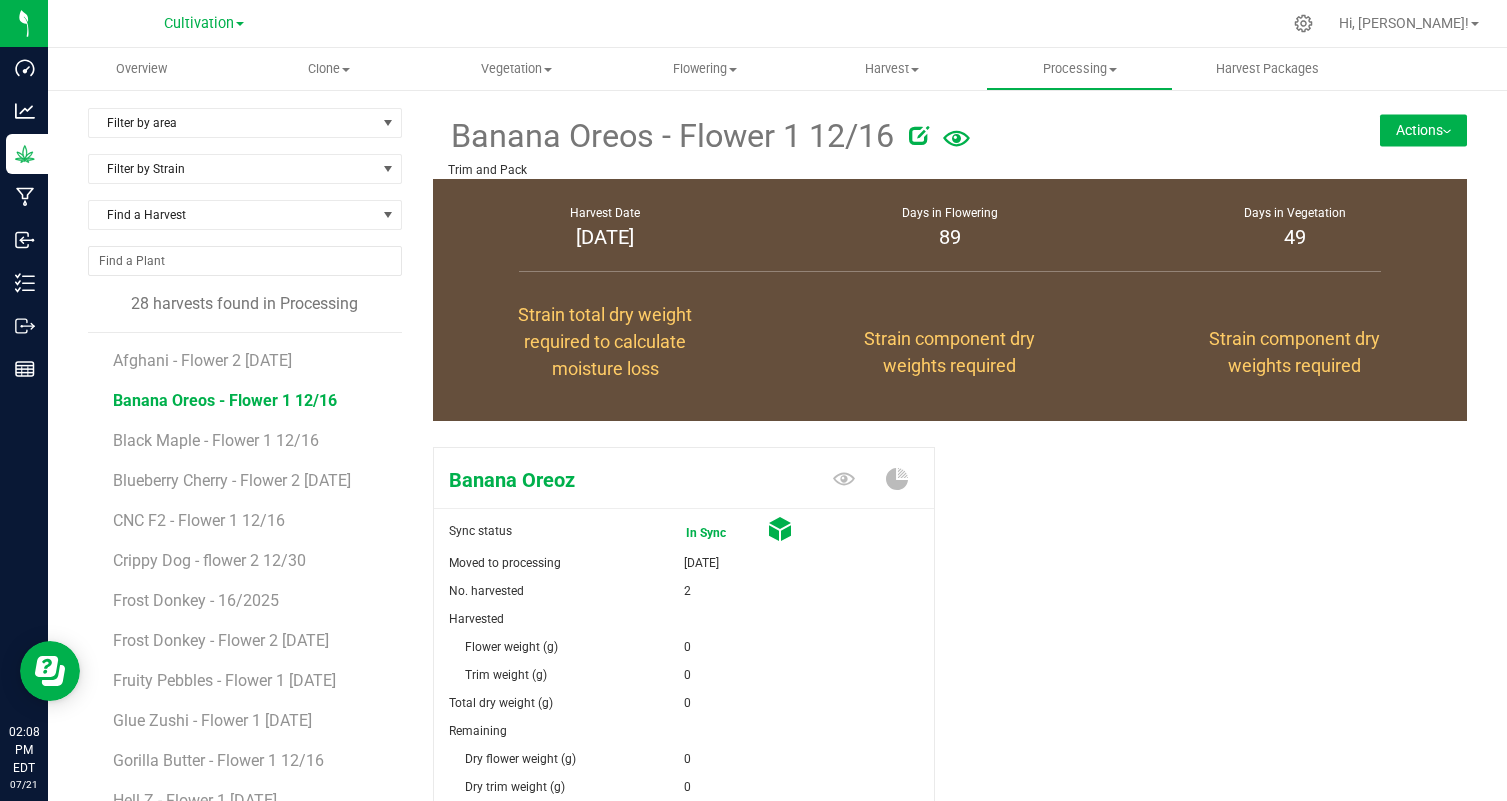 click on "Actions" at bounding box center (1423, 130) 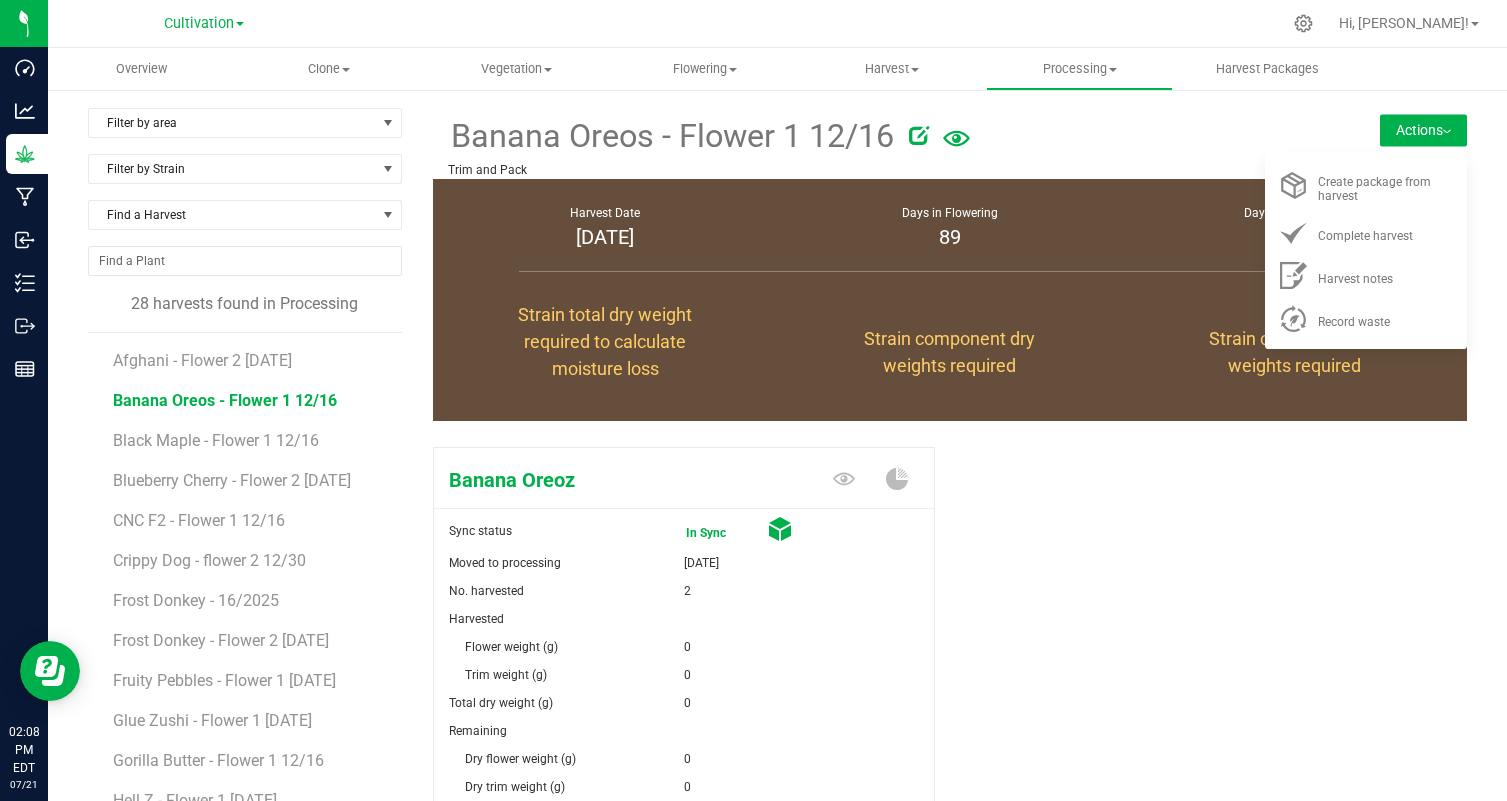 click on "Banana Oreoz
Sync status
In Sync
Moved to processing
Jul 21, 2025
No. harvested
2
Harvested" at bounding box center (950, 693) 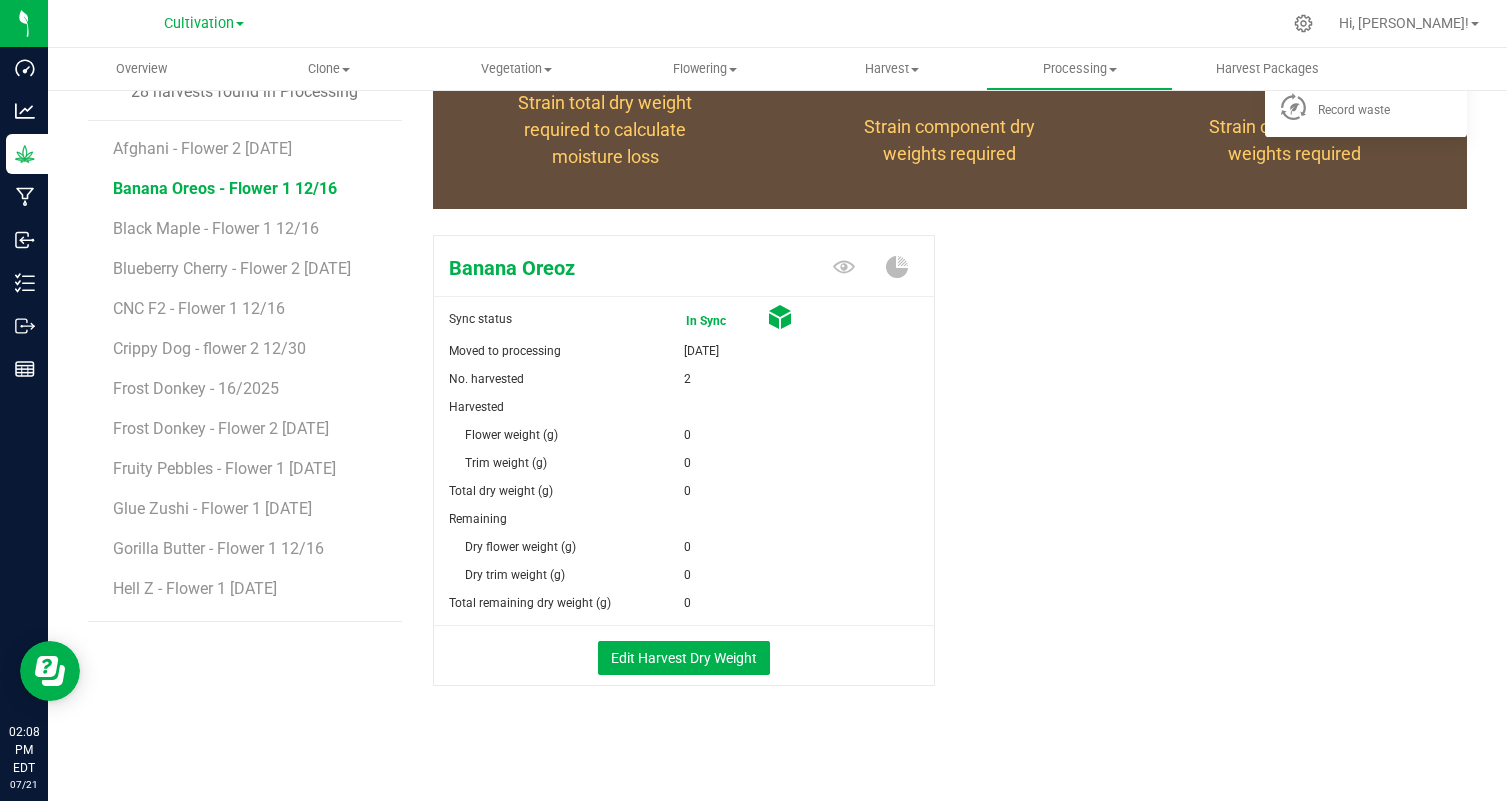 click on "Edit Harvest Dry Weight" at bounding box center [684, 655] 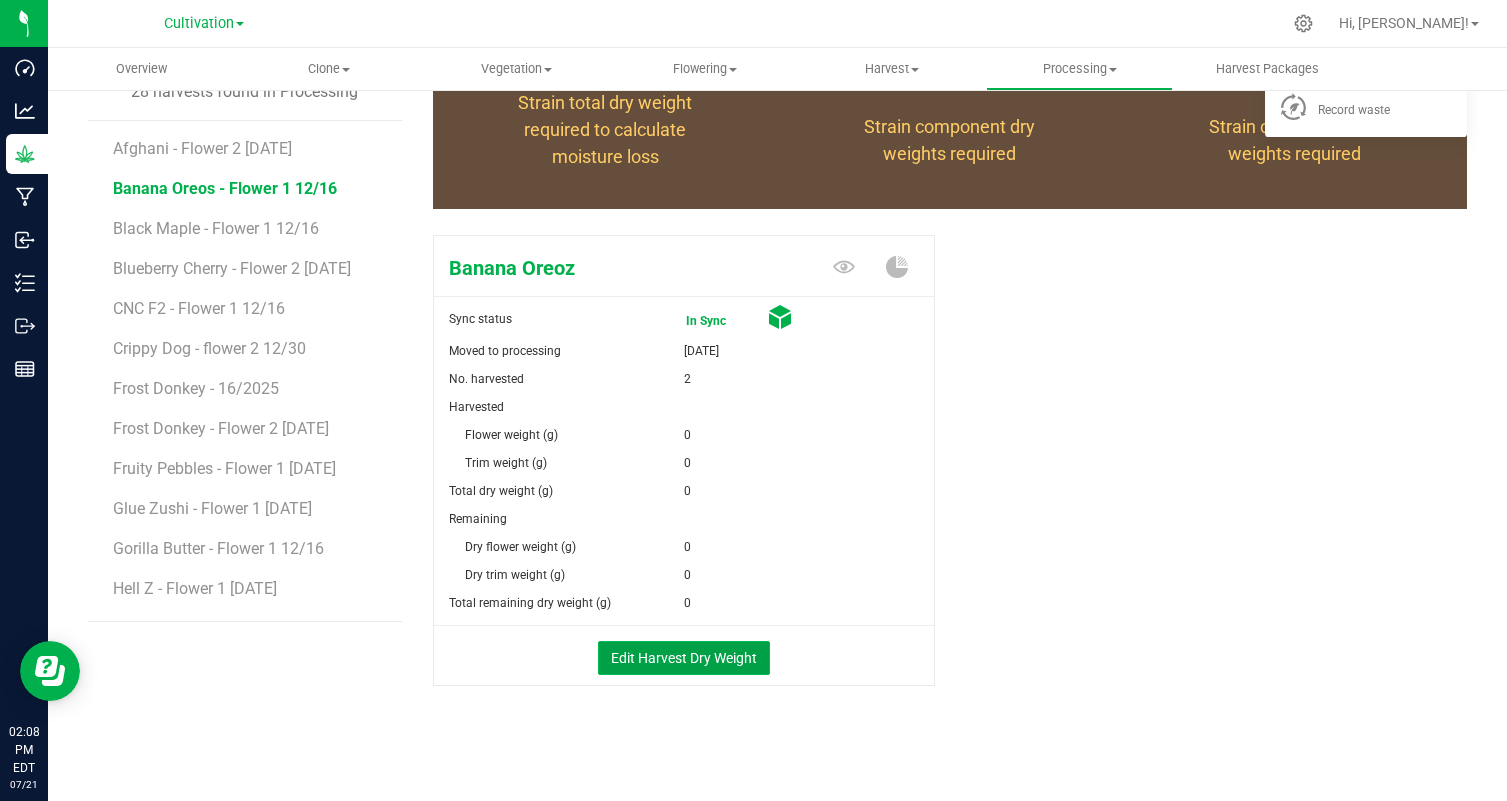 click on "Edit Harvest Dry Weight" at bounding box center (684, 658) 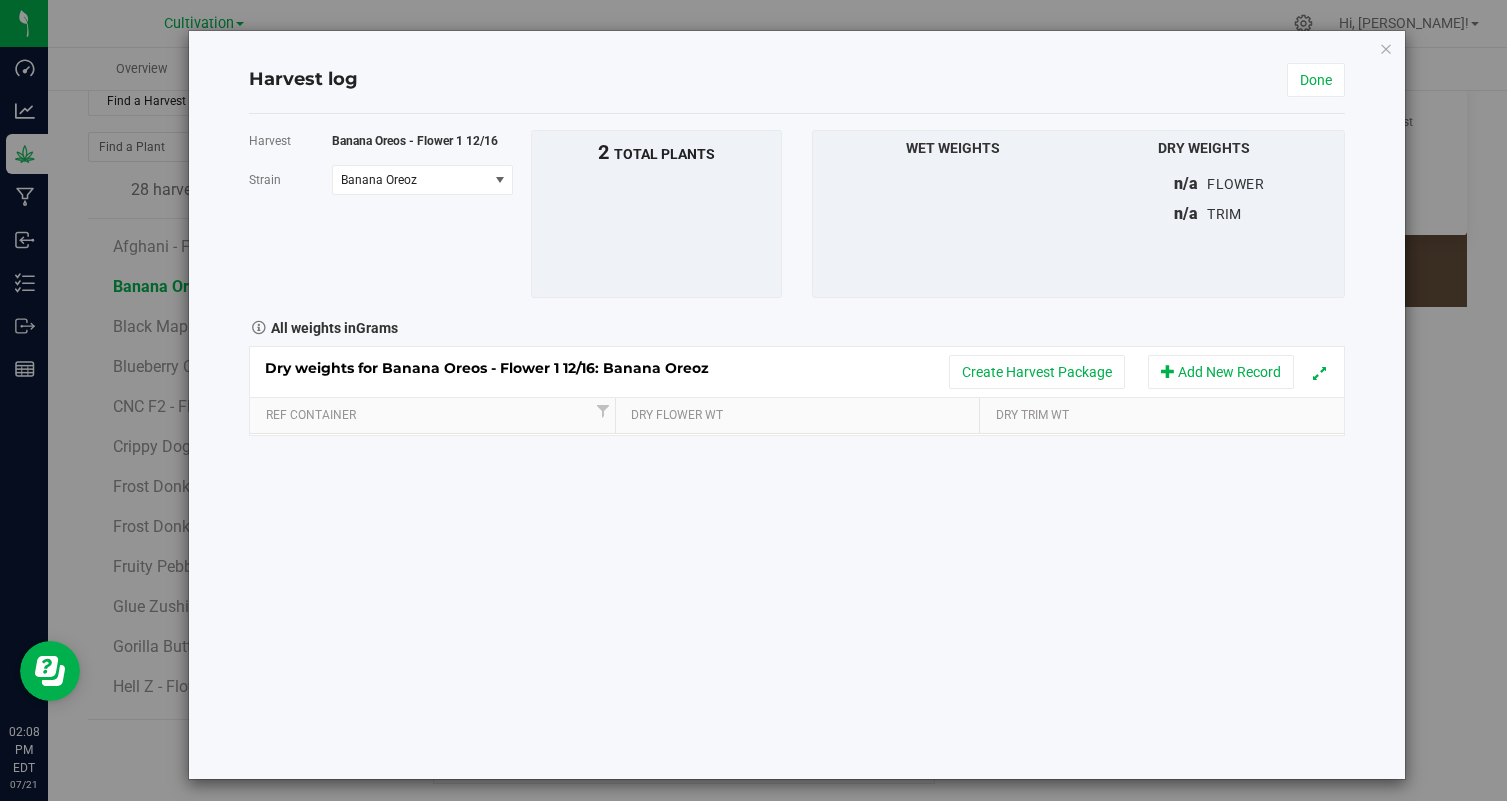 scroll, scrollTop: 212, scrollLeft: 0, axis: vertical 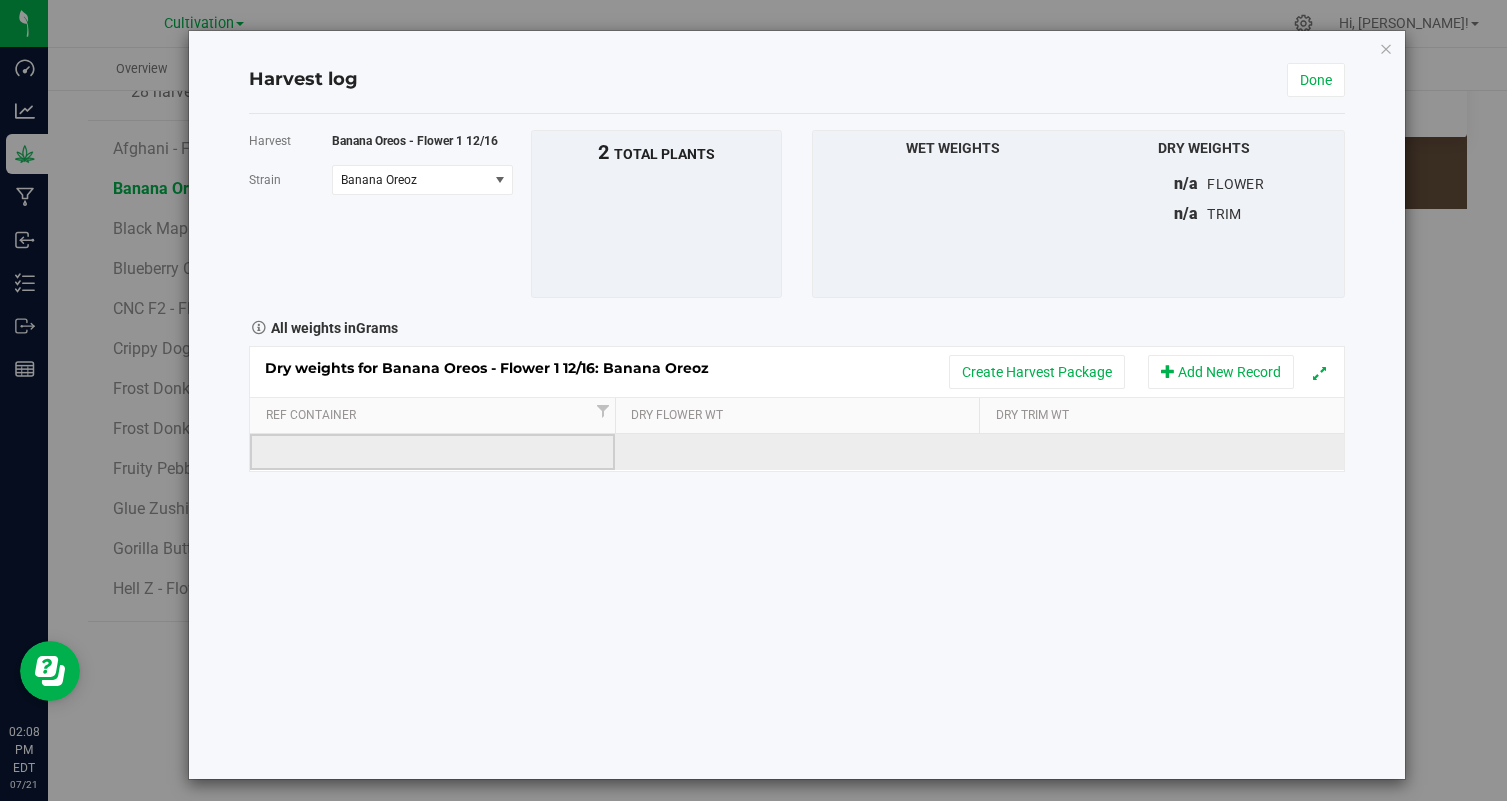 click at bounding box center [432, 452] 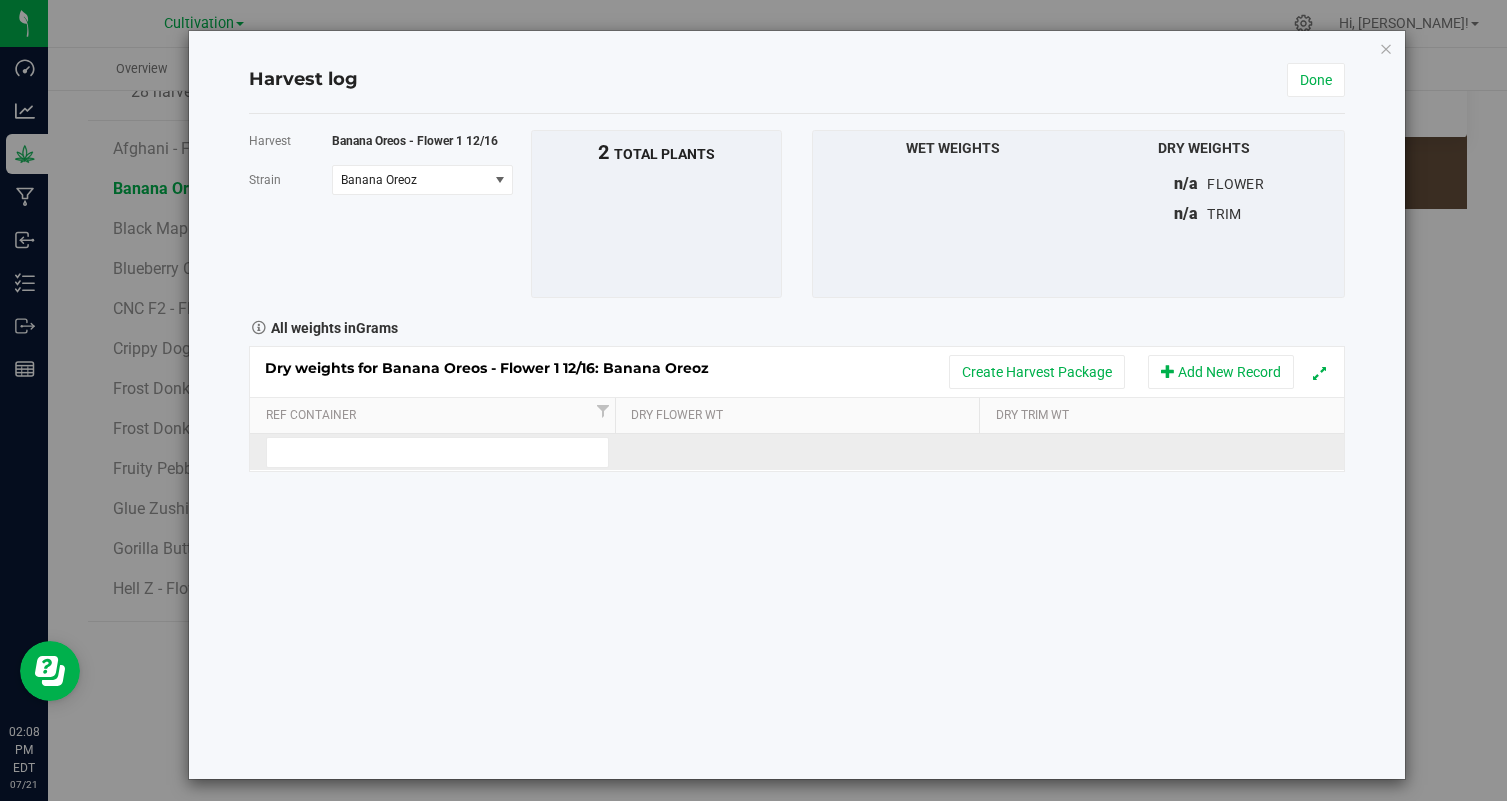 type on "1" 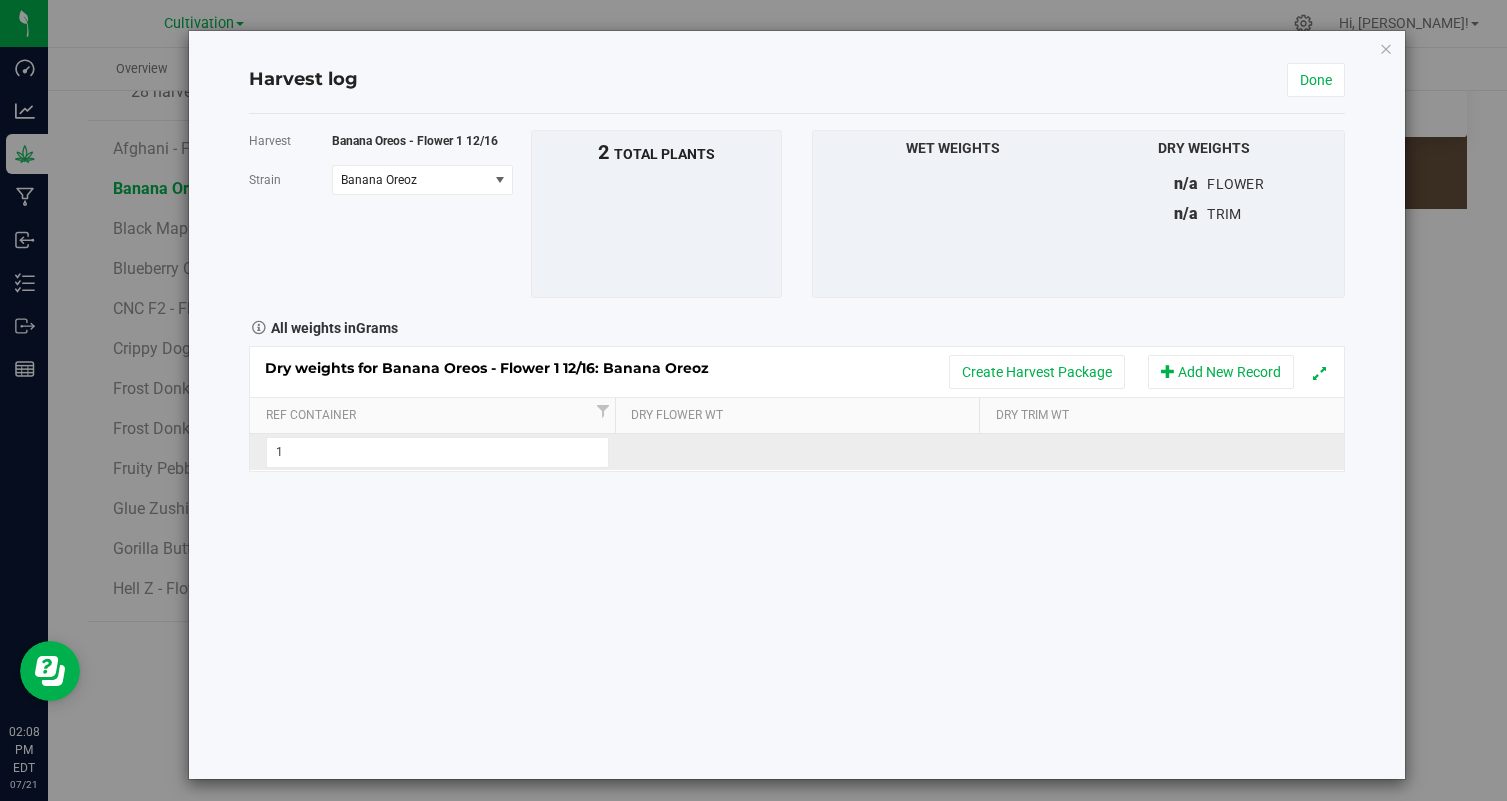 click on "Dry weights for Banana Oreos - Flower 1 12/16: Banana Oreoz
Create Harvest Package
Add New Record
Ref Container Dry Flower Wt Dry Trim Wt 1" at bounding box center [797, 409] 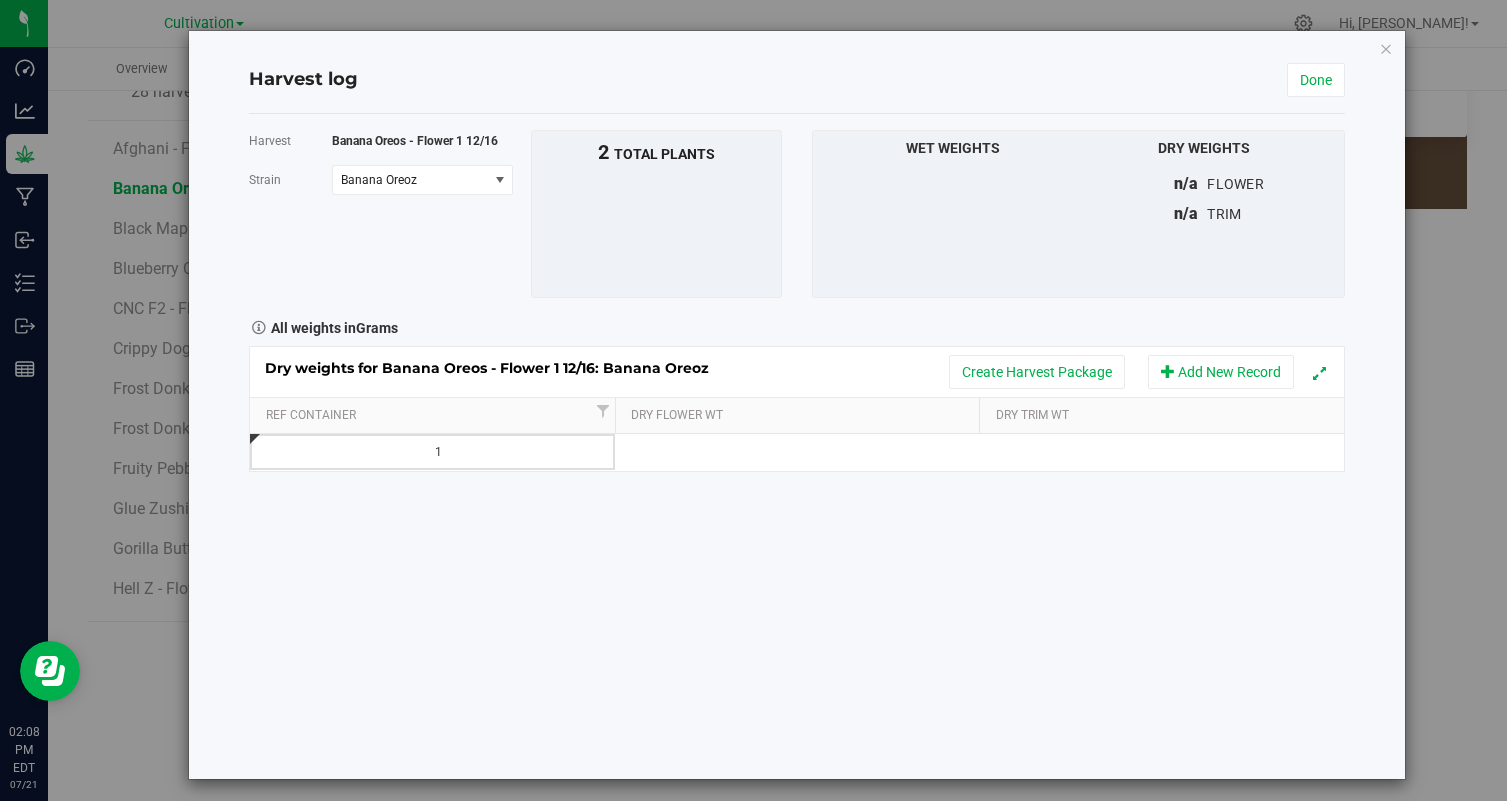 click at bounding box center [797, 452] 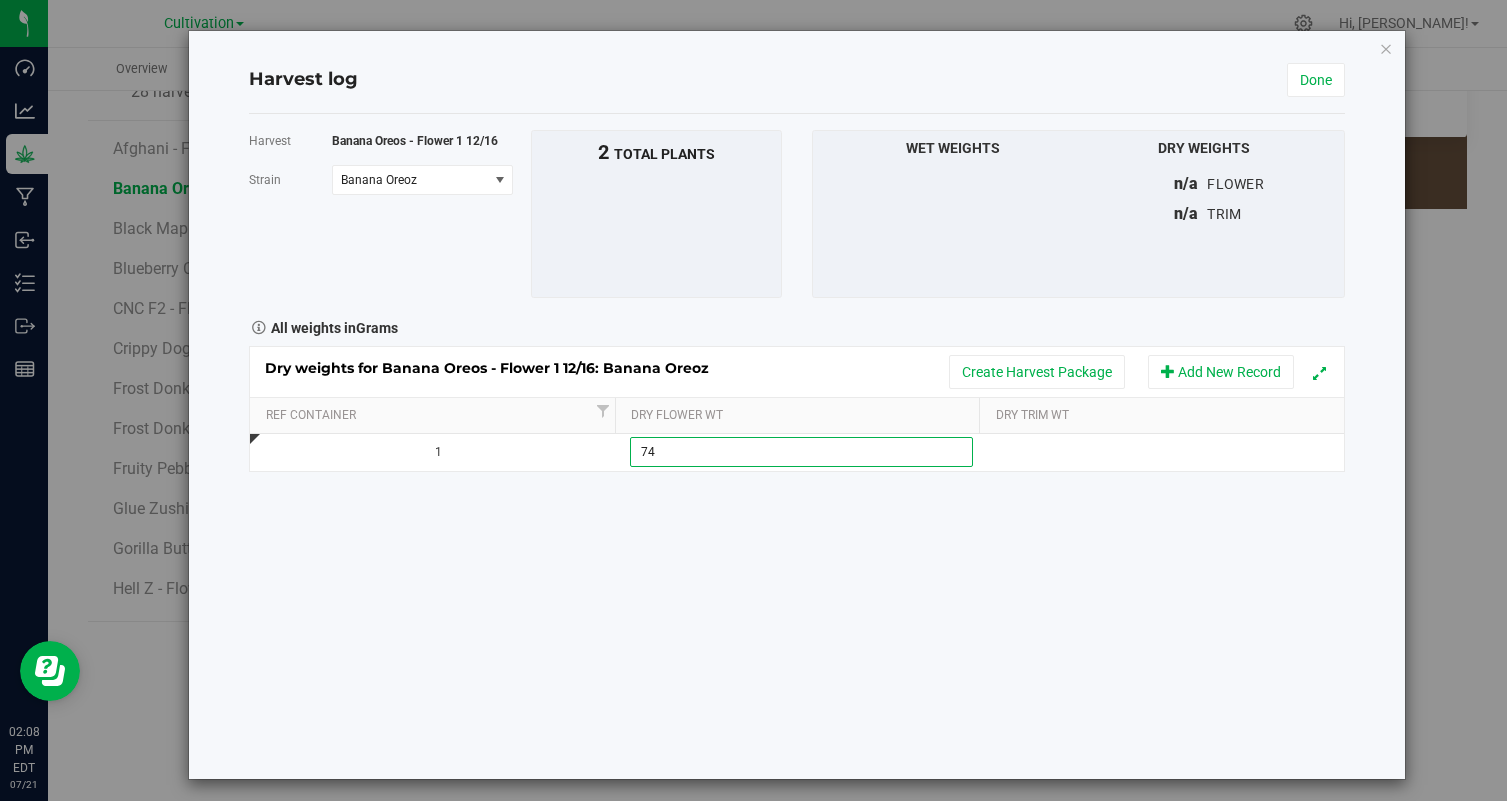 type on "7" 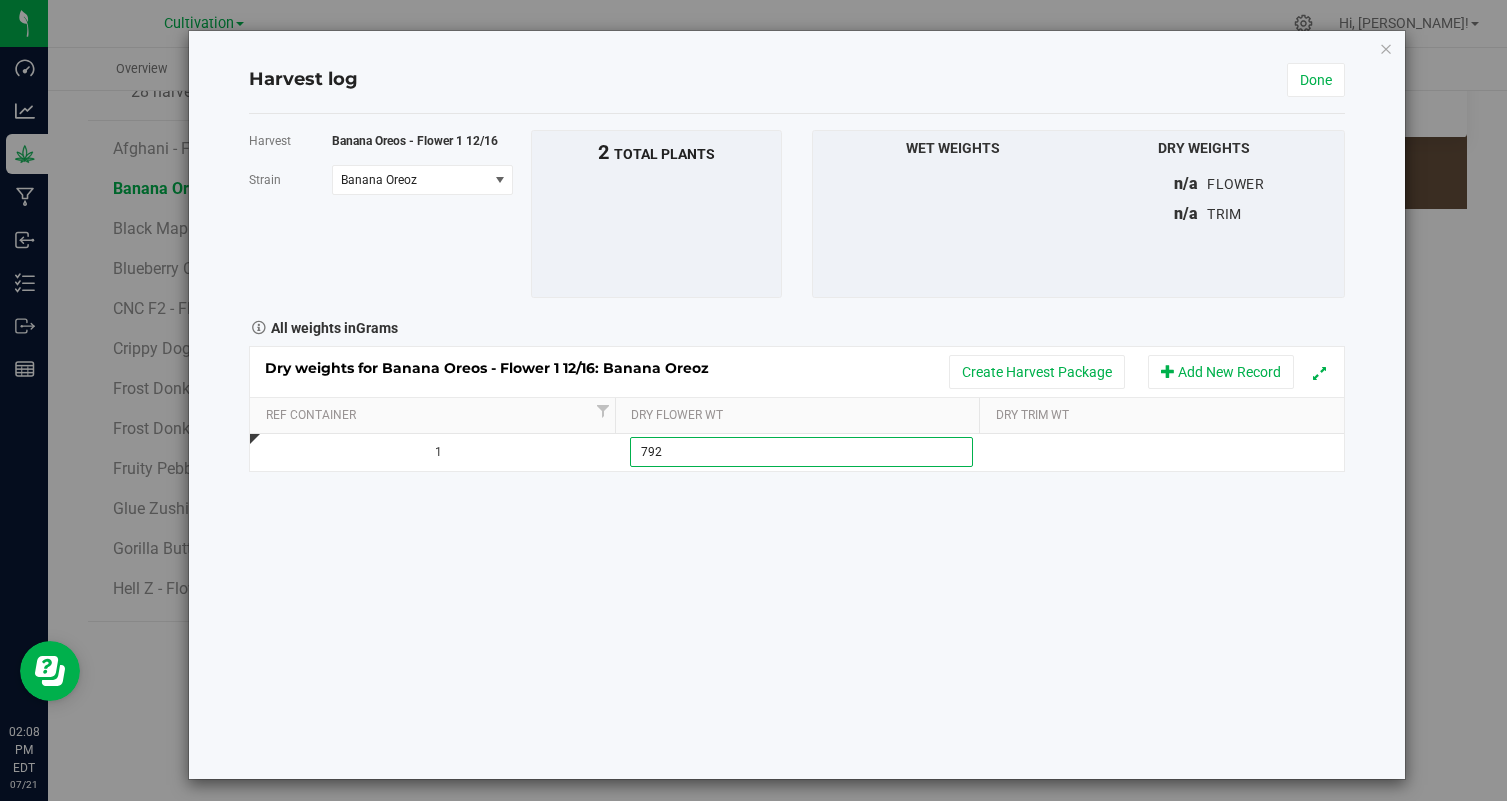 type on "7923" 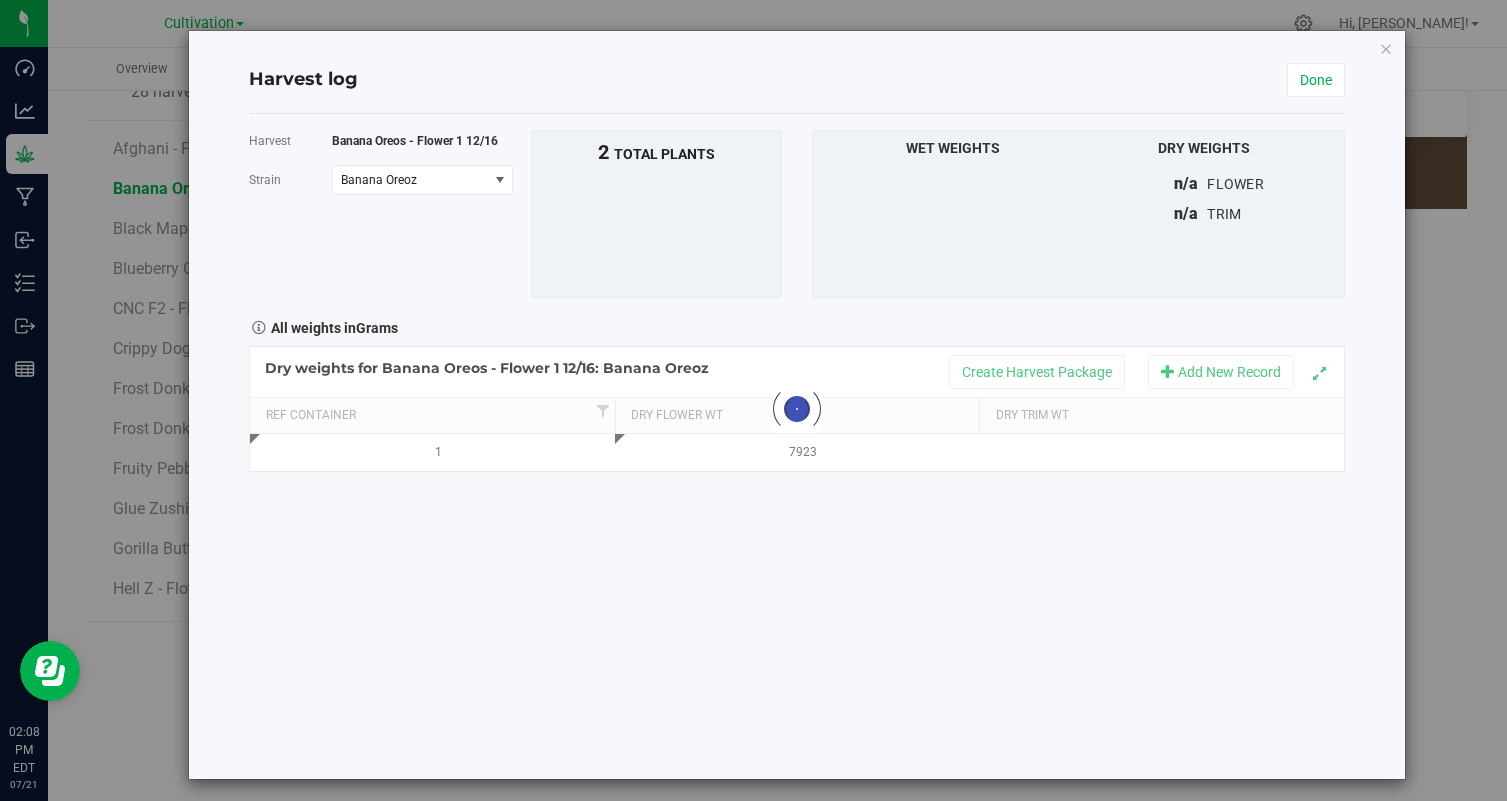 click on "Harvest
Banana Oreos - Flower 1 12/16
Strain
Banana Oreoz Select strain Banana Oreoz
To bulk upload trim weights:
Export to CSV
Upload the CSV file  with weights entered
2
total plants" at bounding box center [797, 446] 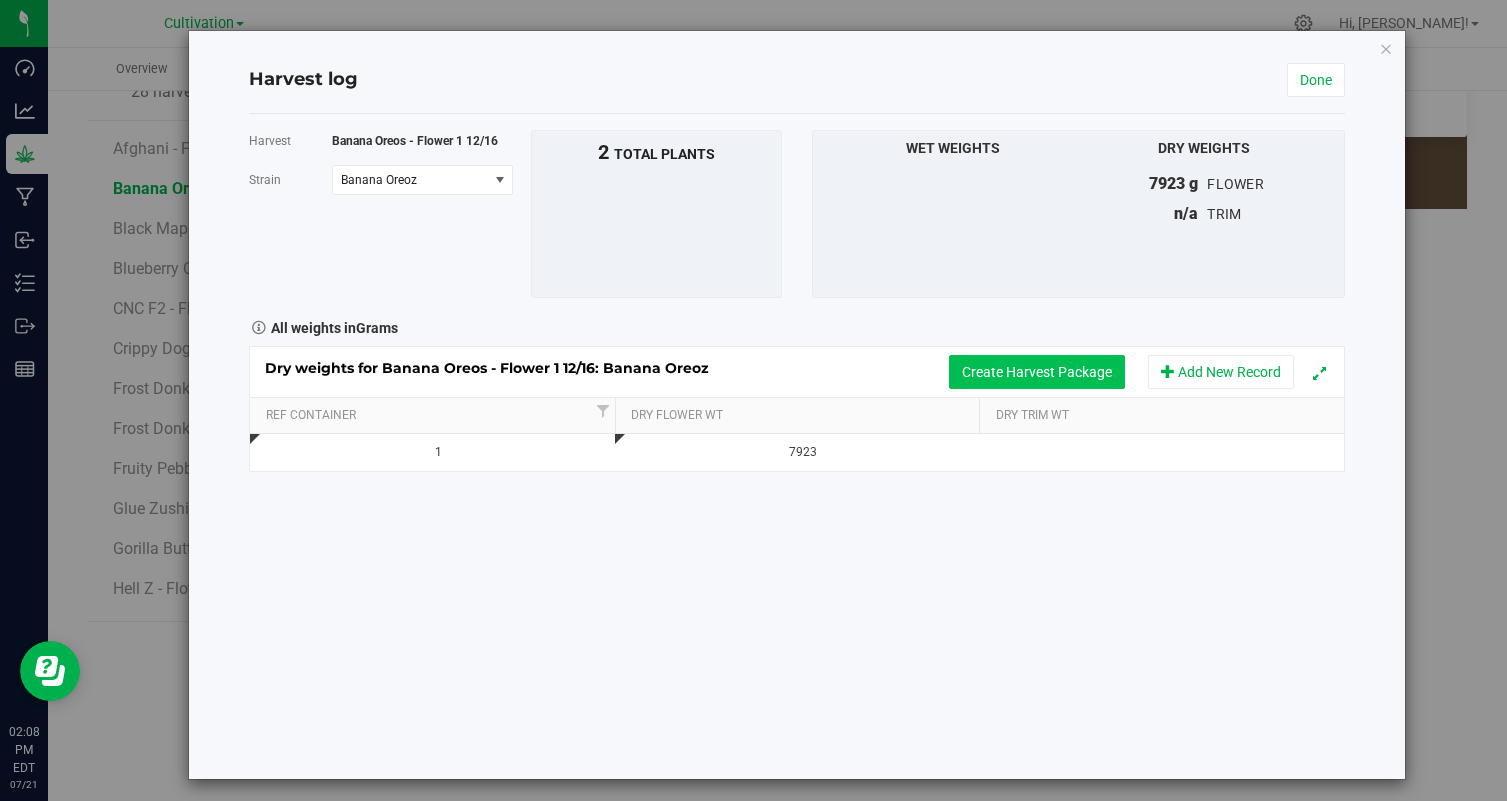 click on "Create Harvest Package" at bounding box center (1037, 372) 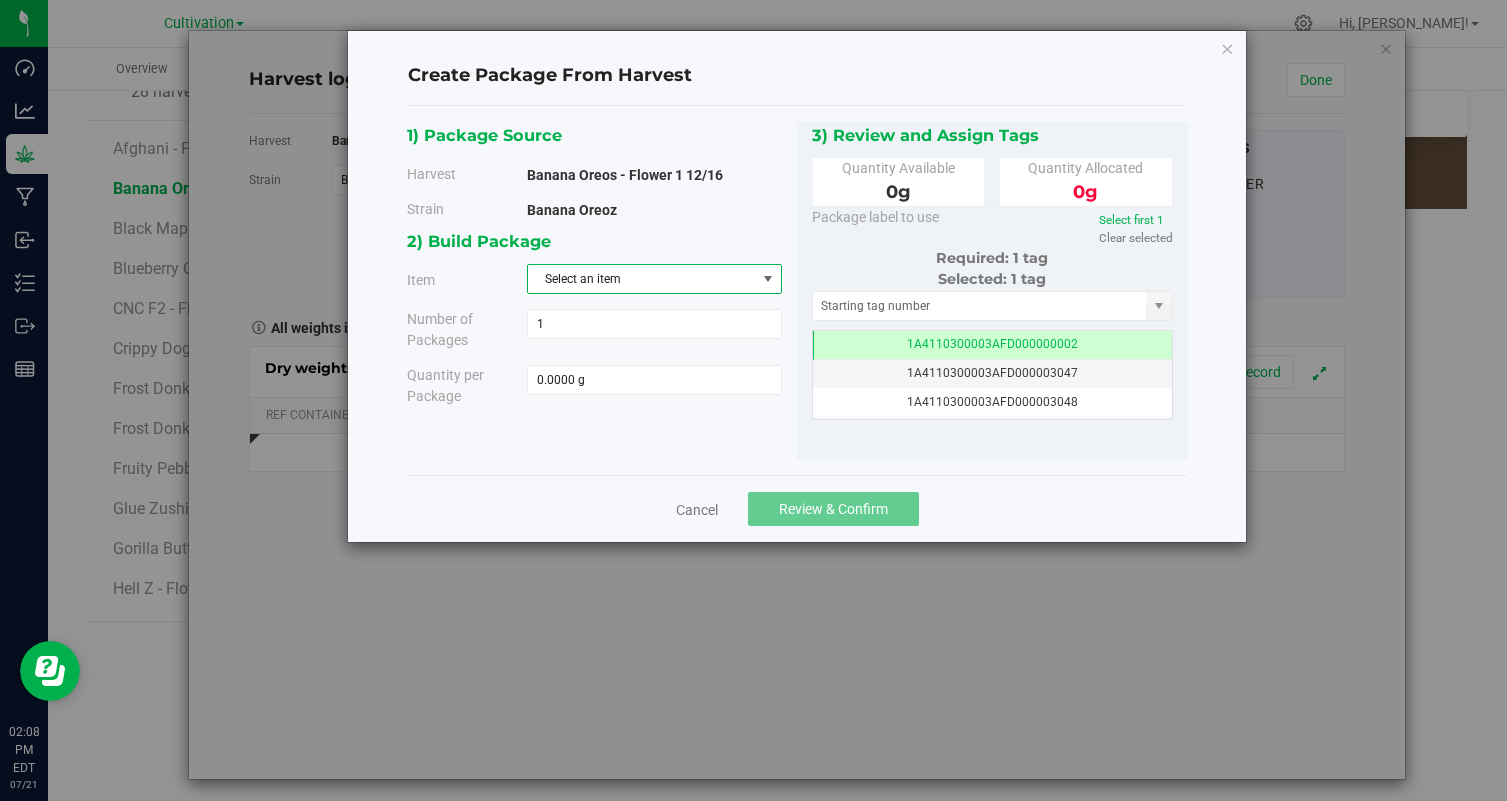 click on "Select an item" at bounding box center [642, 279] 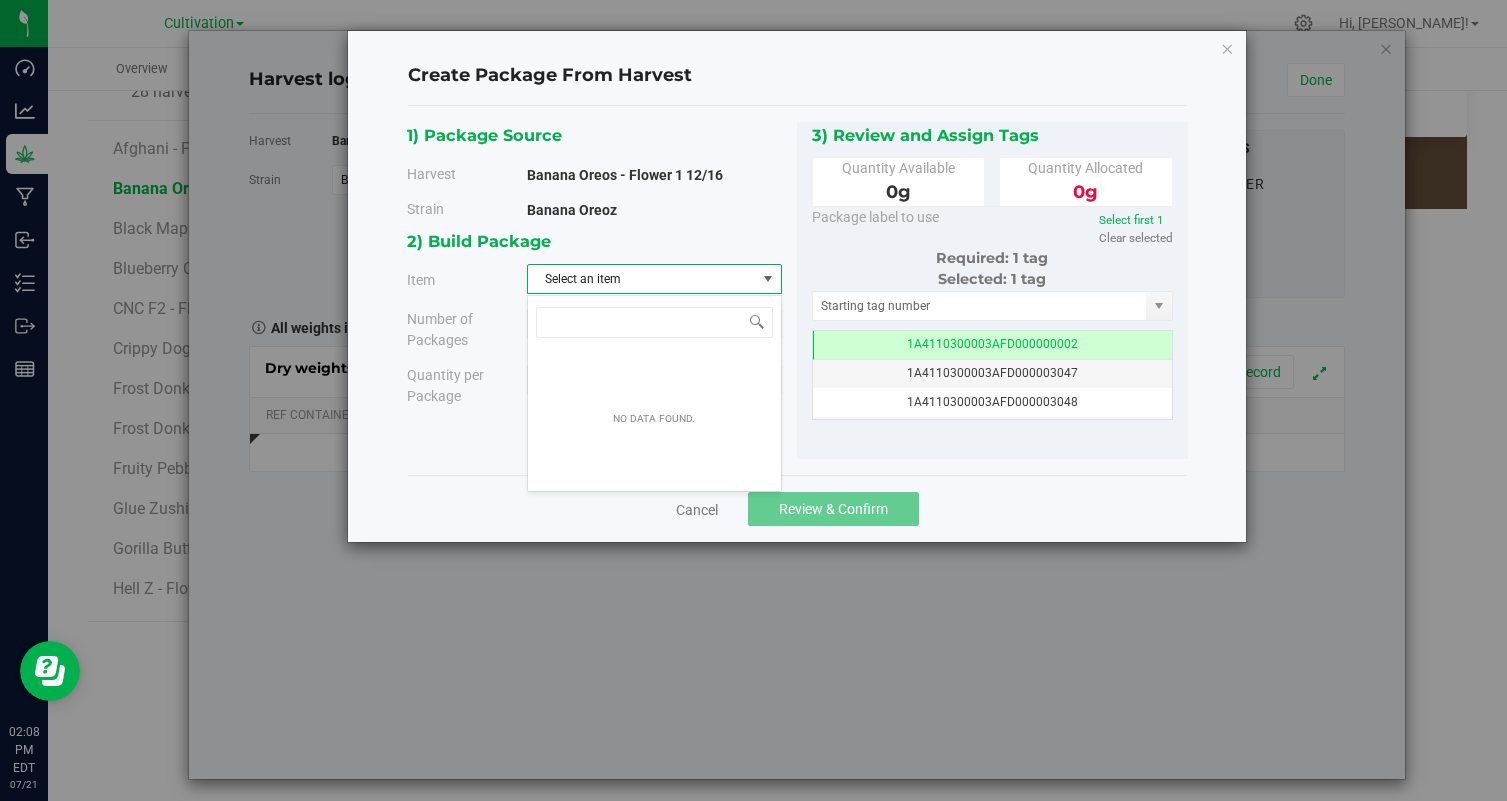 click on "Select an item" at bounding box center [642, 279] 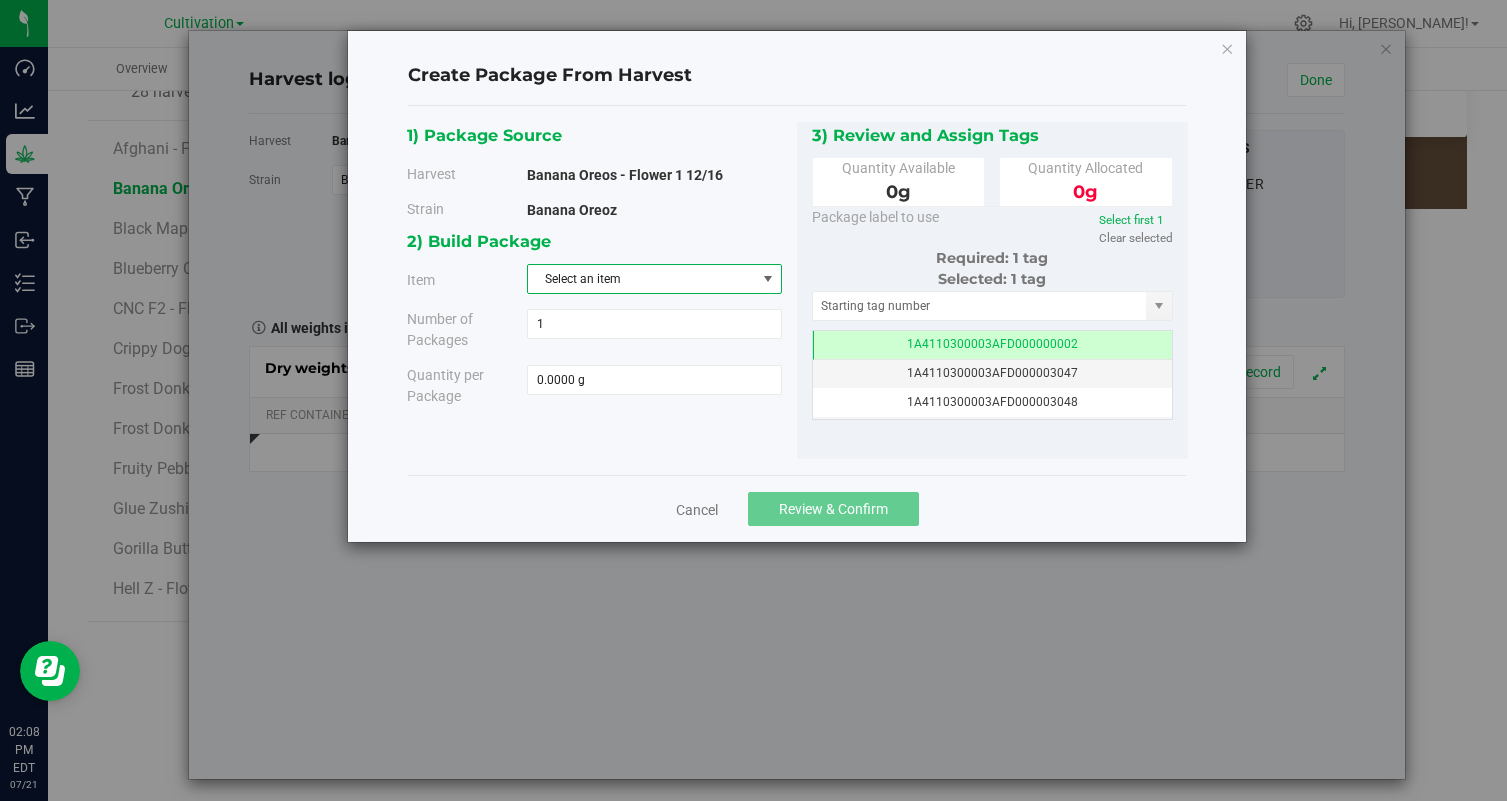 click on "Select an item" at bounding box center (642, 279) 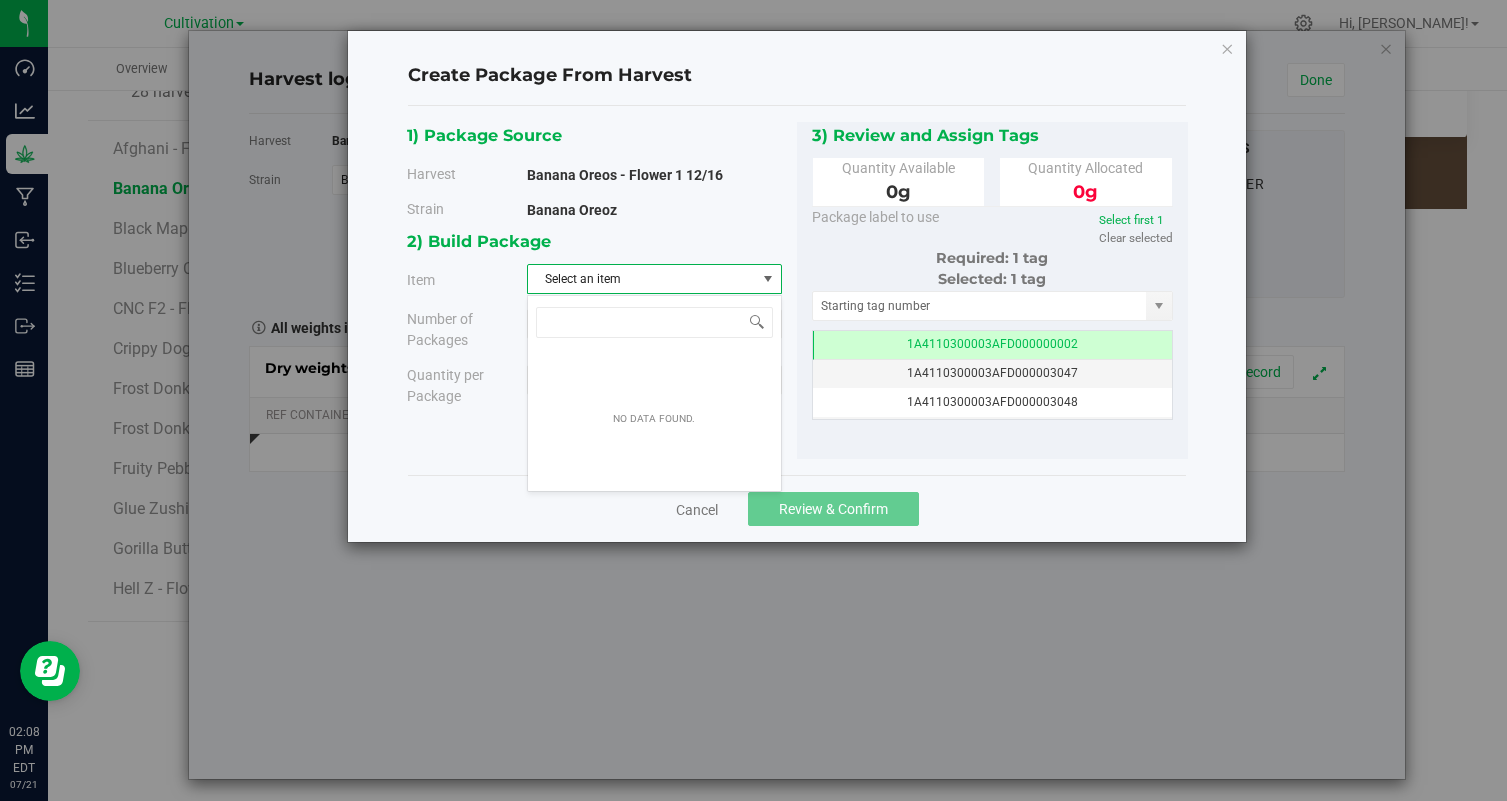 click on "1) Package Source
Harvest
Banana Oreos - Flower 1 12/16
Strain
Banana Oreoz" at bounding box center [797, 291] 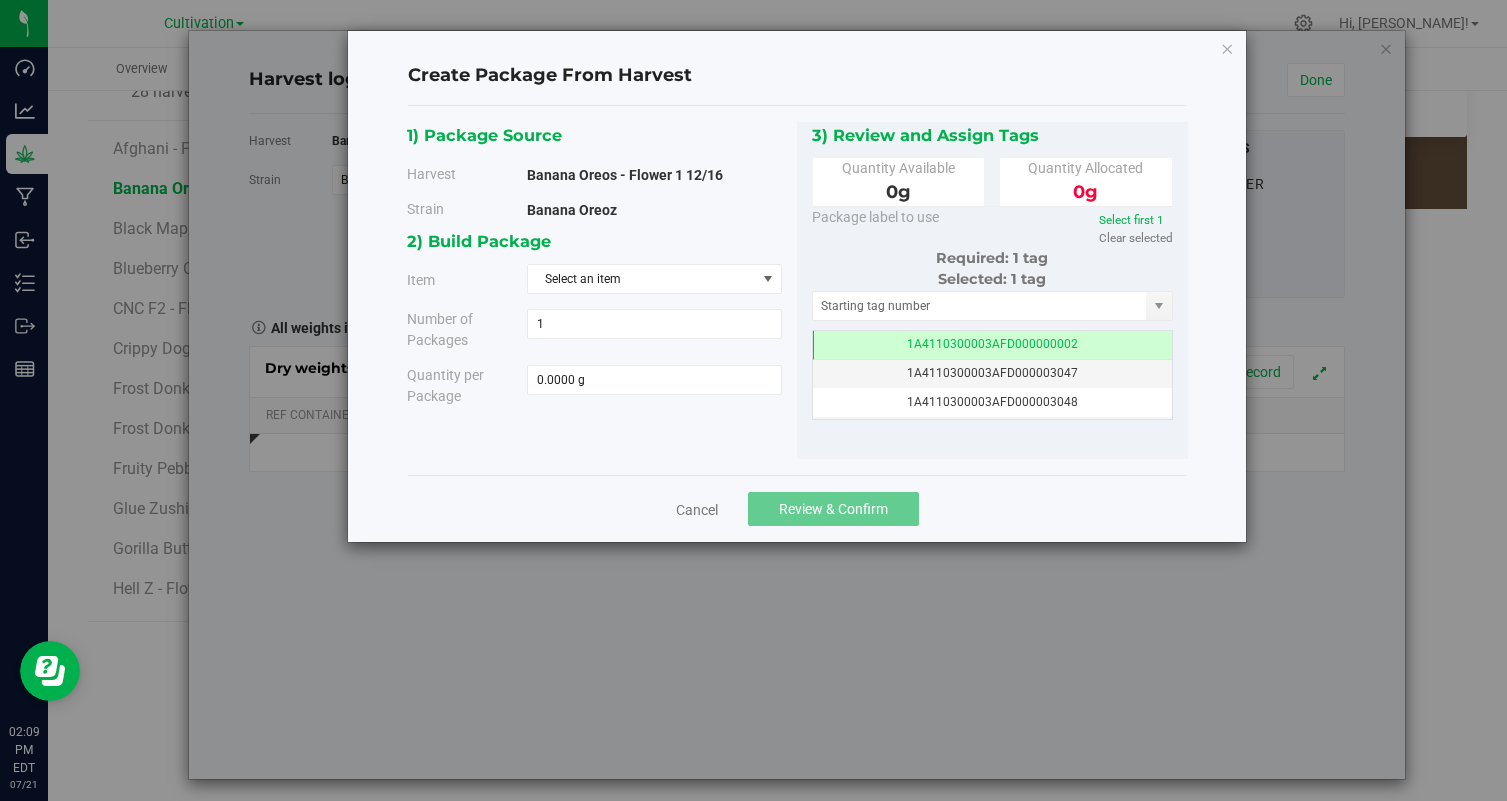 click on "2) Build Package
Item
Select an item
Number of Packages
1 1
Quantity per Package" at bounding box center (602, 324) 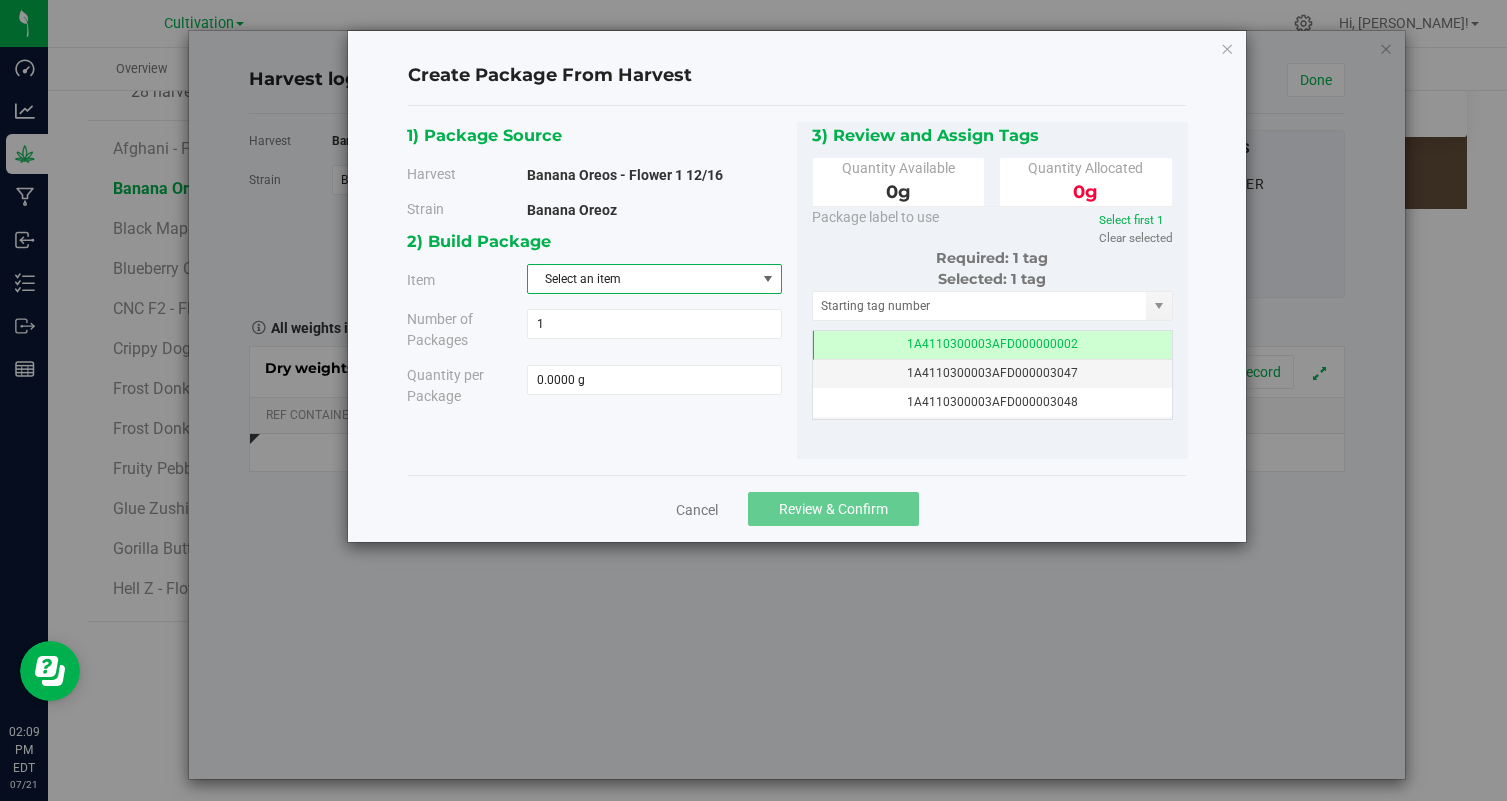 click on "Select an item" at bounding box center (642, 279) 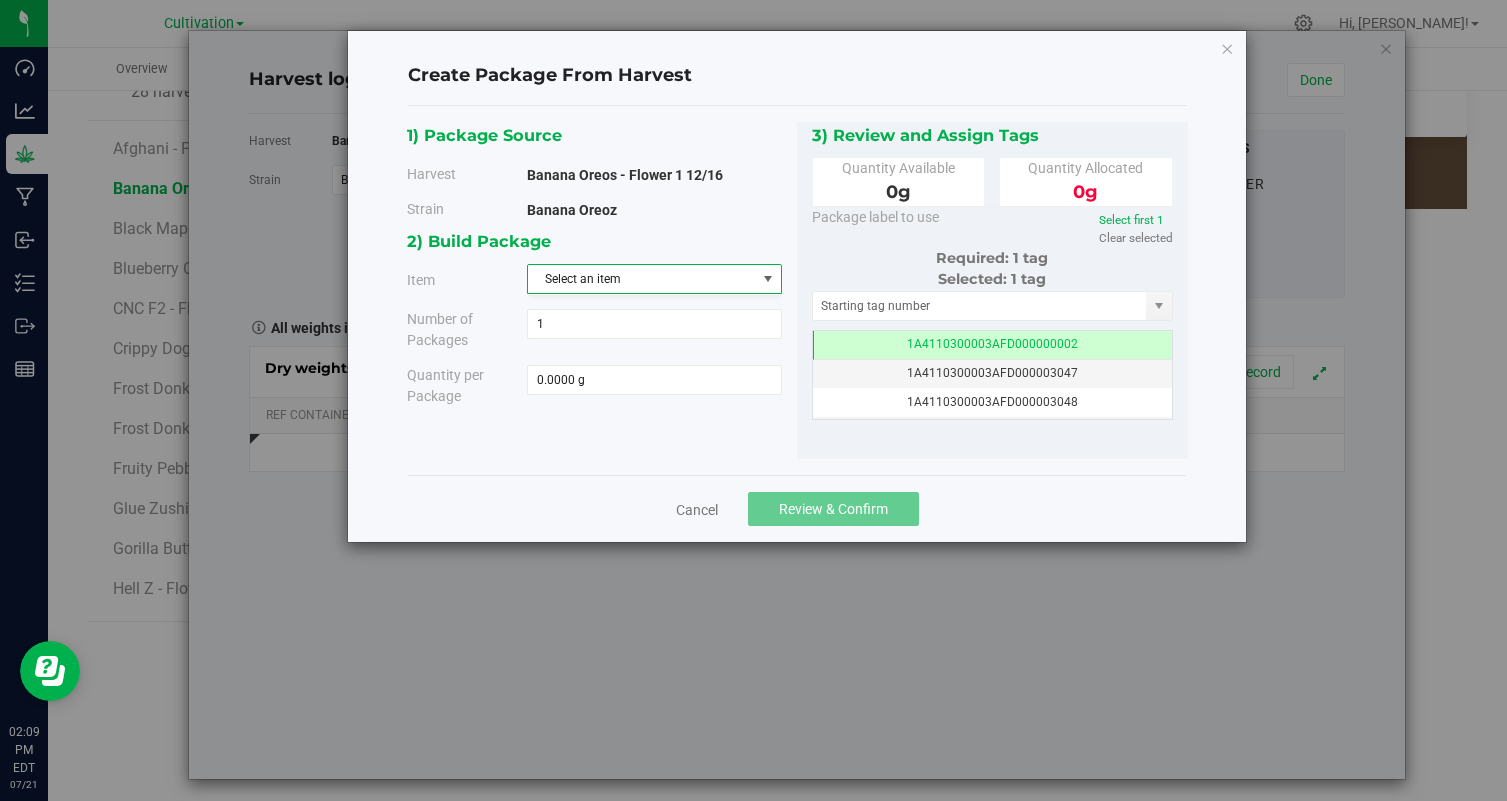 click on "Cancel
Review & Confirm" at bounding box center (797, 508) 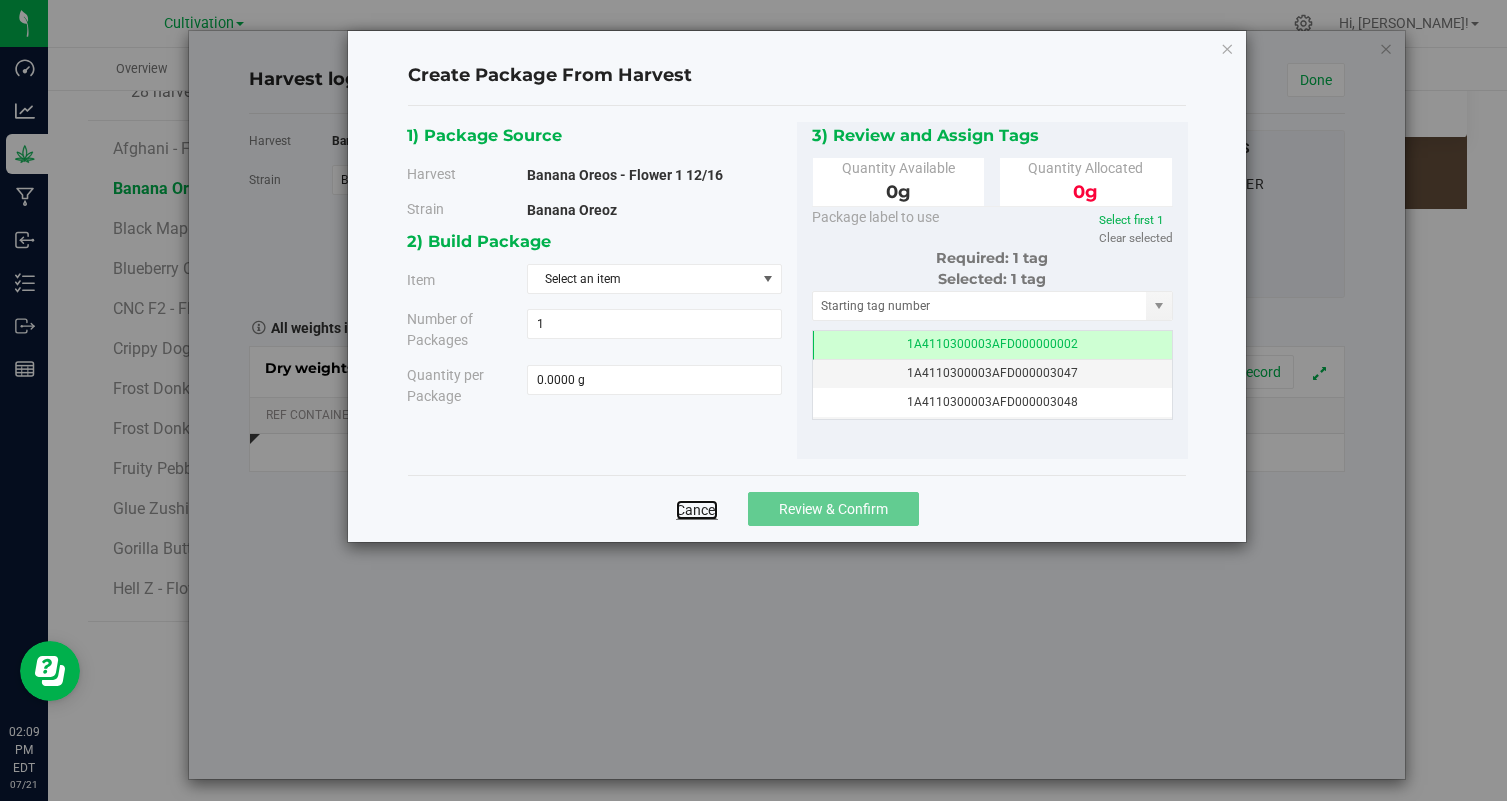 click on "Cancel" at bounding box center [697, 510] 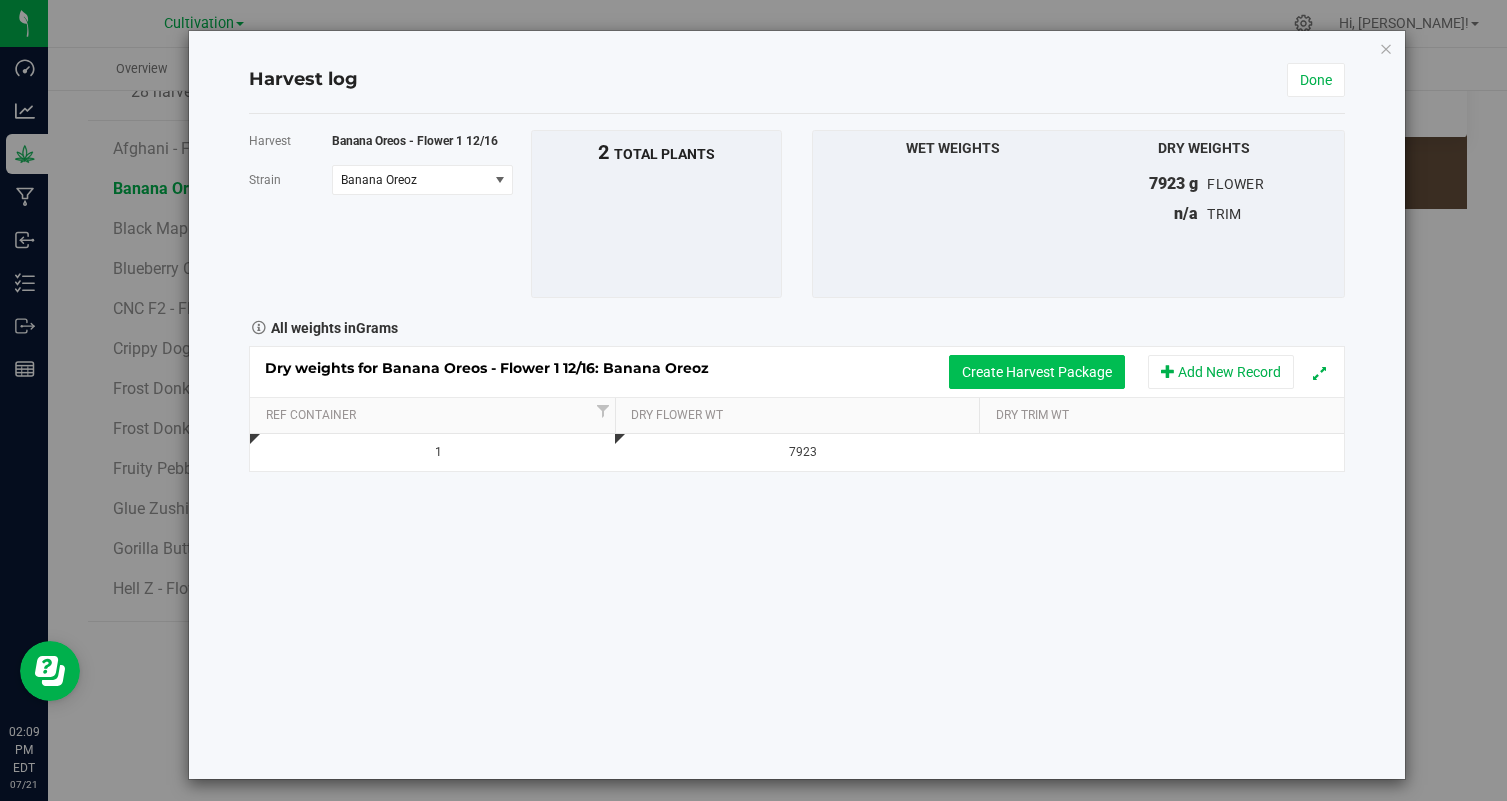 click on "Create Harvest Package" at bounding box center [1037, 372] 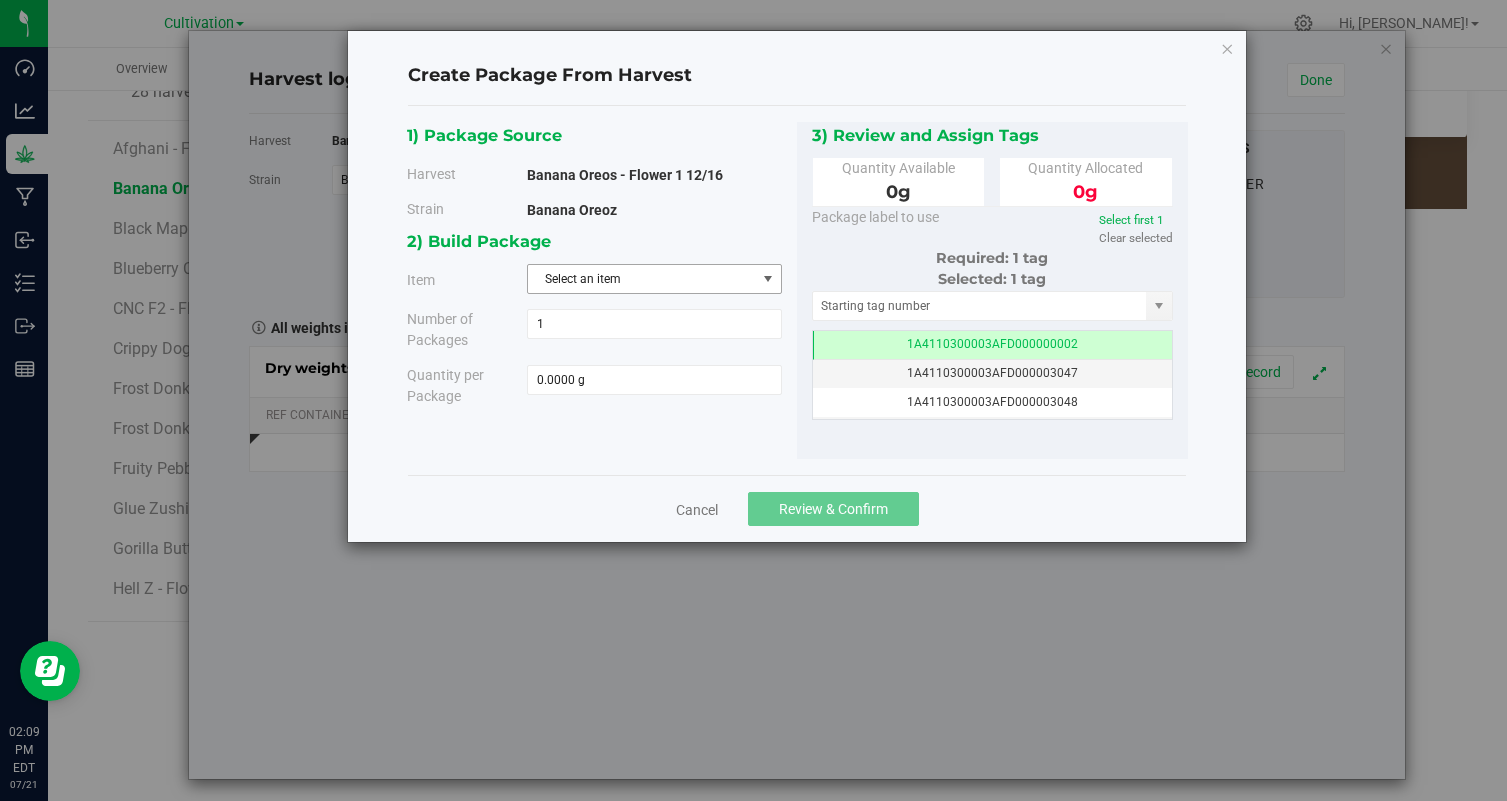 click on "Select an item" at bounding box center (642, 279) 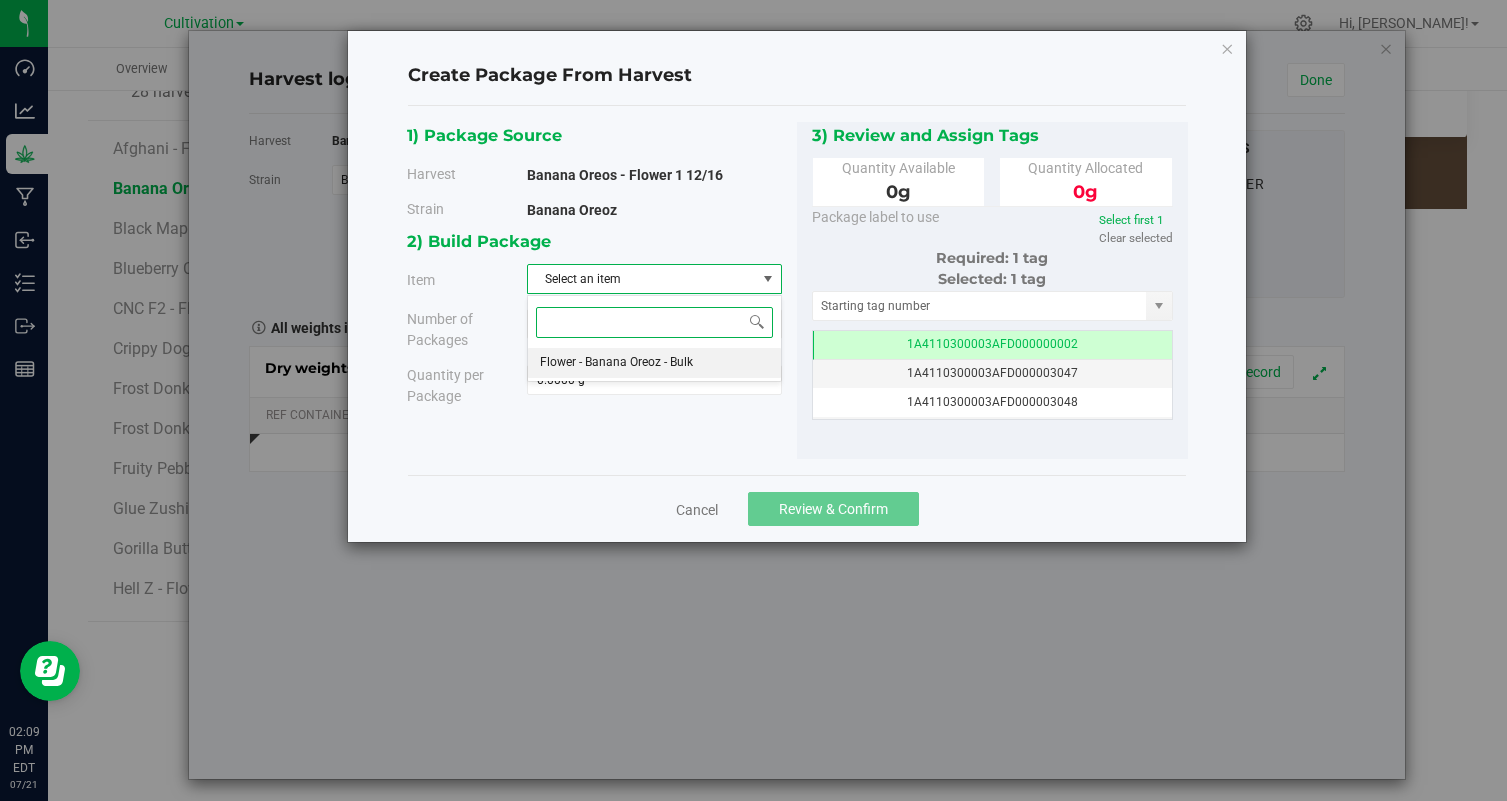 click on "Flower - Banana Oreoz - Bulk" at bounding box center (616, 363) 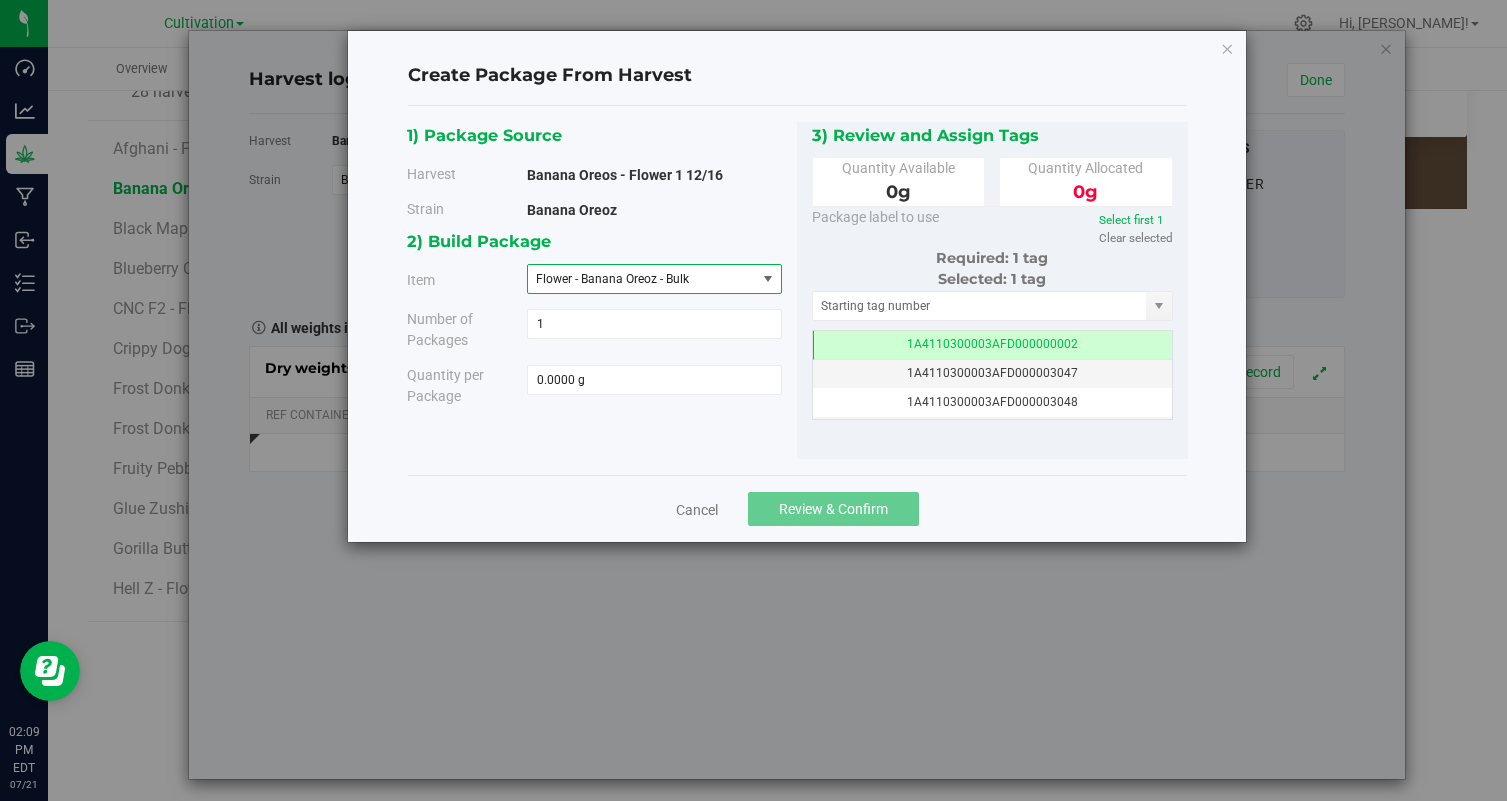 click on "Cancel
Review & Confirm" at bounding box center [797, 508] 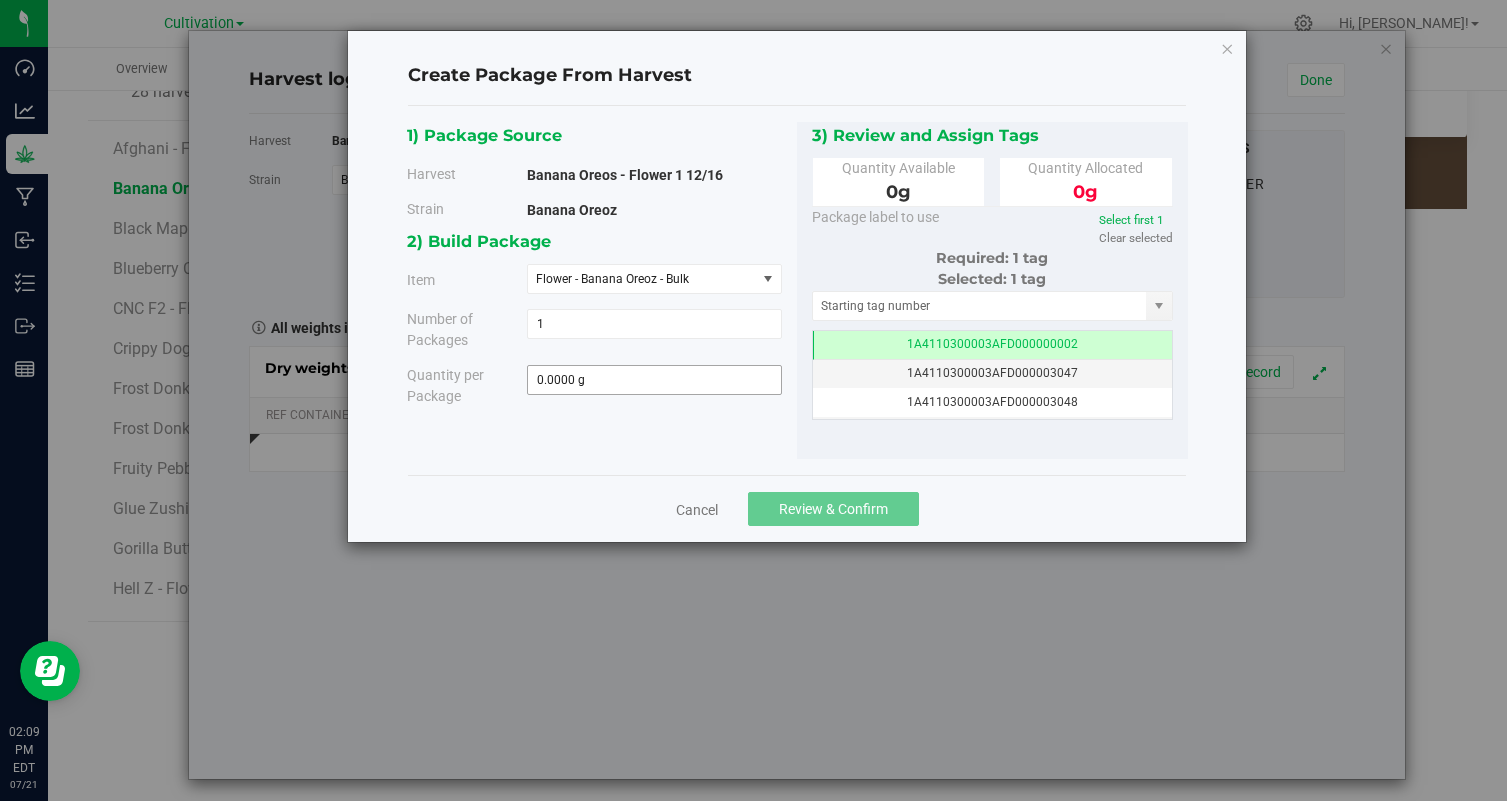 type 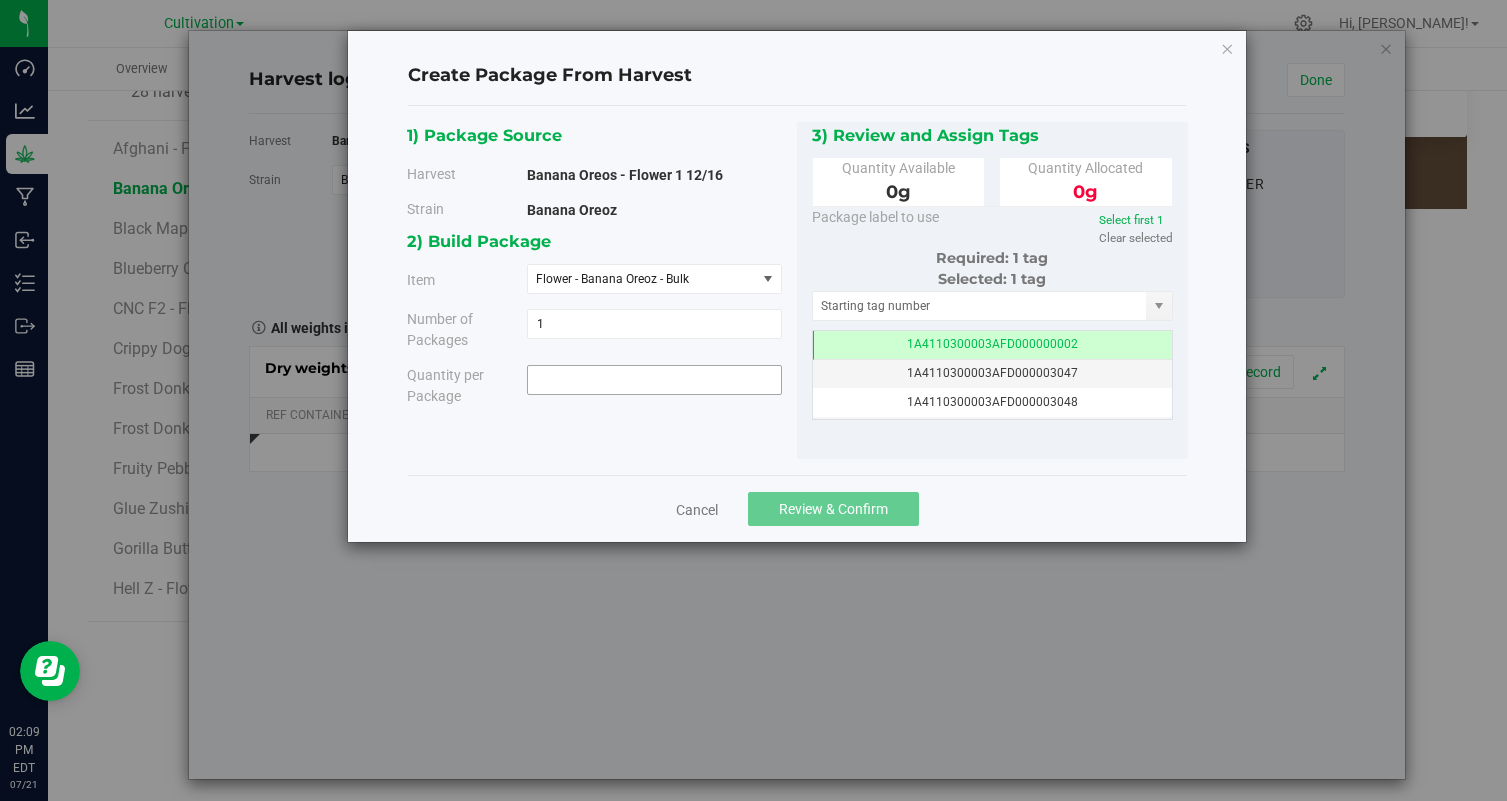 click at bounding box center [654, 380] 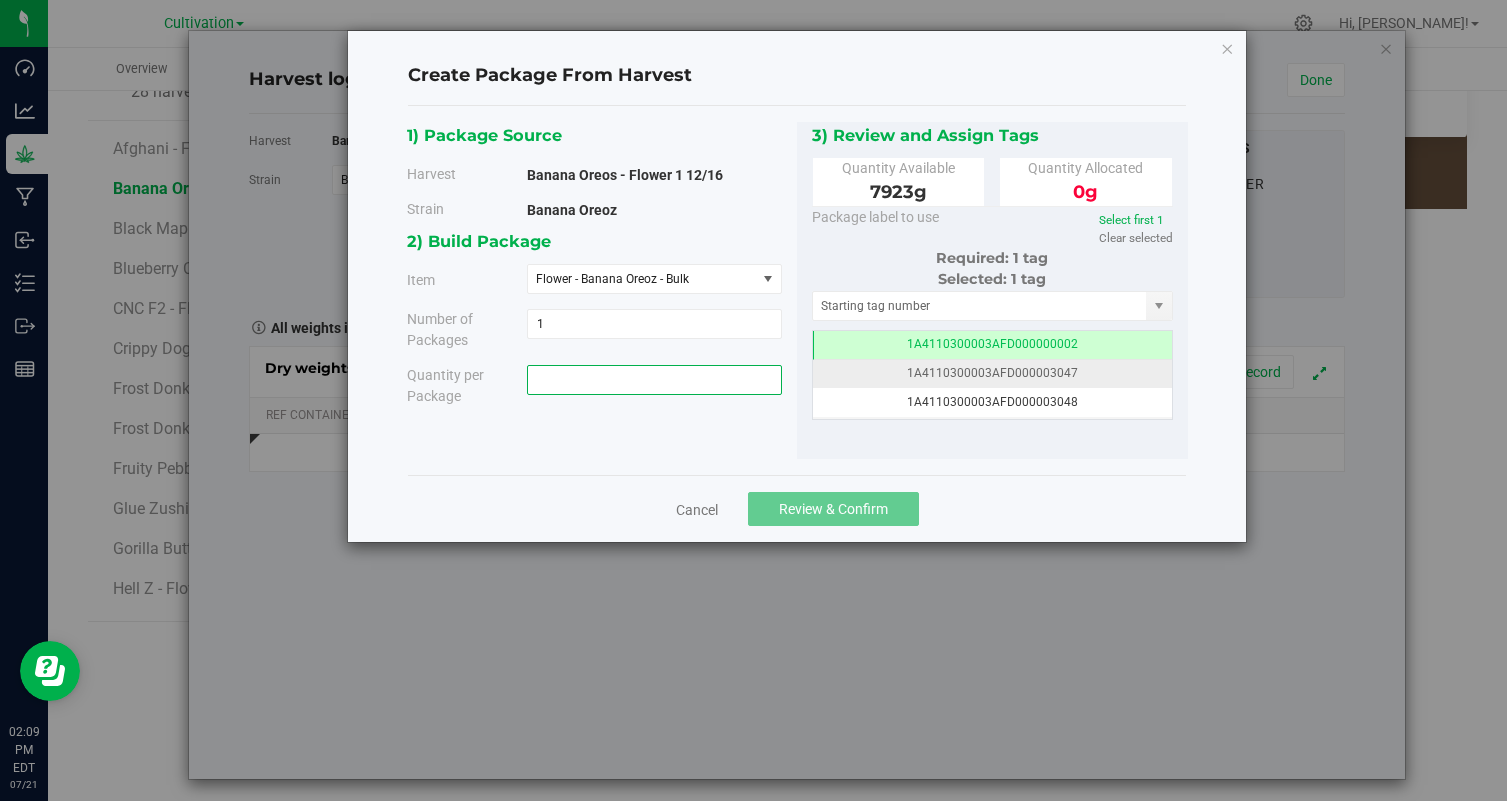 type on "0.0000 g" 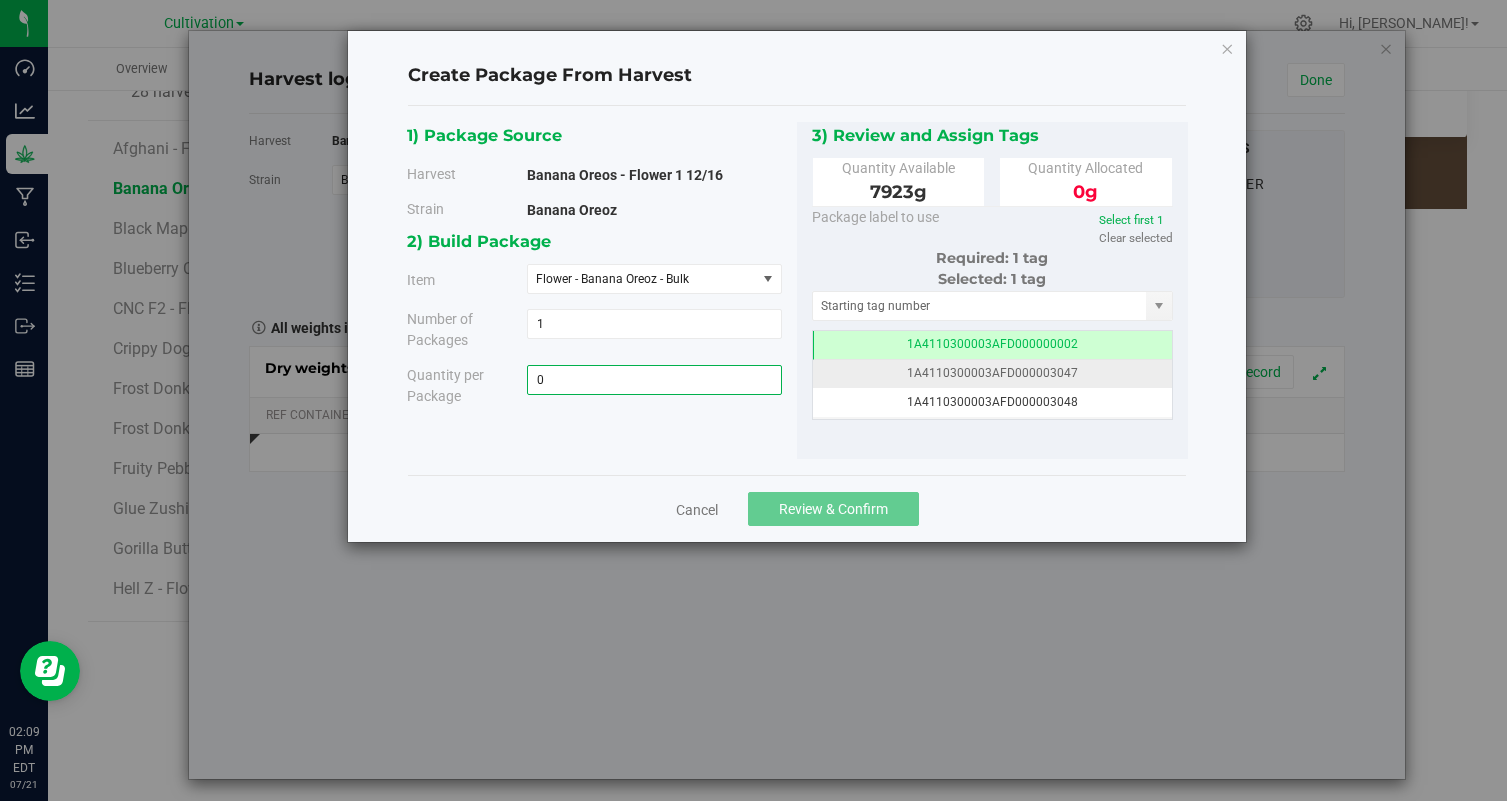 click on "1A4110300003AFD000003047" at bounding box center (992, 373) 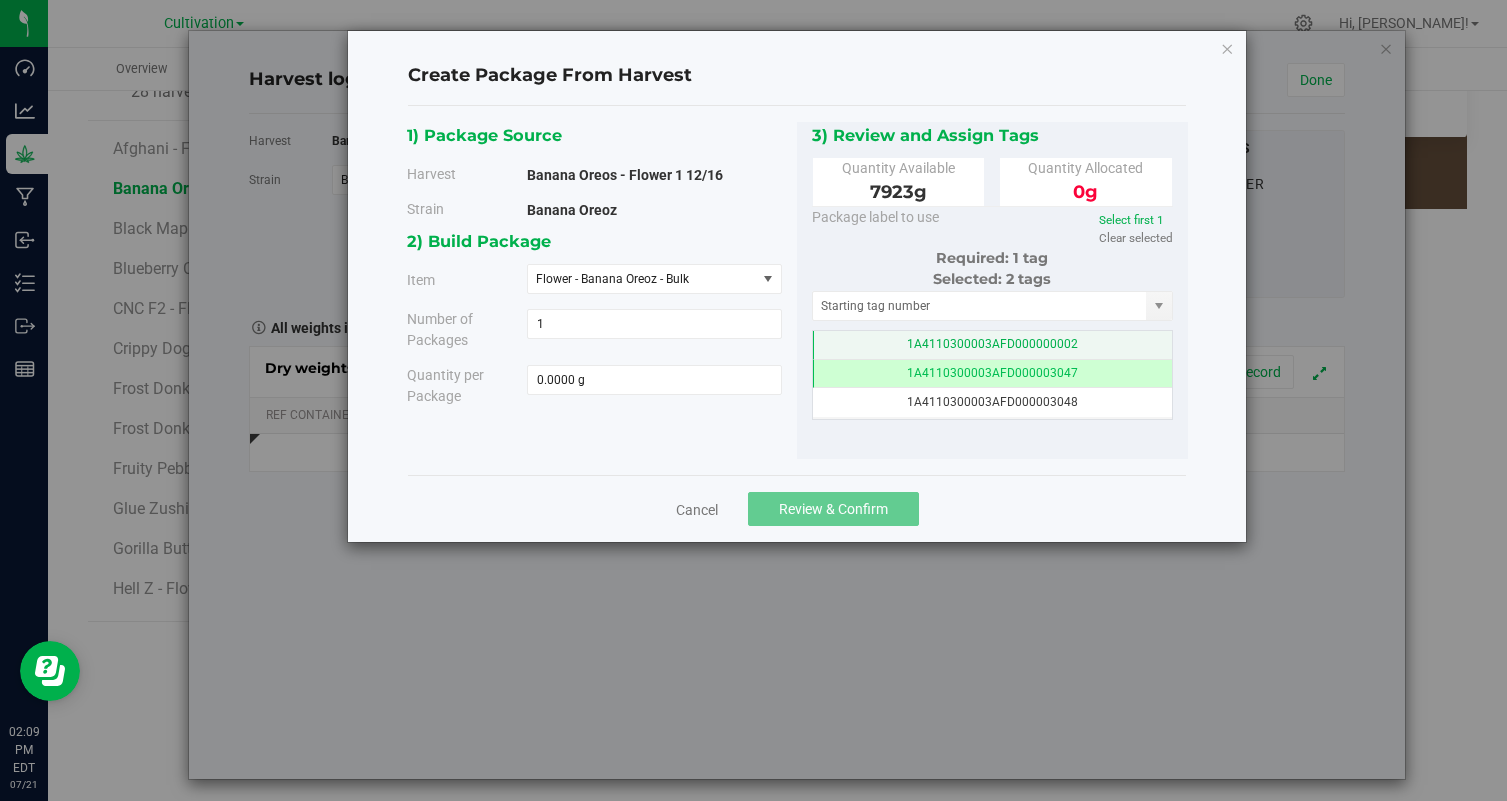 click on "1A4110300003AFD000000002" at bounding box center [992, 344] 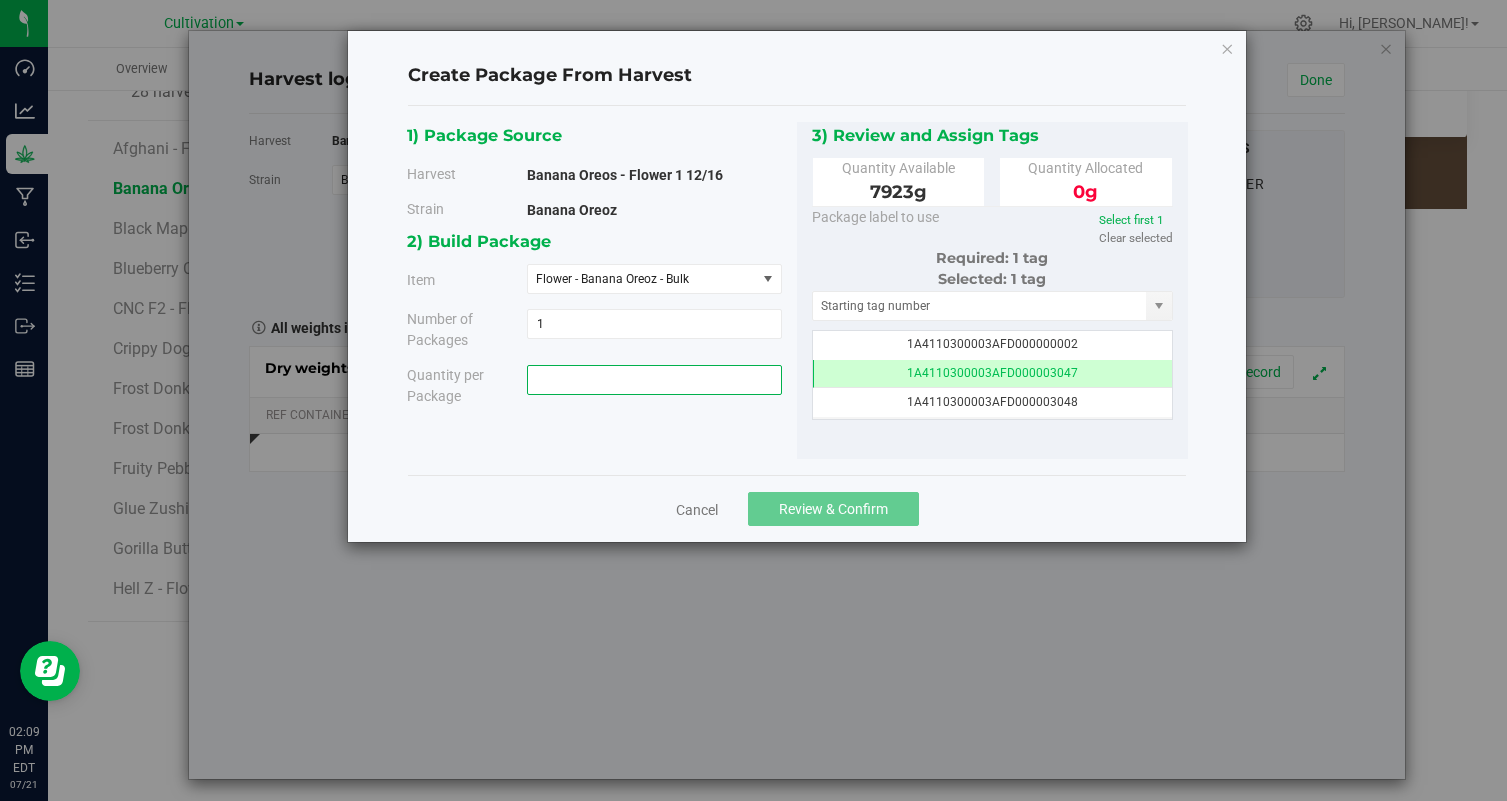 click at bounding box center (654, 380) 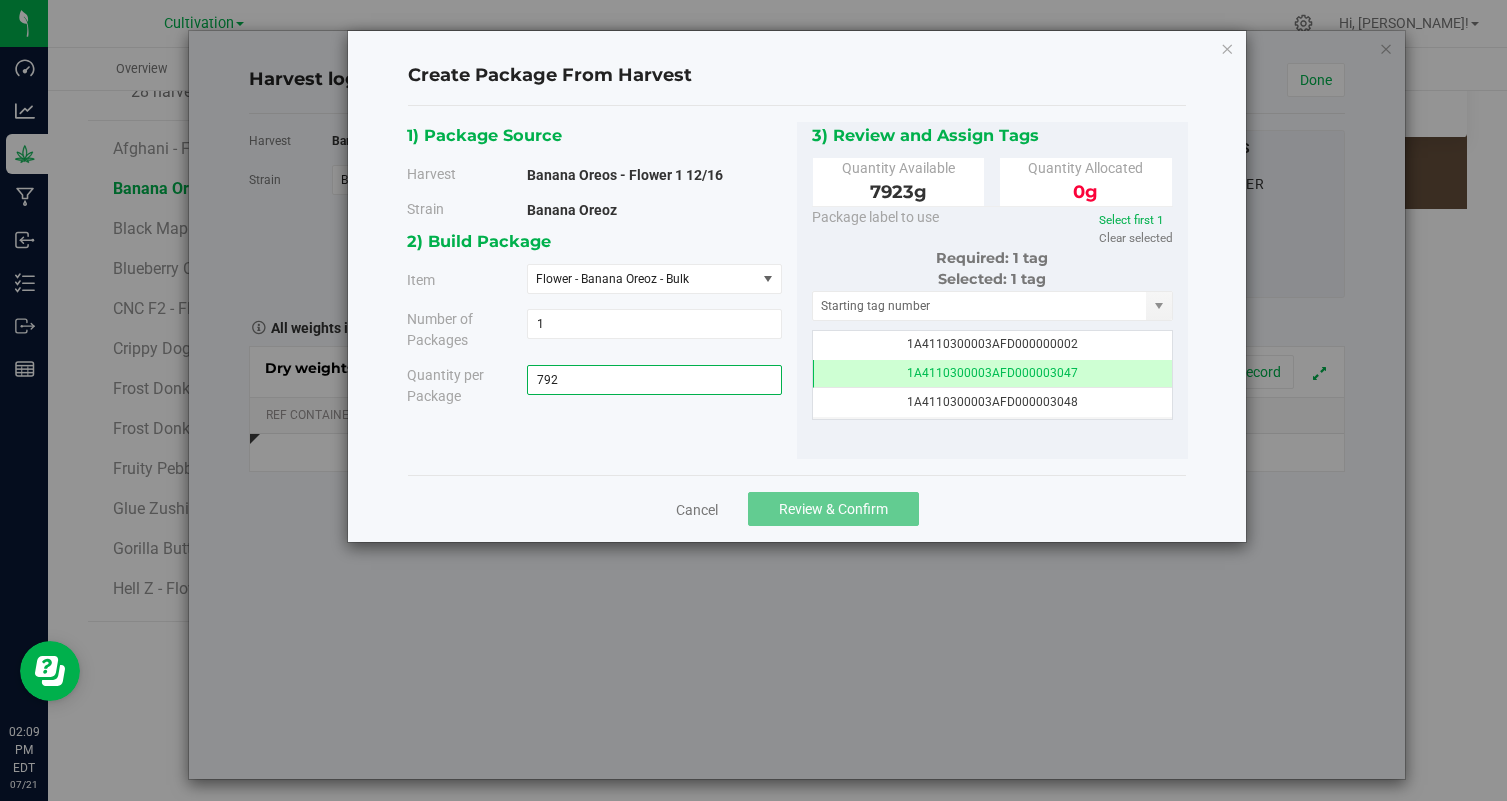 type on "7923" 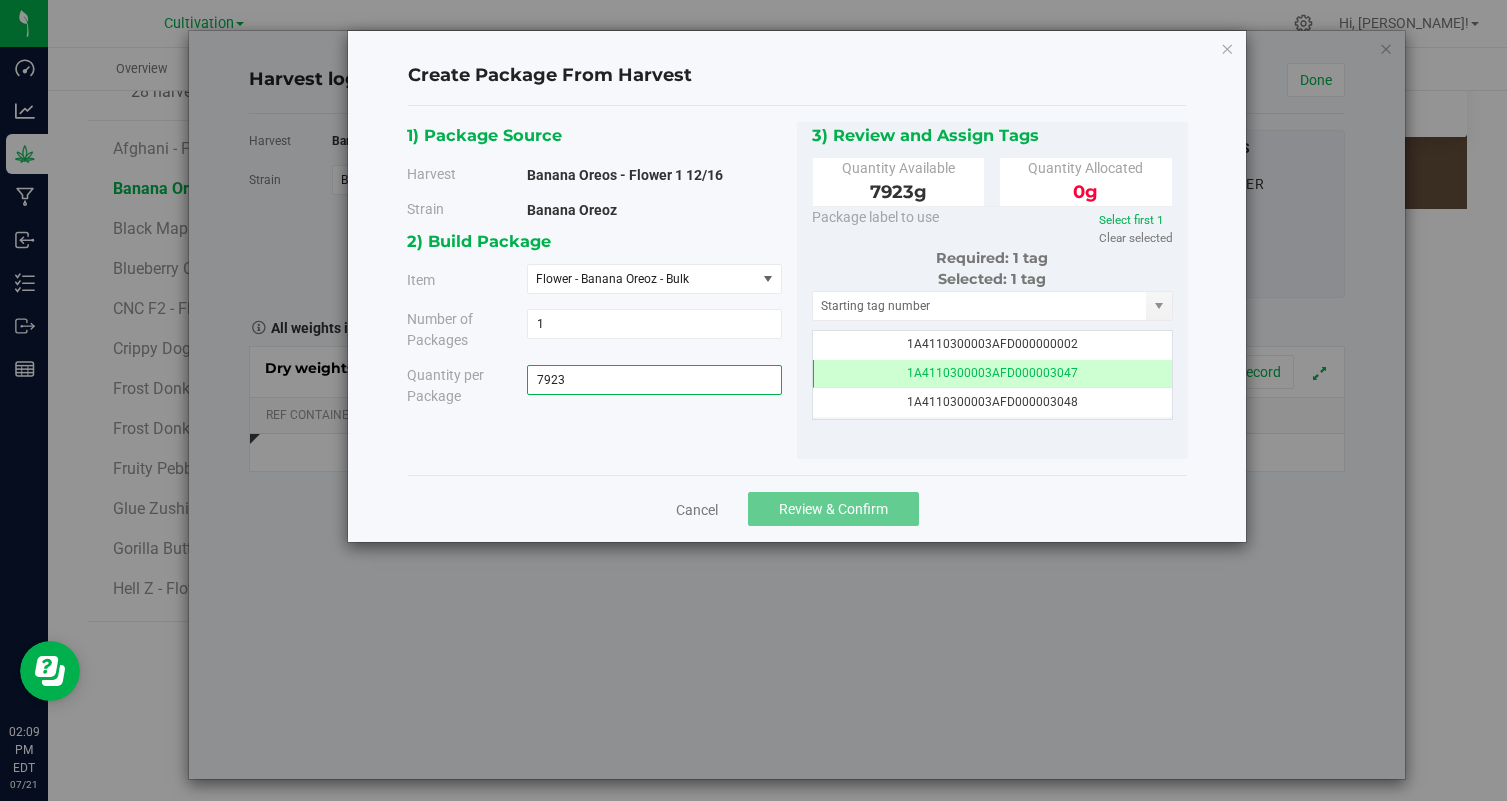 type on "7923.0000 g" 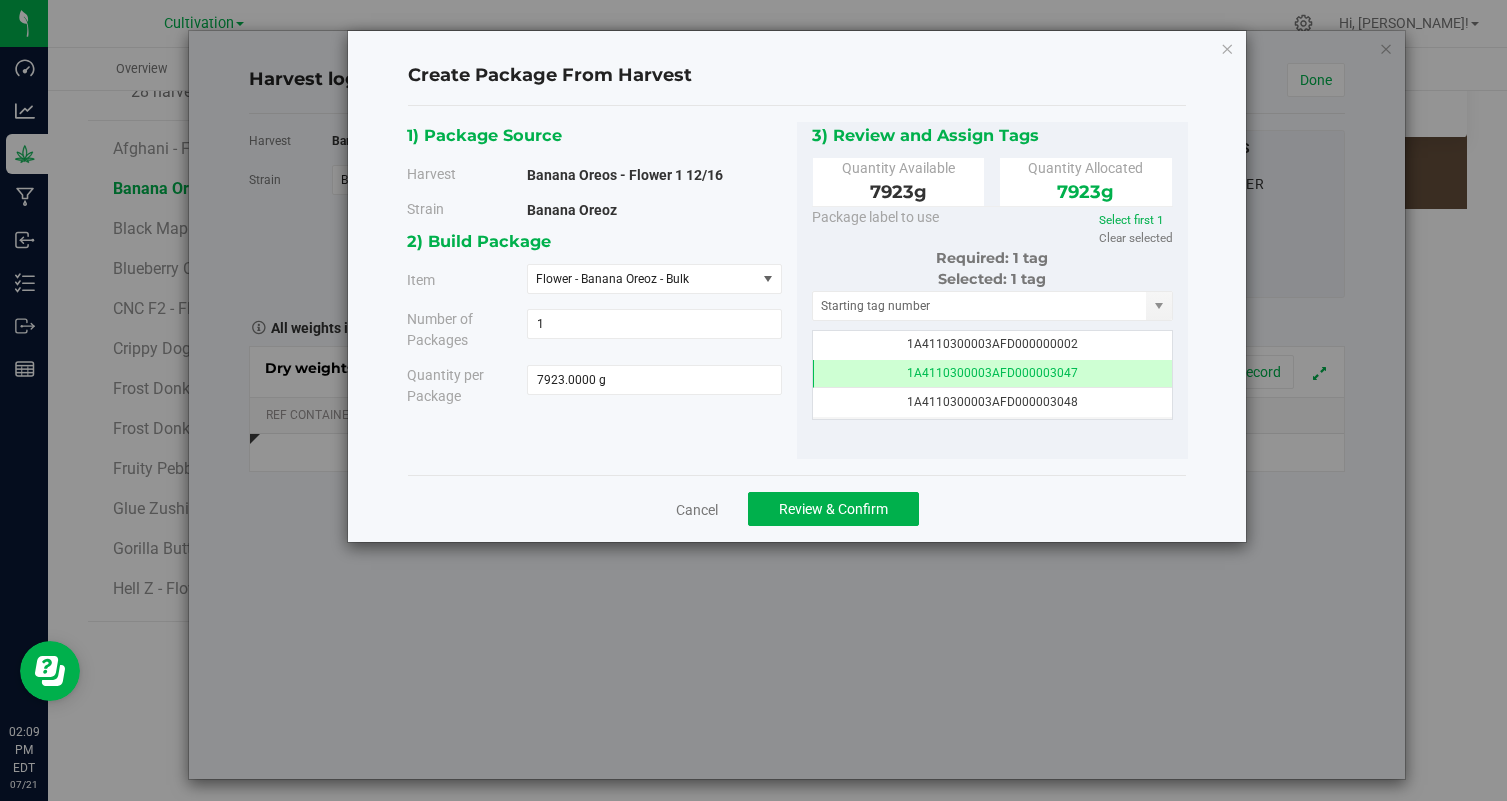 click on "Cancel
Review & Confirm" at bounding box center [797, 508] 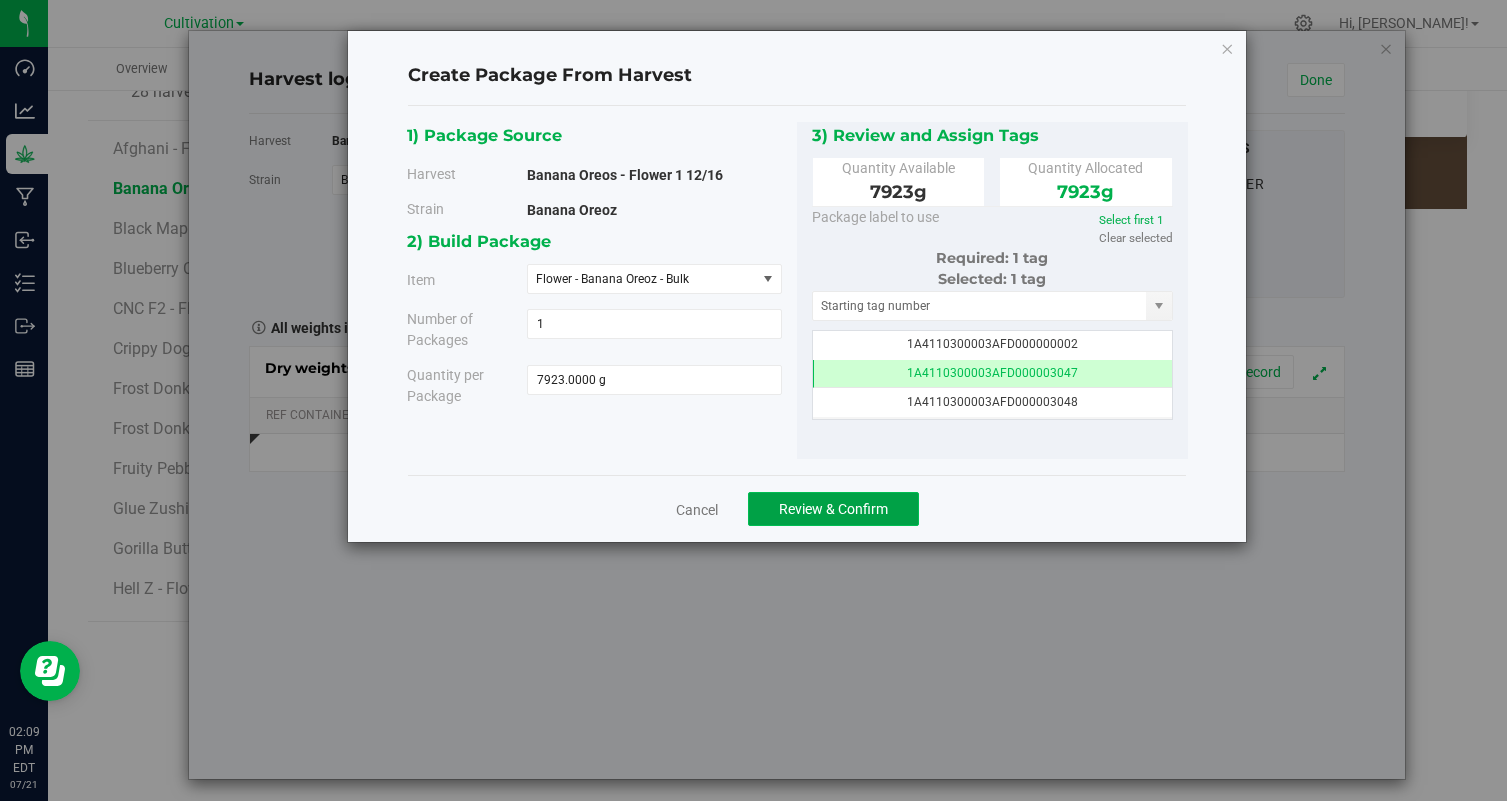 click on "Review & Confirm" 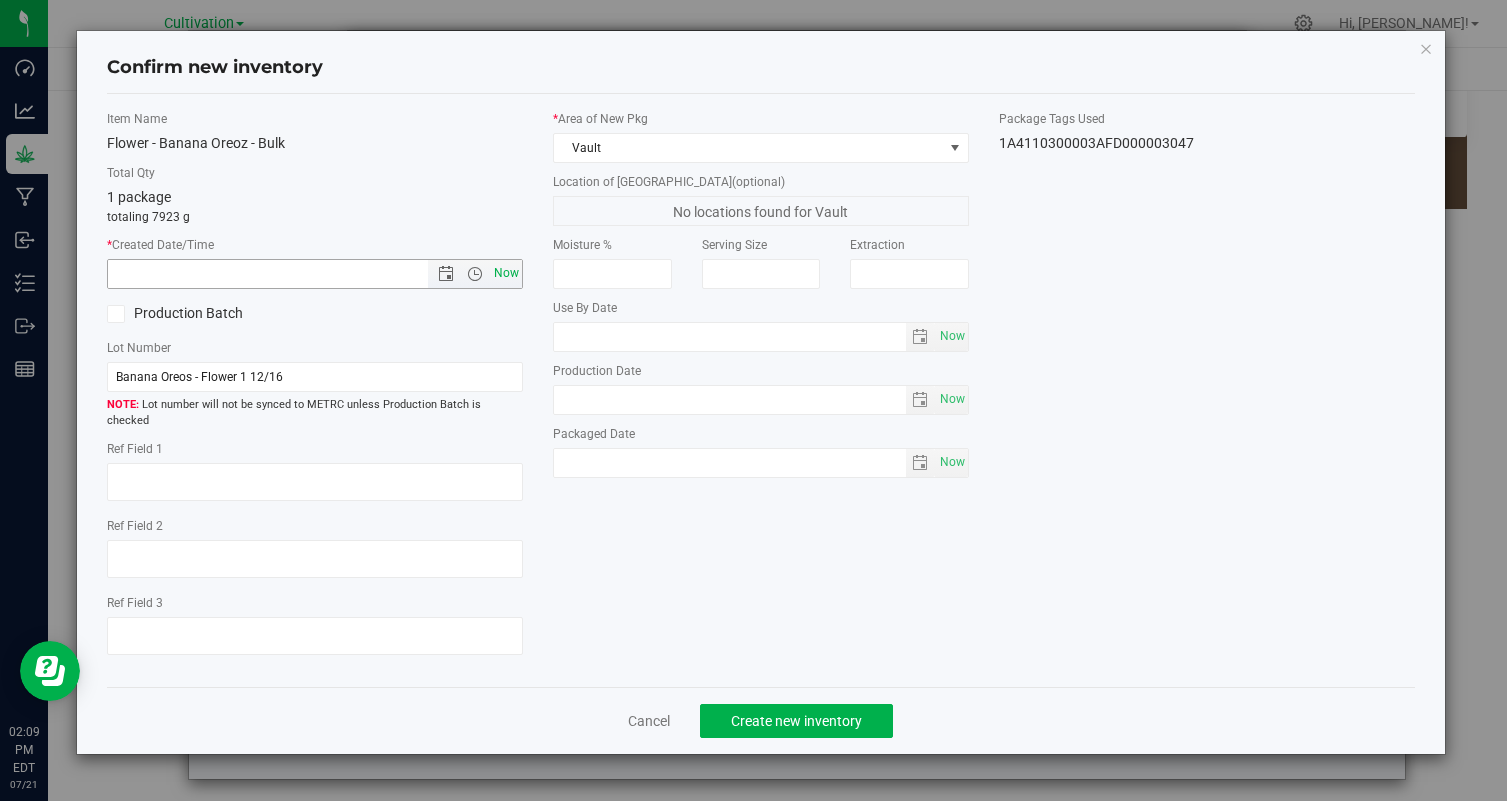 click on "Now" at bounding box center [507, 273] 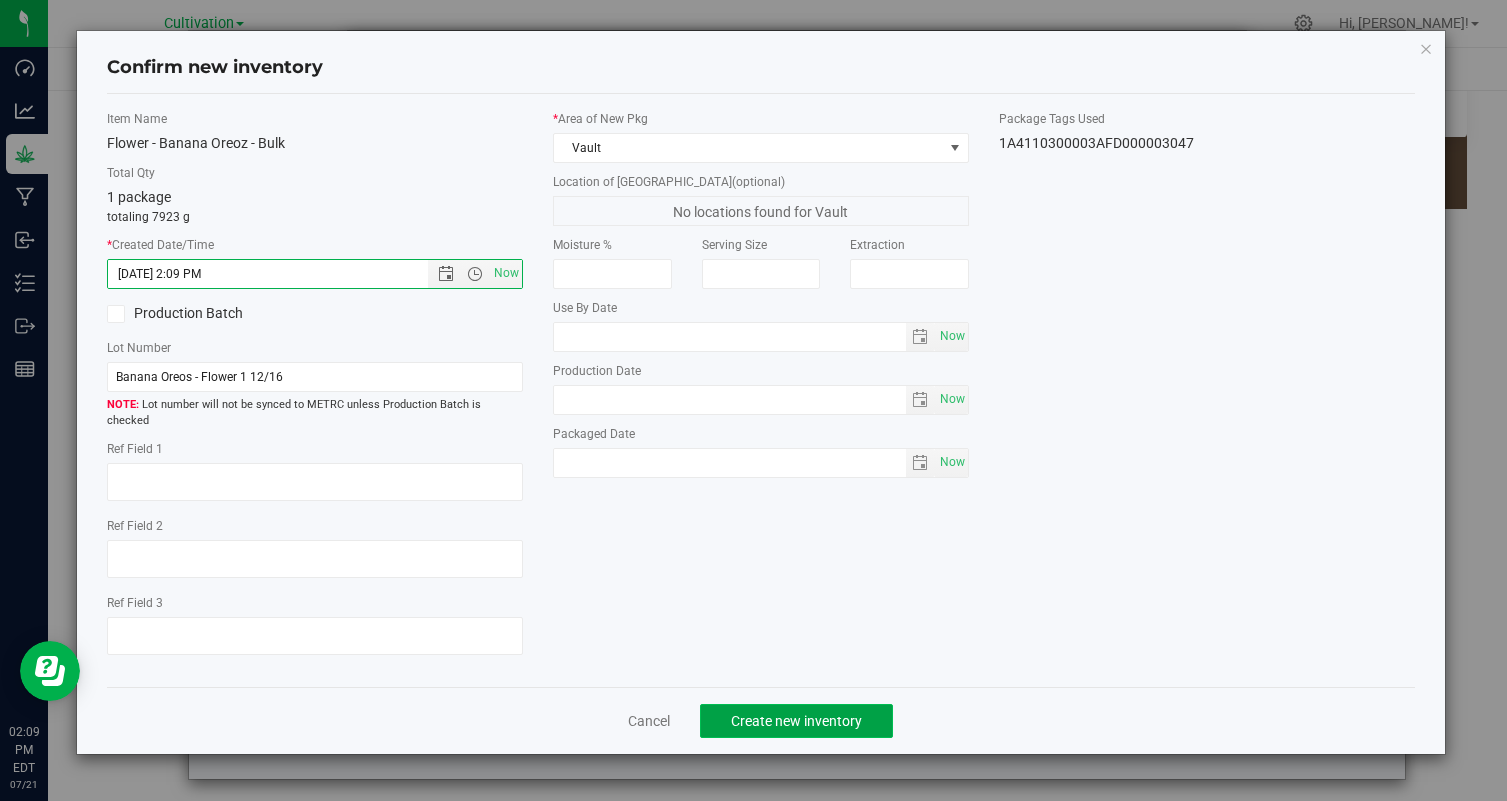 click on "Create new inventory" 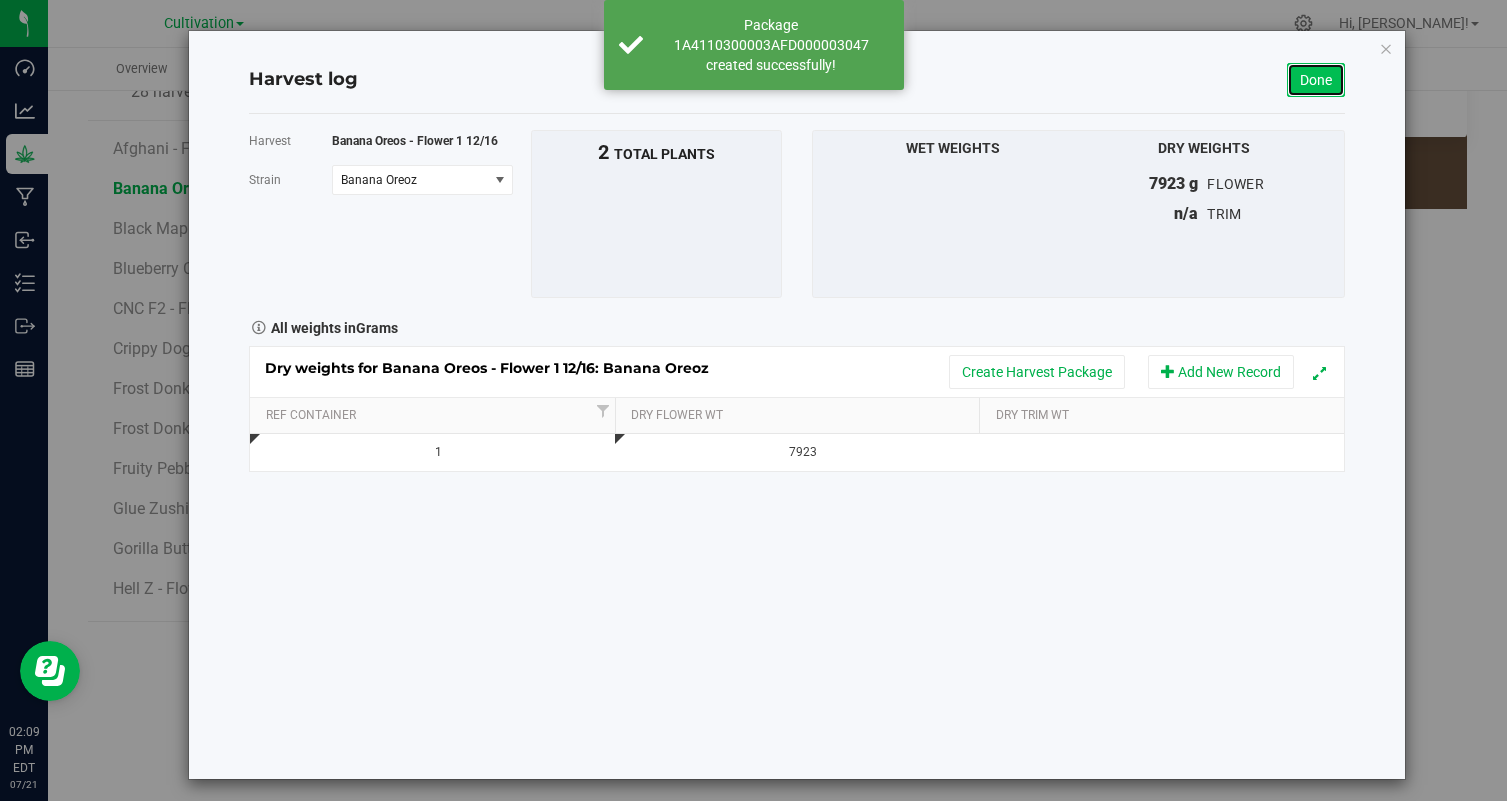 click on "Done" at bounding box center (1316, 80) 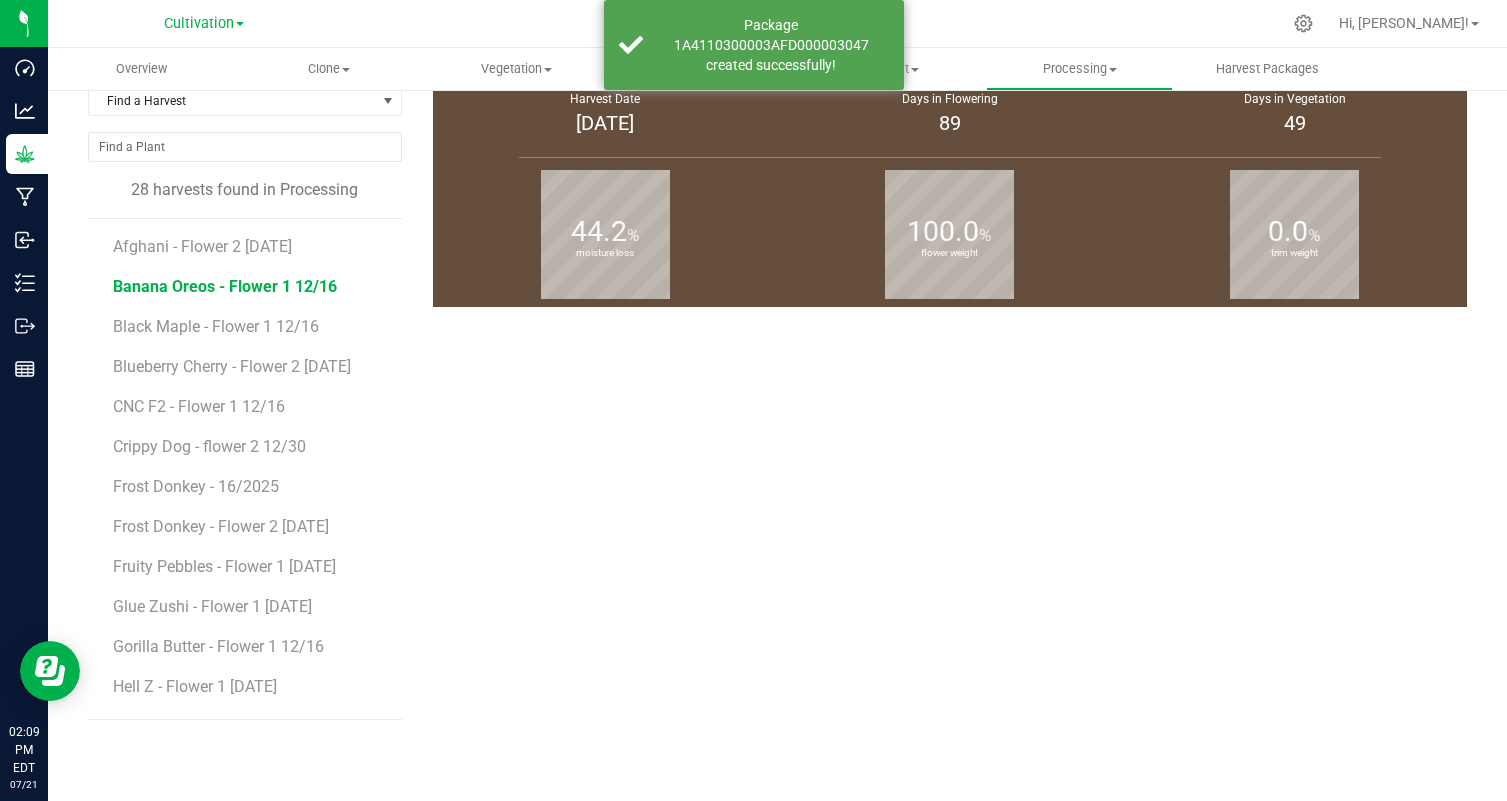 scroll, scrollTop: 0, scrollLeft: 0, axis: both 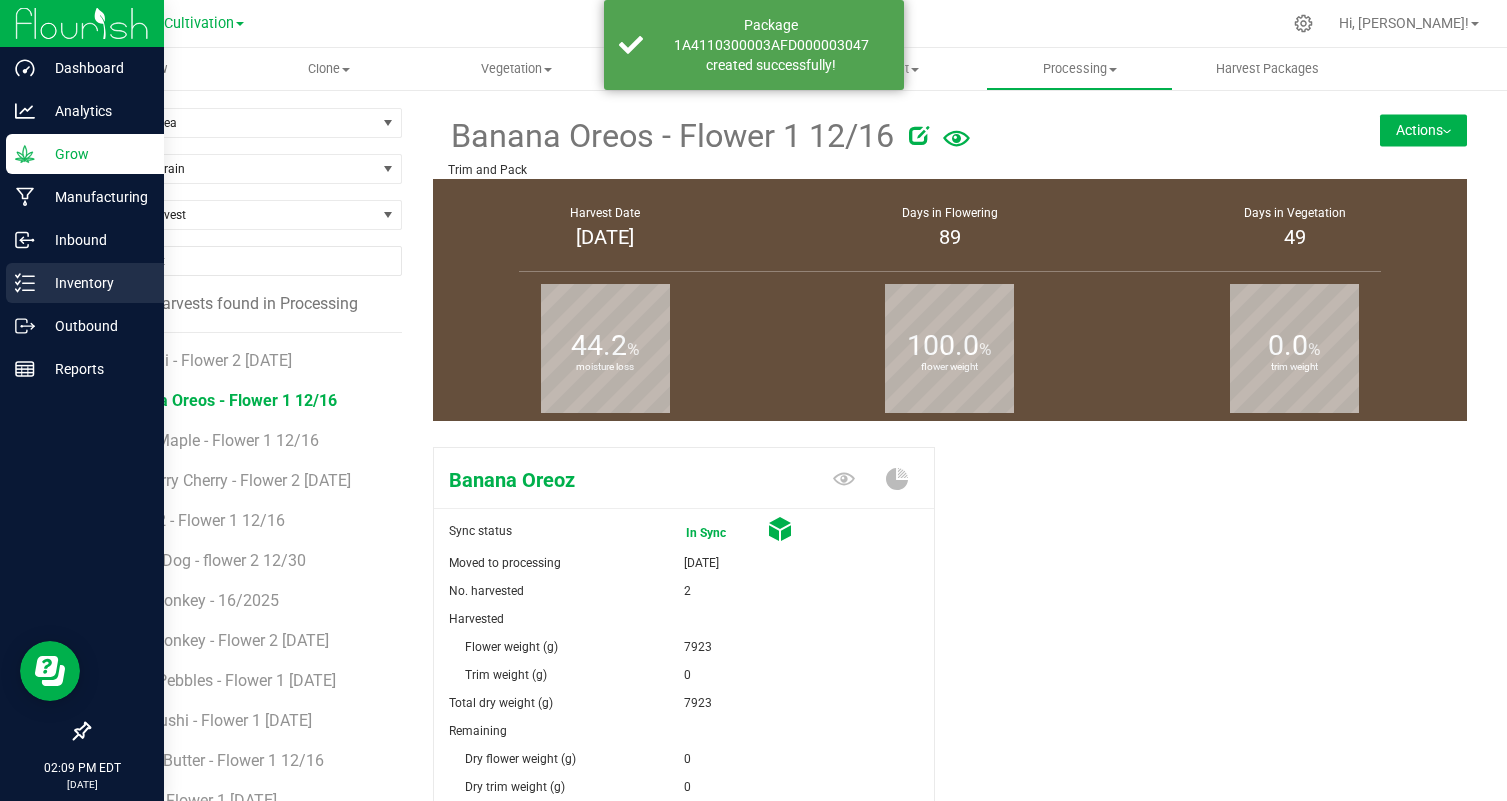 click on "Inventory" at bounding box center [95, 283] 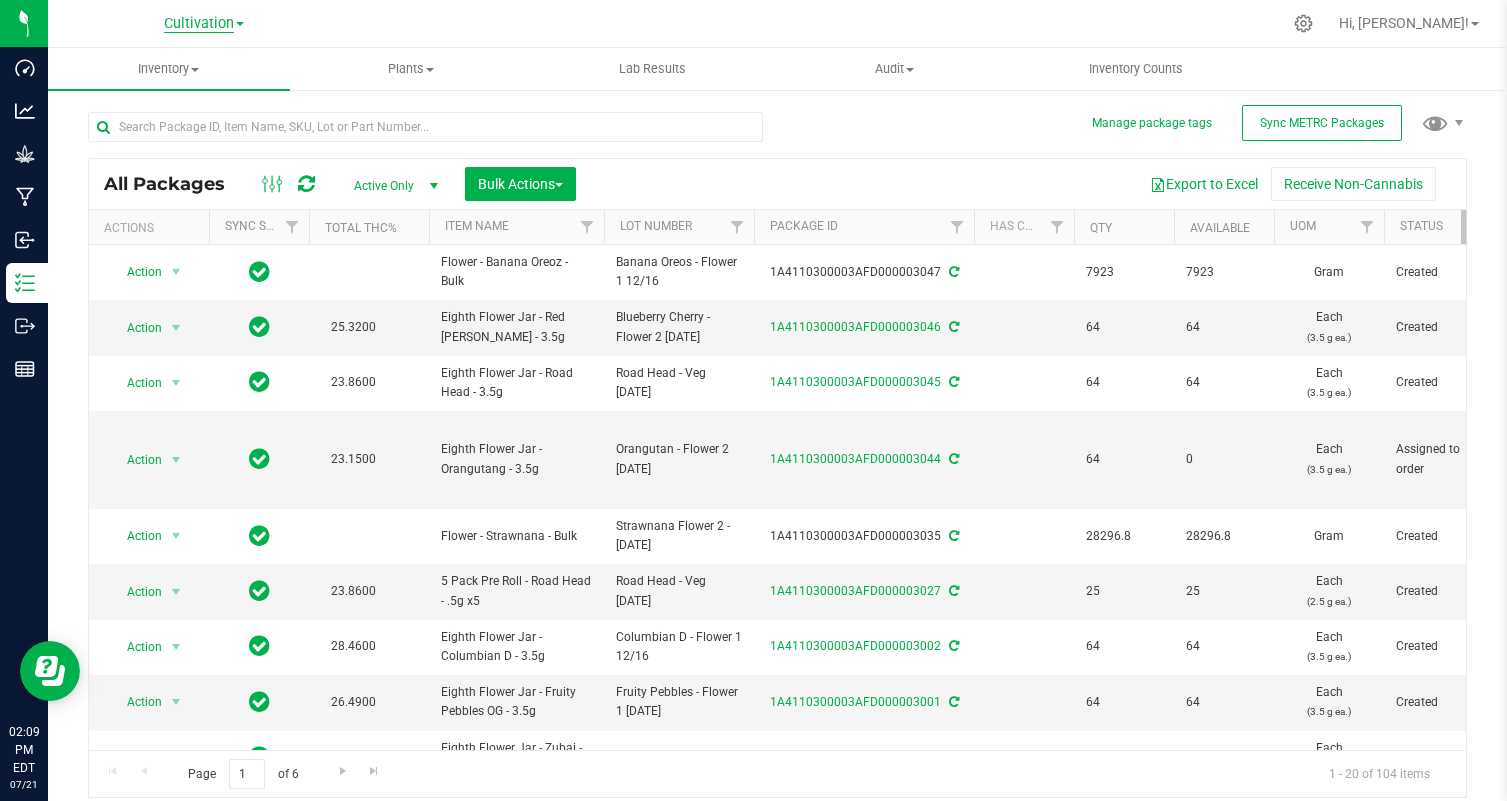 click on "Cultivation" at bounding box center [199, 24] 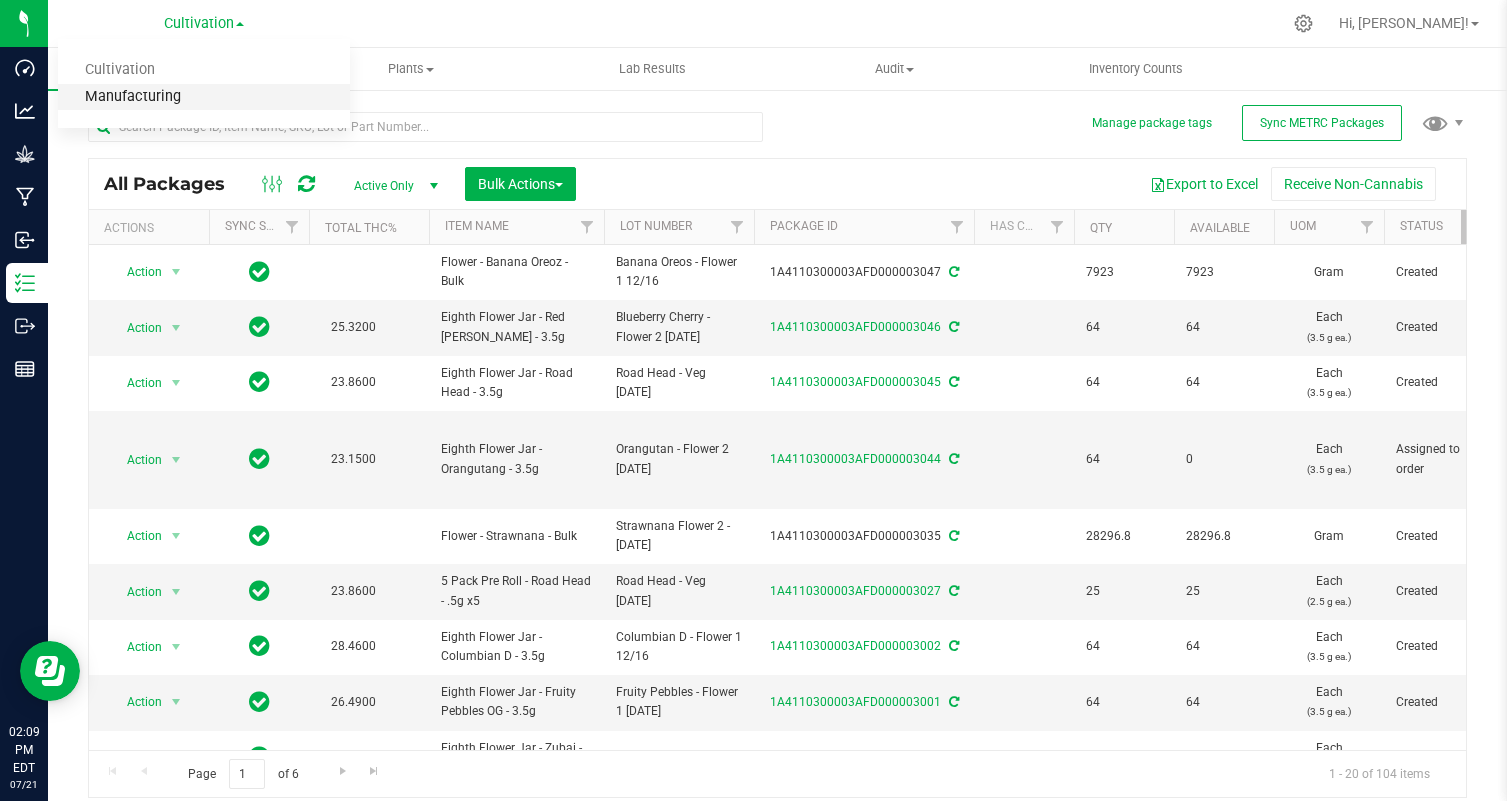 click on "Manufacturing" at bounding box center [204, 97] 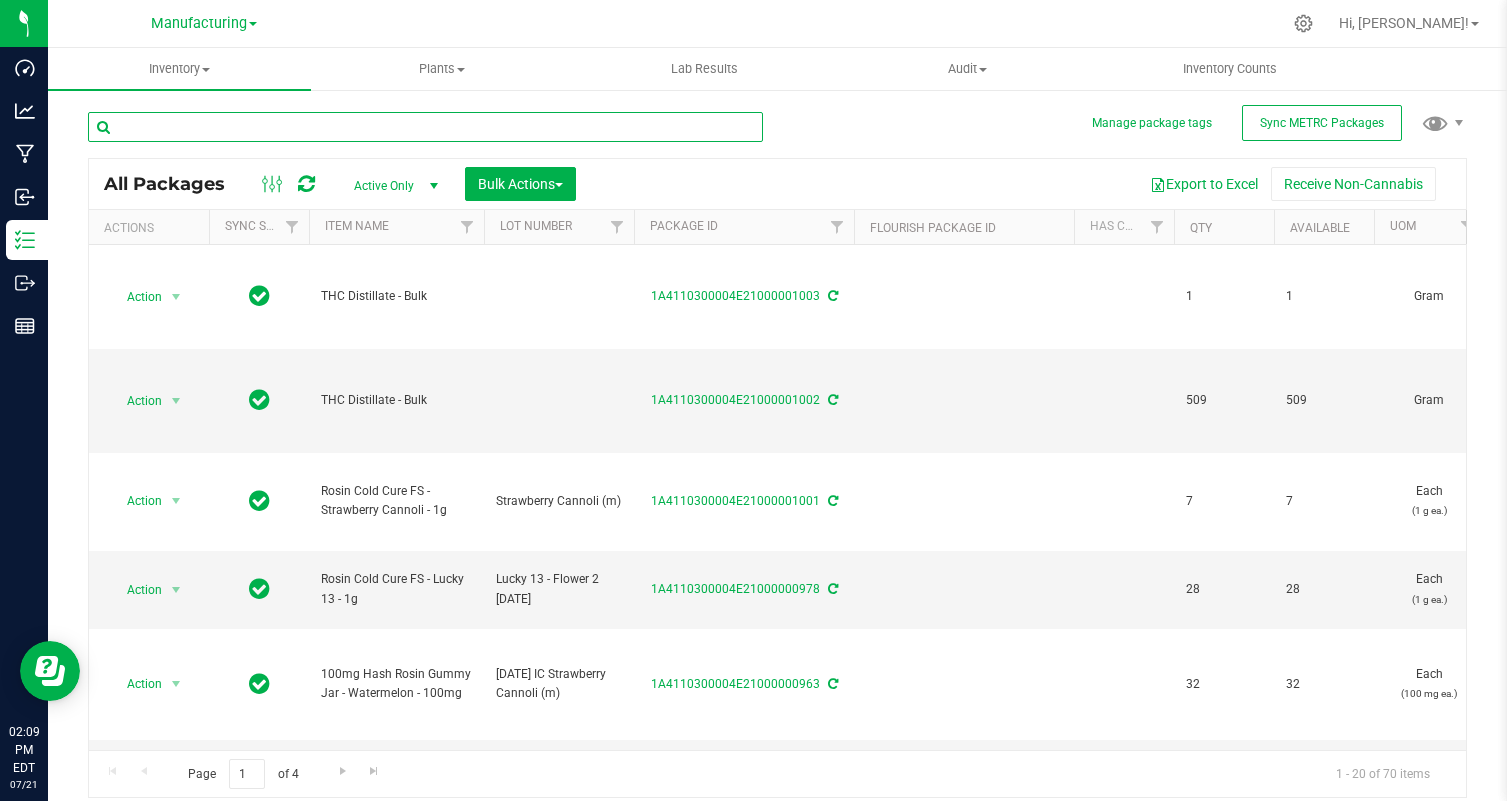 click at bounding box center [425, 127] 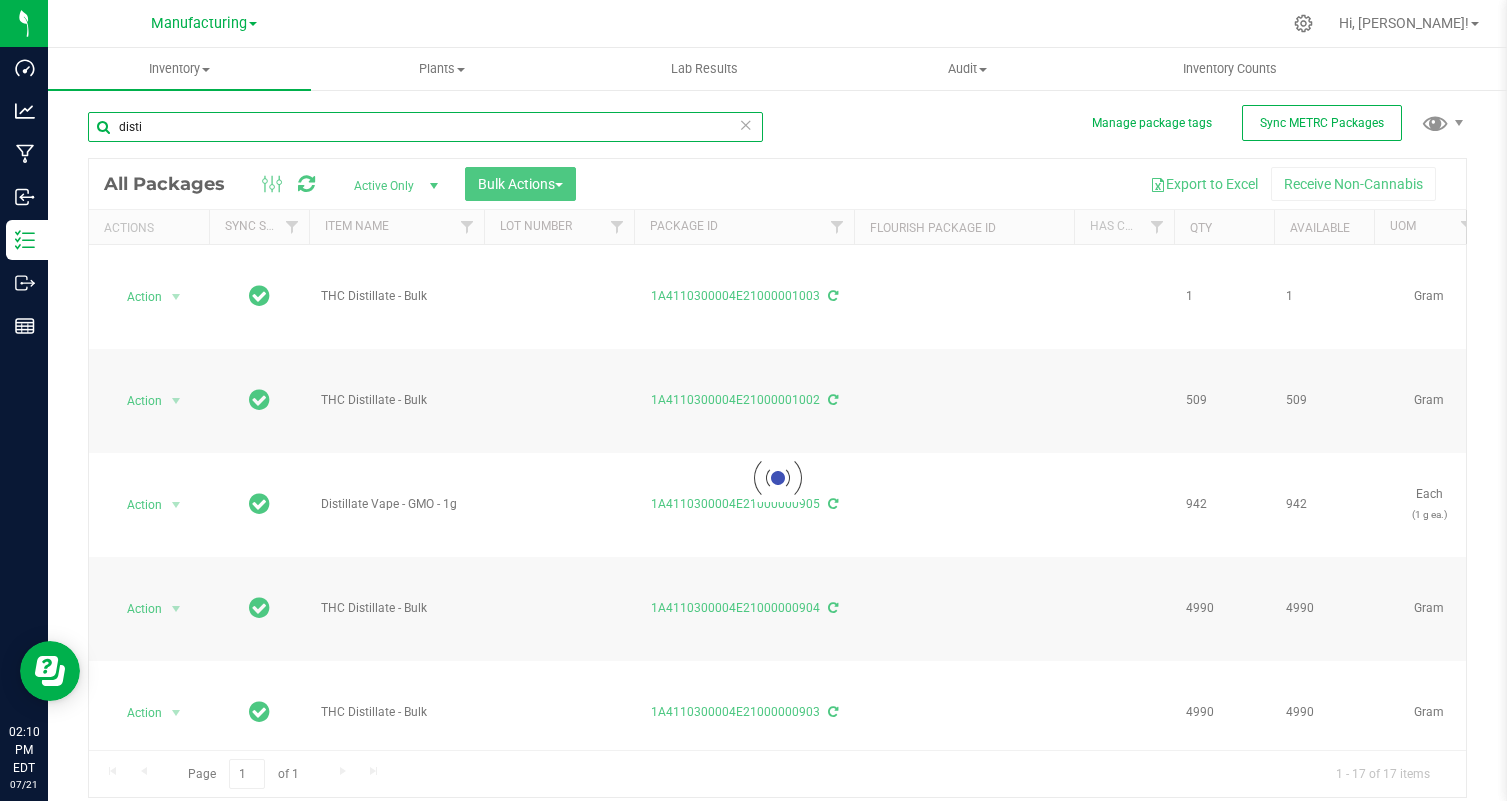 type on "disti" 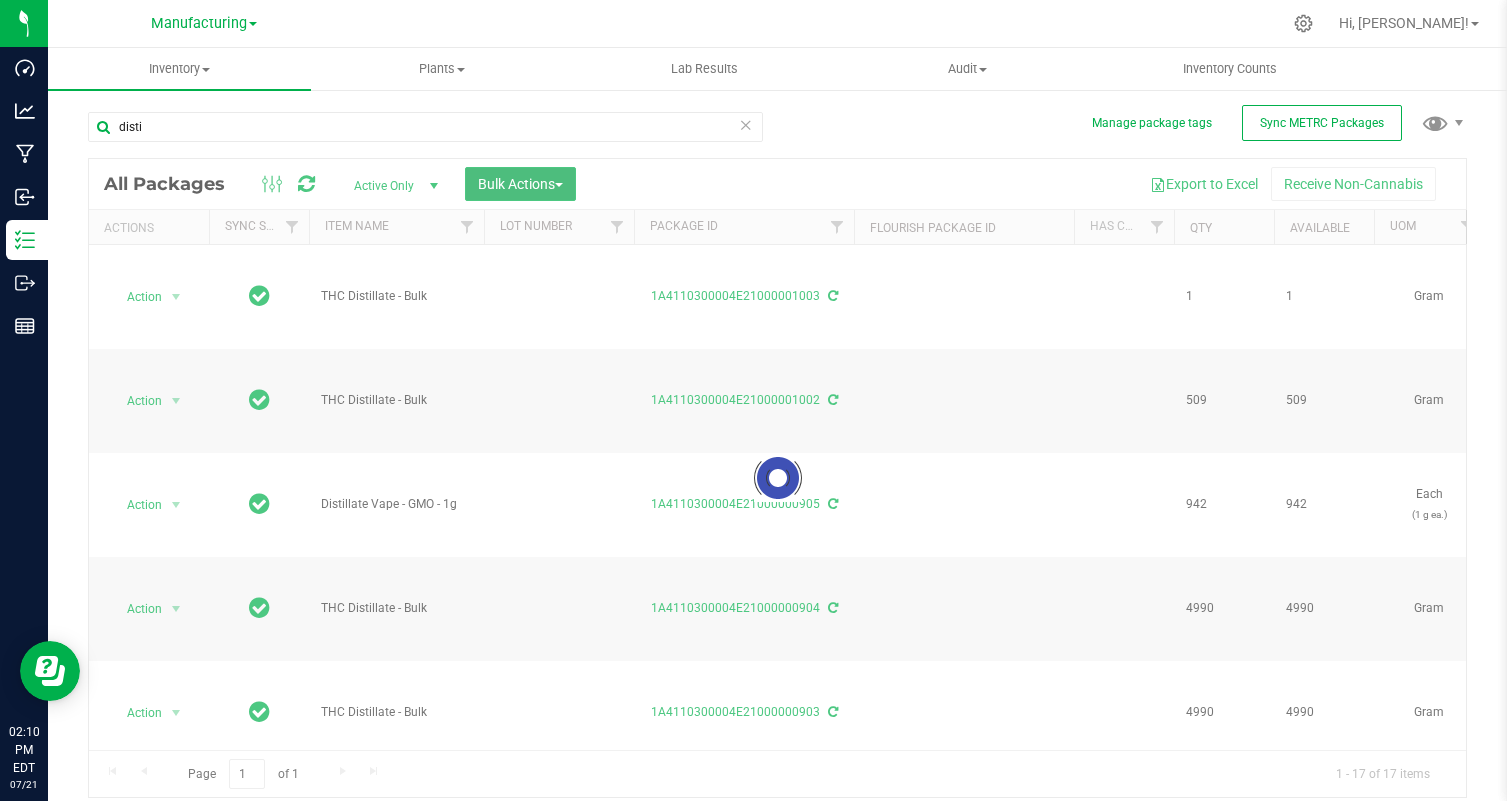 click on "Bulk Actions" at bounding box center (520, 184) 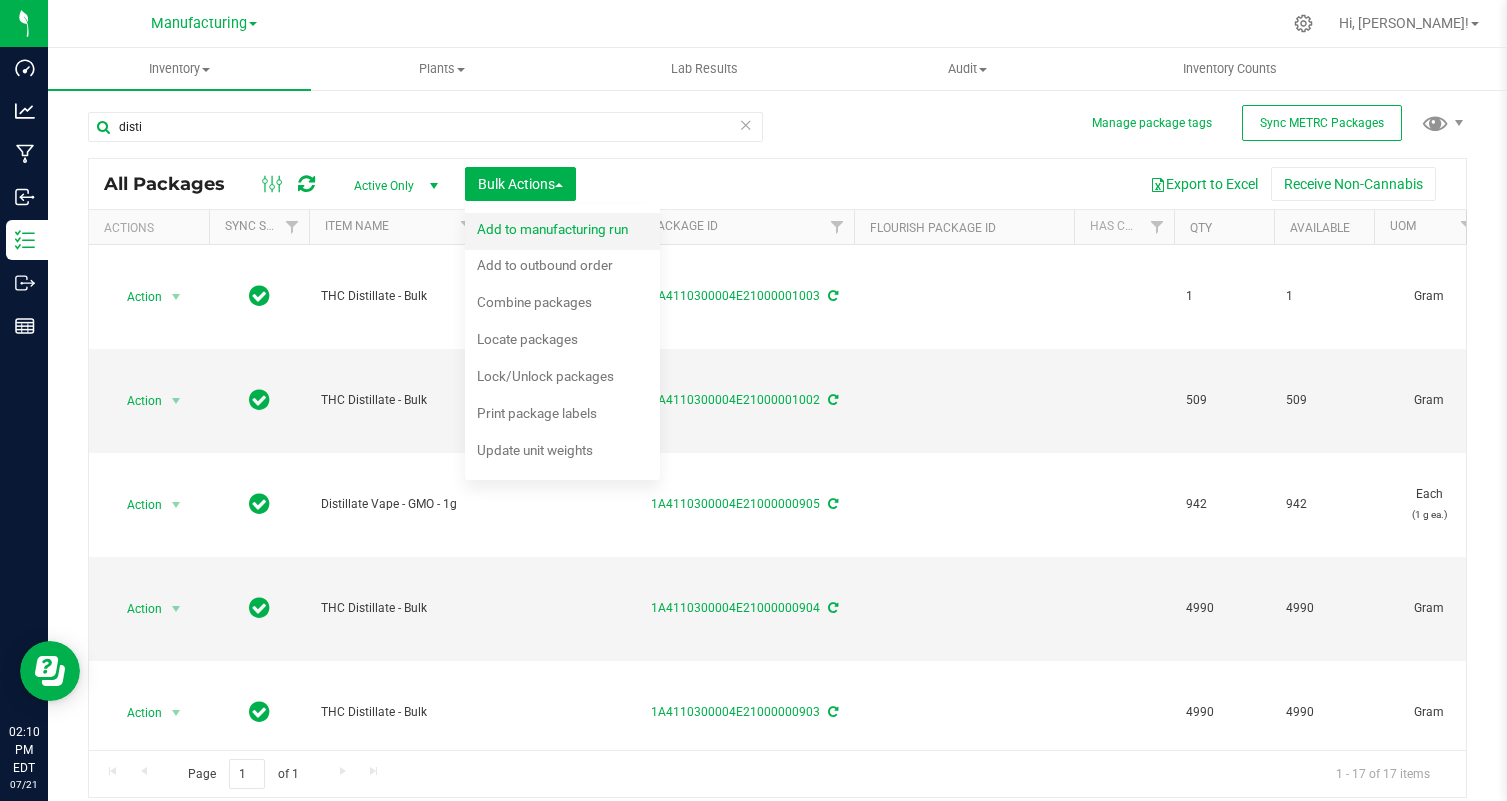 click on "Add to manufacturing run" at bounding box center [552, 229] 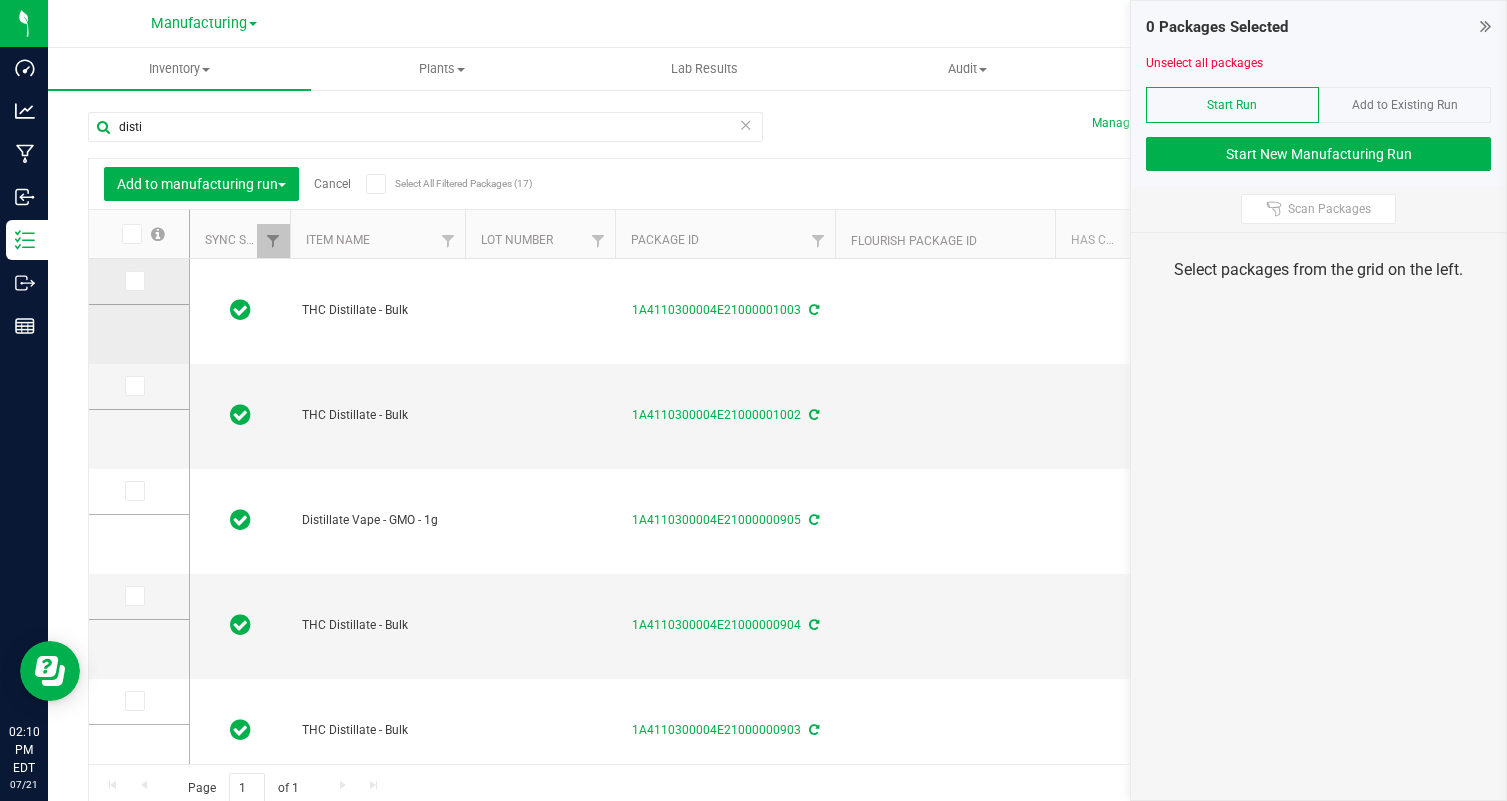 click at bounding box center [133, 281] 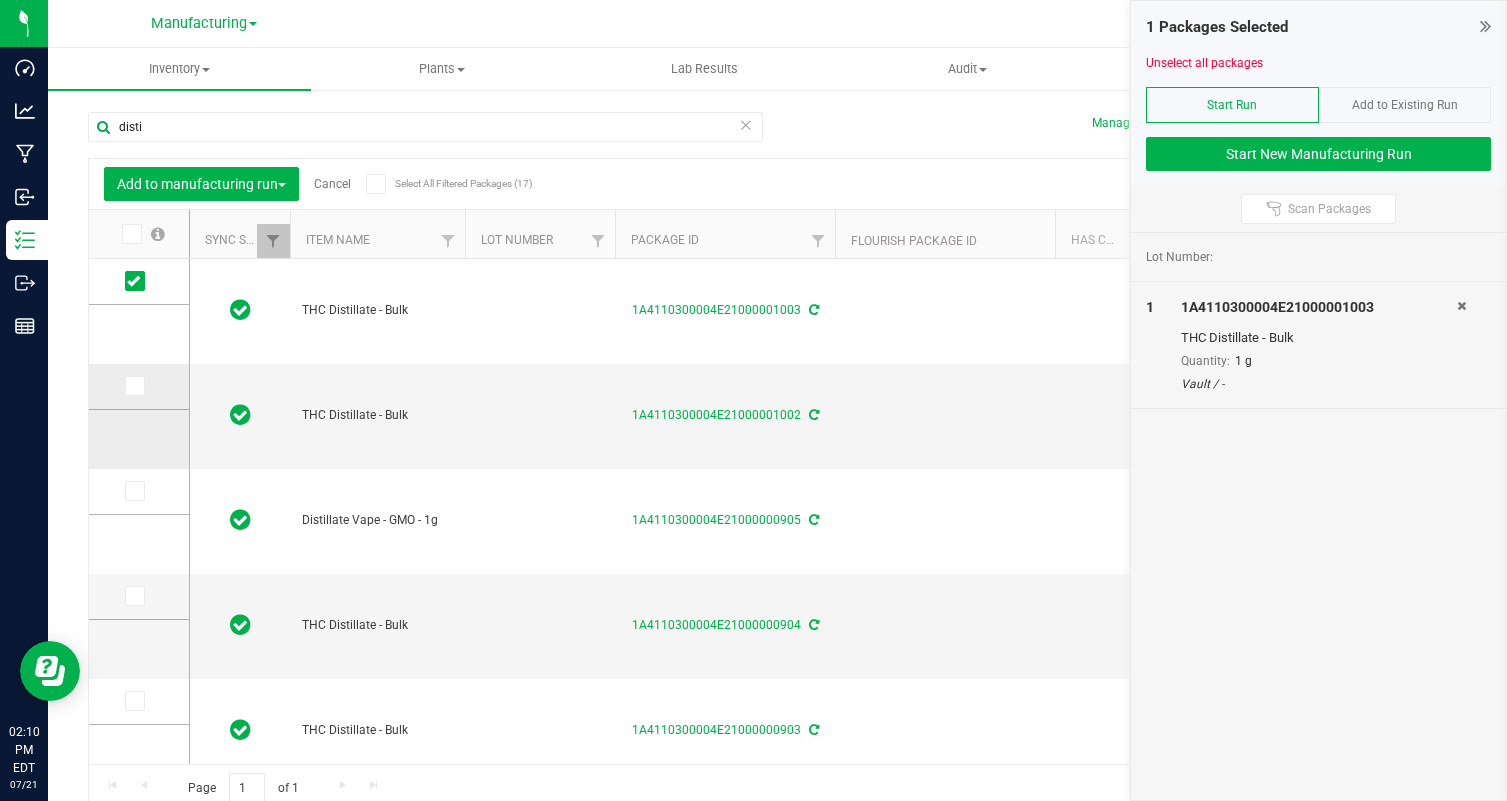 click at bounding box center [133, 386] 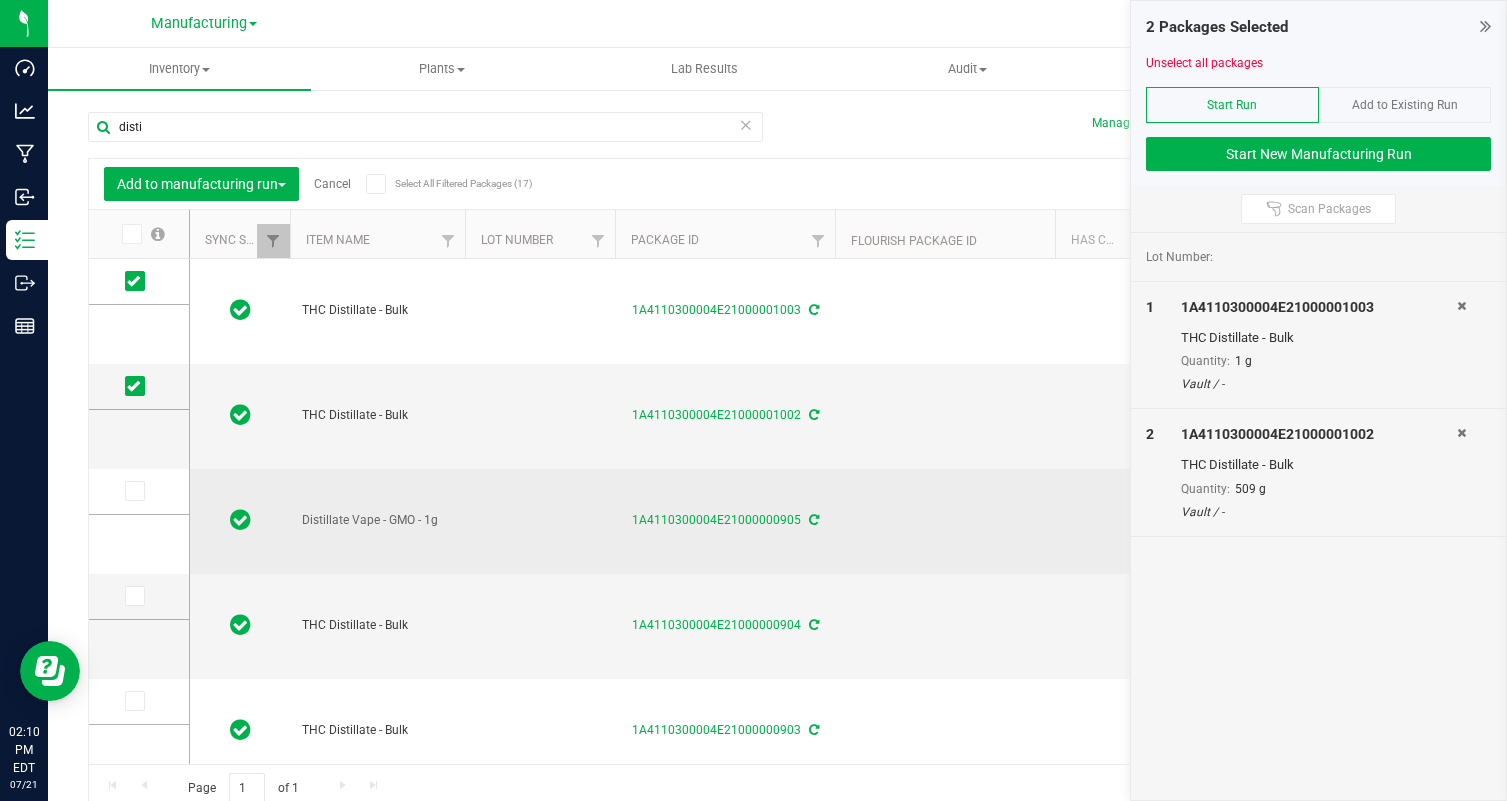 scroll, scrollTop: 183, scrollLeft: 0, axis: vertical 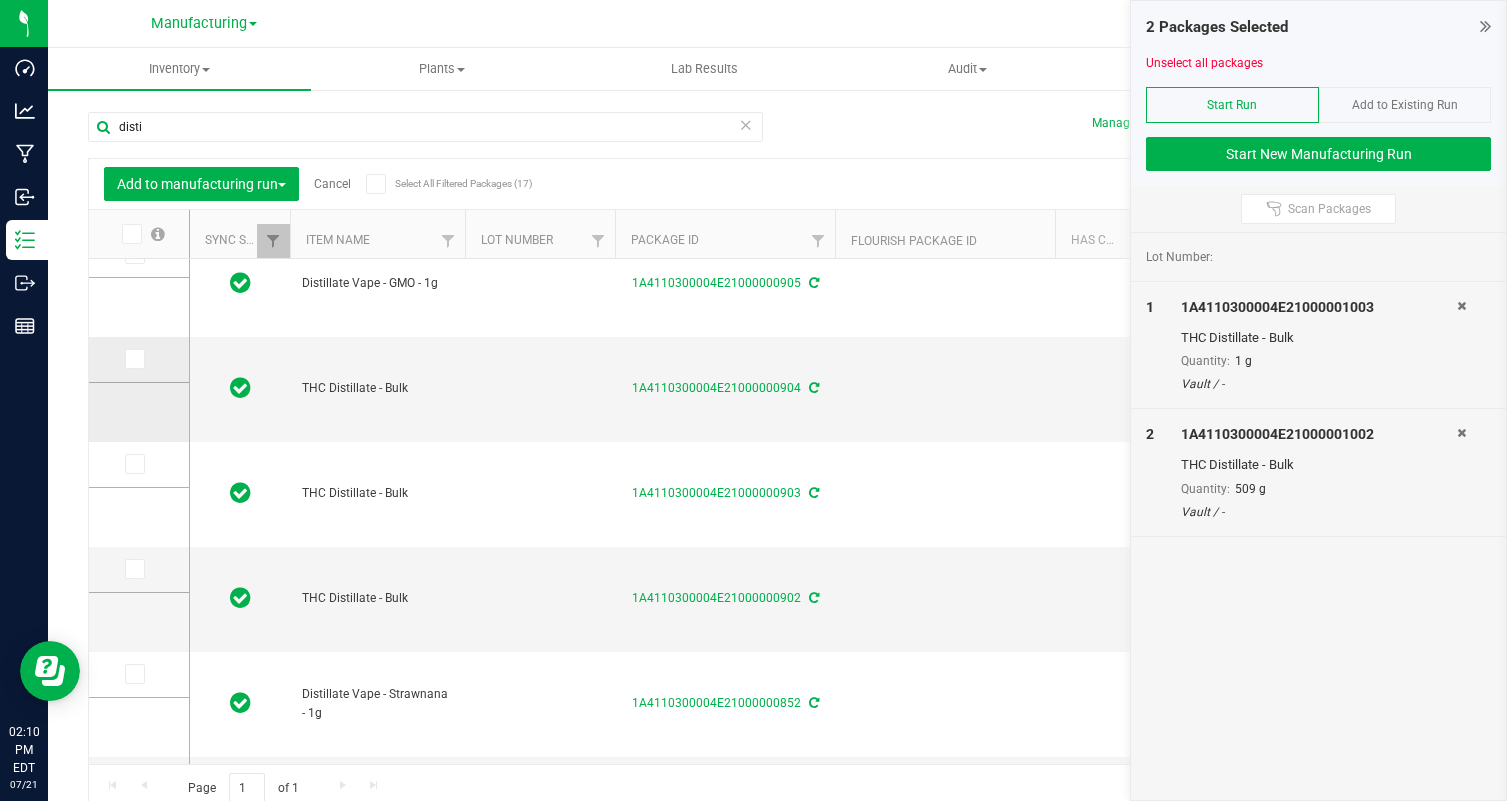 click at bounding box center (133, 359) 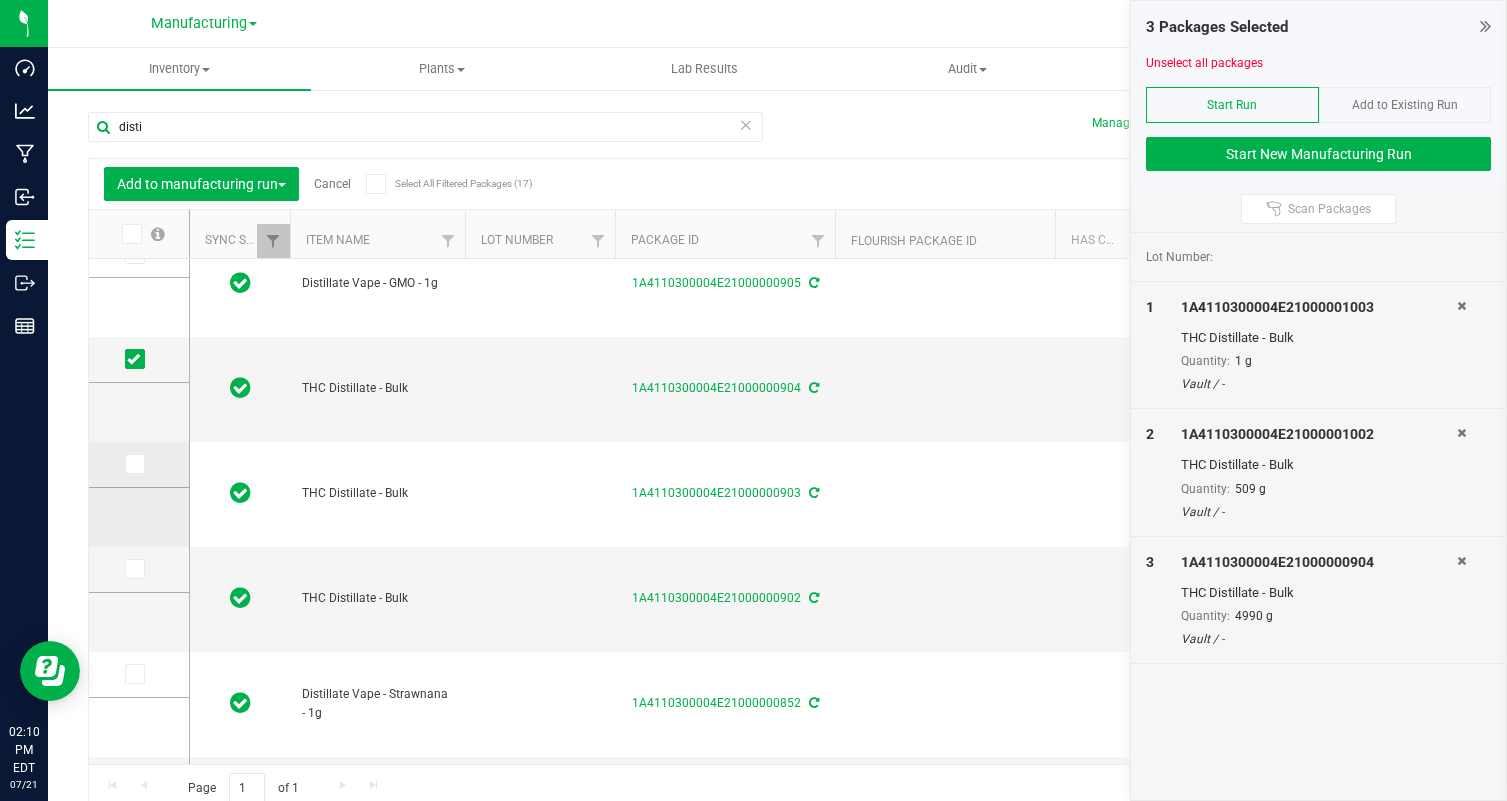 click at bounding box center [133, 464] 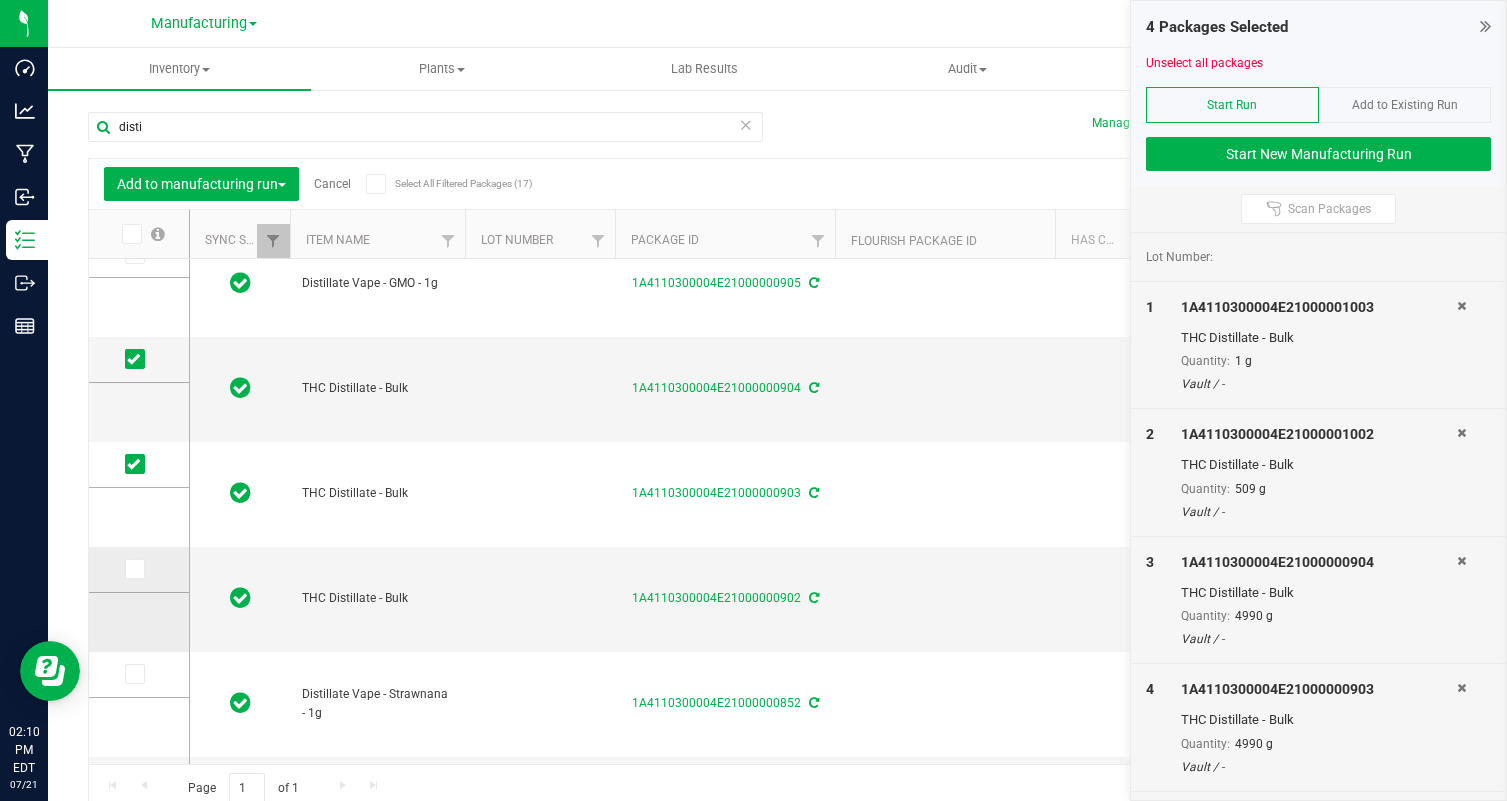 click at bounding box center [139, 569] 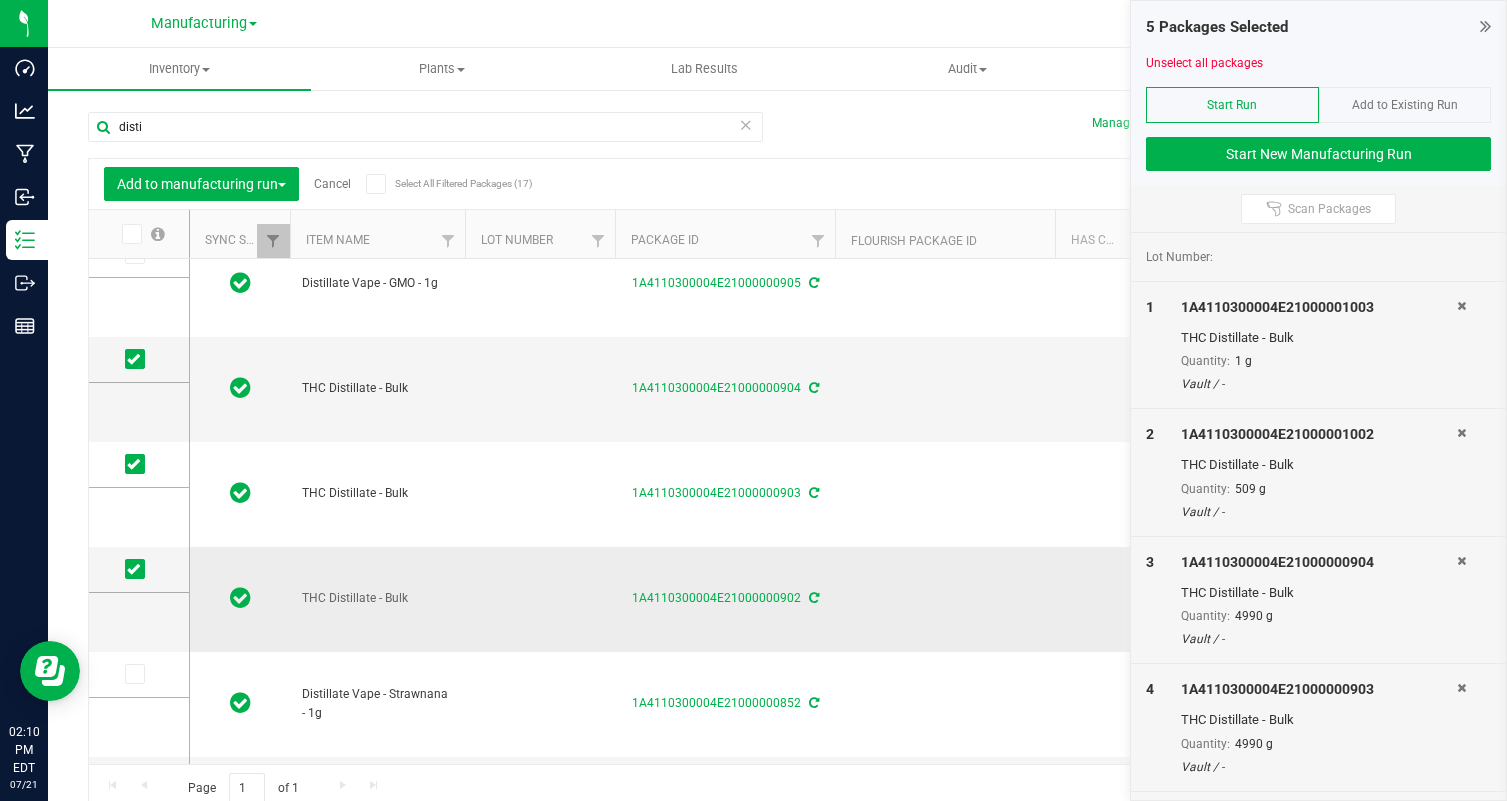 scroll, scrollTop: 726, scrollLeft: 0, axis: vertical 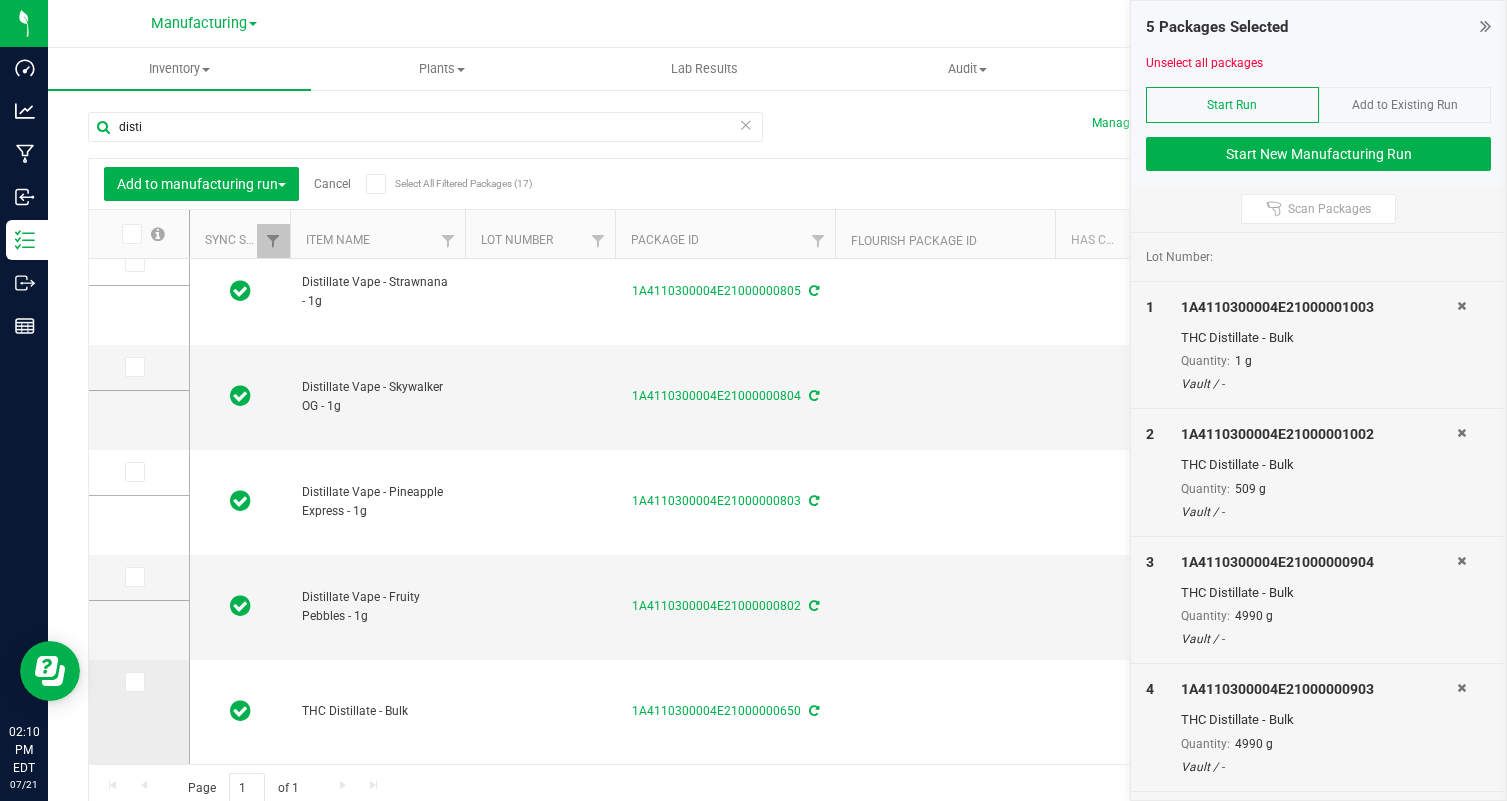 click at bounding box center [133, 682] 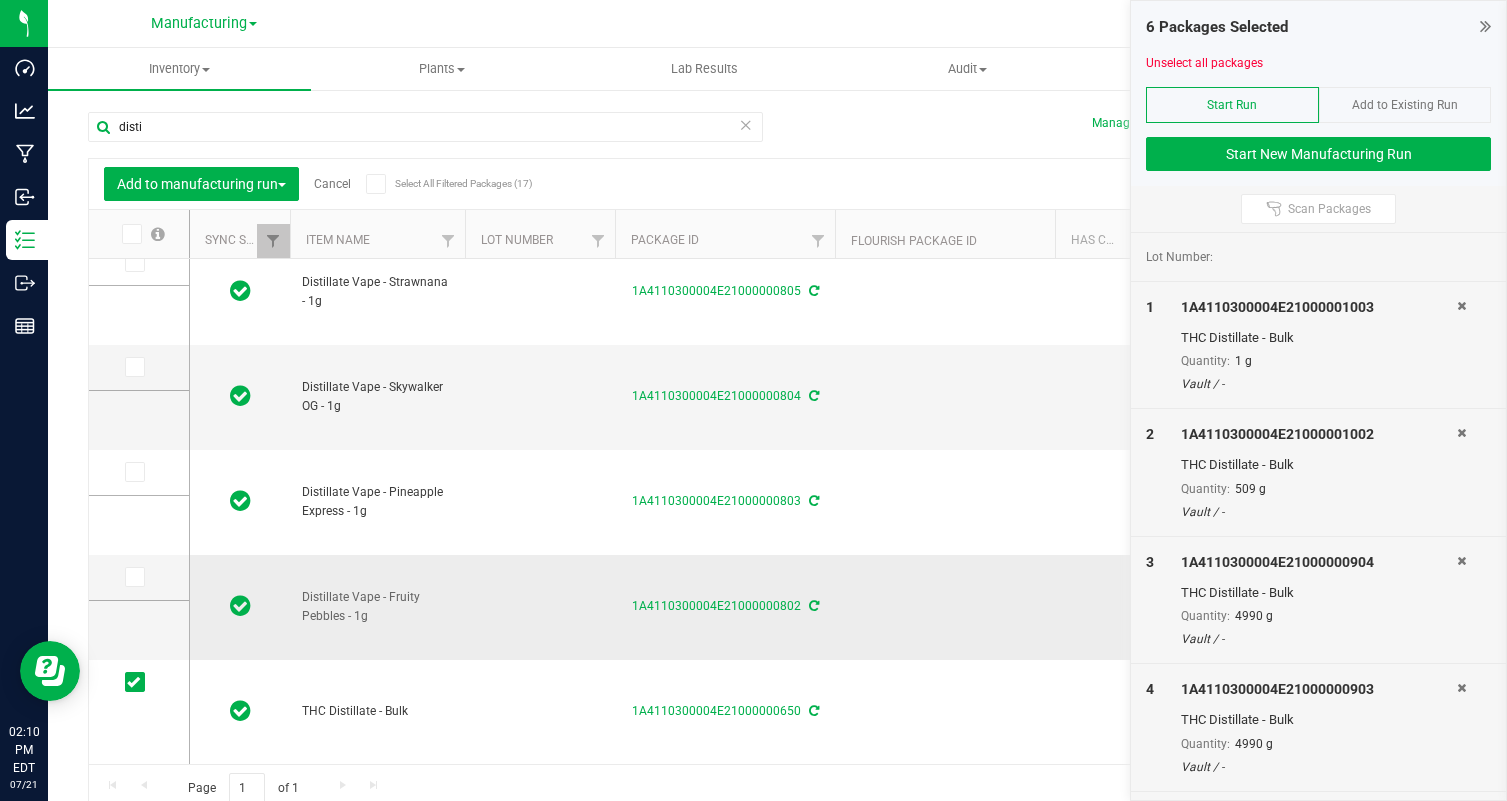 scroll, scrollTop: 11, scrollLeft: 0, axis: vertical 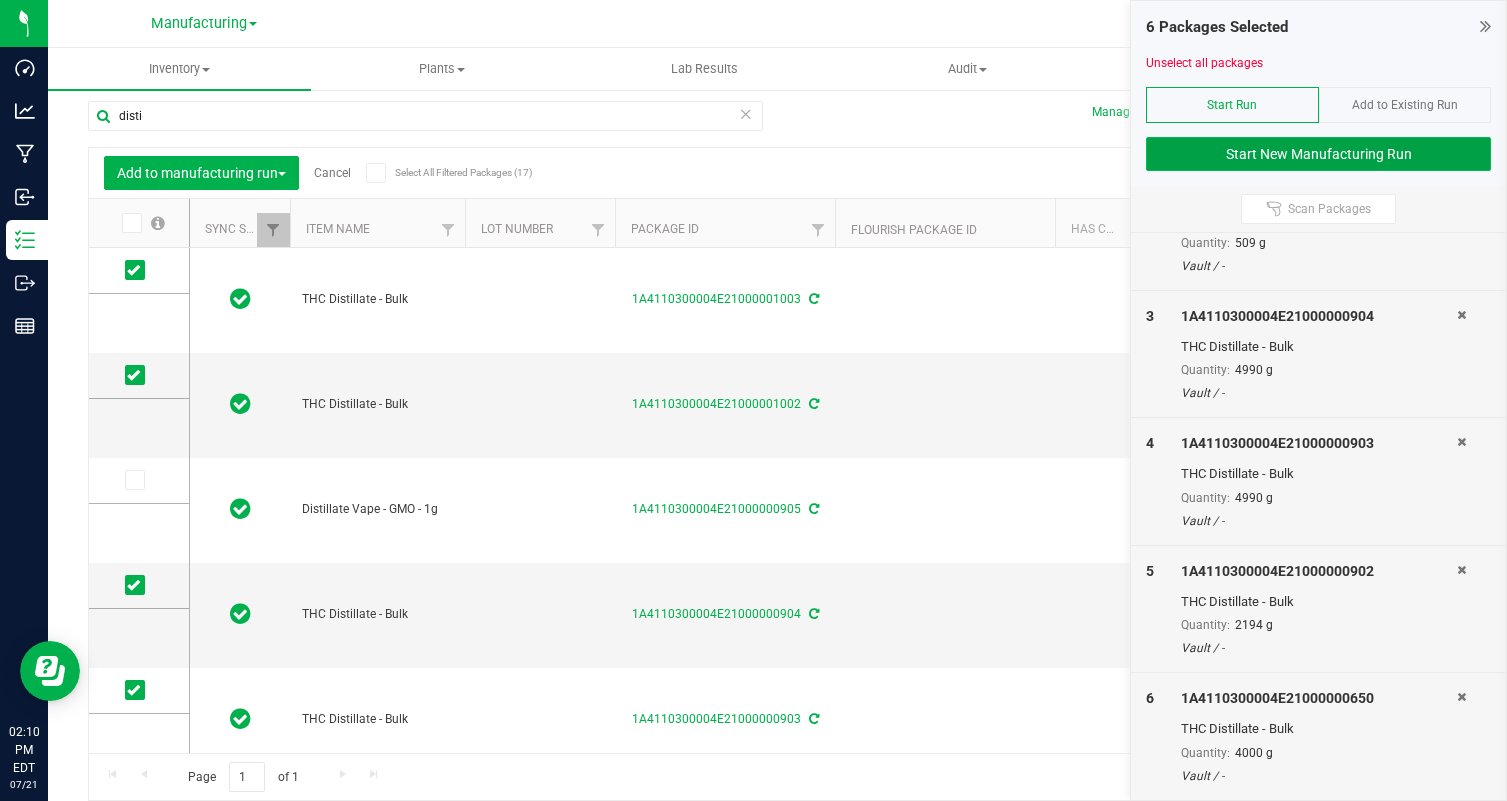 click on "Start New Manufacturing Run" at bounding box center [1318, 154] 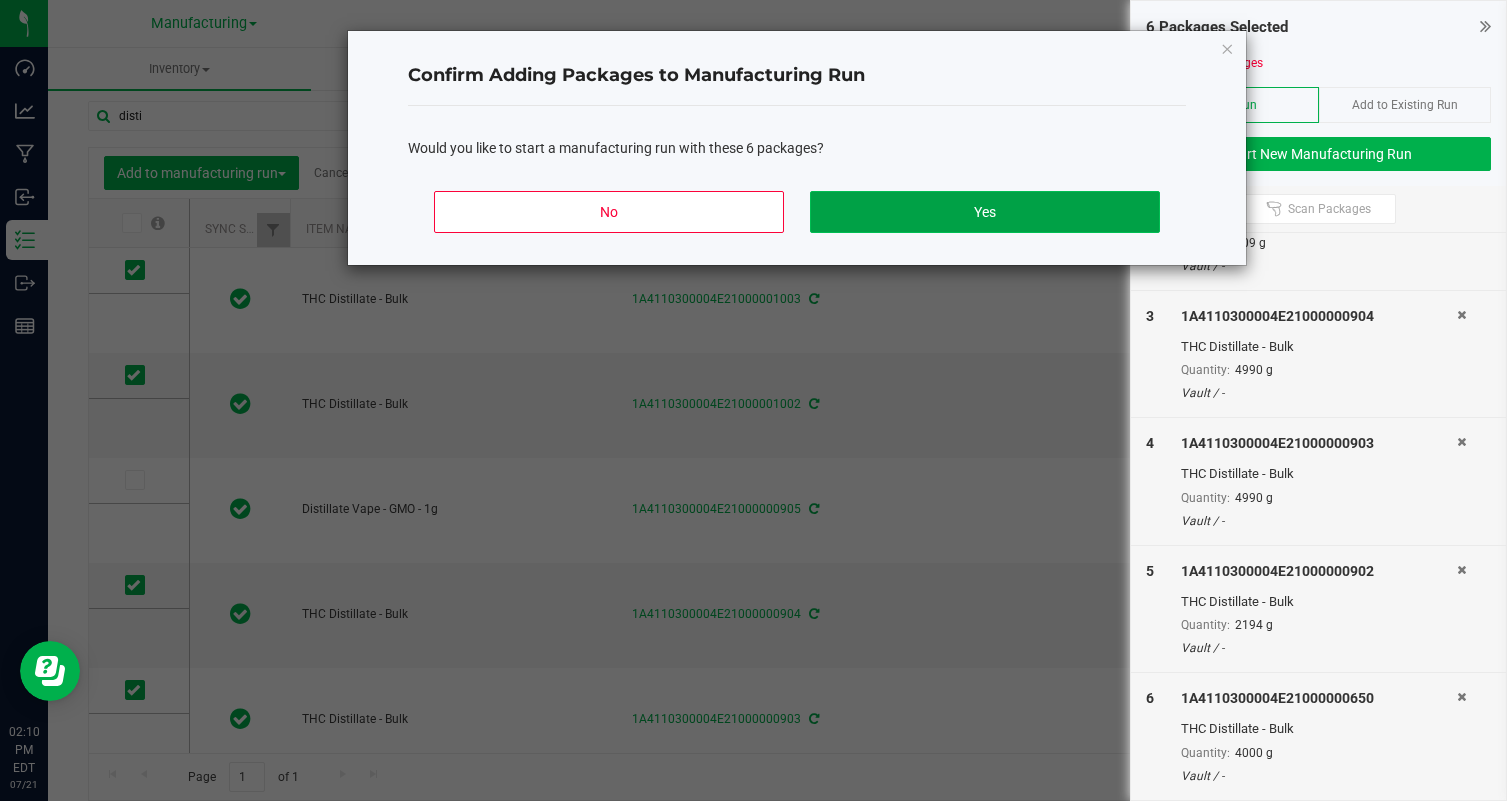 click on "Yes" 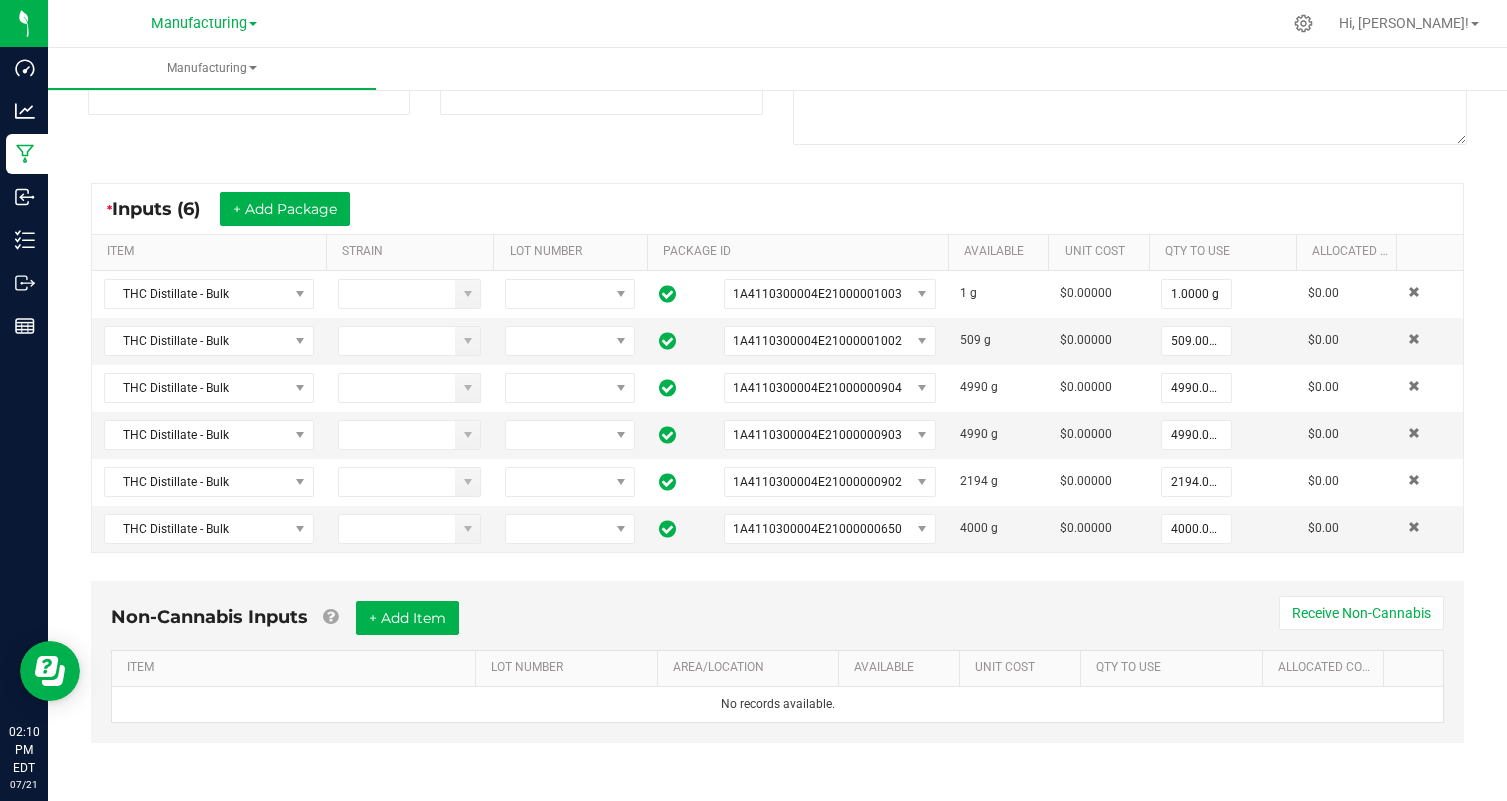 click on "*    Inputs (6)   + Add Package  ITEM STRAIN LOT NUMBER PACKAGE ID AVAILABLE Unit Cost QTY TO USE Allocated Cost THC Distillate - Bulk
1A4110300004E21000001003 1   g  $0.00000  1.0000 g  $0.00  THC Distillate - Bulk
1A4110300004E21000001002 509   g  $0.00000  509.0000 g  $0.00  THC Distillate - Bulk
1A4110300004E21000000904 4990   g  $0.00000  4990.0000 g  $0.00  THC Distillate - Bulk
1A4110300004E21000000903 4990   g  $0.00000  4990.0000 g  $0.00  THC Distillate - Bulk
1A4110300004E21000000902 2194   g  $0.00000  2194.0000 g  $0.00  THC Distillate - Bulk
1A4110300004E21000000650 4000   g  $0.00000  4000.0000 g  $0.00" at bounding box center (777, 368) 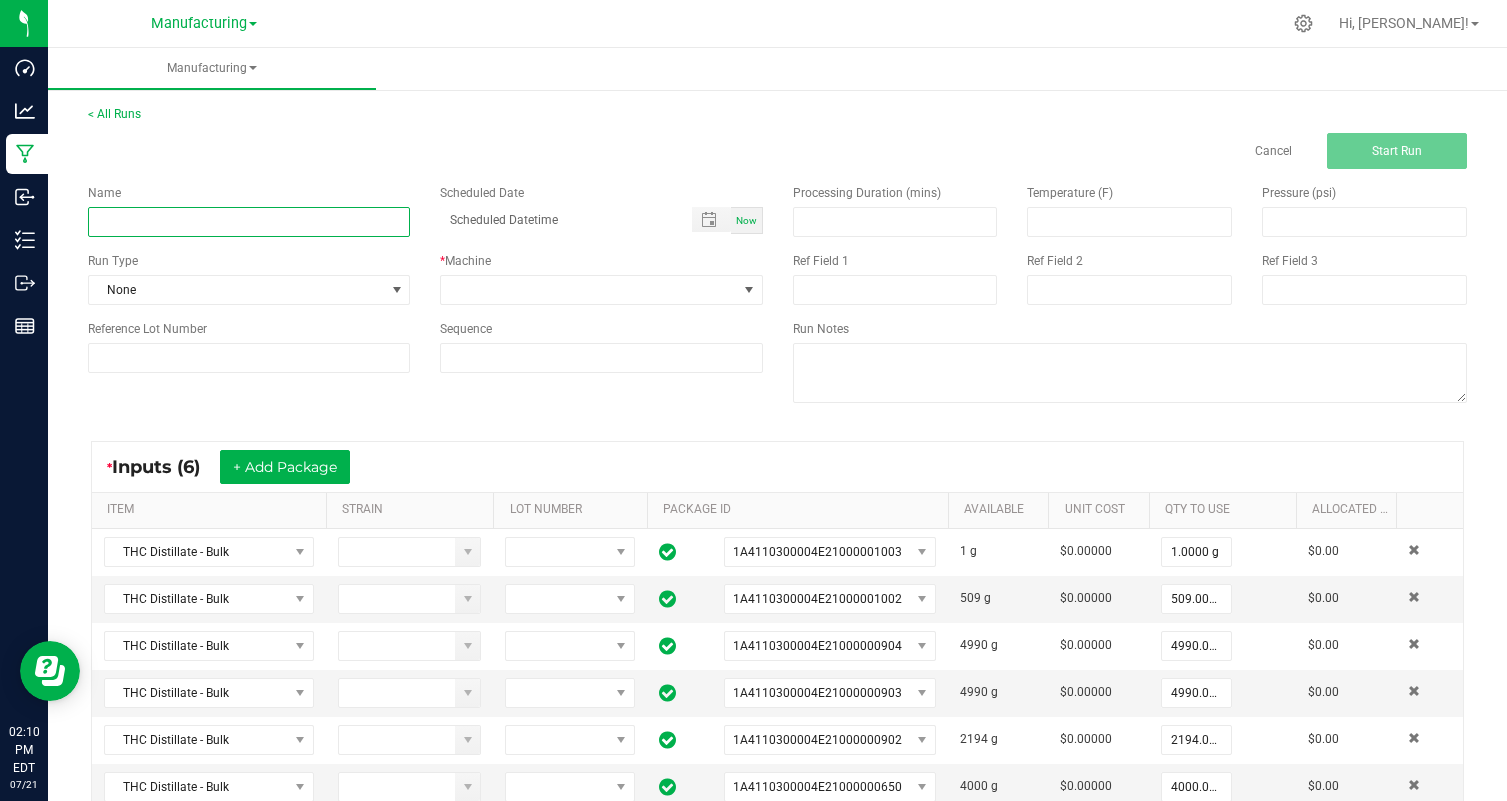 click at bounding box center [249, 222] 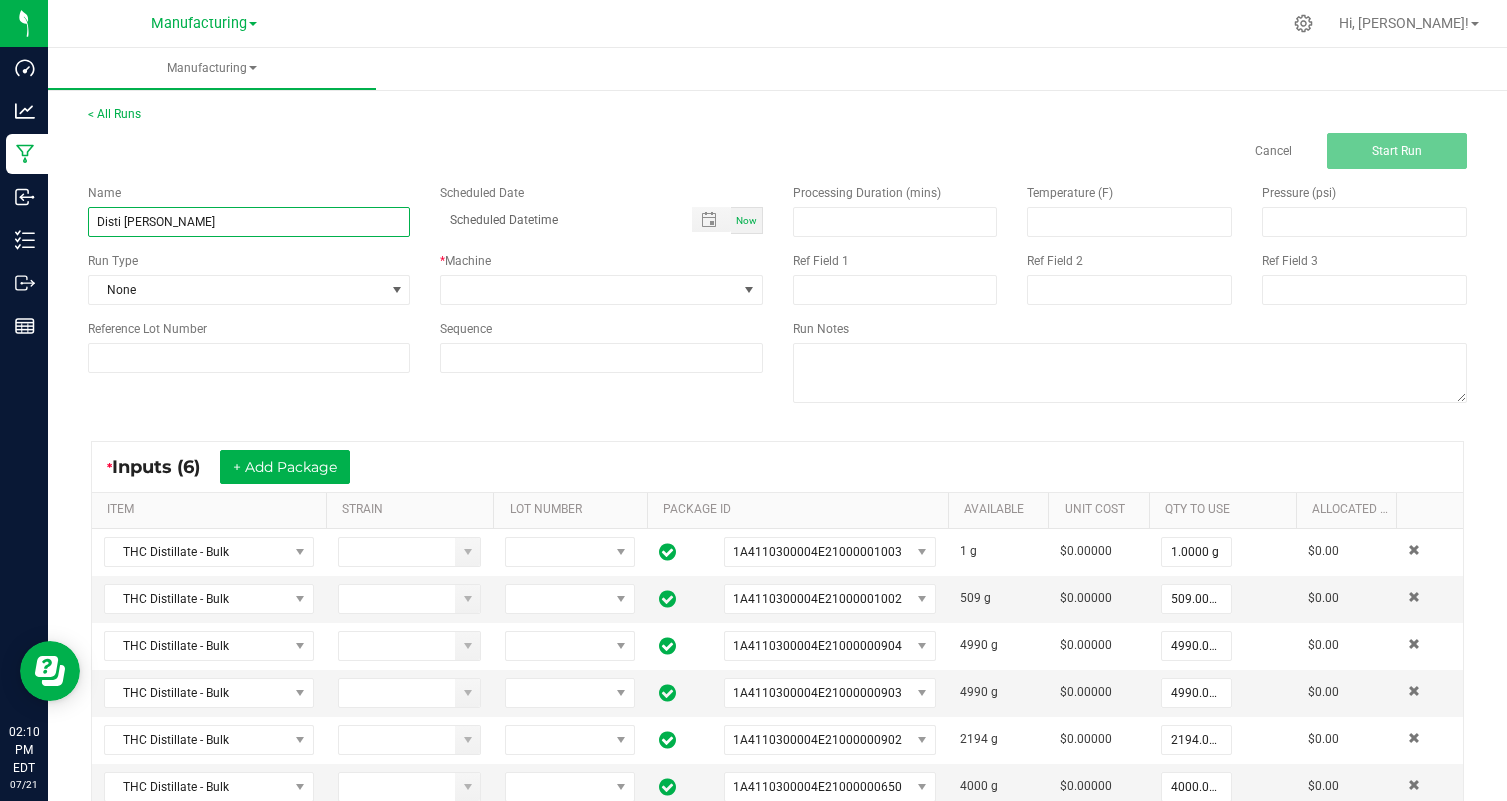 type on "Disti repass" 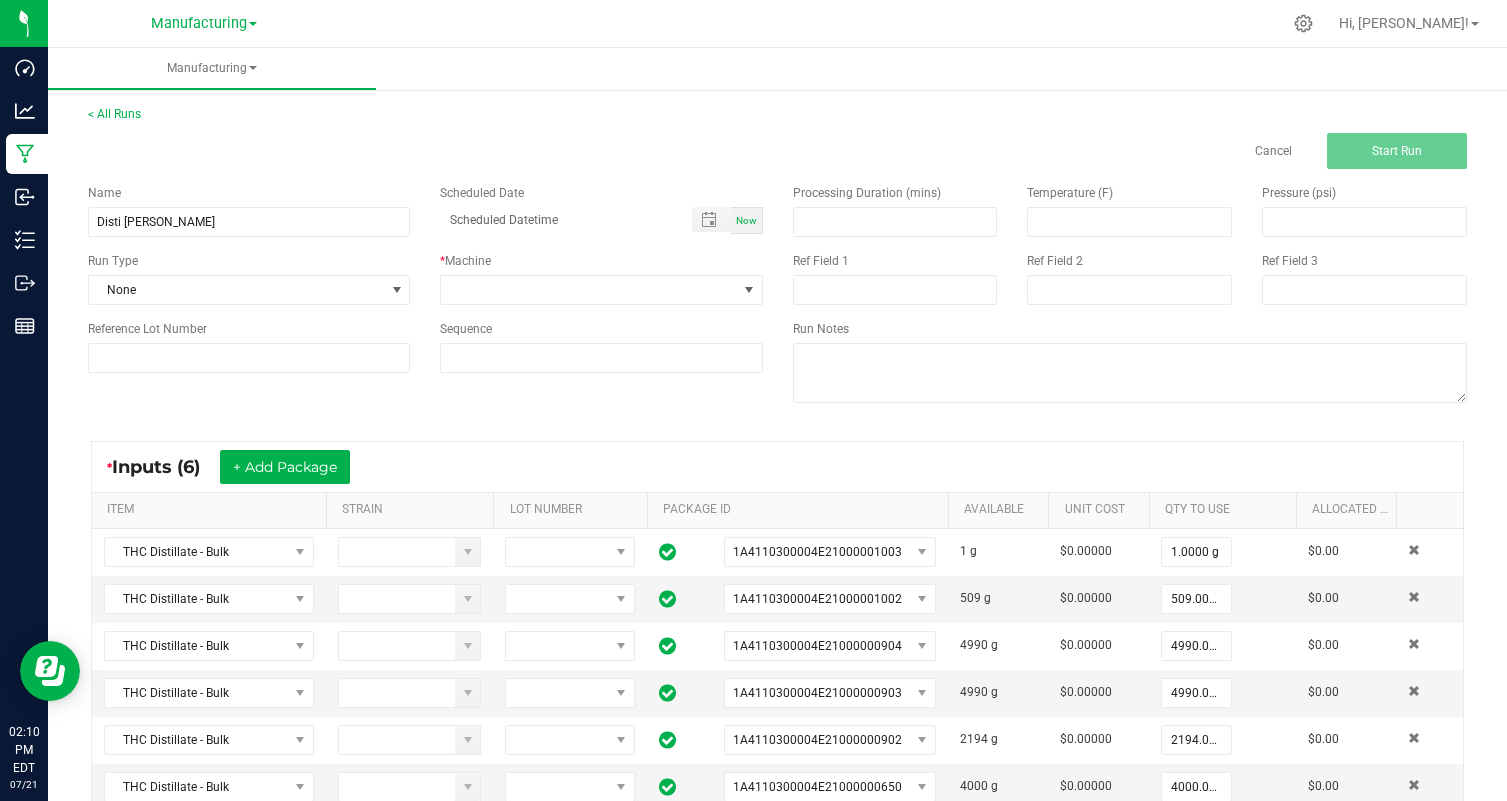 click on "Name  Disti repass  Scheduled Date  Now  Run Type  None  *   Machine   Reference Lot Number   Sequence   Processing Duration (mins)   Temperature (F)   Pressure (psi)   Ref Field 1   Ref Field 2   Ref Field 3   Run Notes" at bounding box center (777, 296) 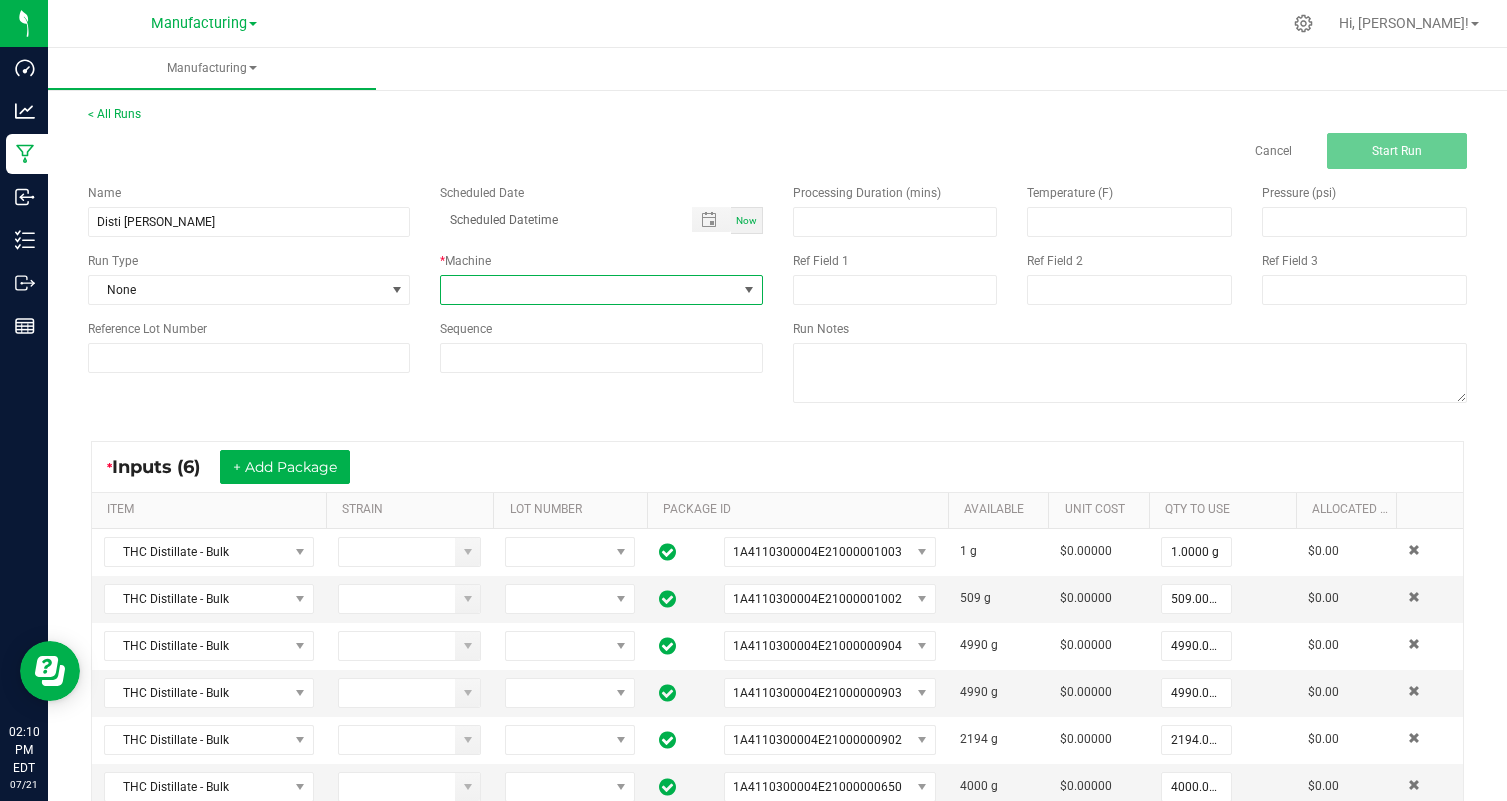 click at bounding box center [588, 290] 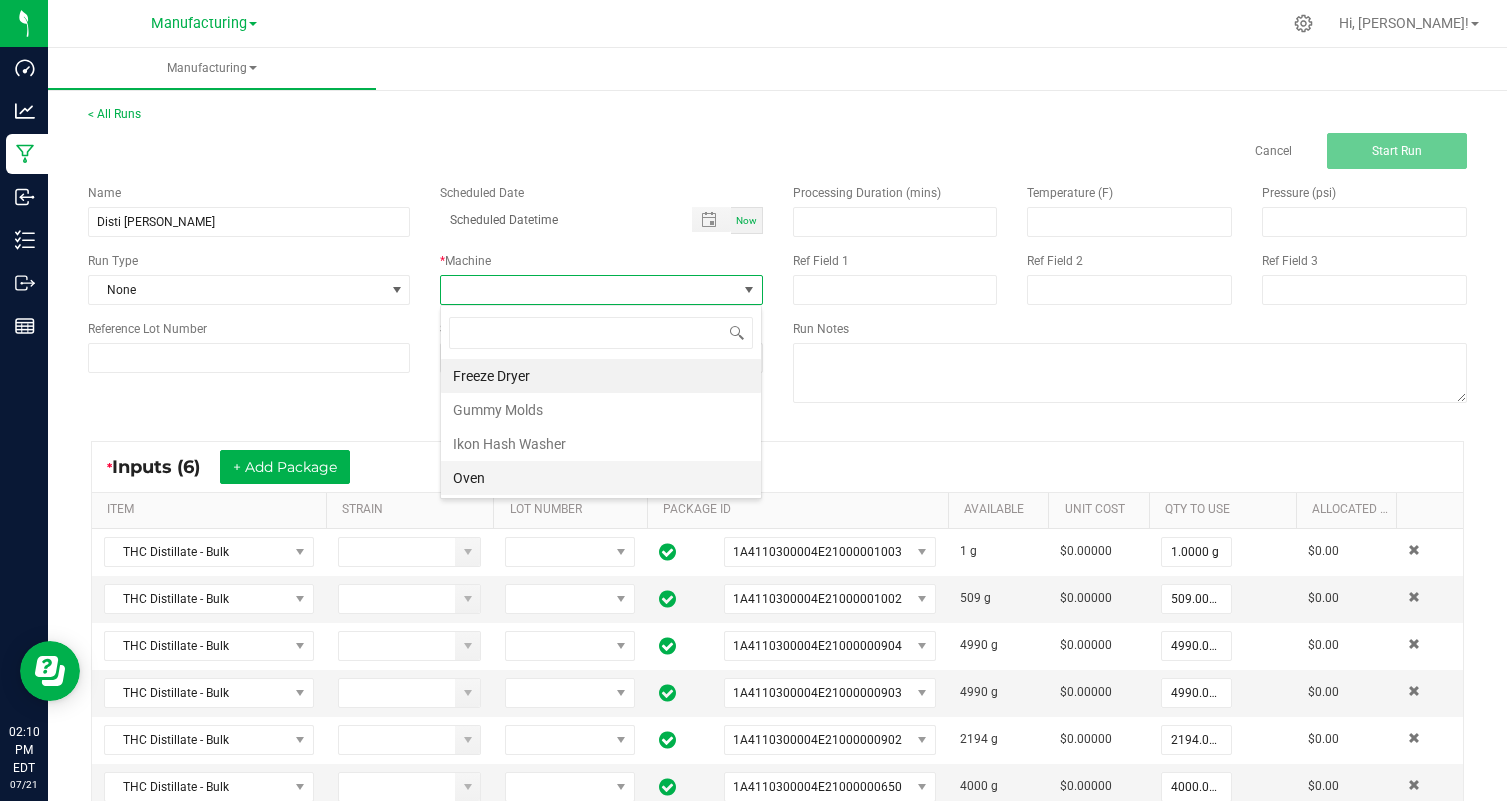 click on "Oven" at bounding box center (601, 478) 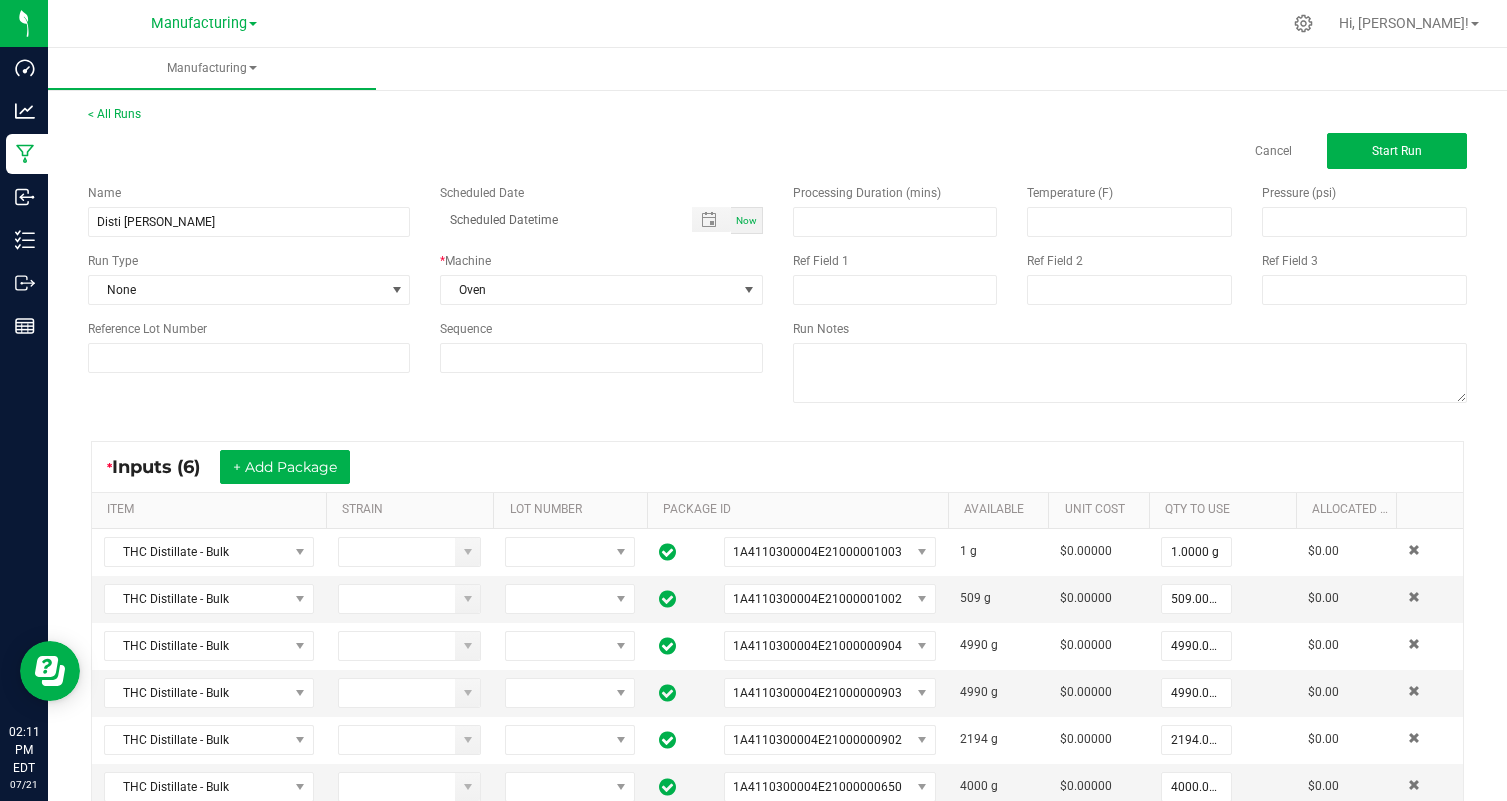 click on "Processing Duration (mins)   Temperature (F)   Pressure (psi)   Ref Field 1   Ref Field 2   Ref Field 3   Run Notes" at bounding box center [1130, 296] 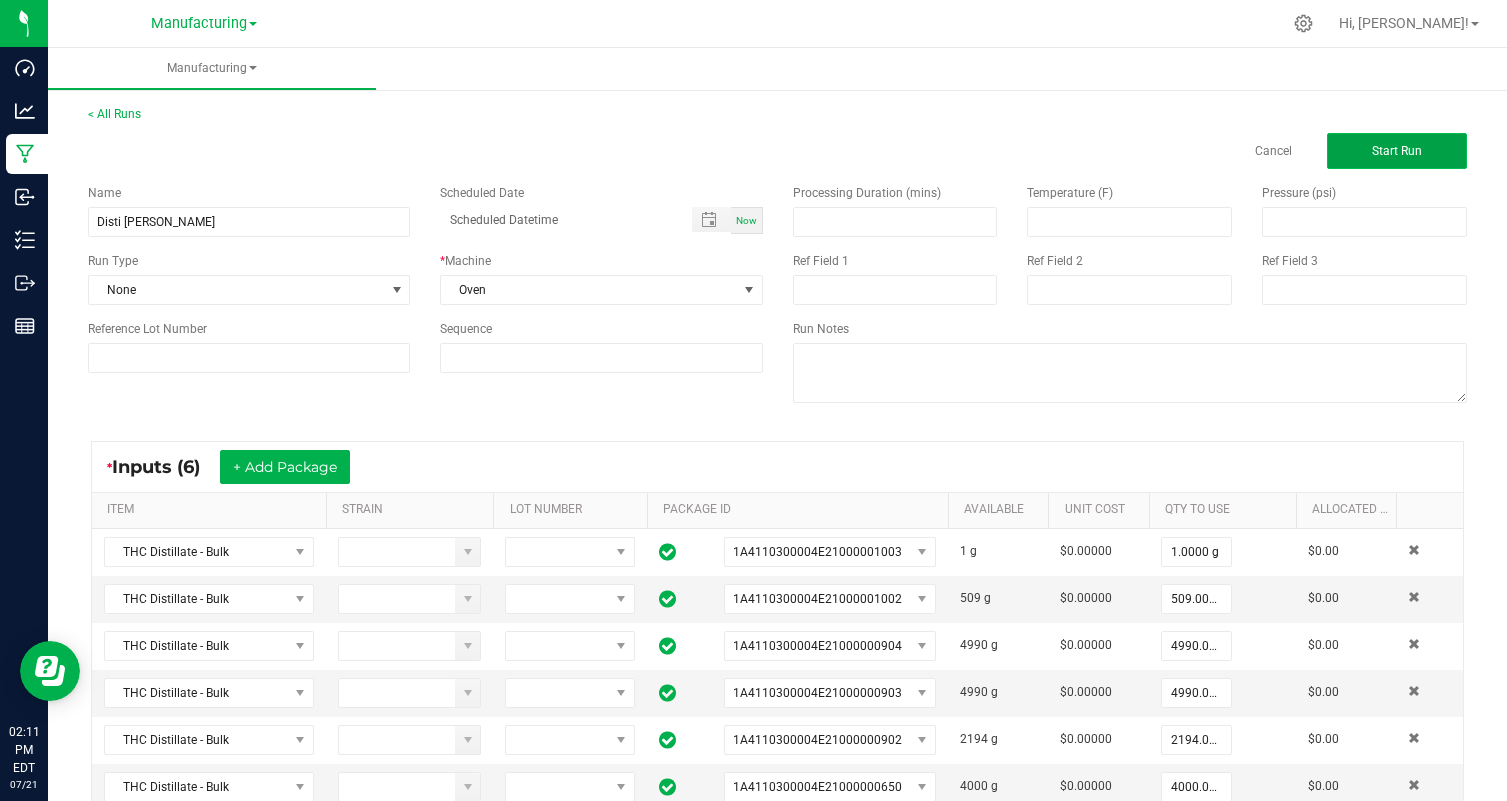 click on "Start Run" 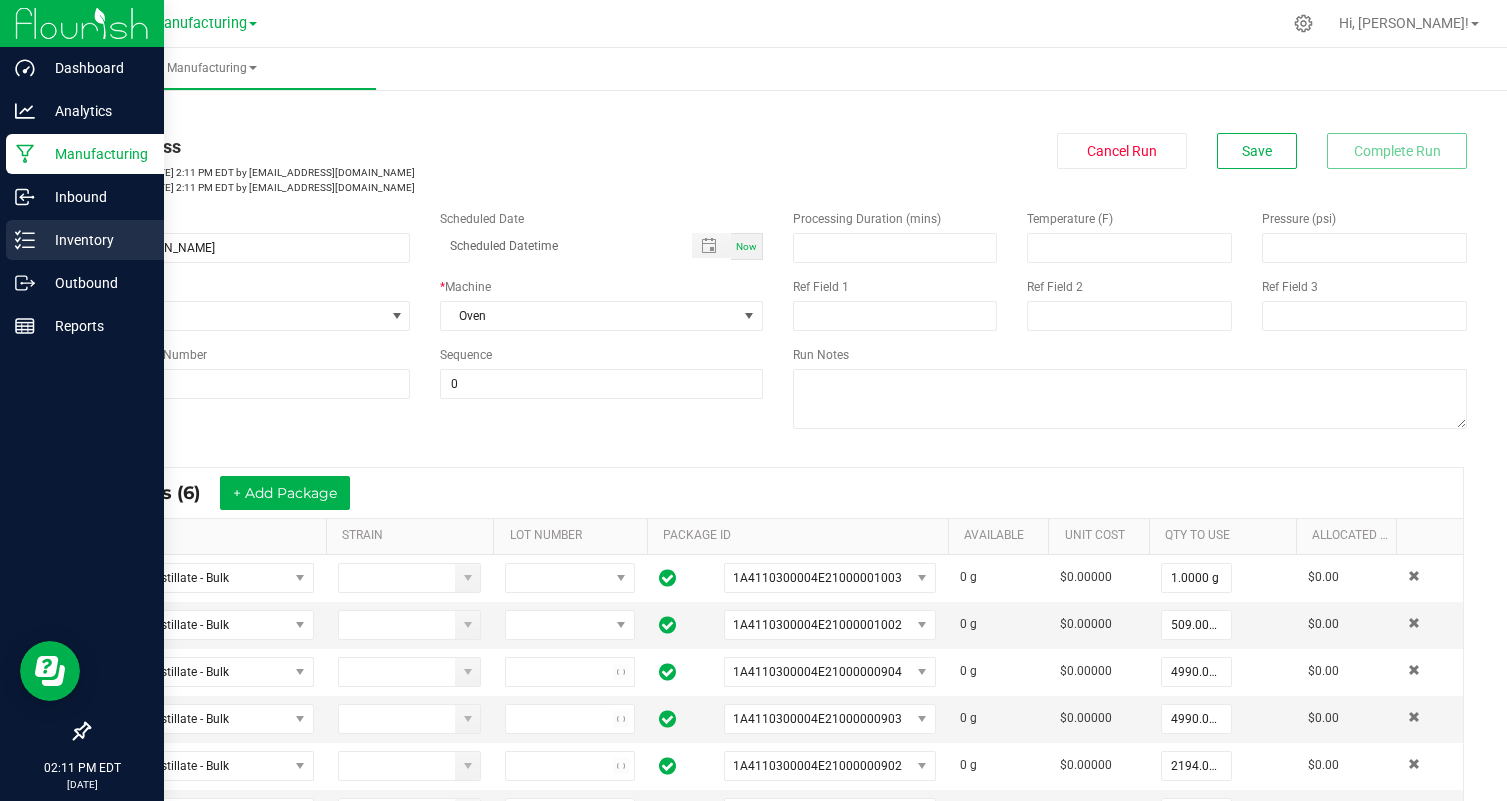 click on "Inventory" at bounding box center (85, 240) 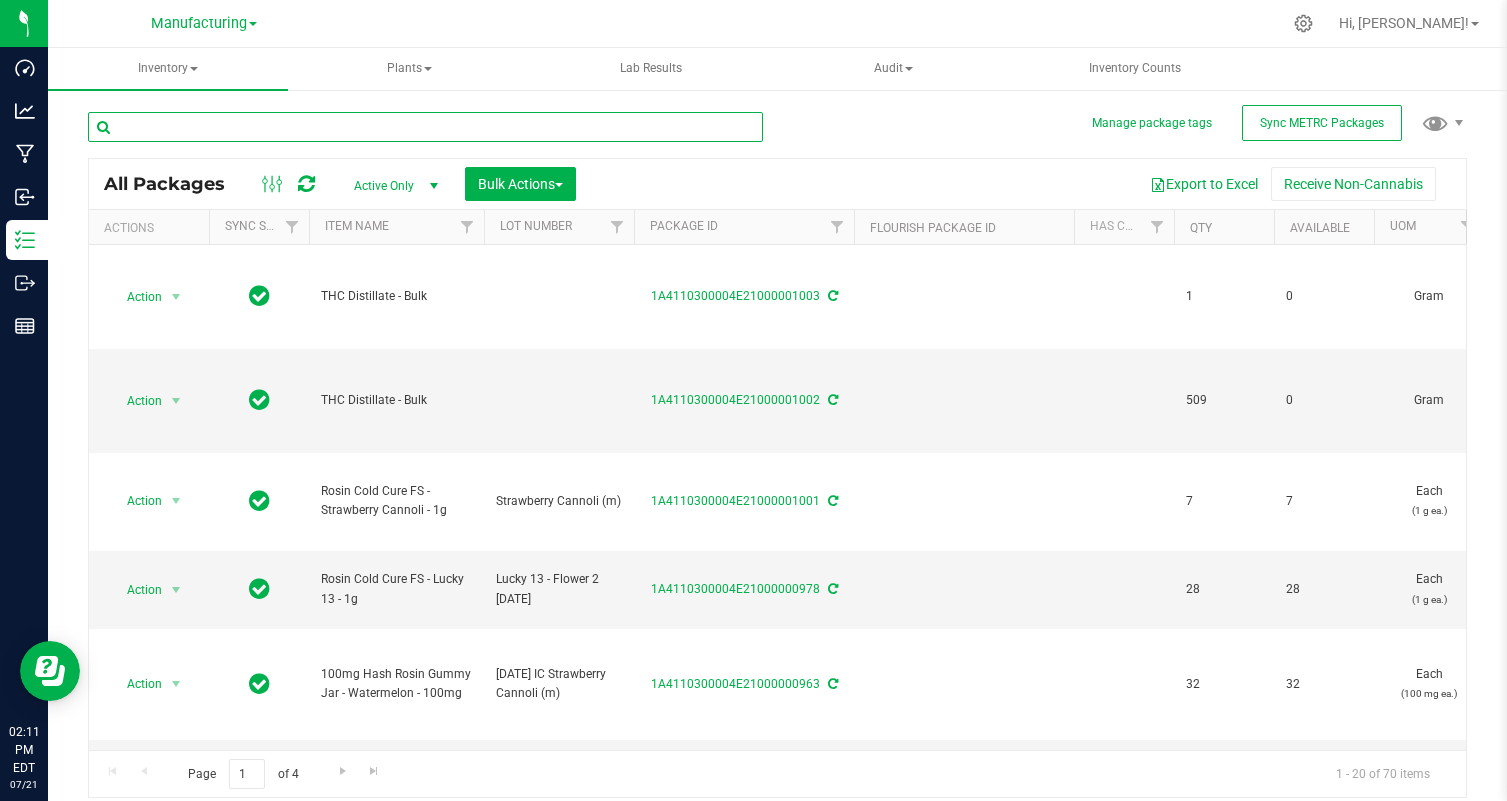 click at bounding box center [425, 127] 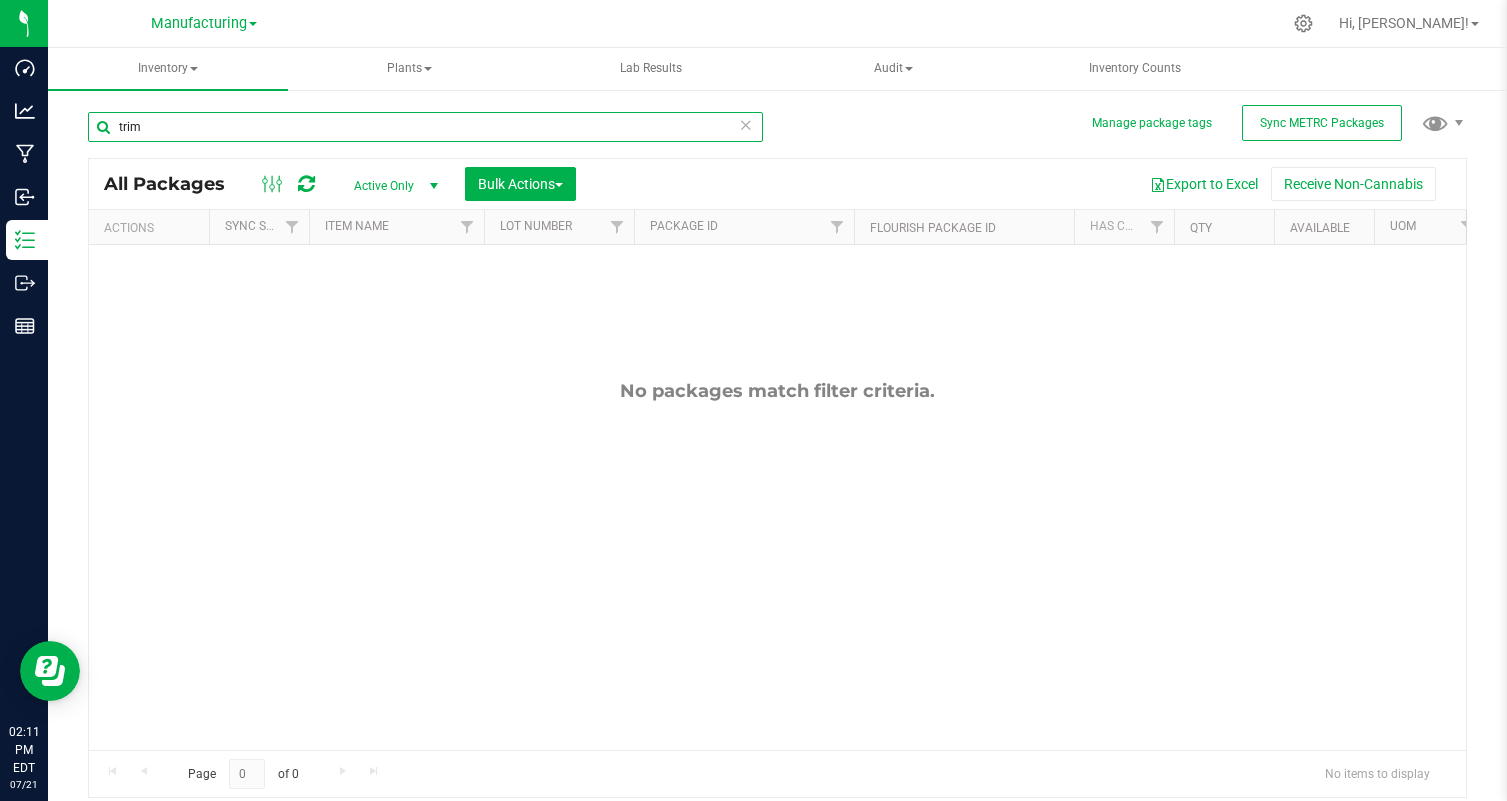 type on "trim" 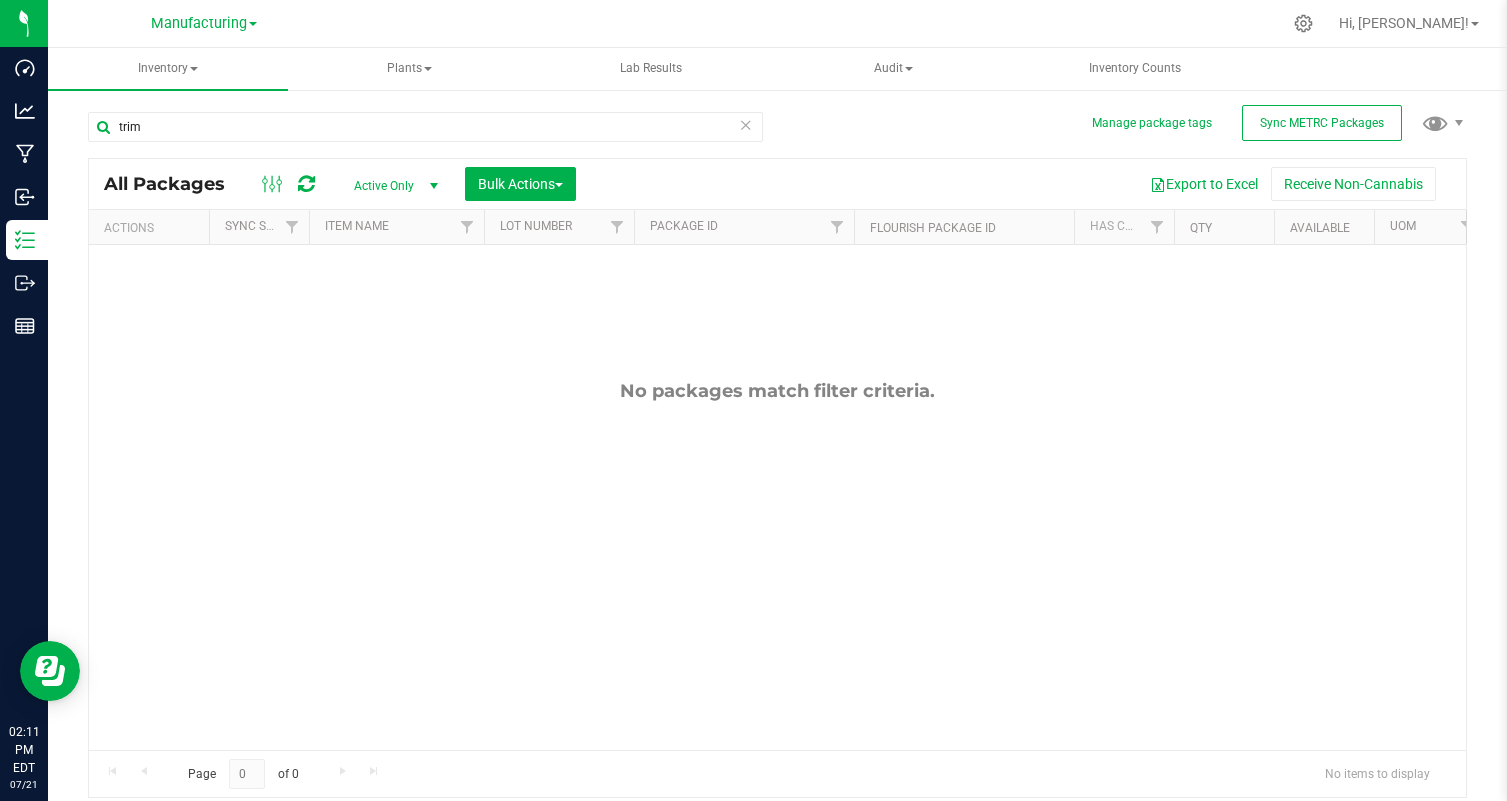 click at bounding box center [746, 124] 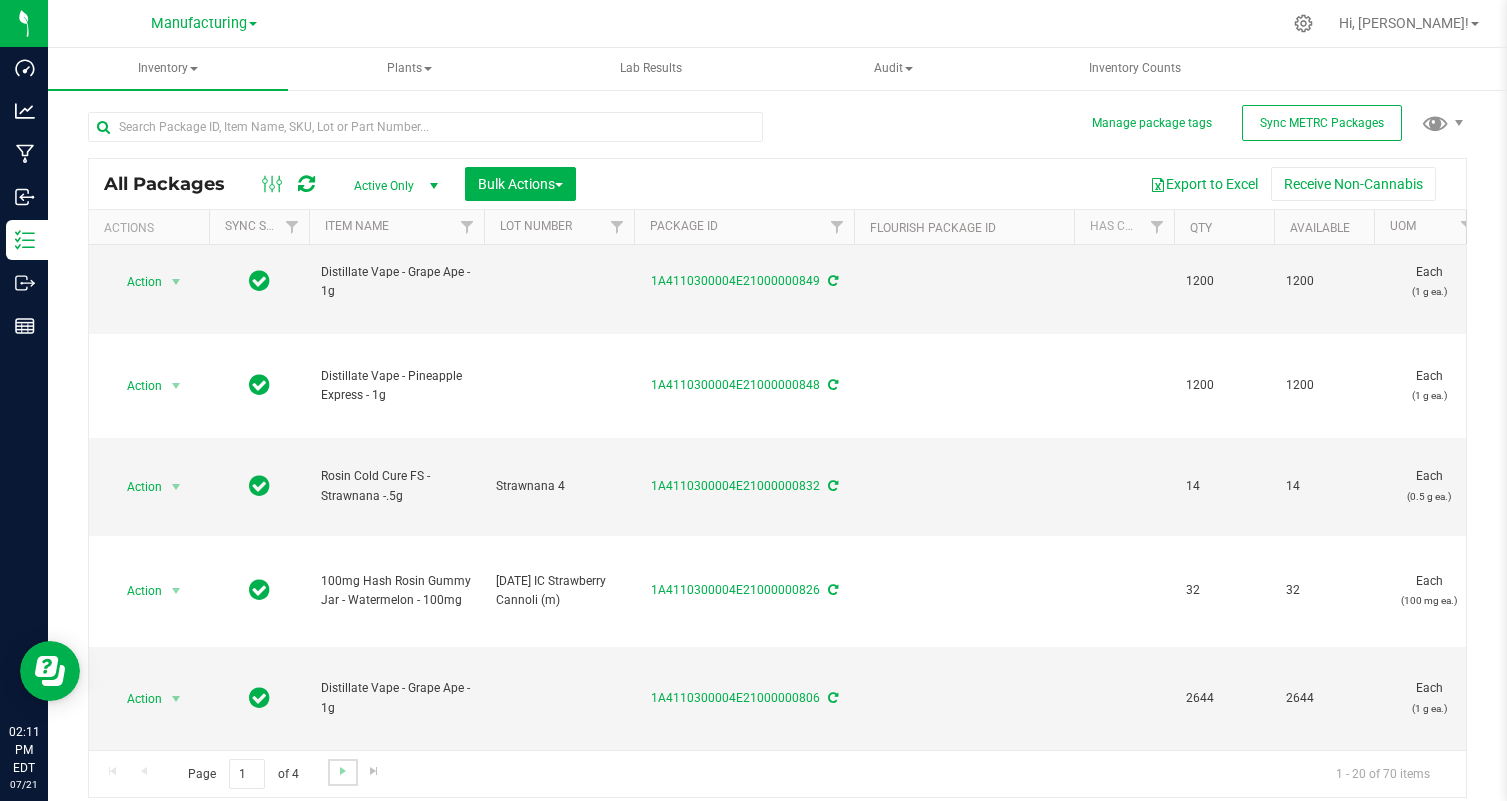 click at bounding box center [342, 772] 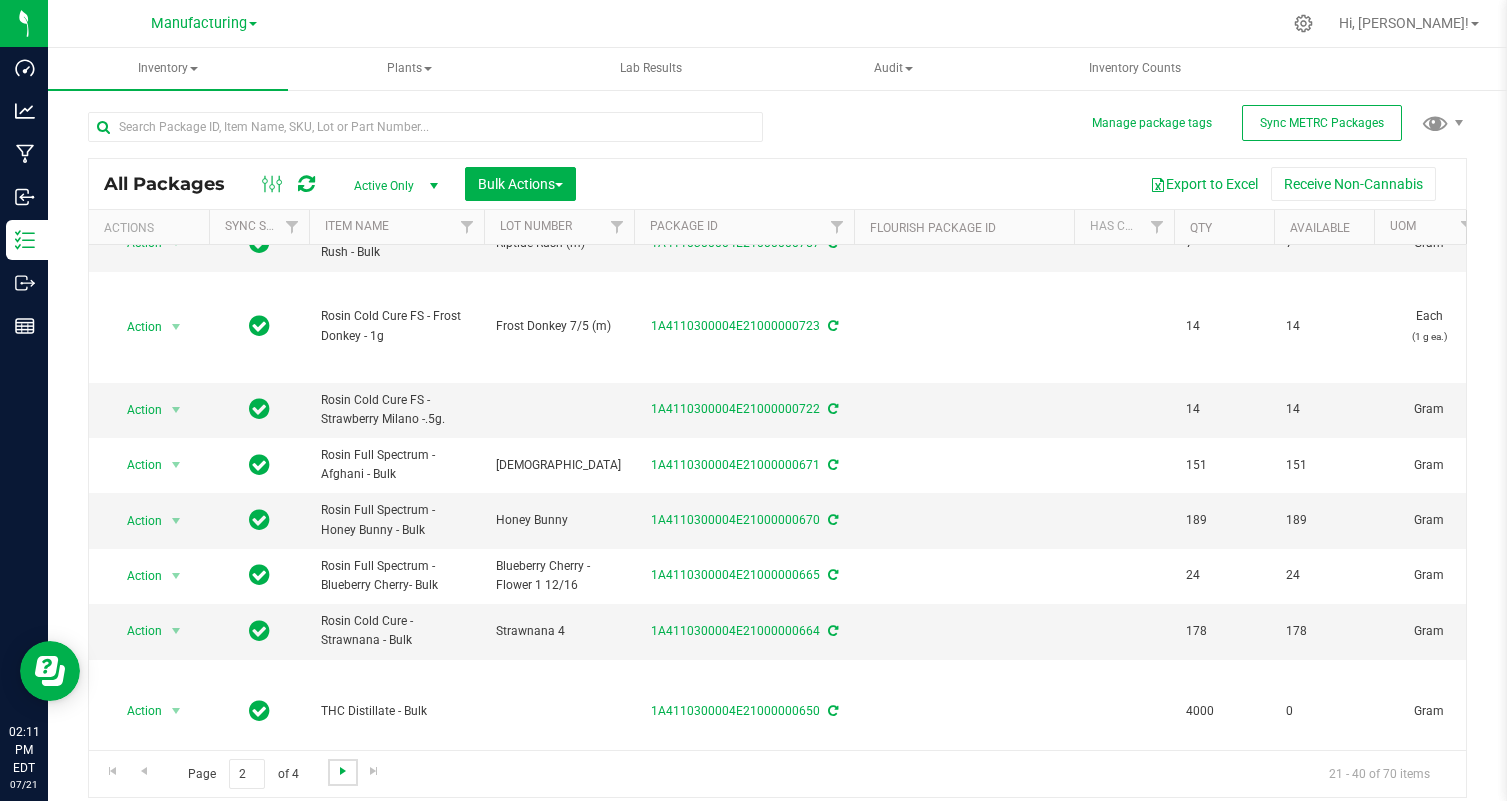 click at bounding box center [343, 771] 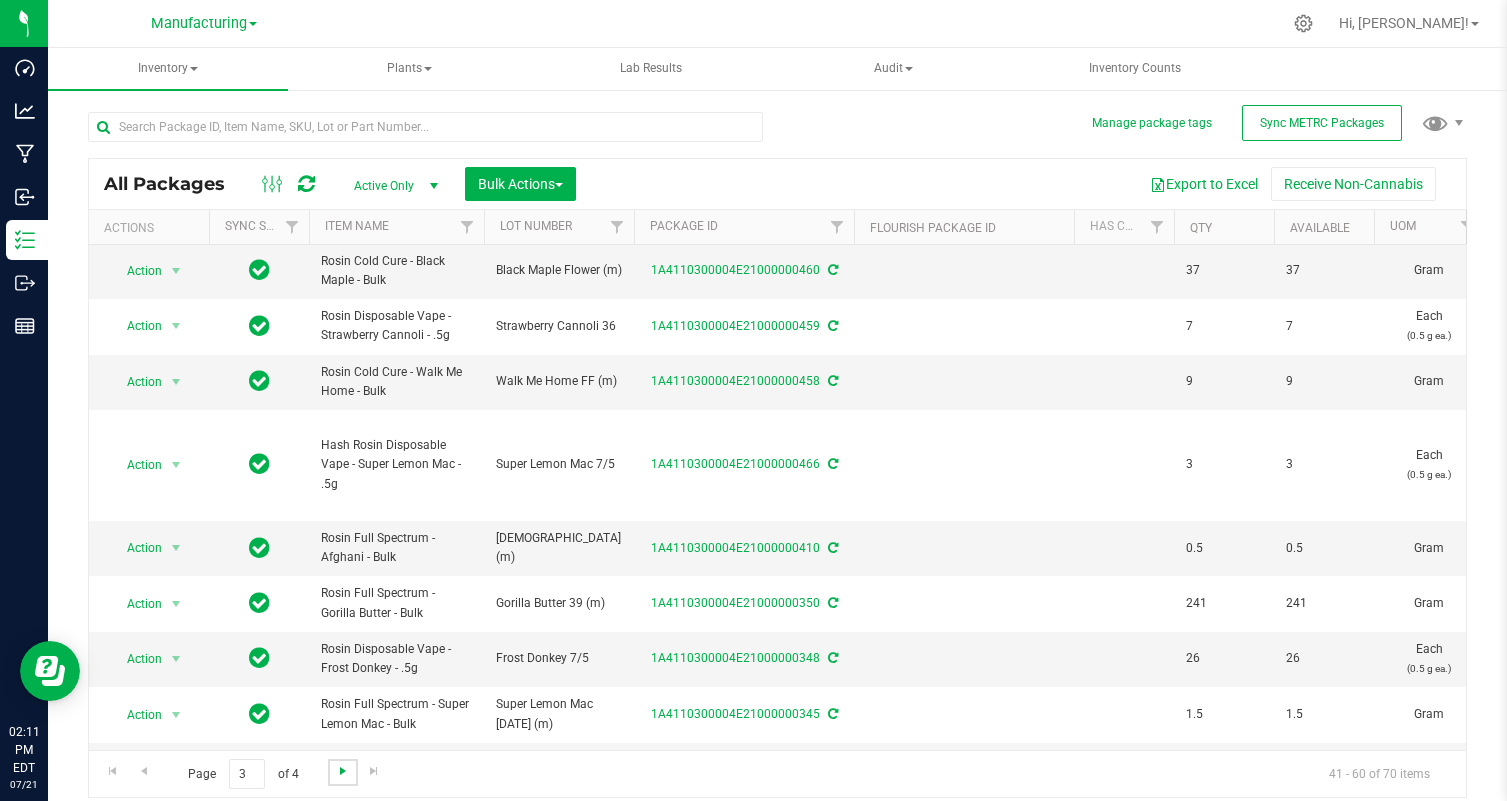 scroll, scrollTop: 0, scrollLeft: 0, axis: both 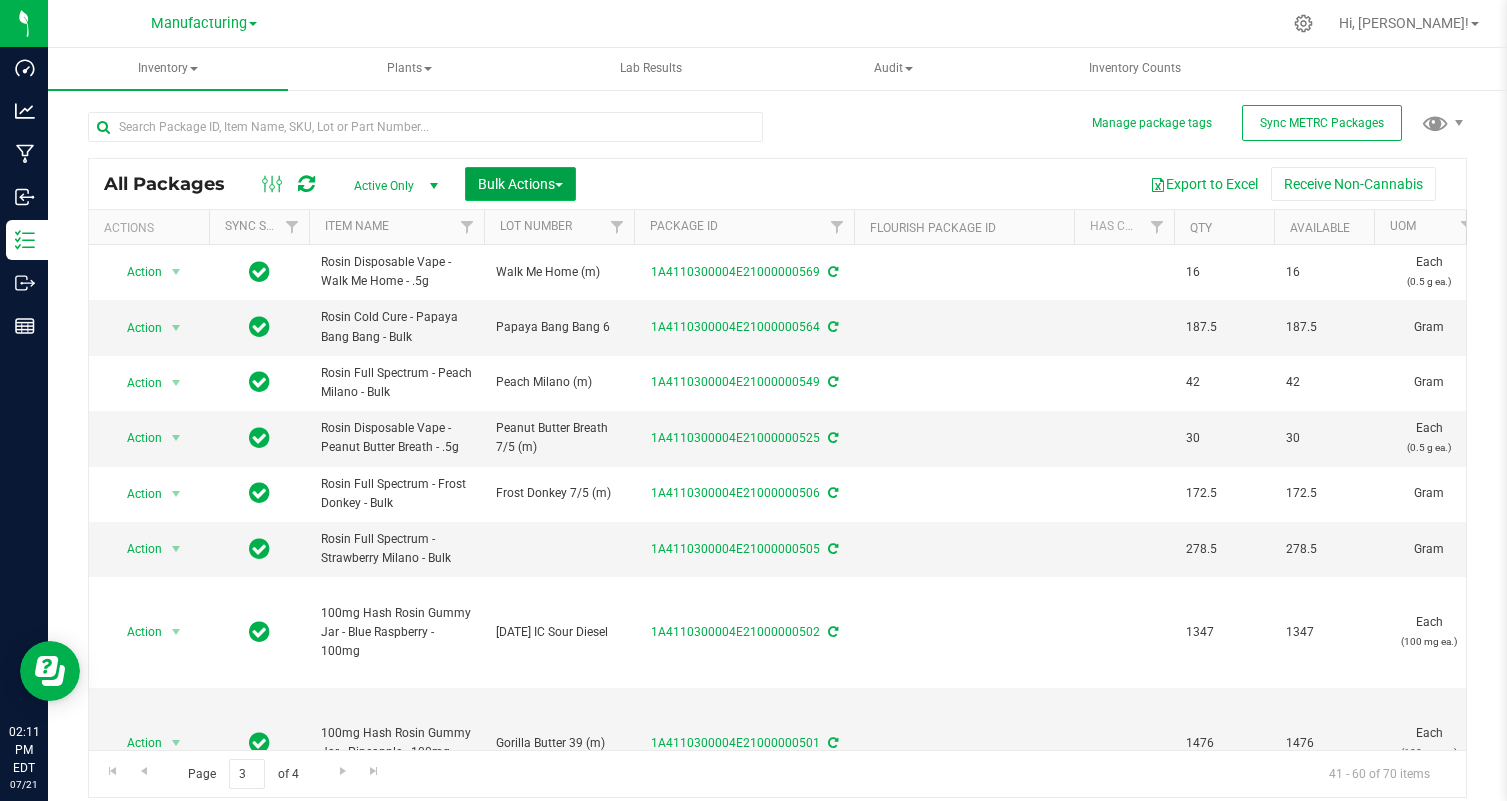 click on "Bulk Actions" at bounding box center (520, 184) 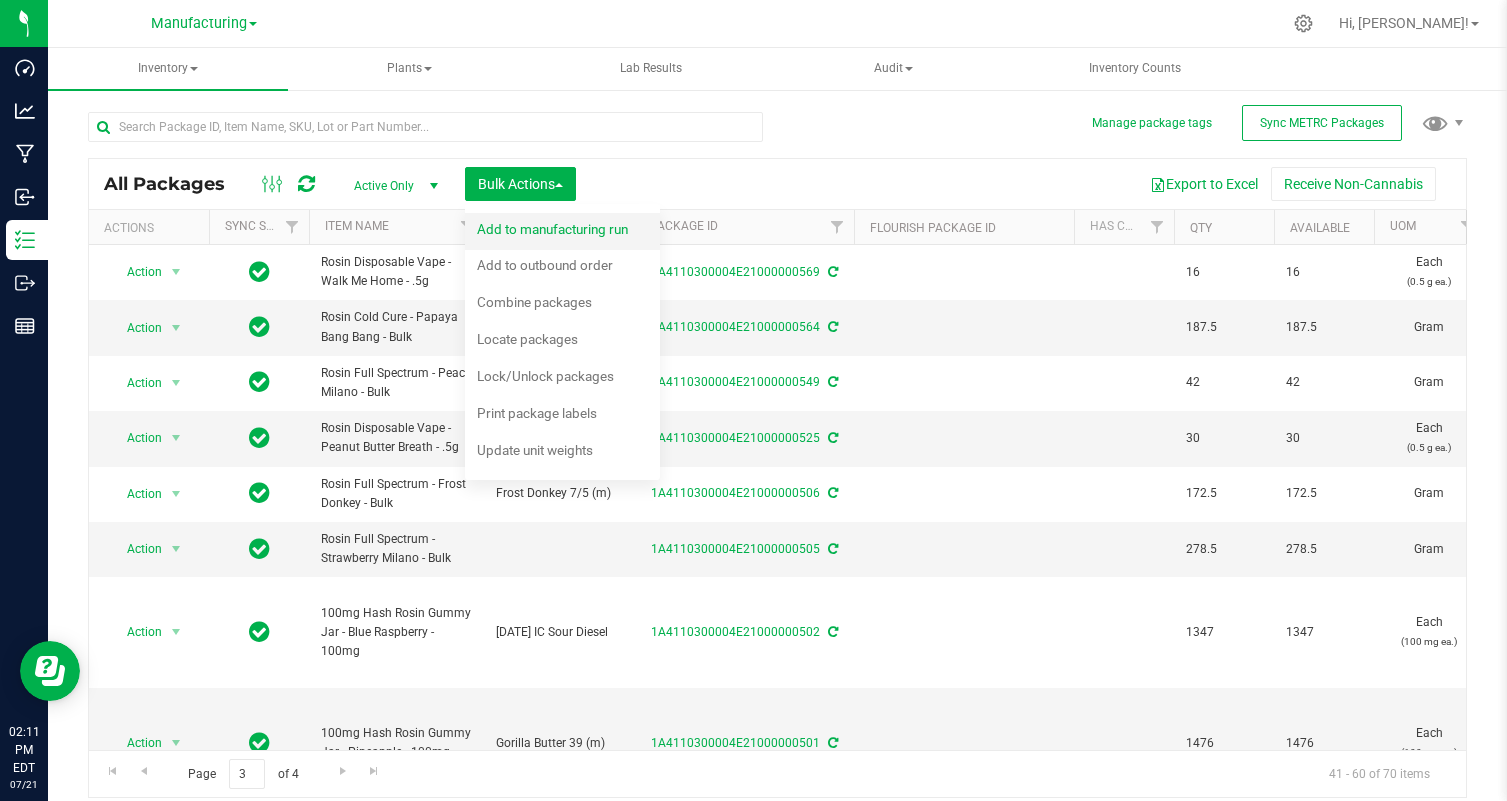 click on "Add to manufacturing run" at bounding box center (552, 229) 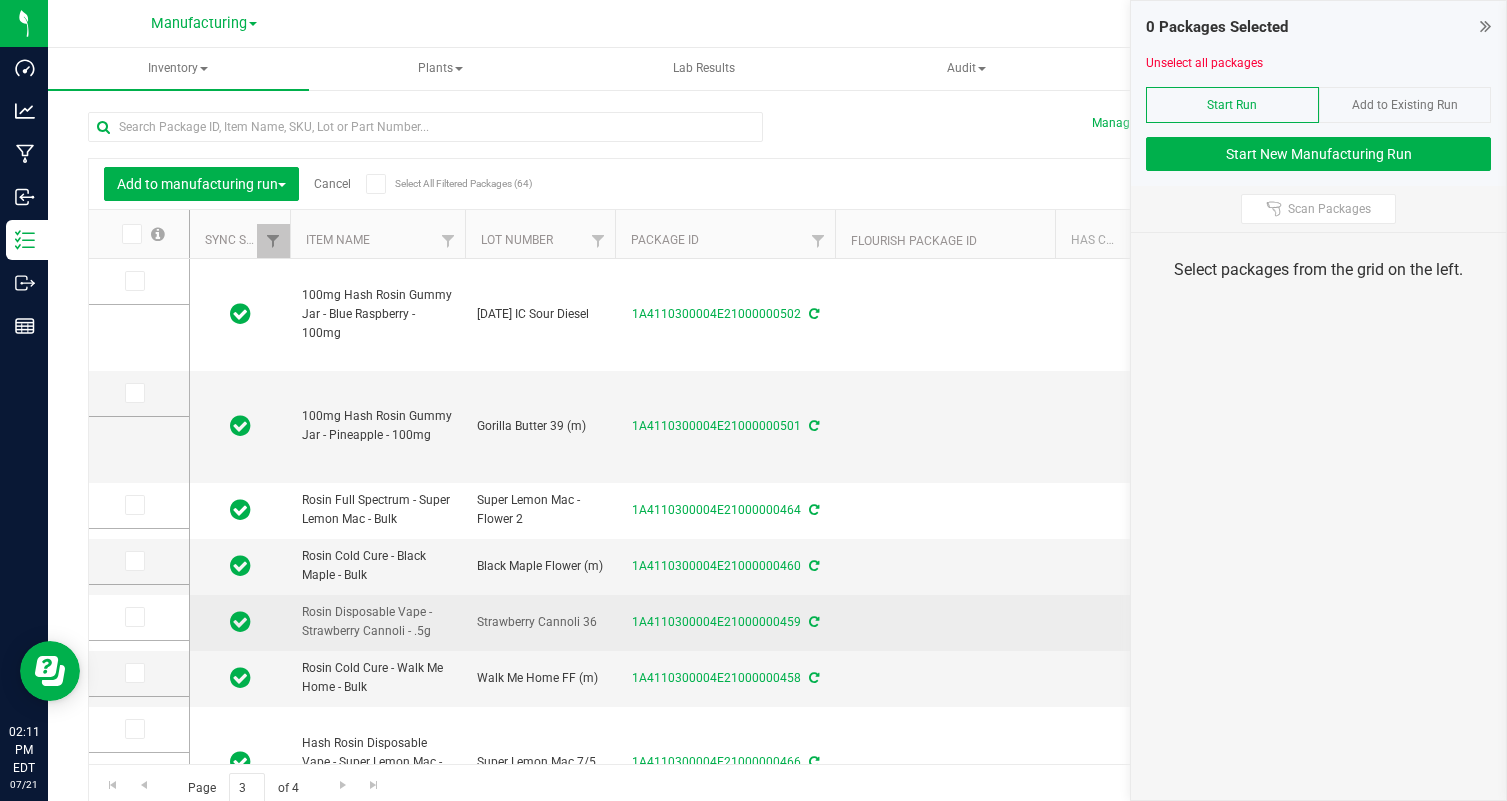 scroll, scrollTop: 950, scrollLeft: 0, axis: vertical 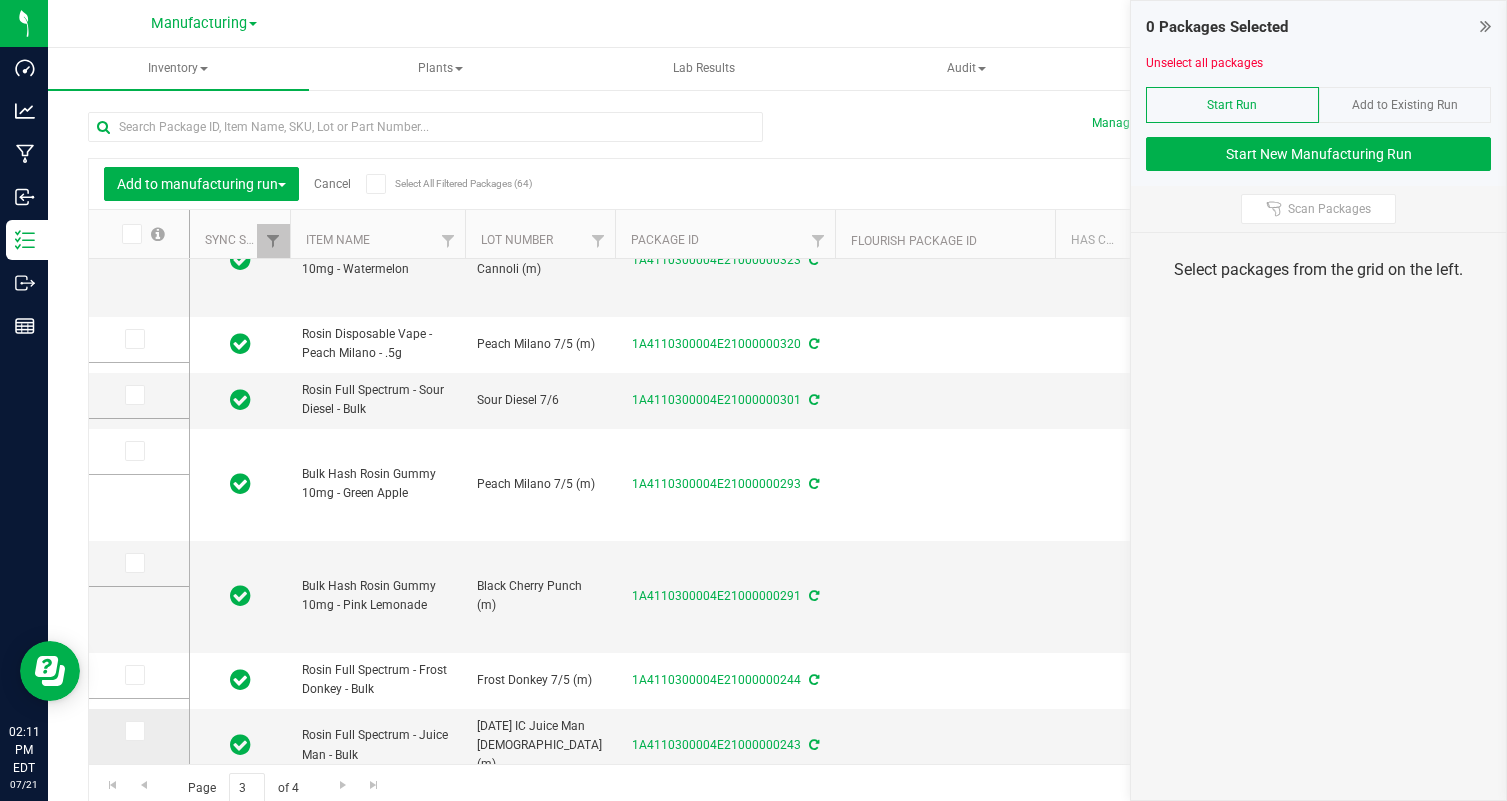 click at bounding box center (133, 731) 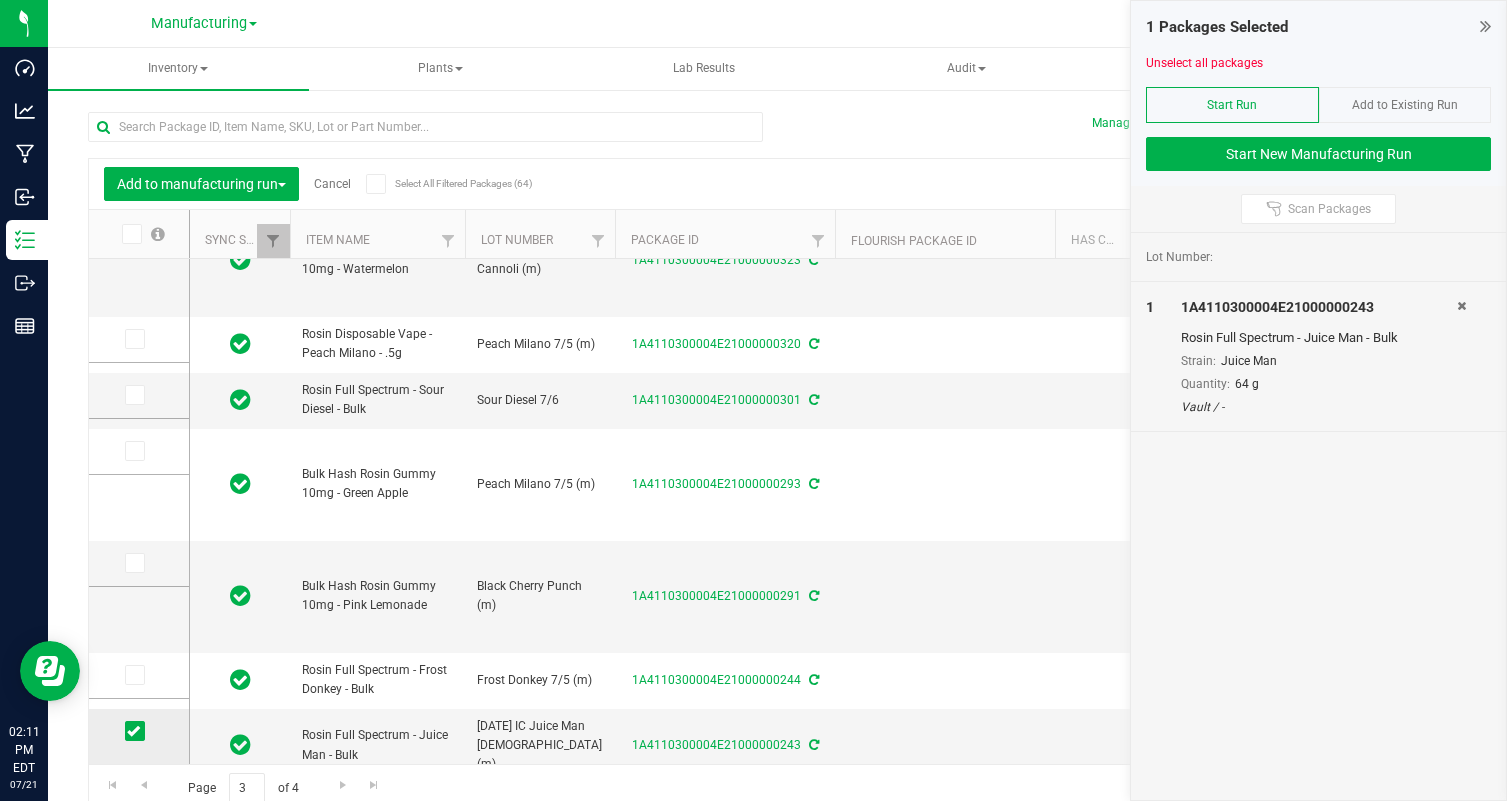 click at bounding box center [133, 731] 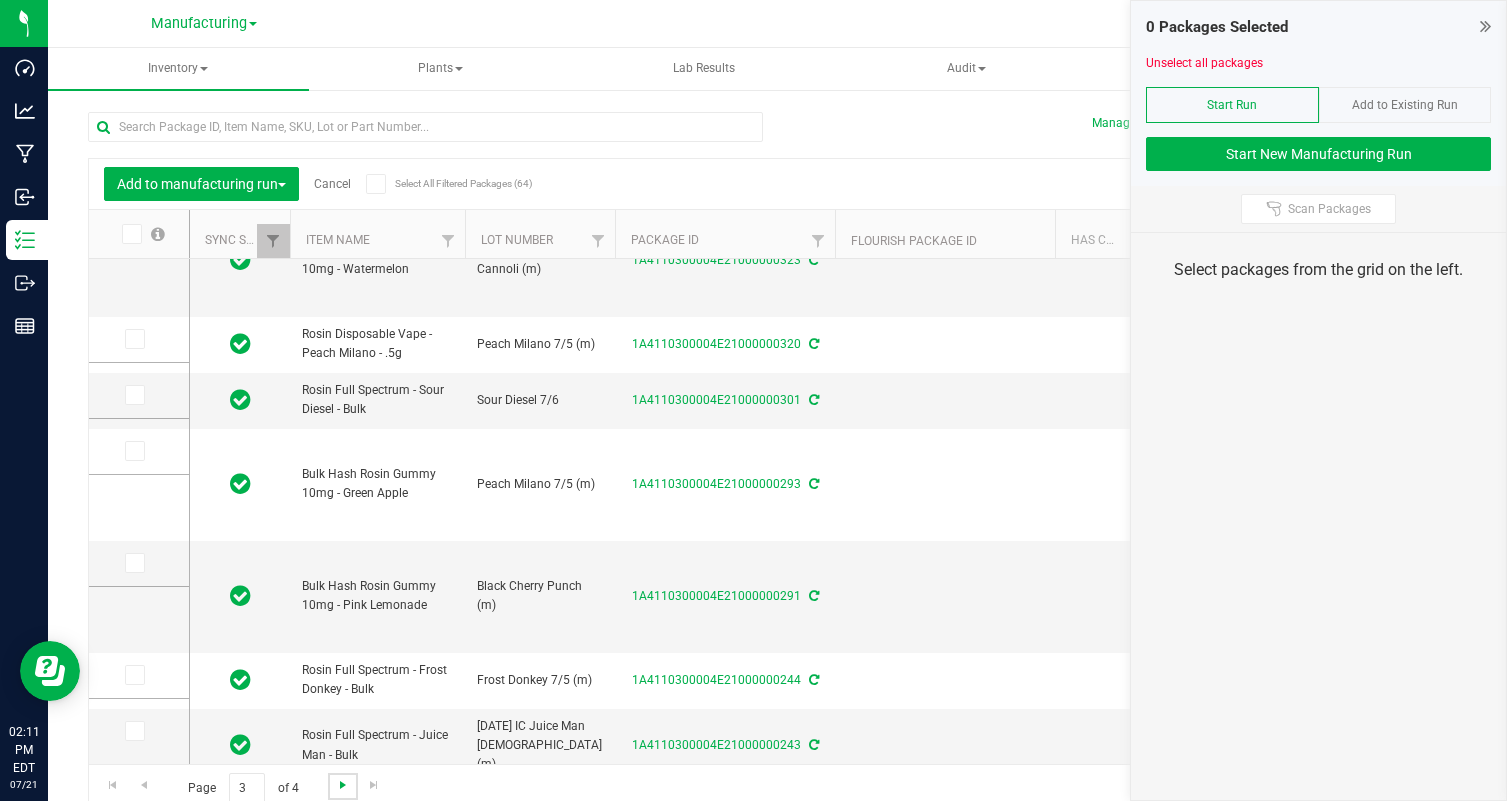 click at bounding box center [343, 785] 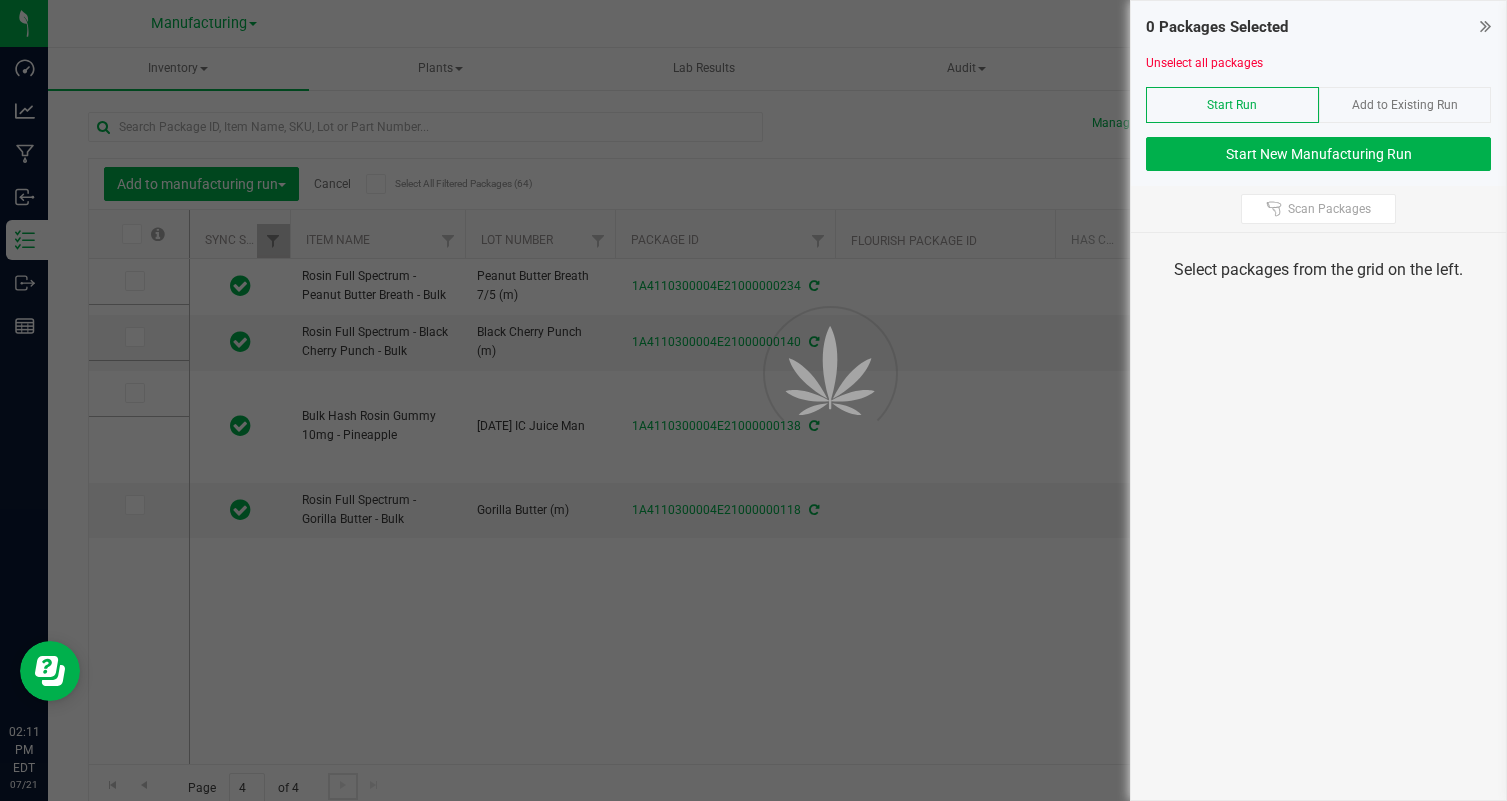 scroll, scrollTop: 0, scrollLeft: 0, axis: both 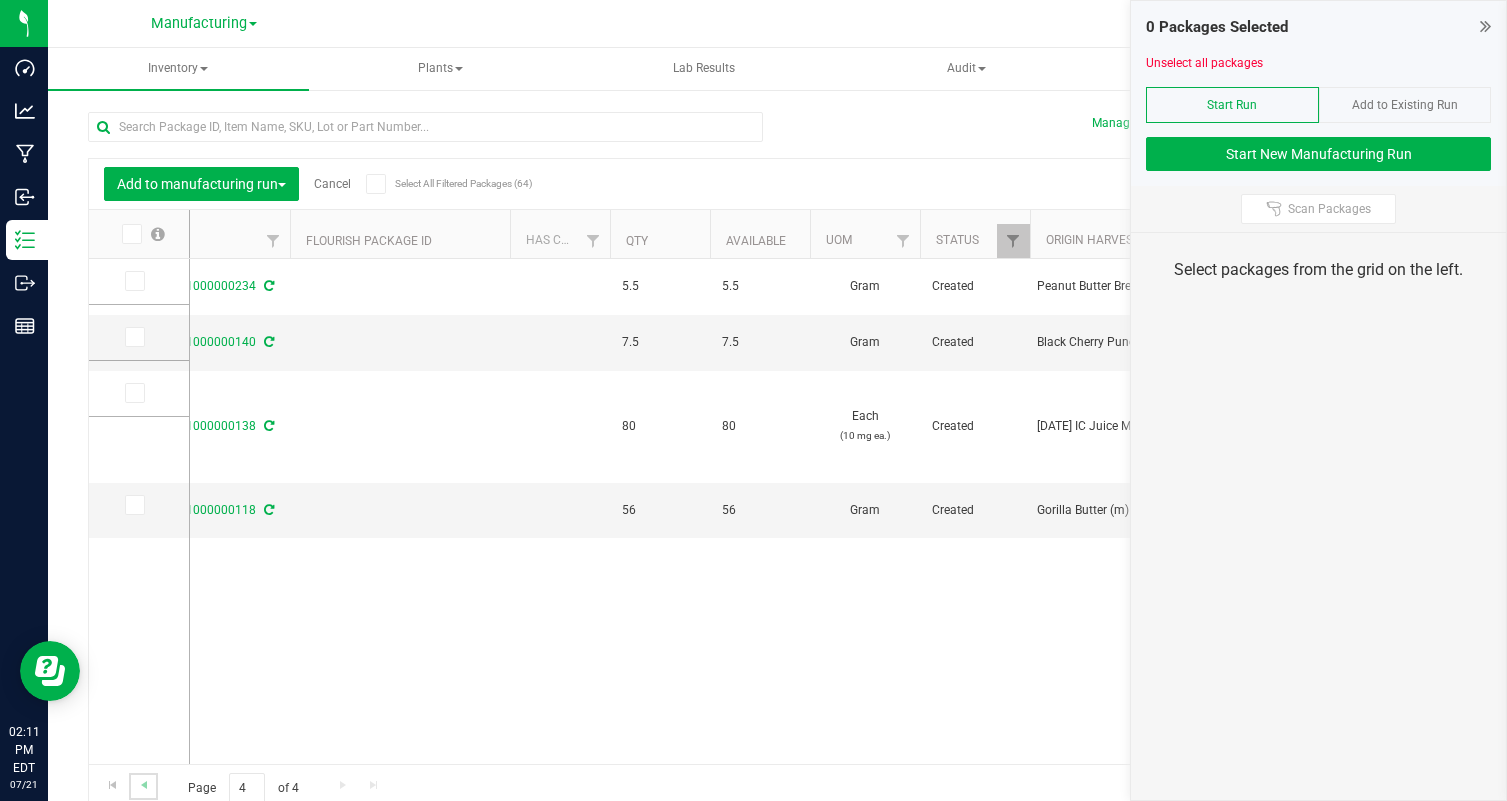 click at bounding box center [143, 786] 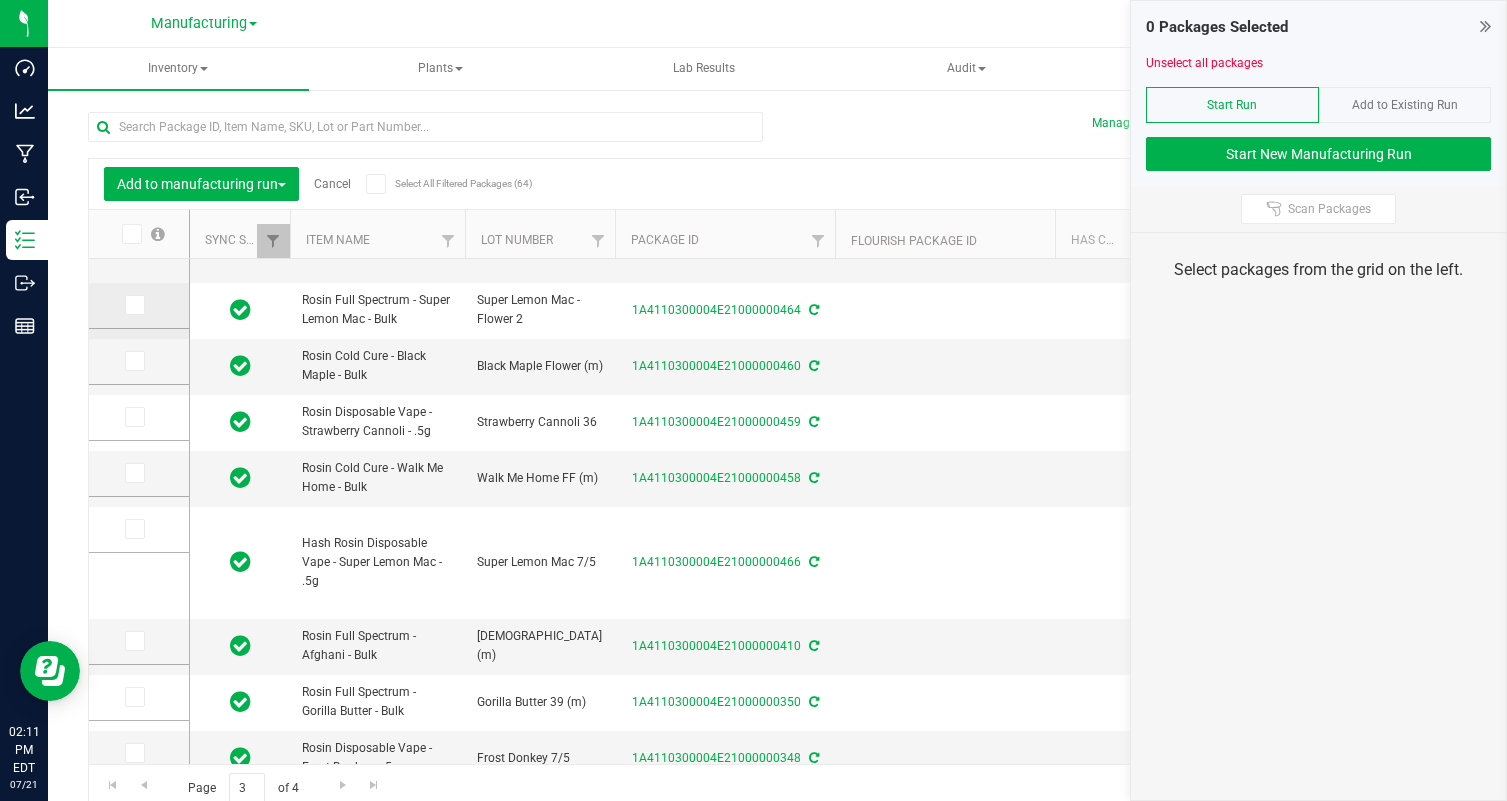 click at bounding box center (133, 305) 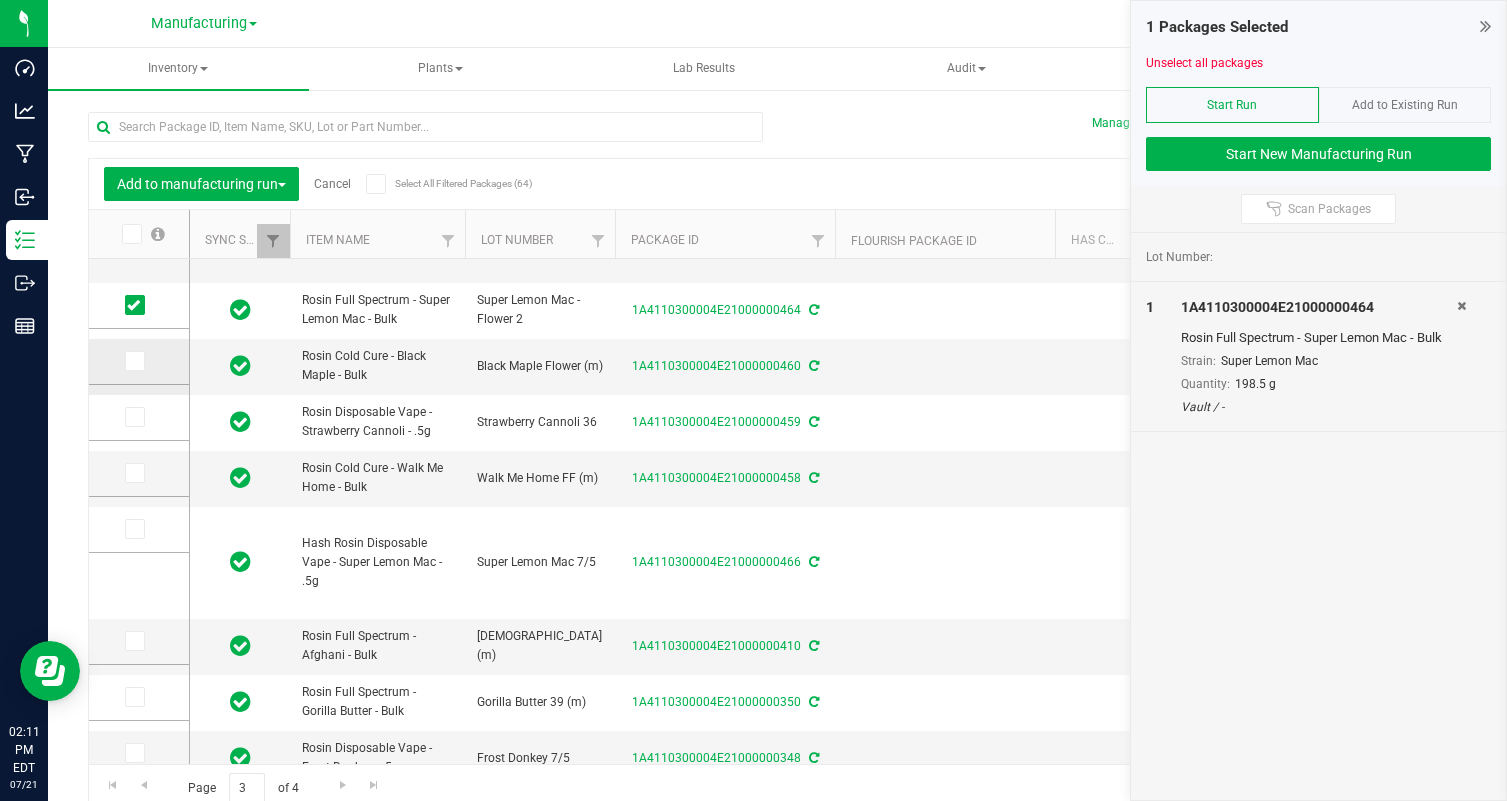 click at bounding box center (139, 362) 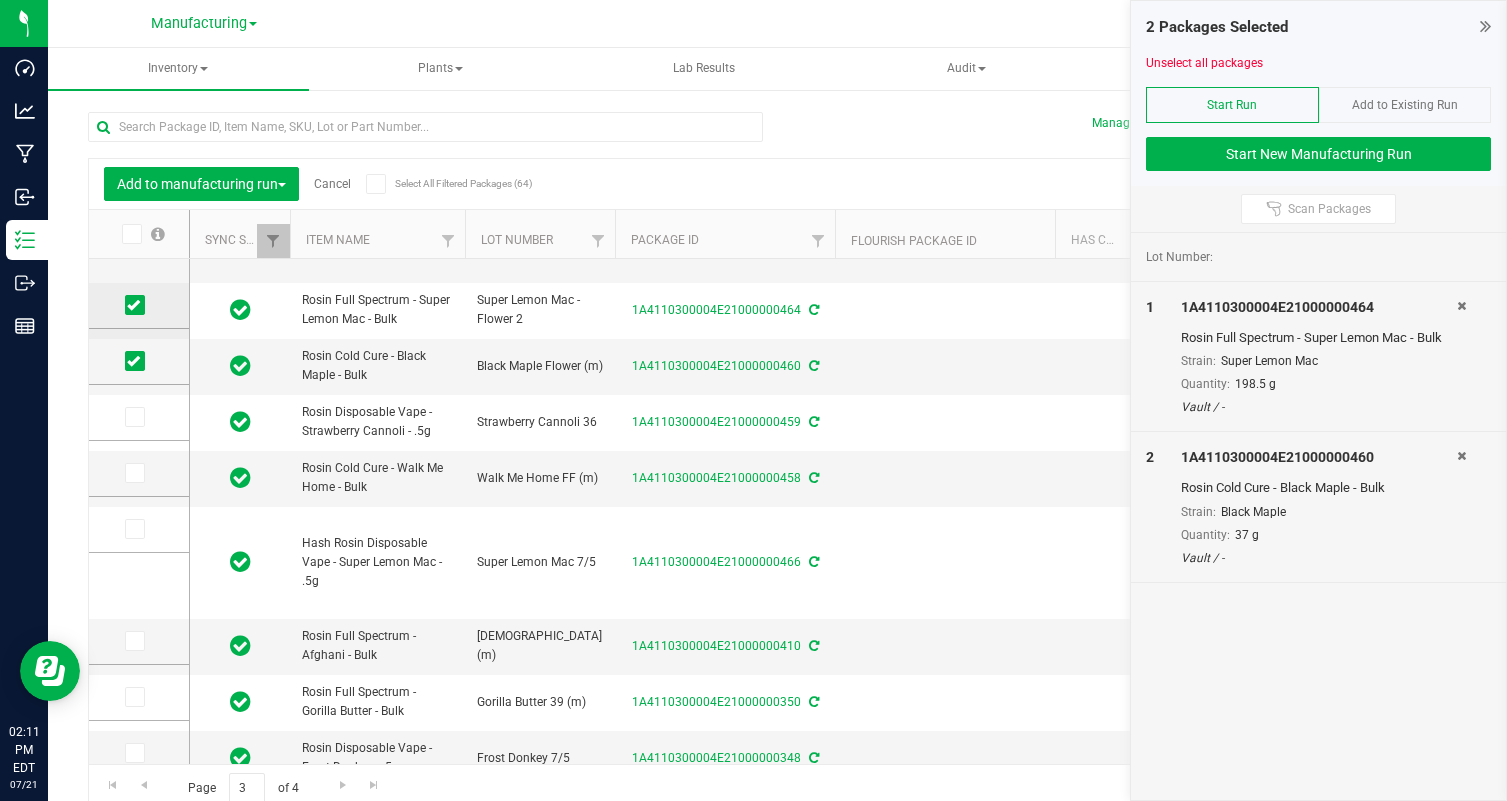 click at bounding box center (133, 305) 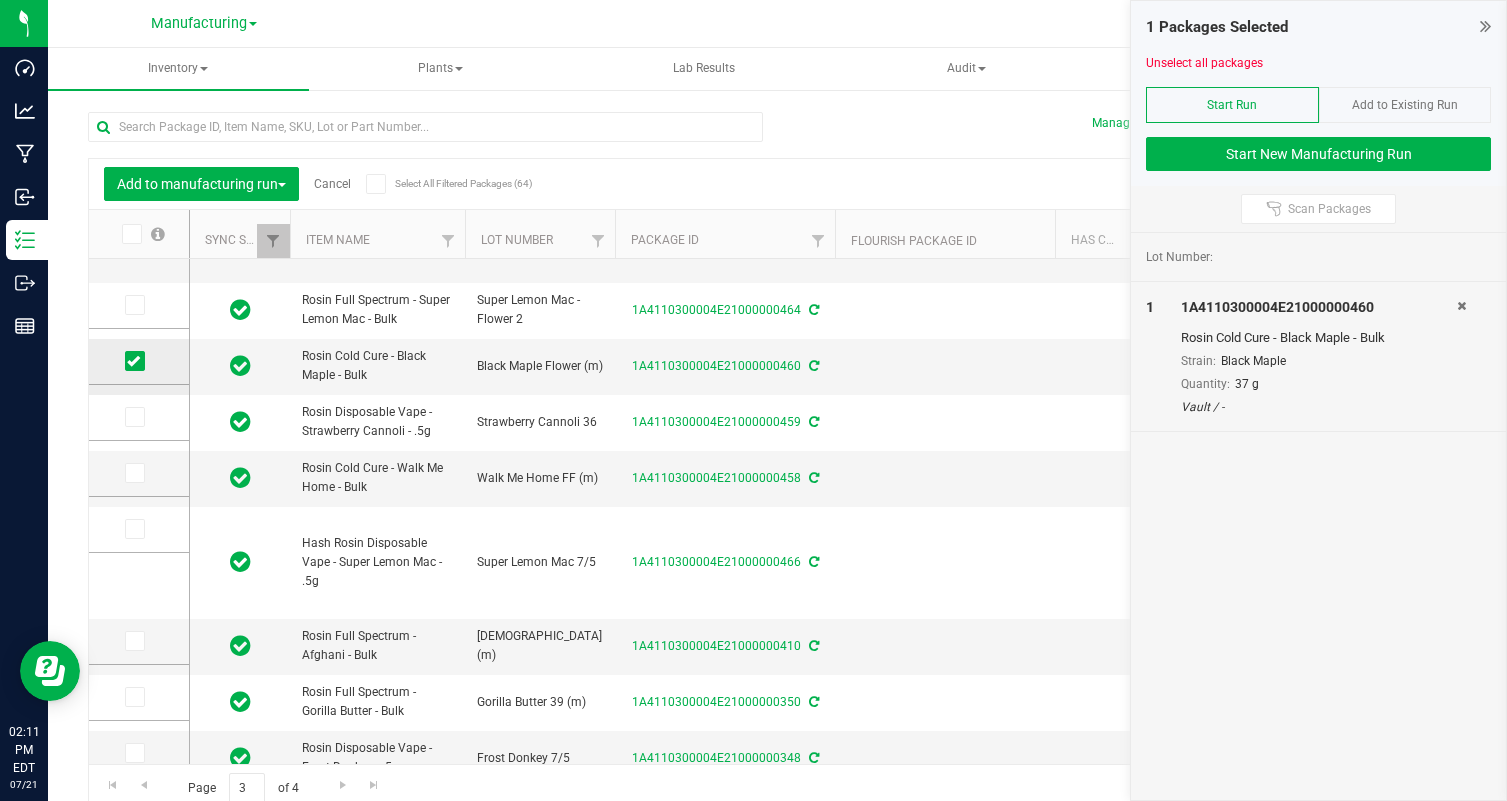 click at bounding box center [133, 361] 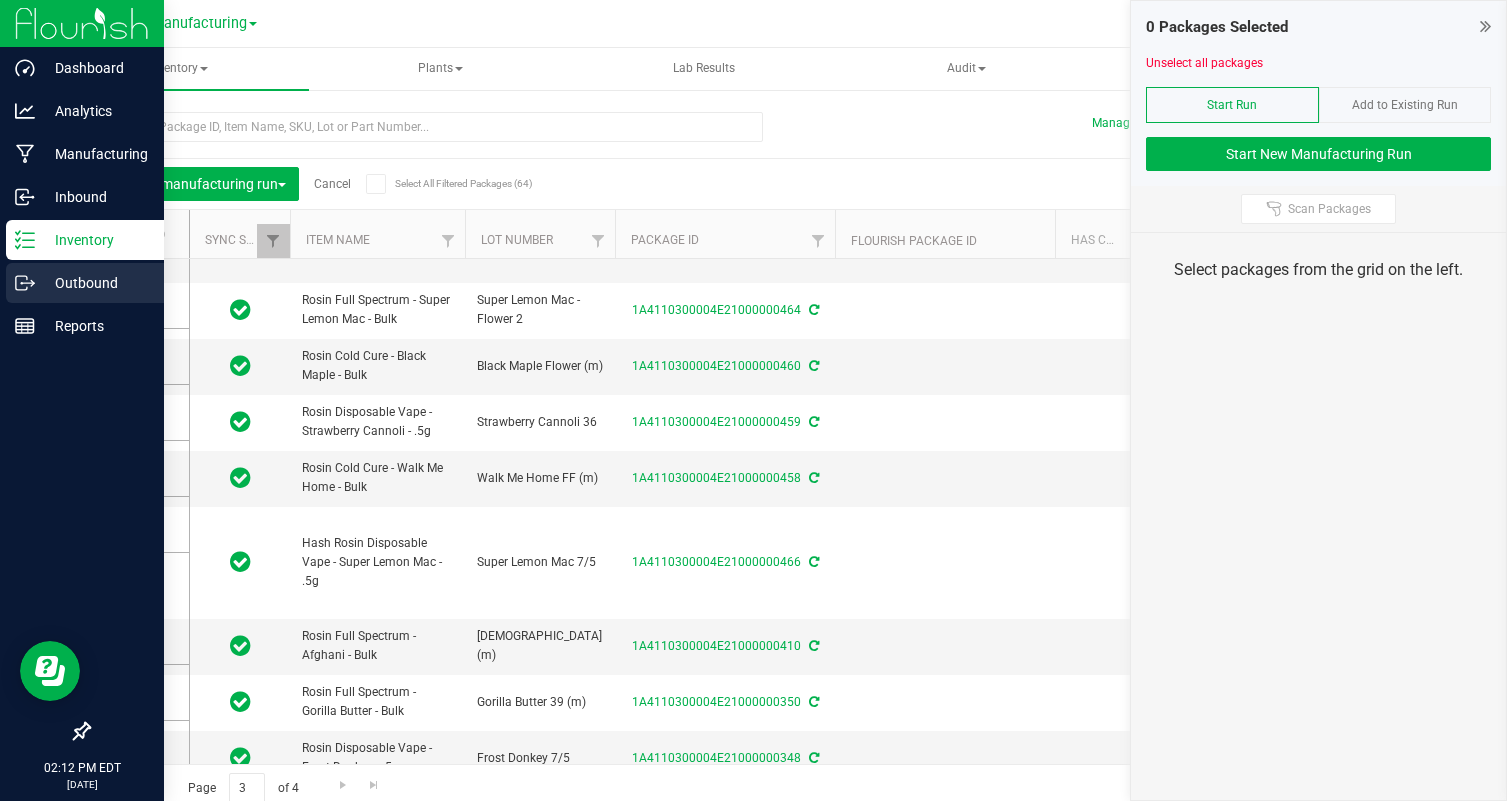 click on "Outbound" at bounding box center (95, 283) 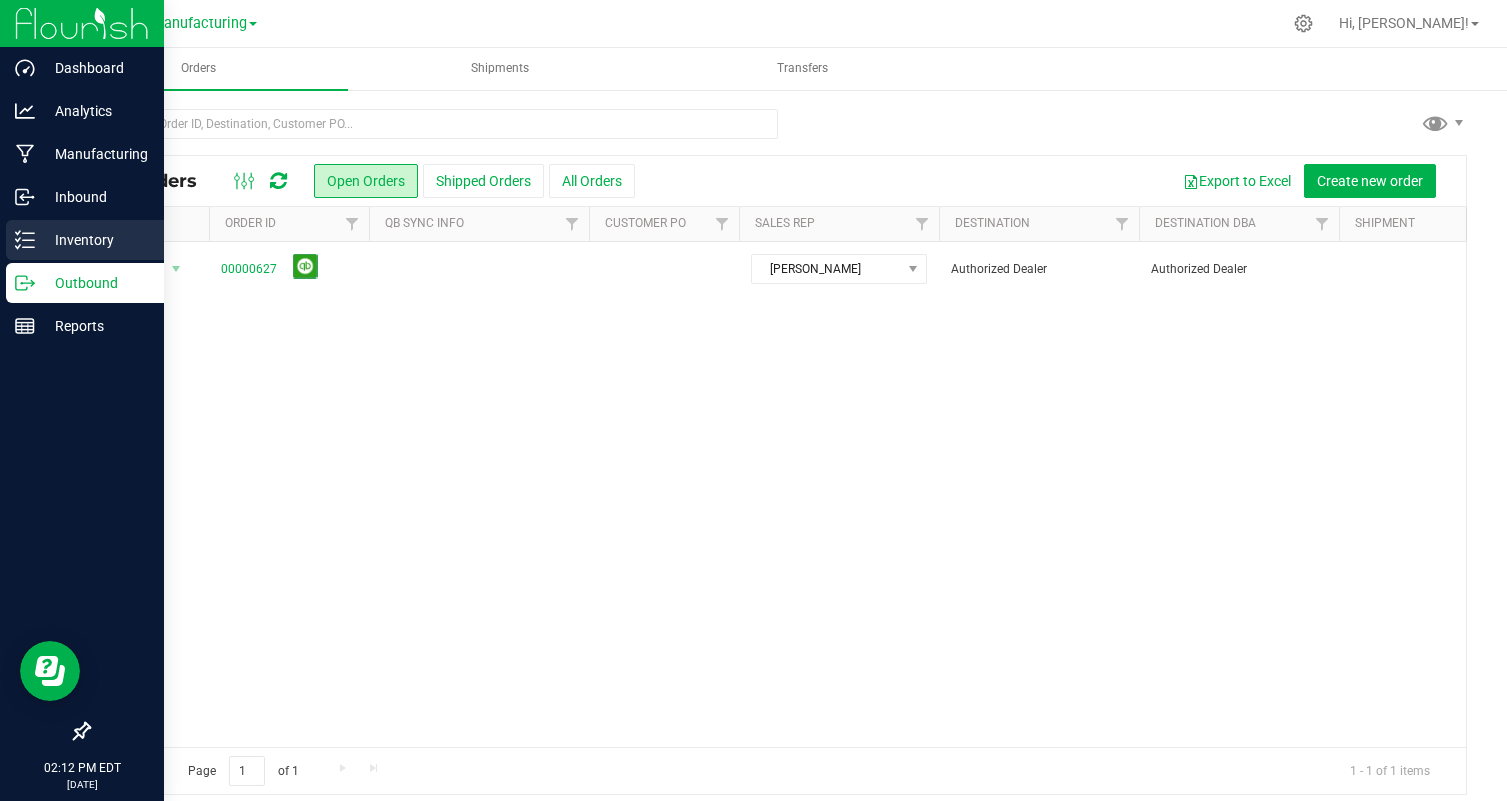 click on "Inventory" at bounding box center (95, 240) 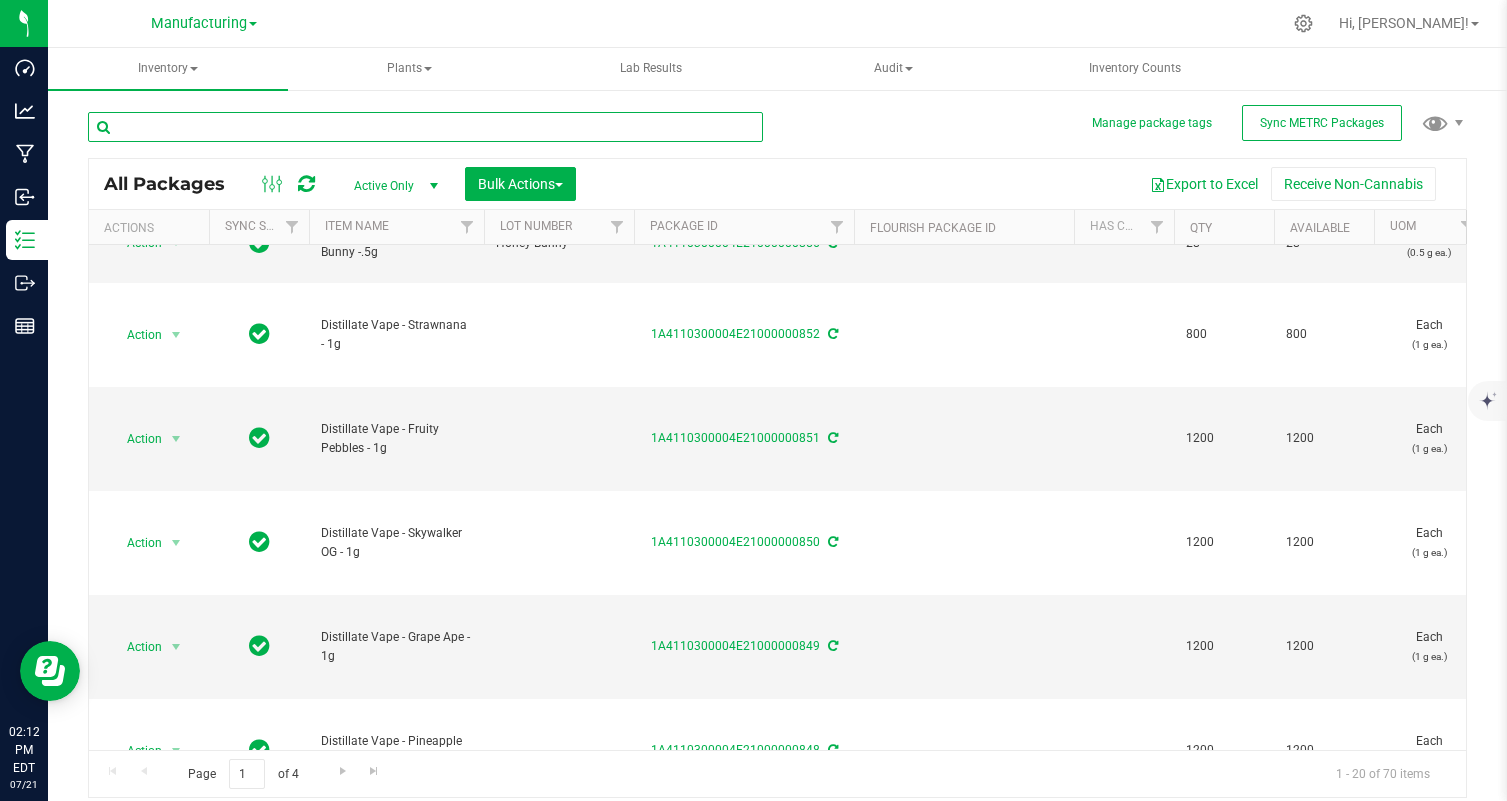click at bounding box center [425, 127] 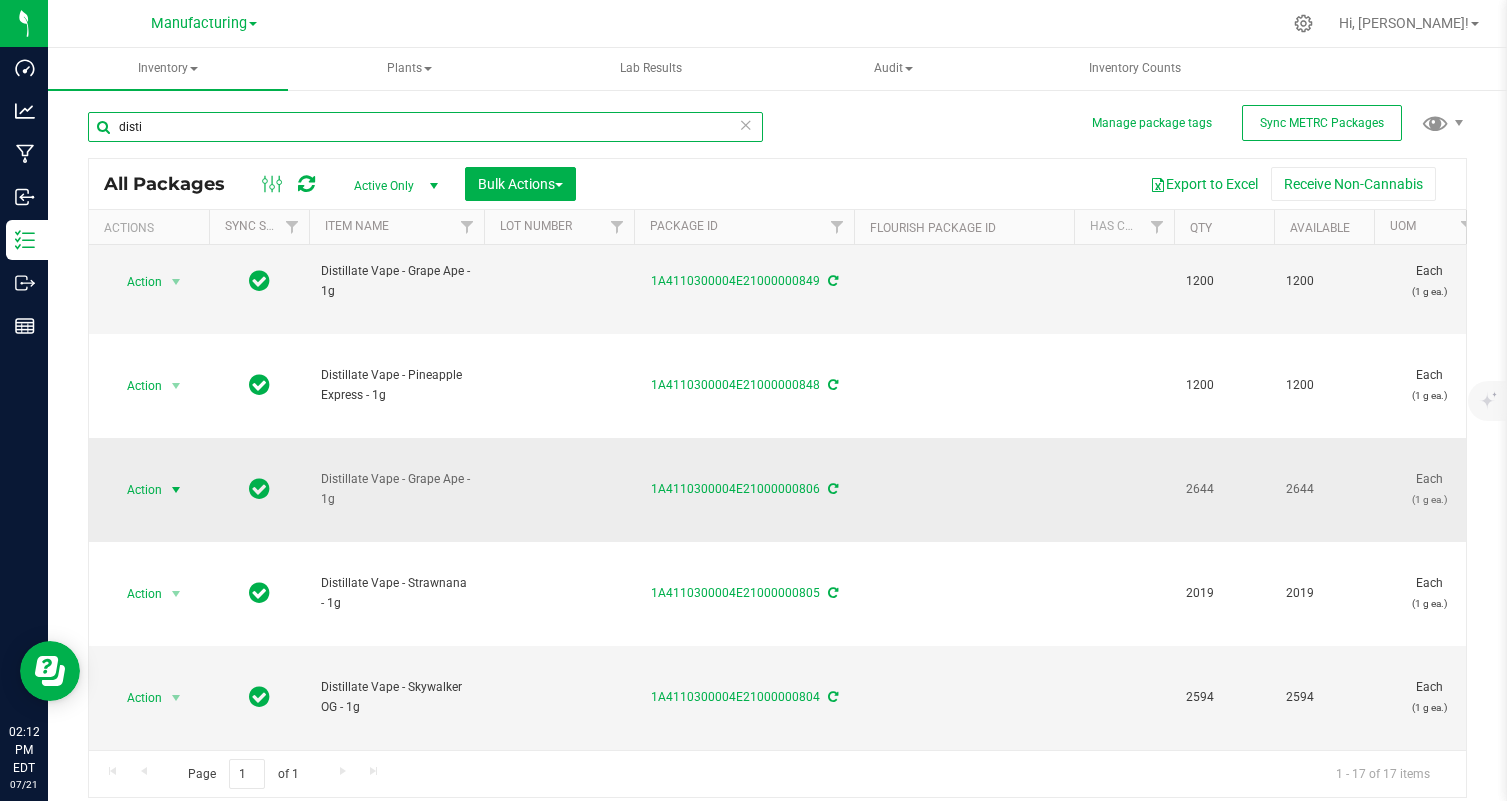 type on "disti" 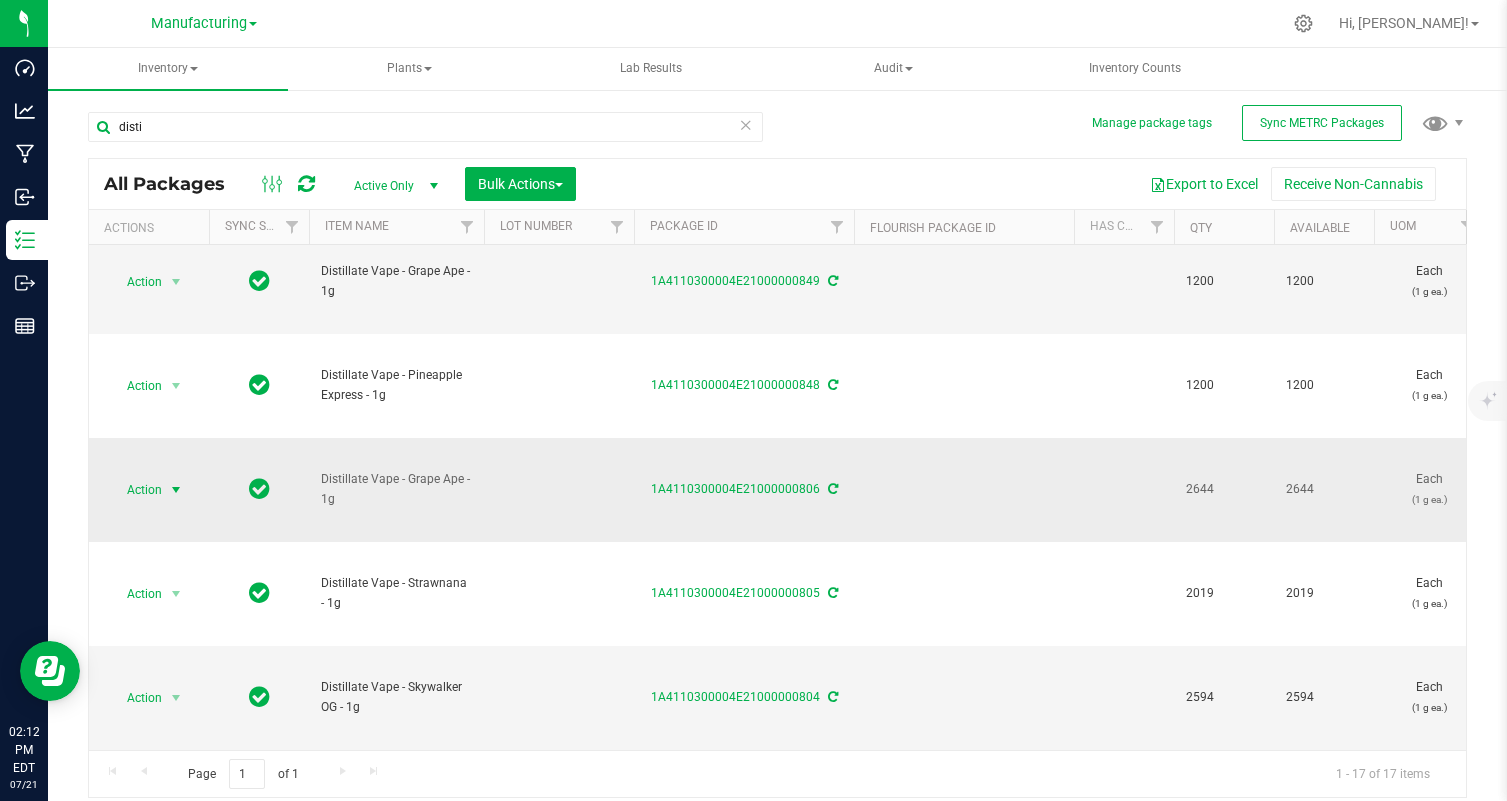 click on "Action" at bounding box center (136, 490) 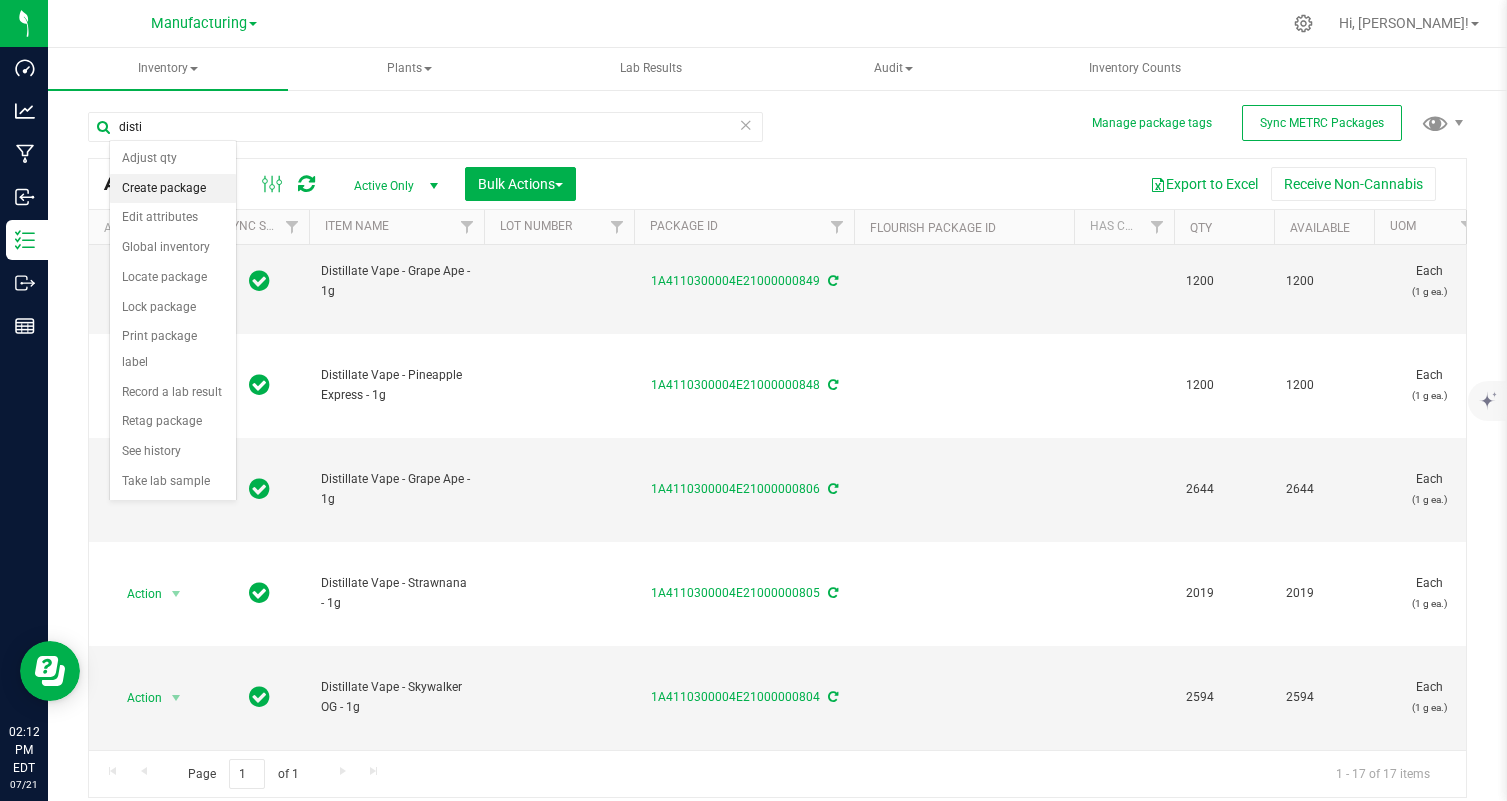 click on "Create package" at bounding box center (173, 189) 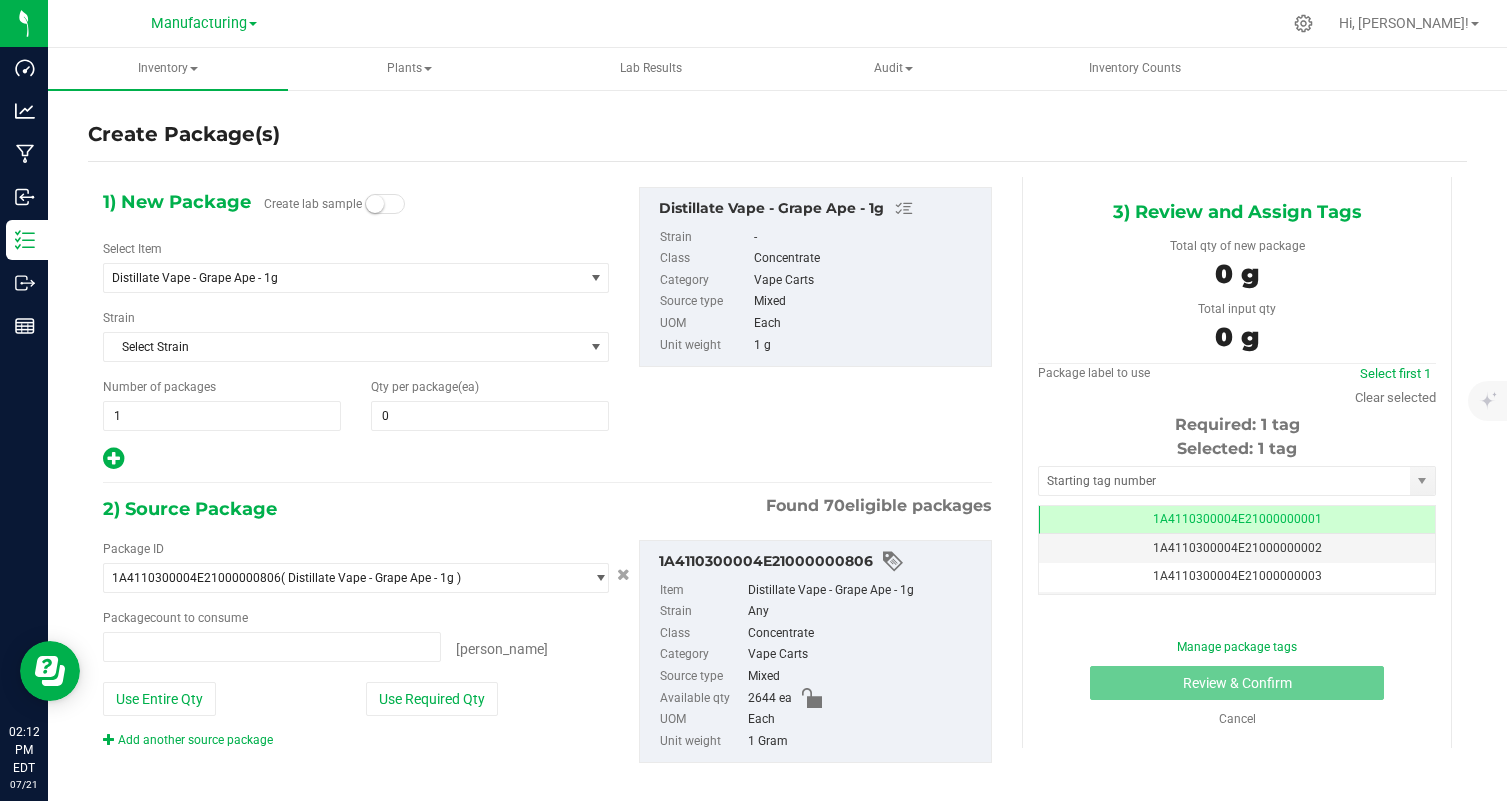 type on "0 ea" 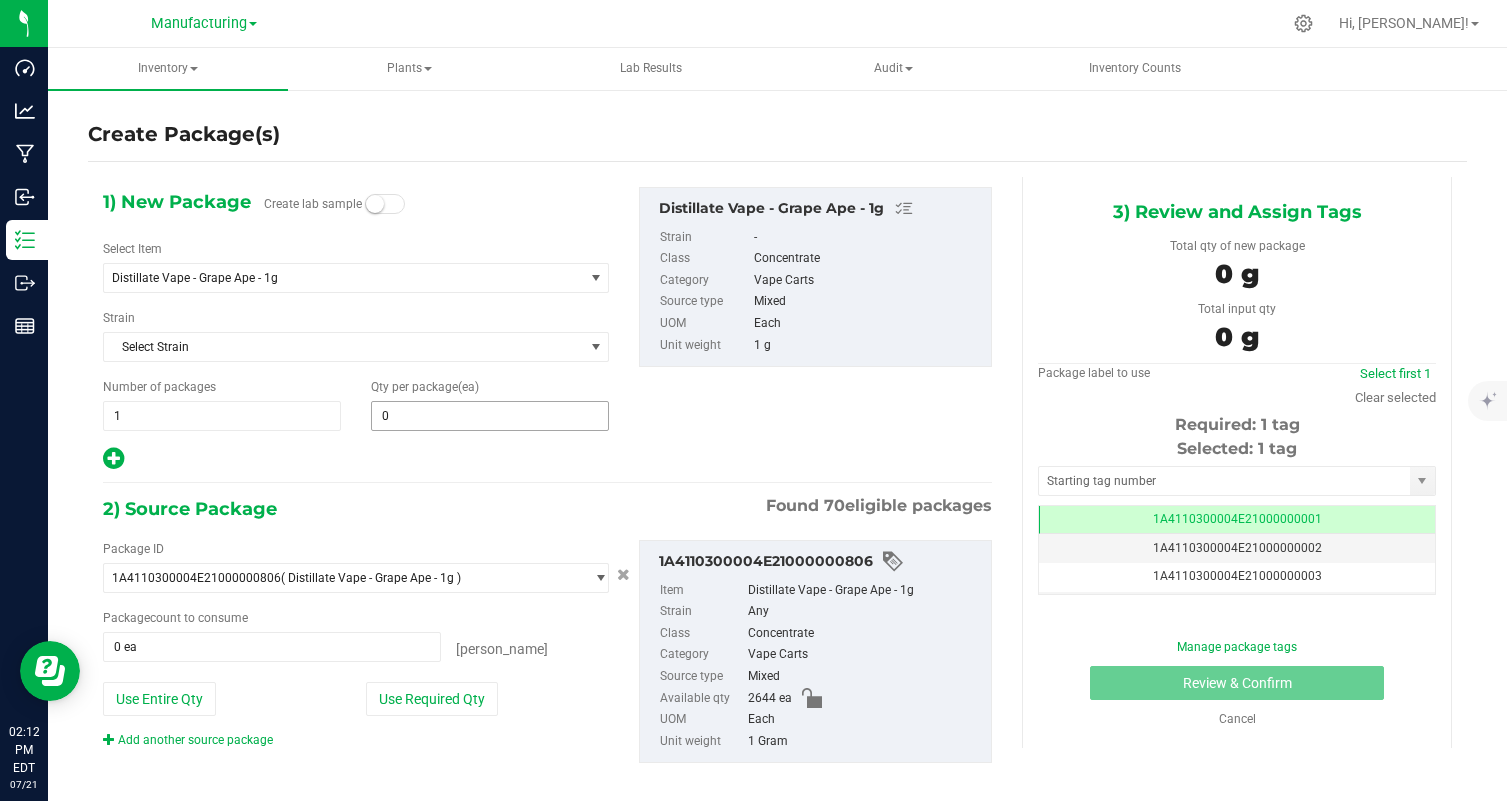 type 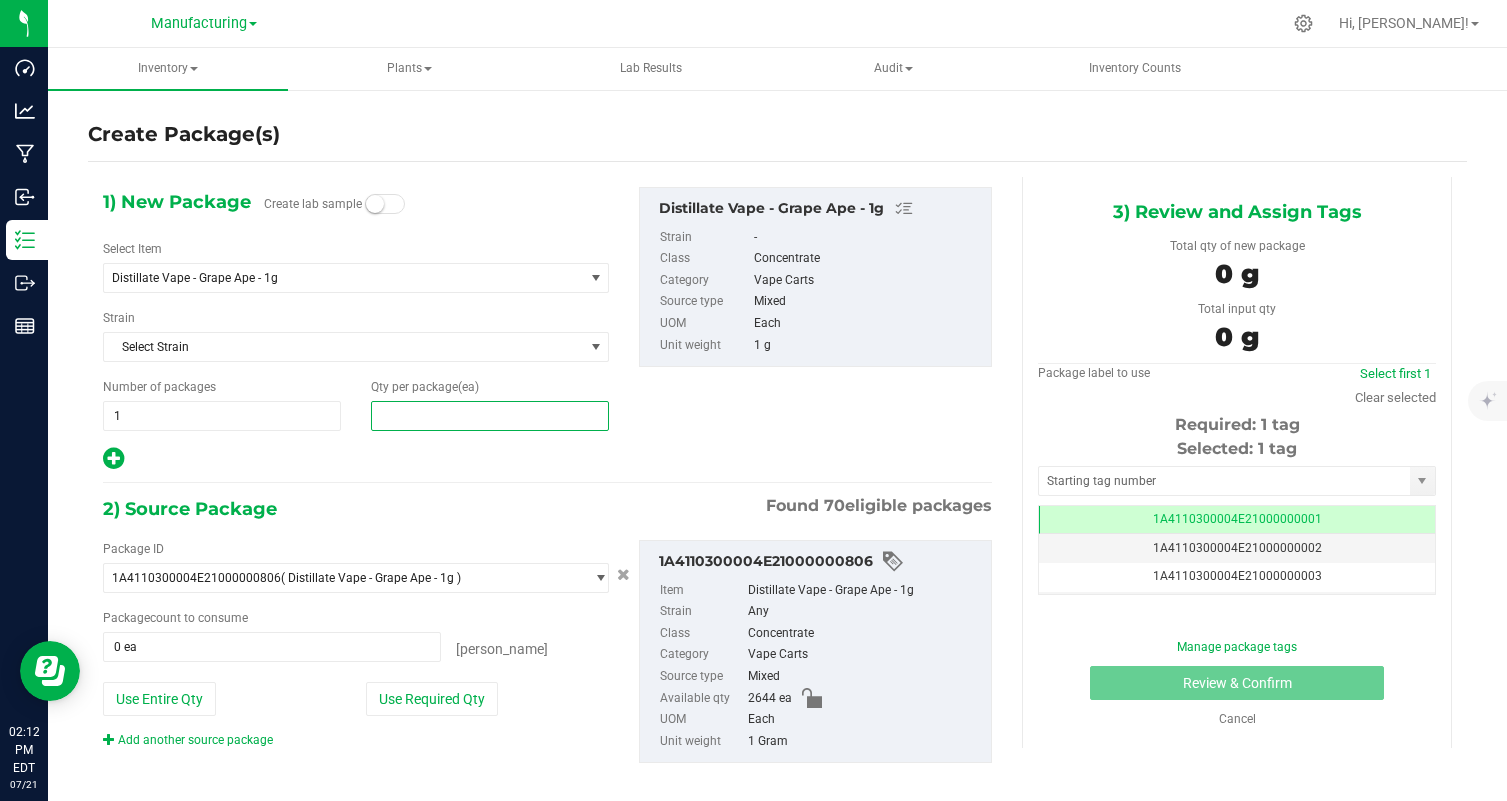 click at bounding box center [490, 416] 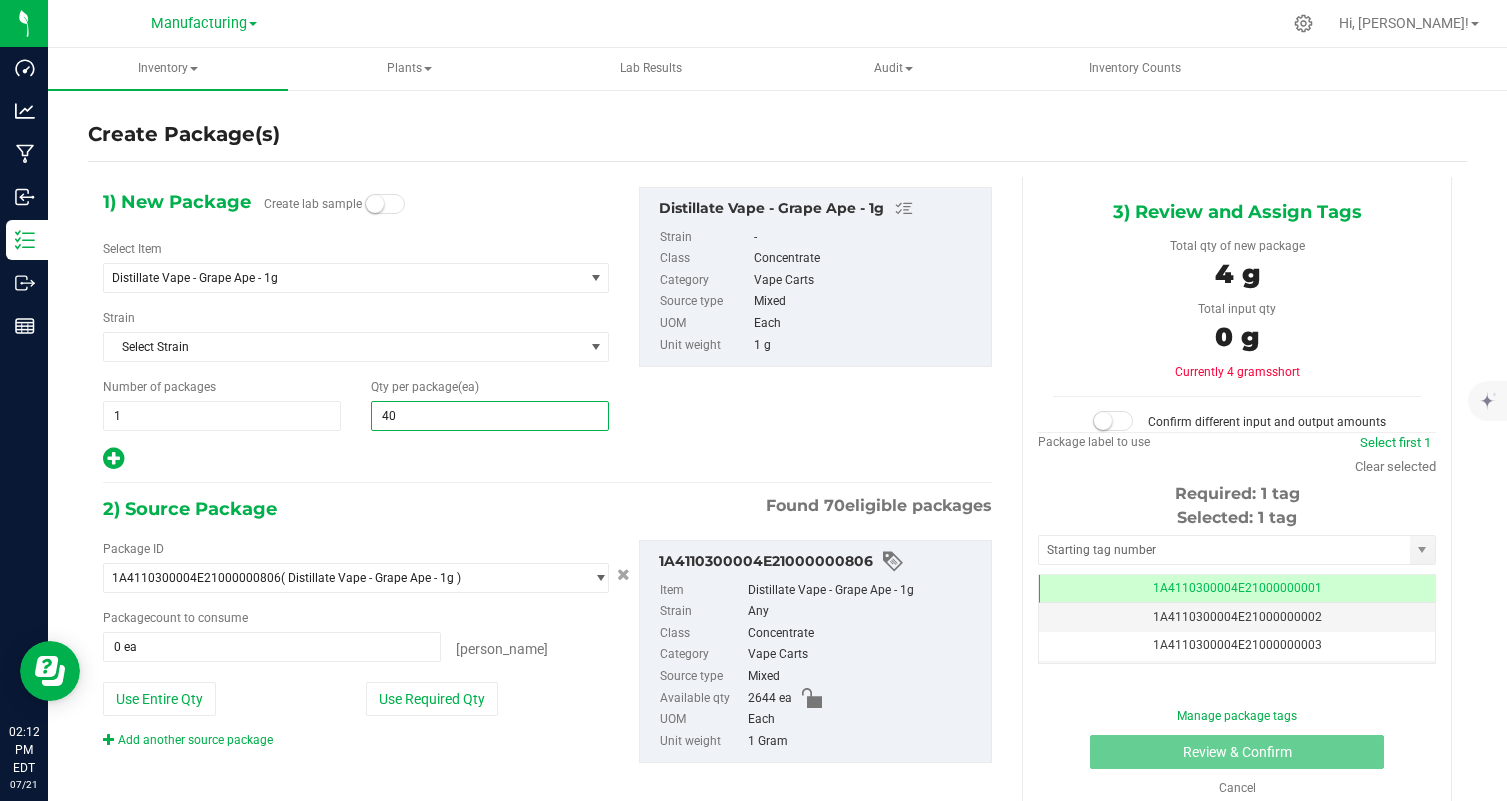 type on "400" 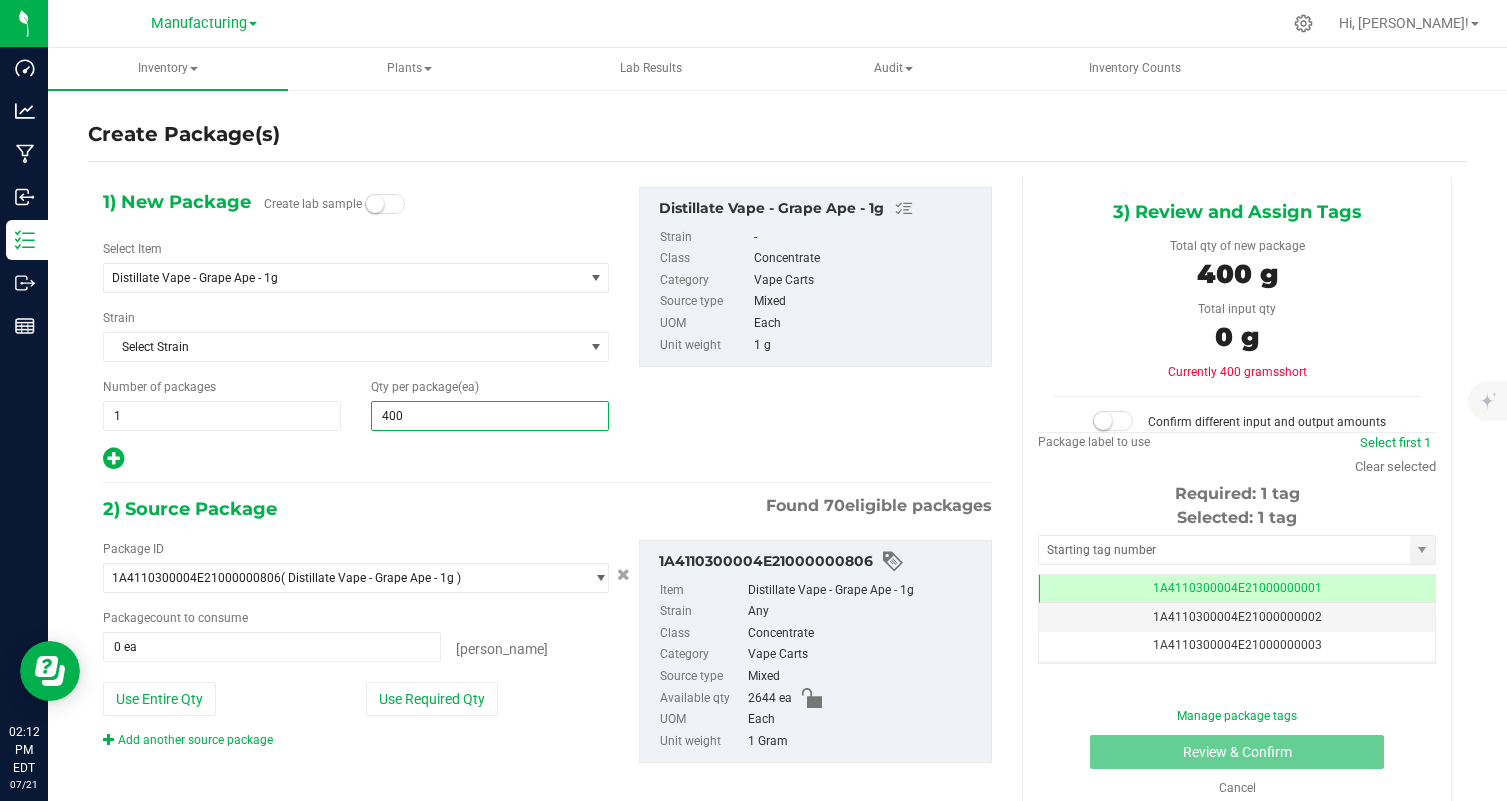 type on "400" 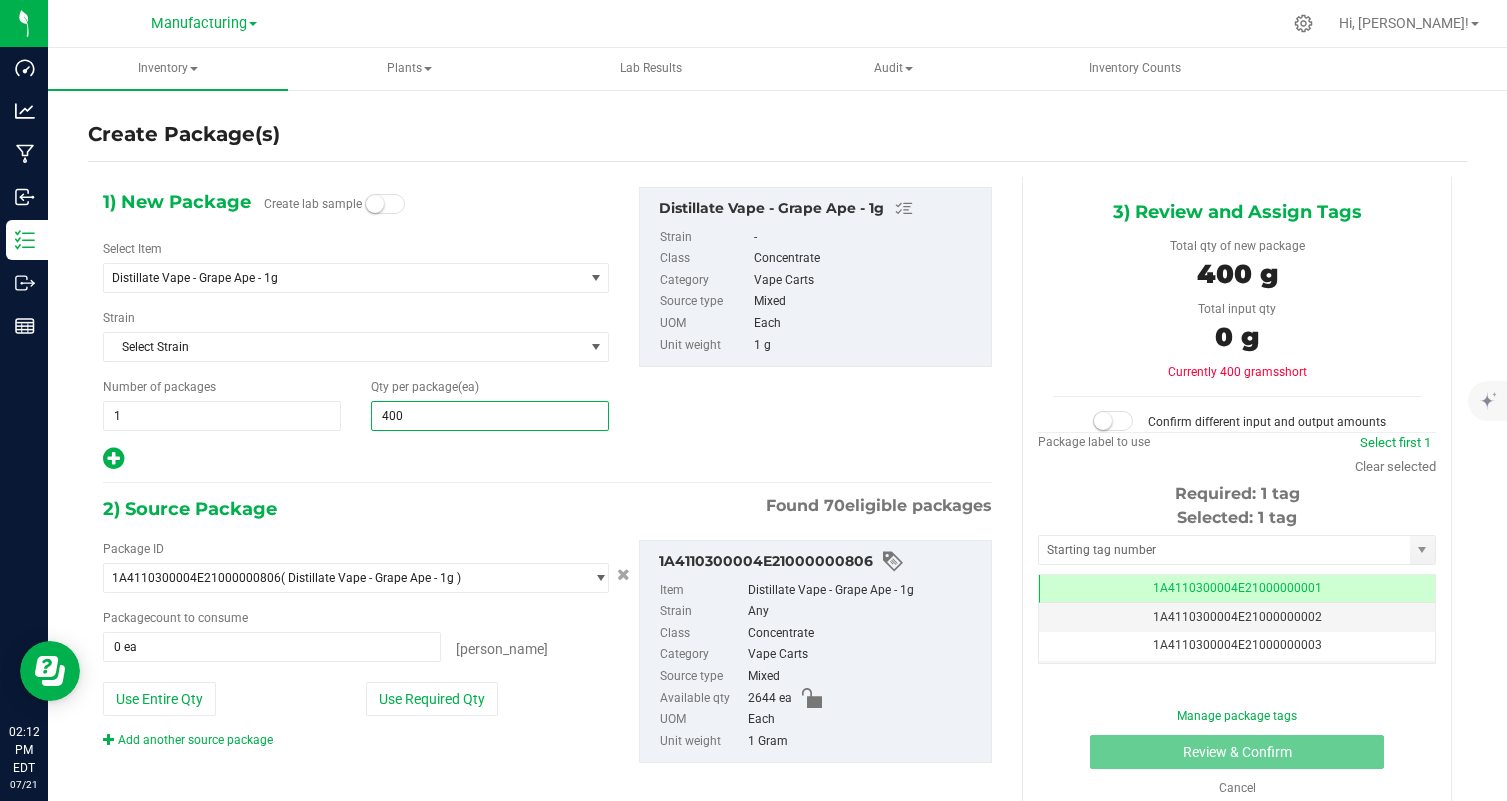 click at bounding box center (356, 459) 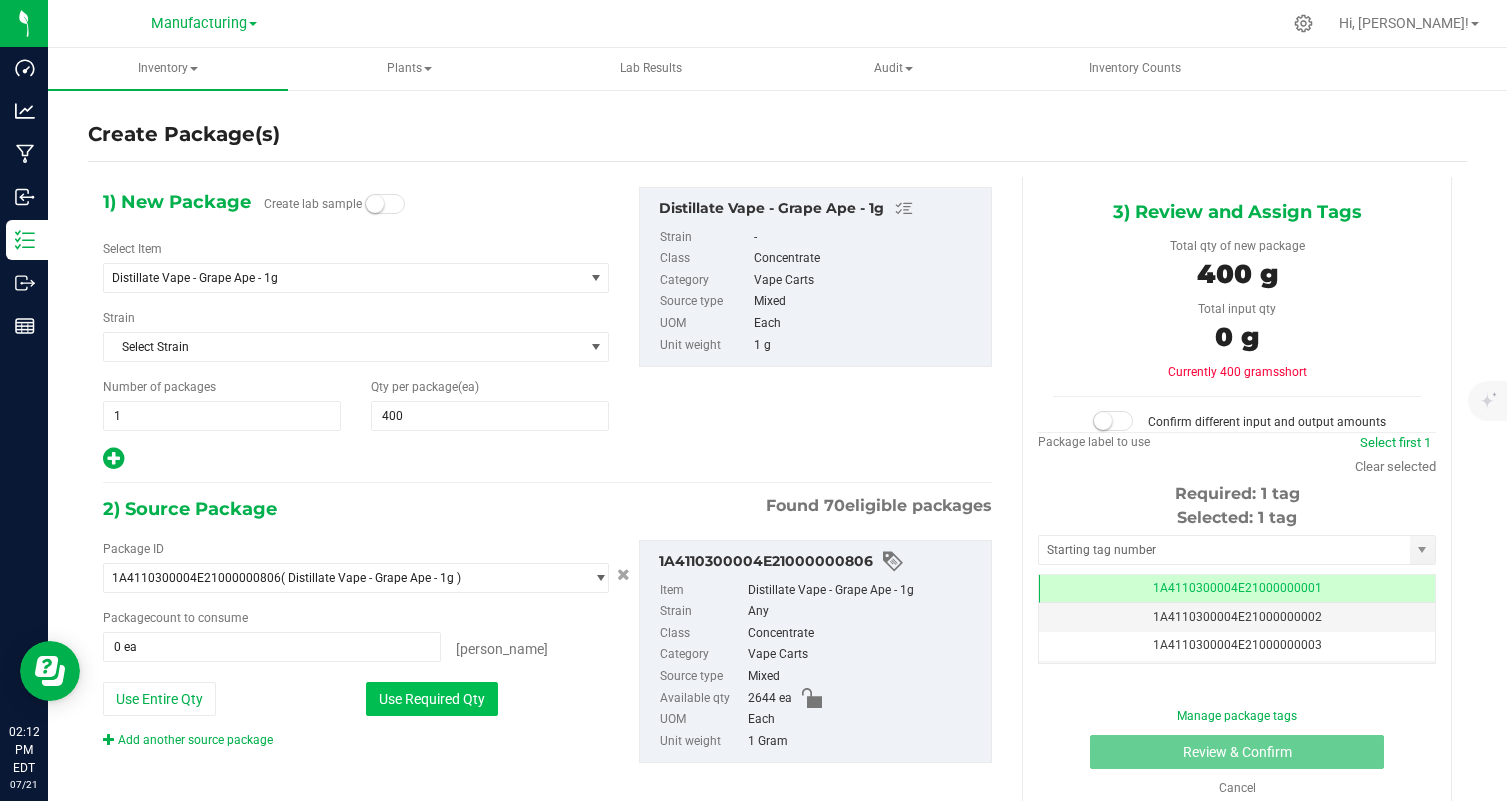 click on "Use Required Qty" at bounding box center [432, 699] 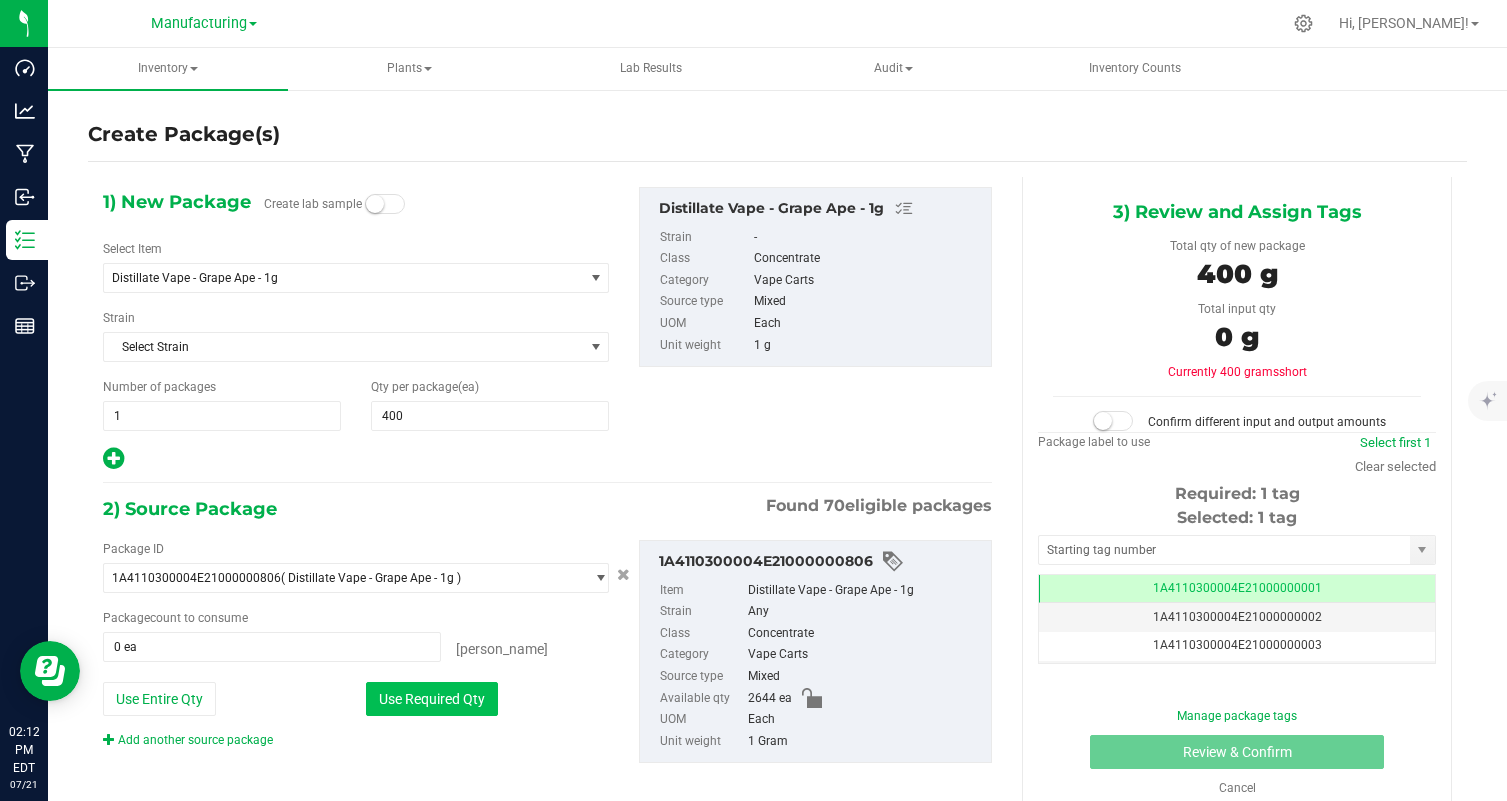 type on "400 ea" 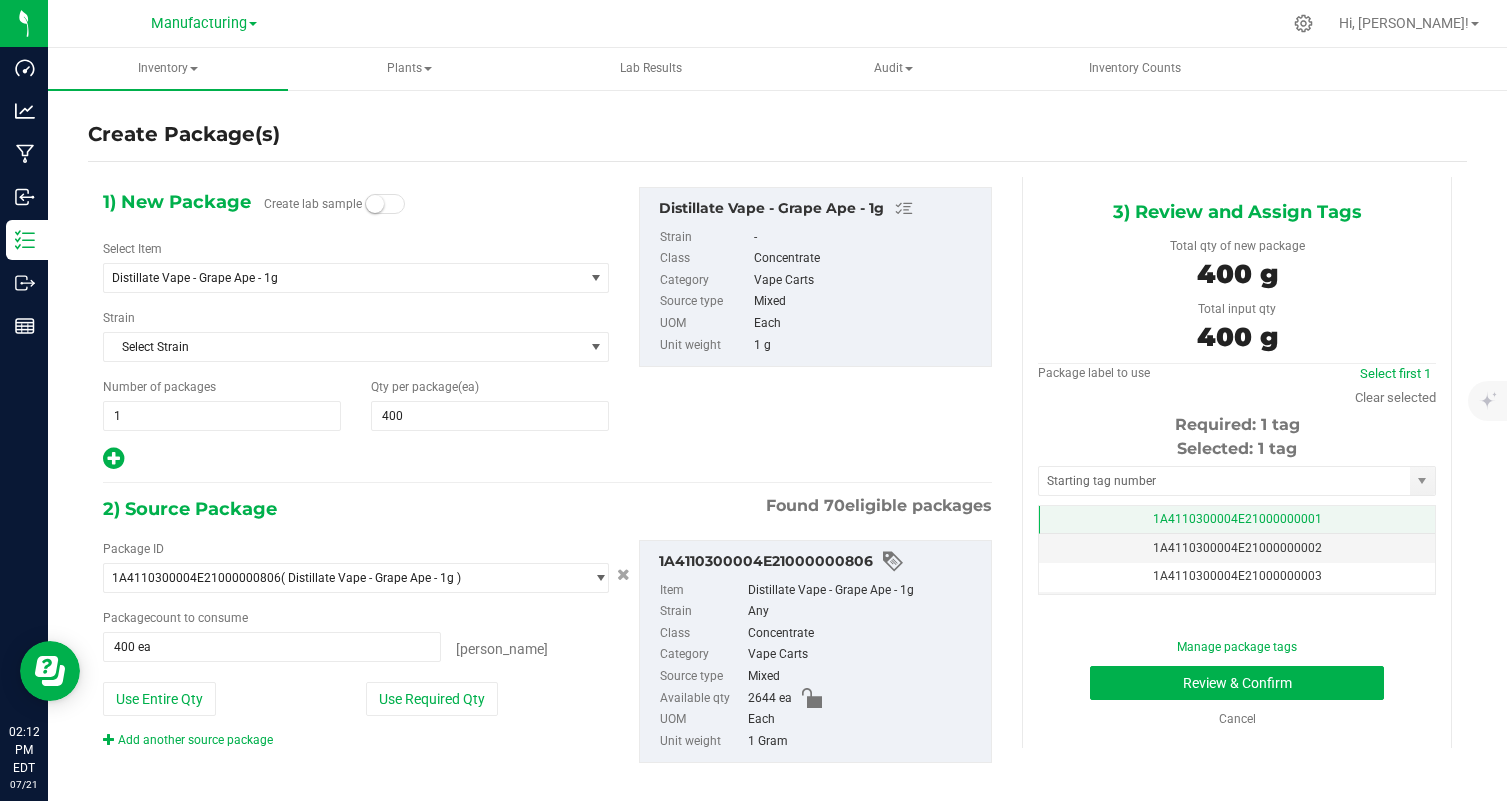 click on "1A4110300004E21000000001" at bounding box center (1237, 520) 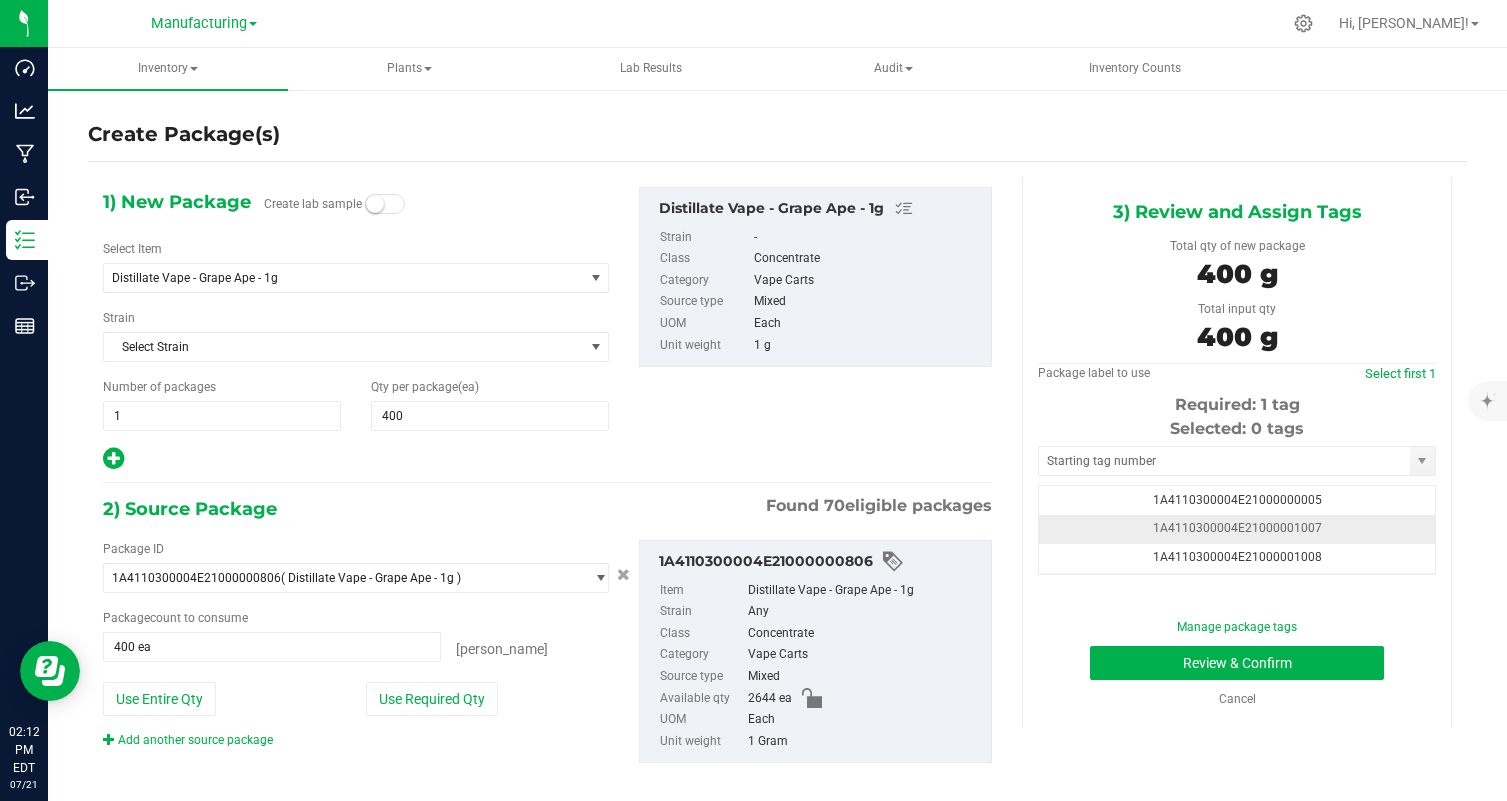 click on "1A4110300004E21000001007" at bounding box center (1237, 529) 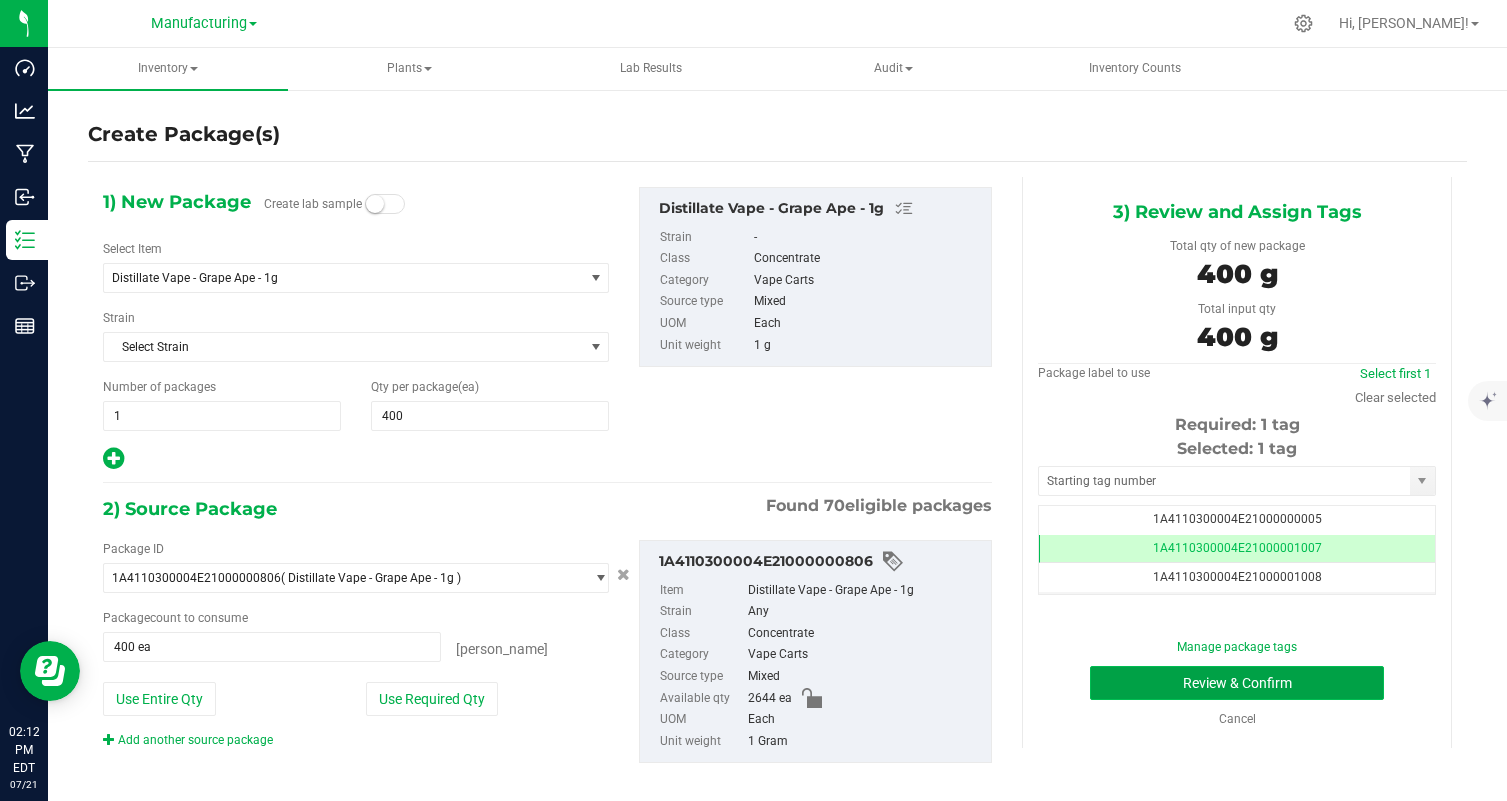 click on "Review & Confirm" at bounding box center [1237, 683] 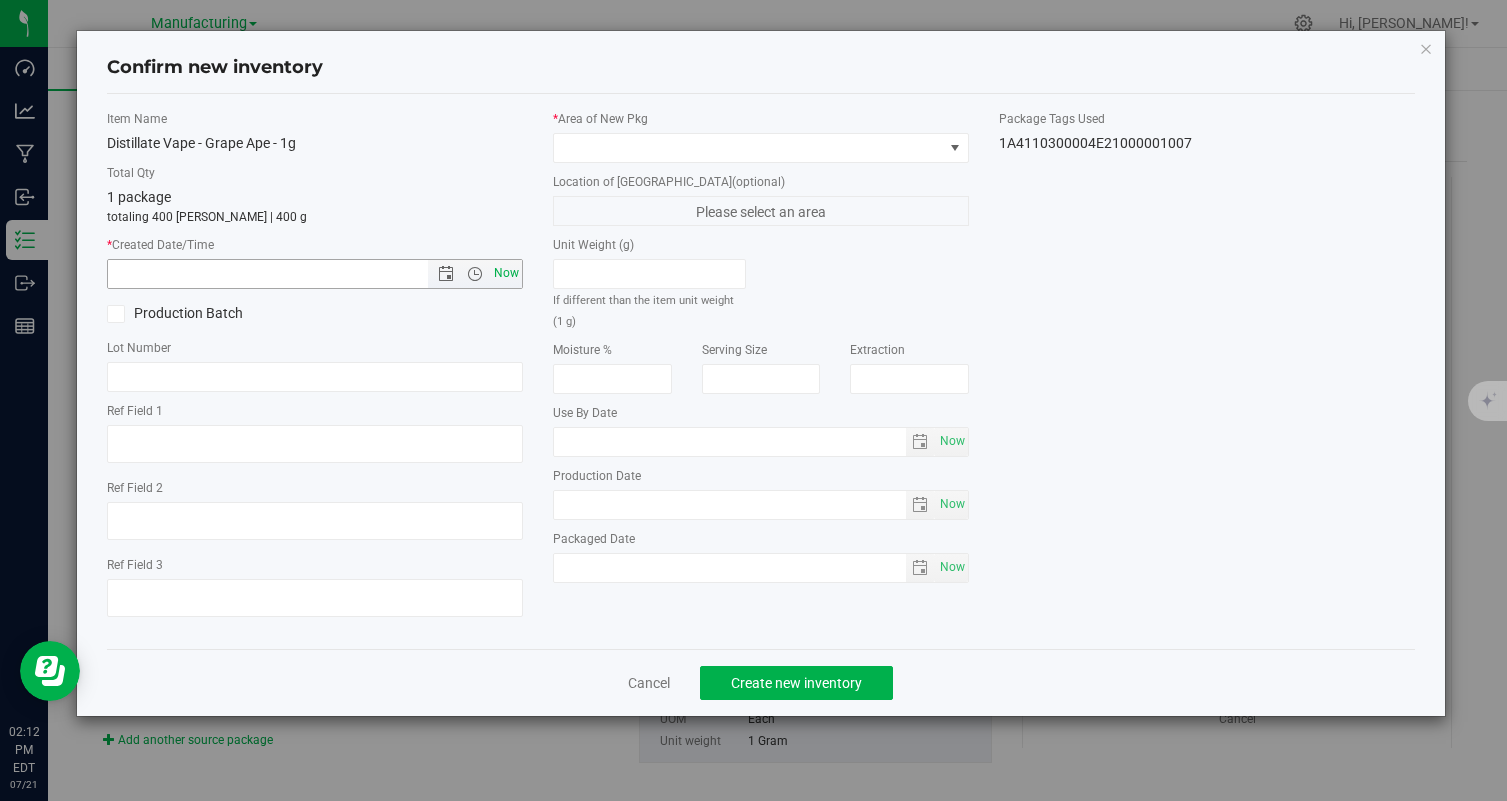 click on "Now" at bounding box center (507, 273) 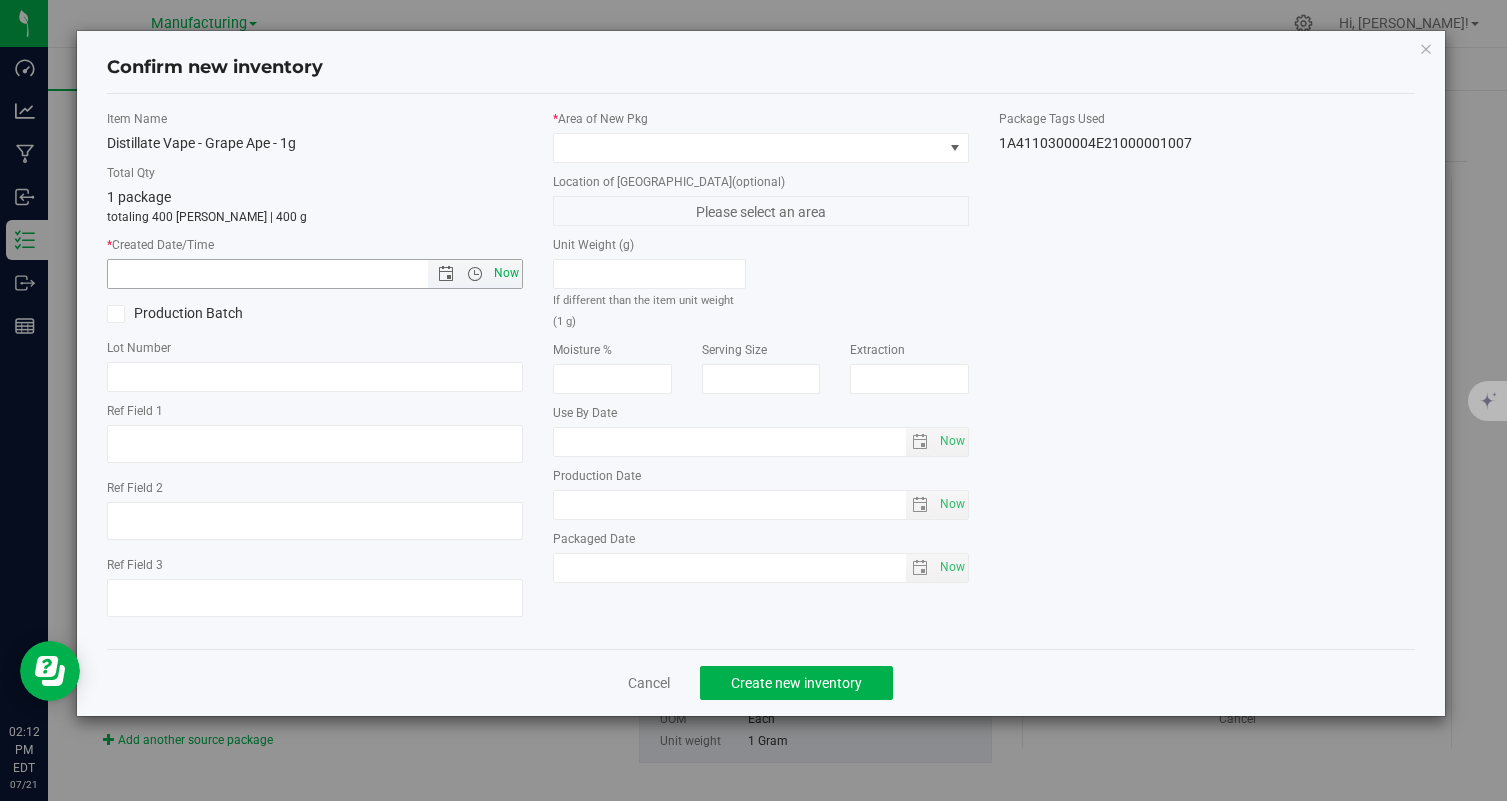 type on "7/21/2025 2:12 PM" 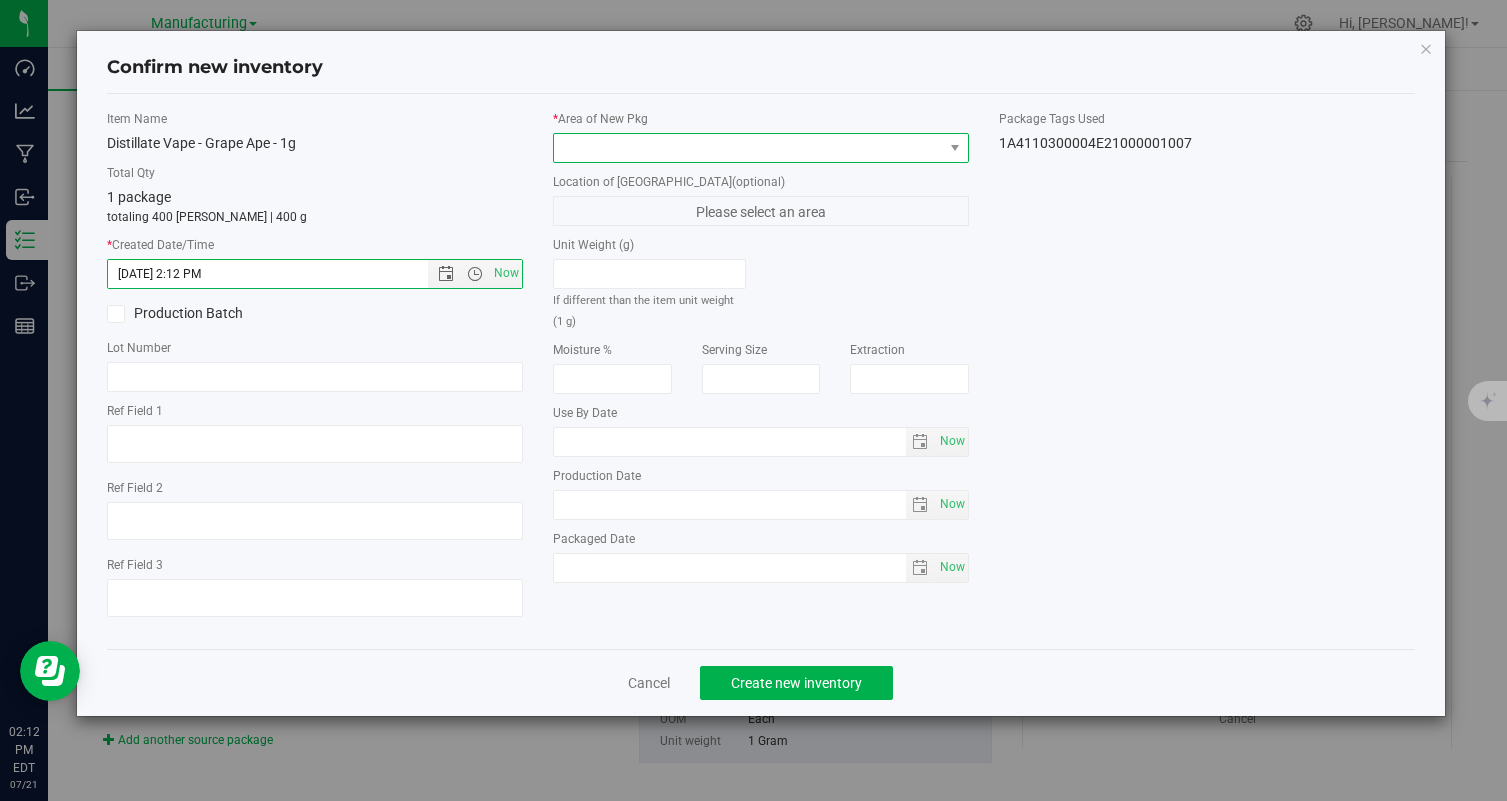 click at bounding box center [748, 148] 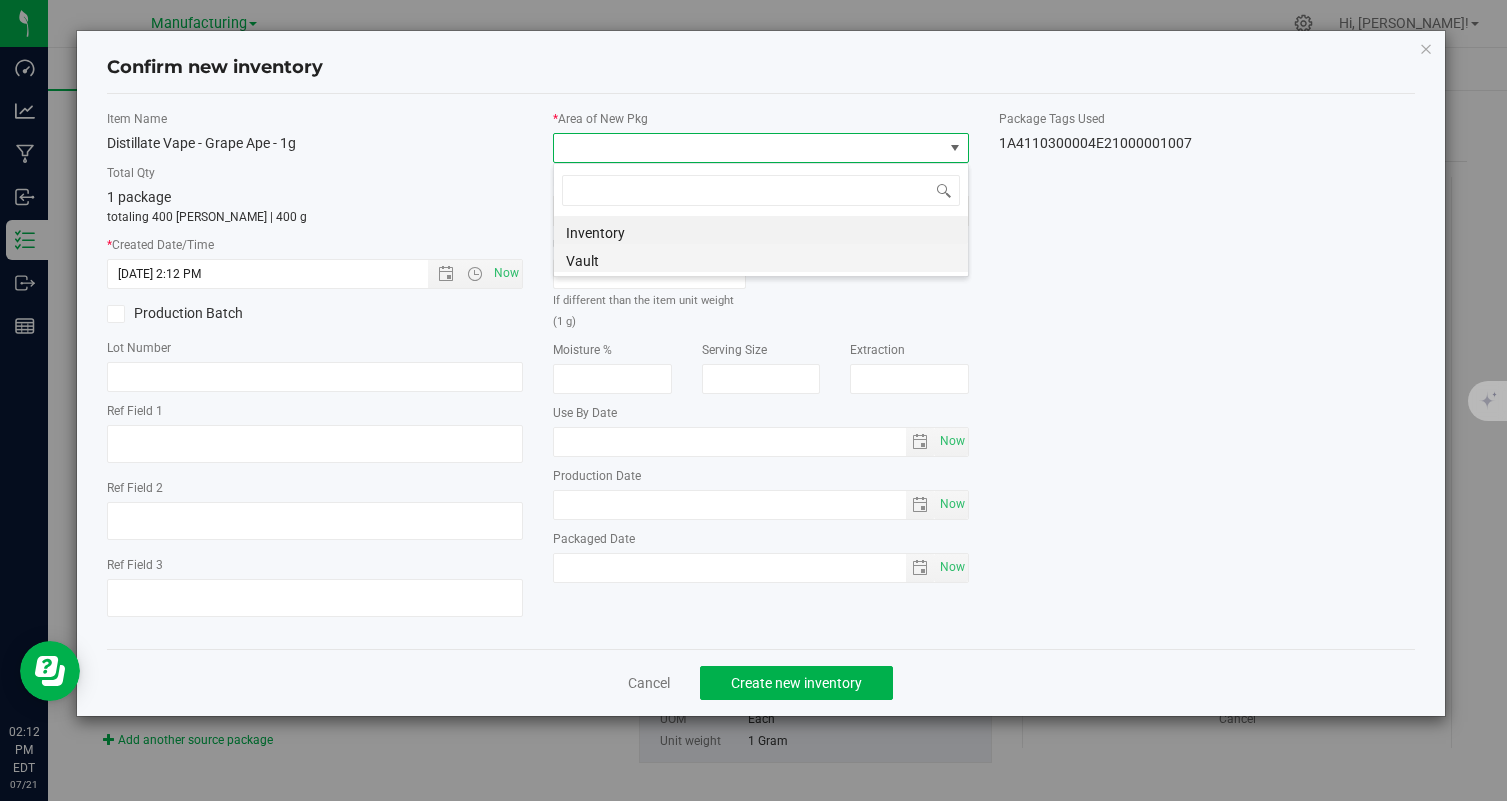 click on "Vault" at bounding box center [761, 258] 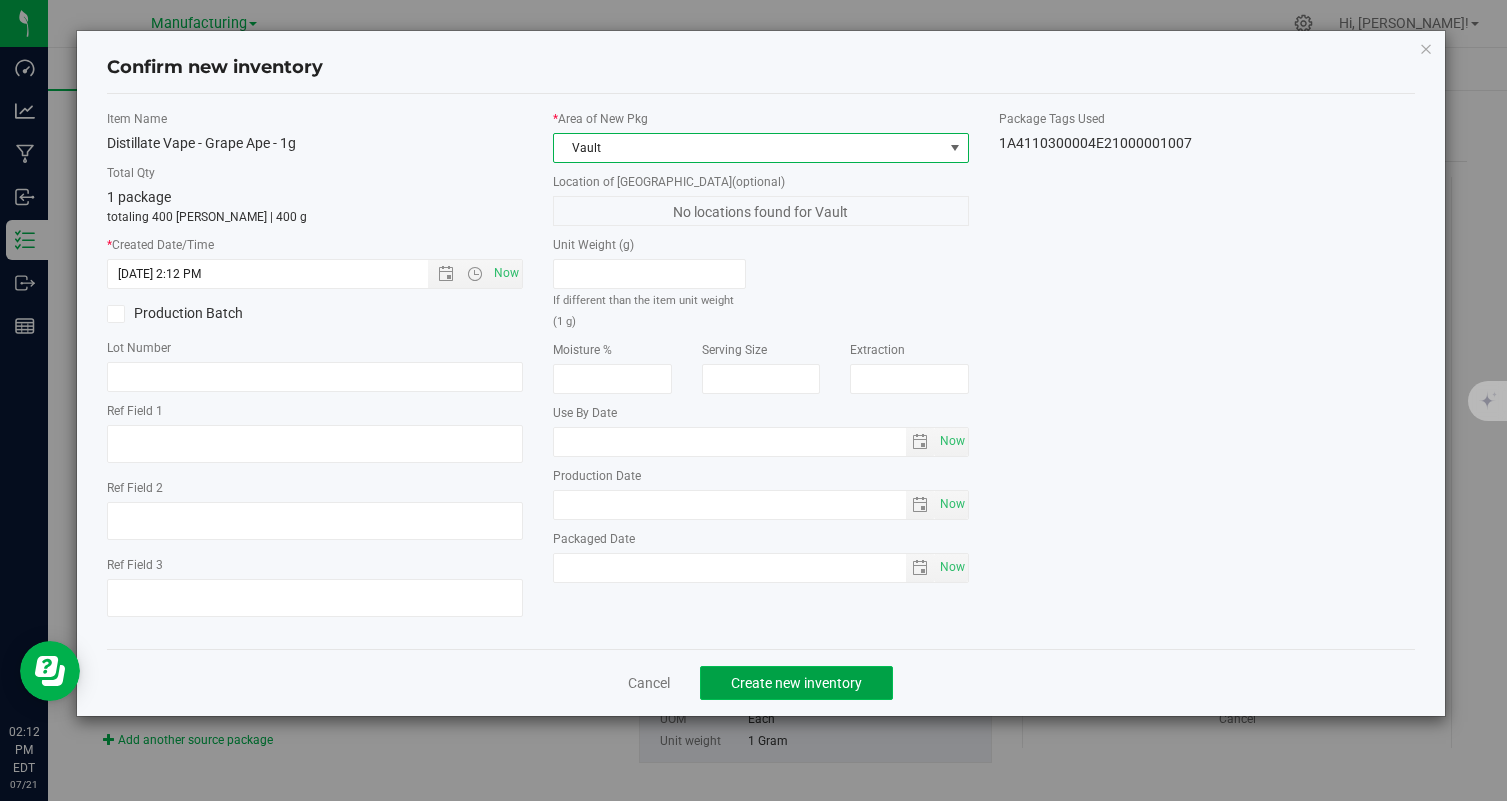 click on "Create new inventory" 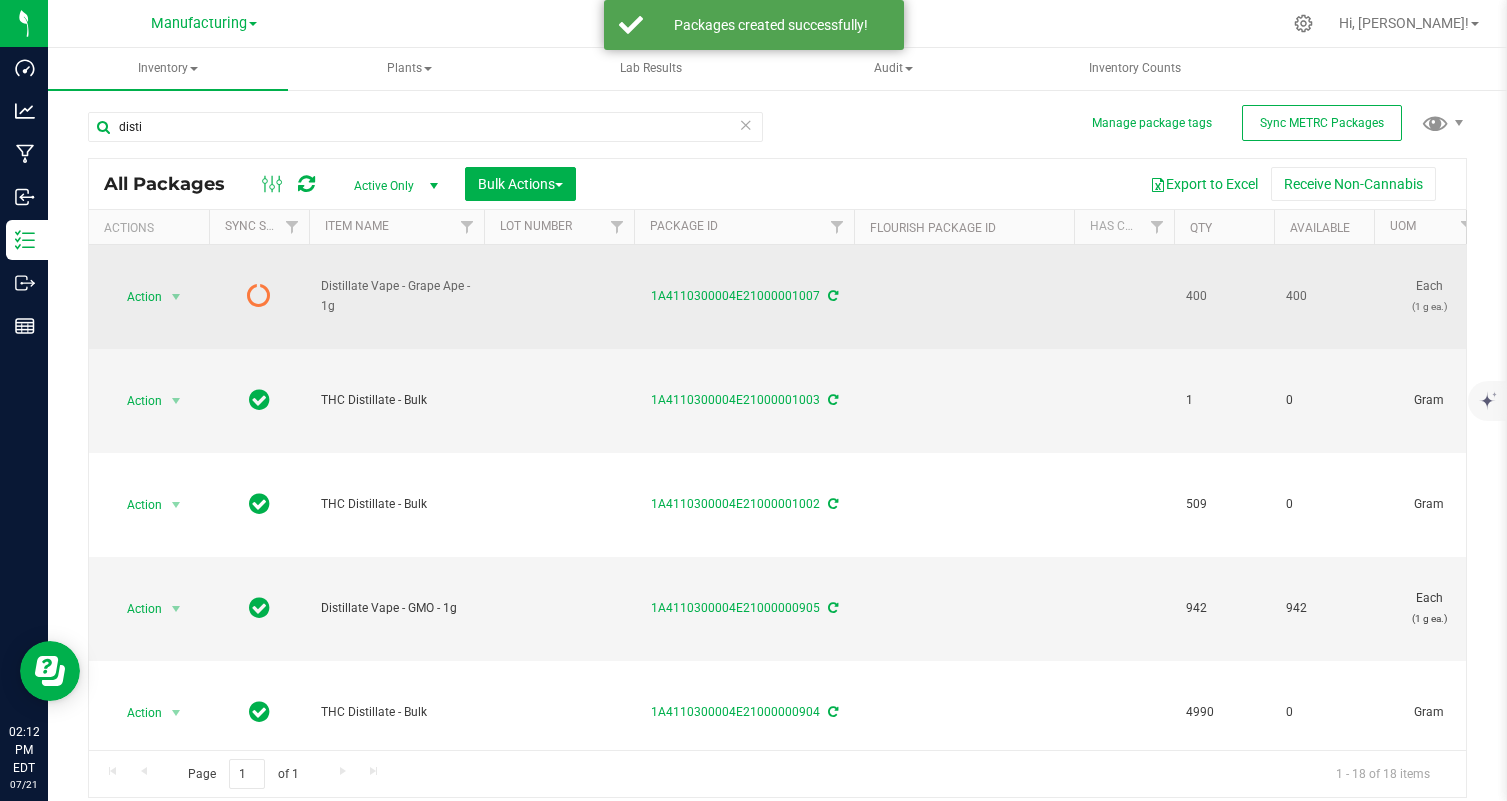 click at bounding box center (833, 296) 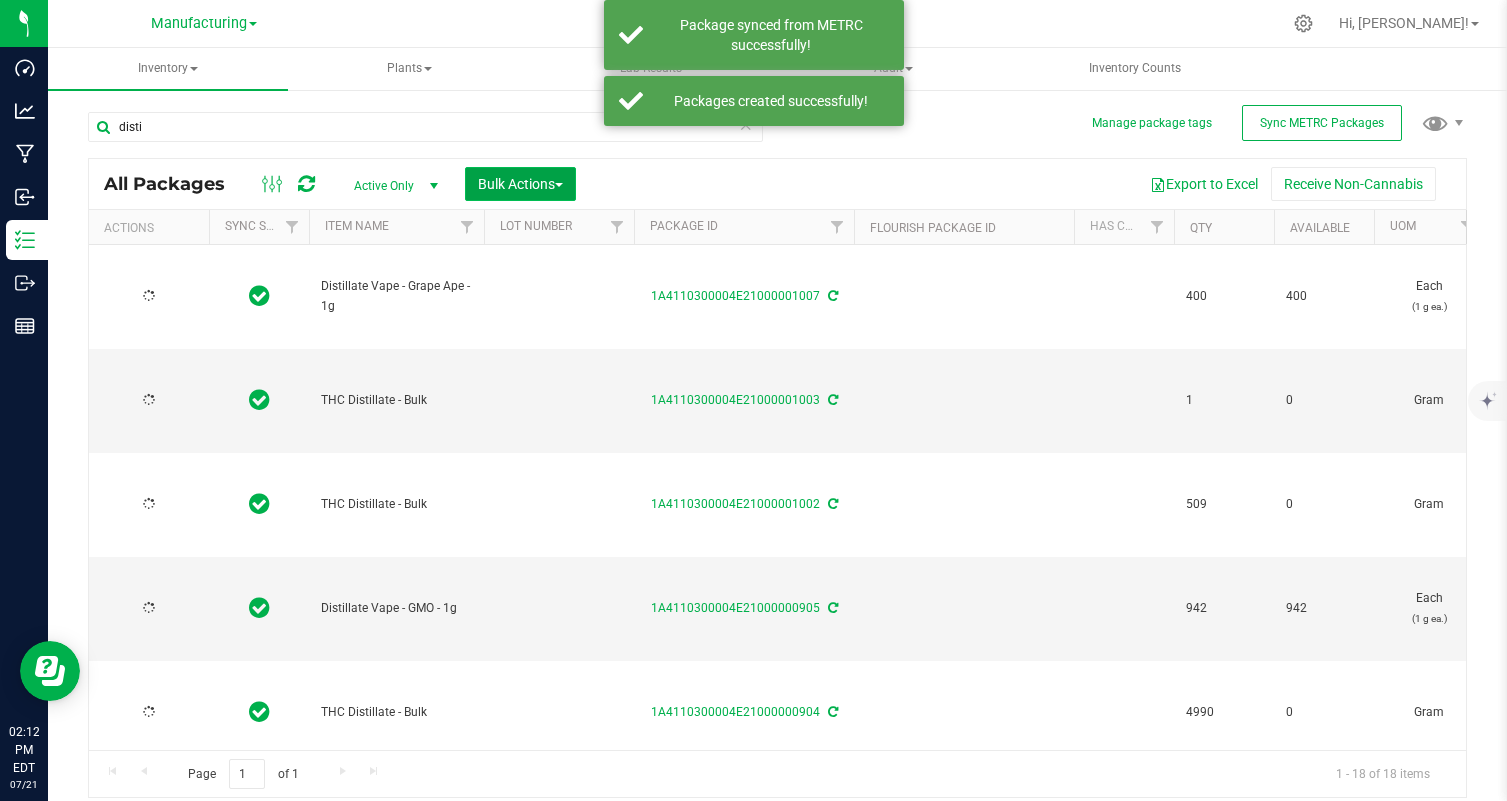 click on "Bulk Actions" at bounding box center (520, 184) 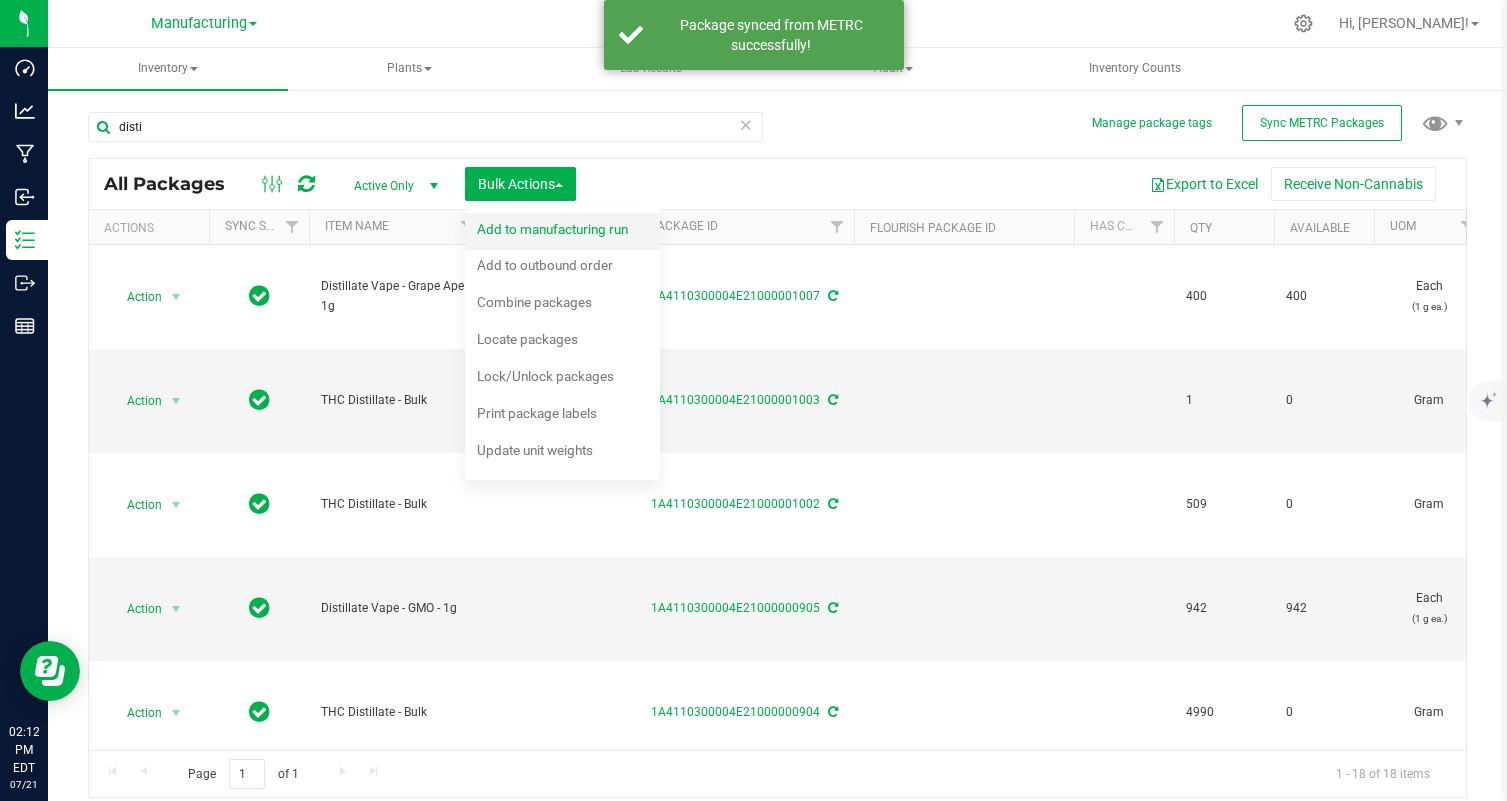 click on "Add to manufacturing run" at bounding box center (552, 229) 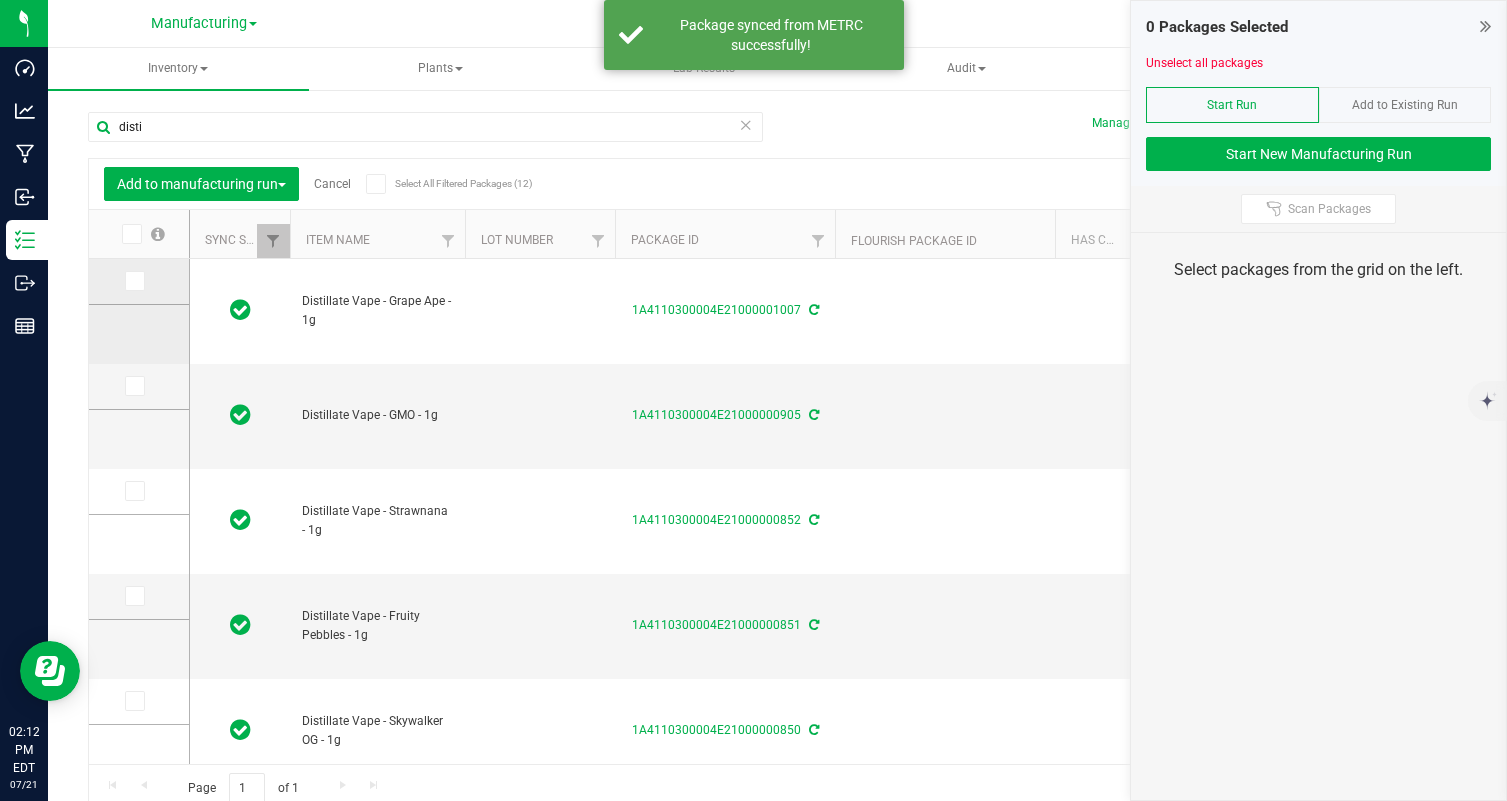 click at bounding box center [135, 281] 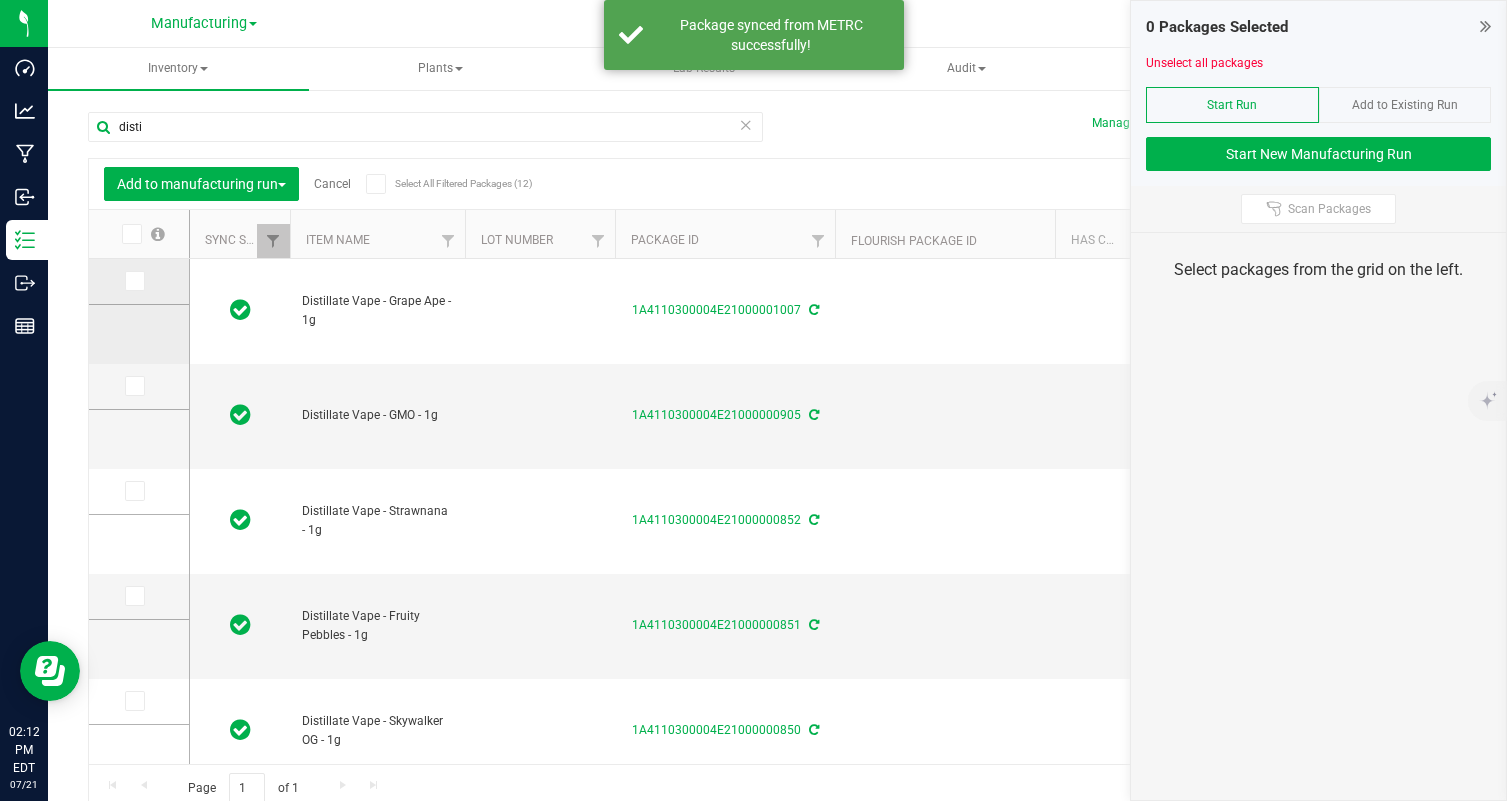 click at bounding box center [0, 0] 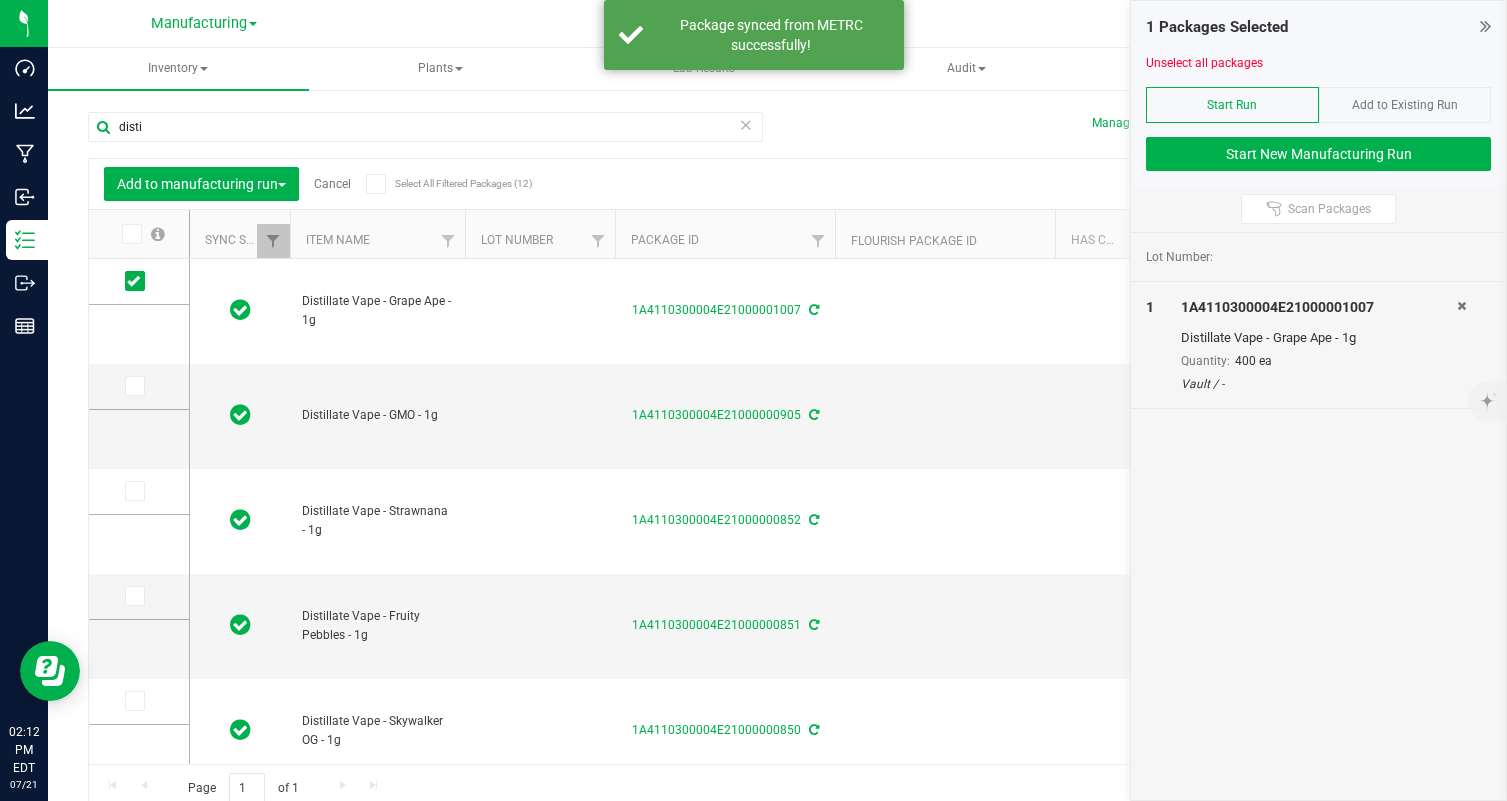 click on "Add to Existing Run" at bounding box center [1405, 105] 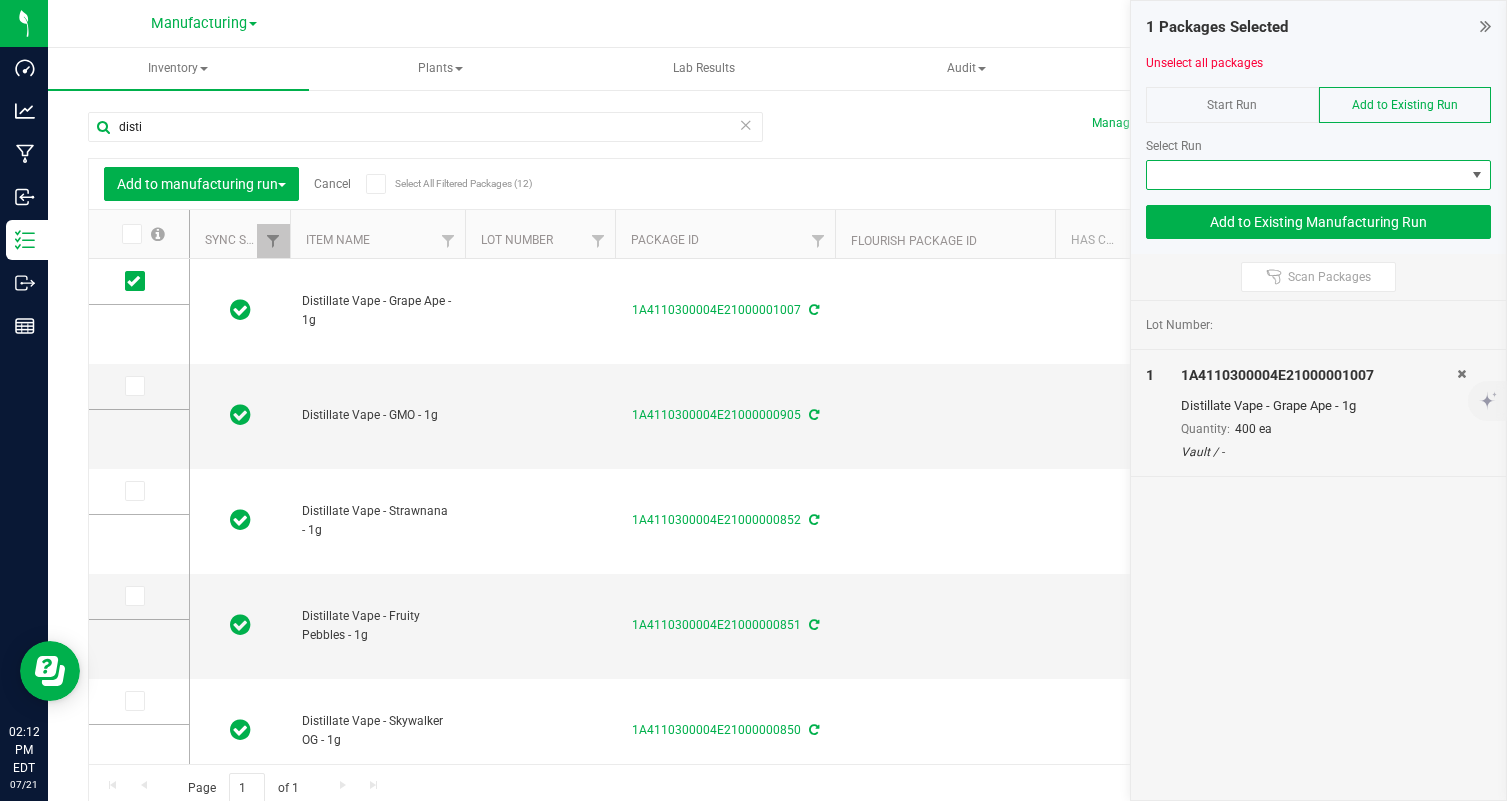 click at bounding box center [1306, 175] 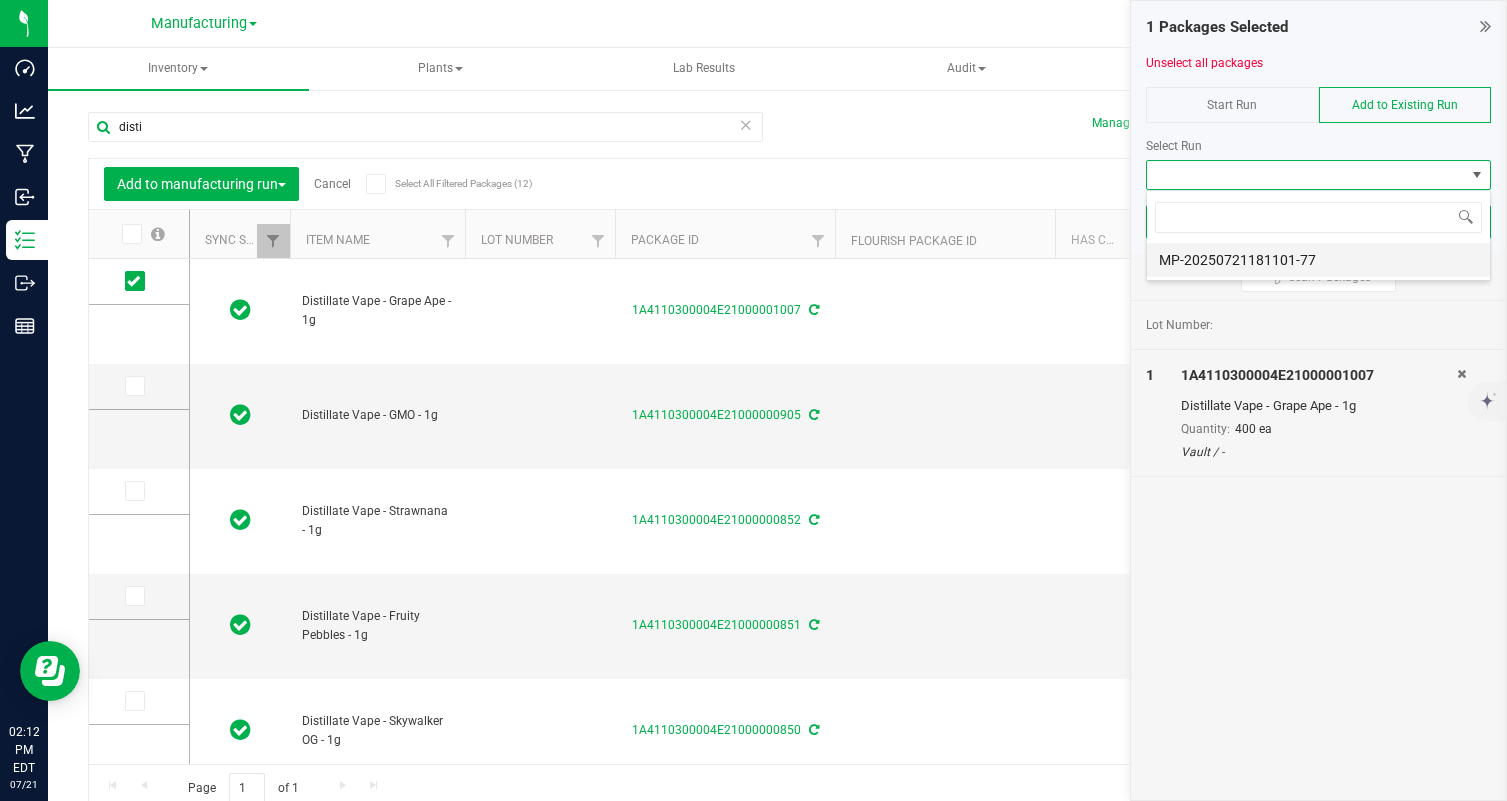 click on "MP-20250721181101-77" at bounding box center [1318, 260] 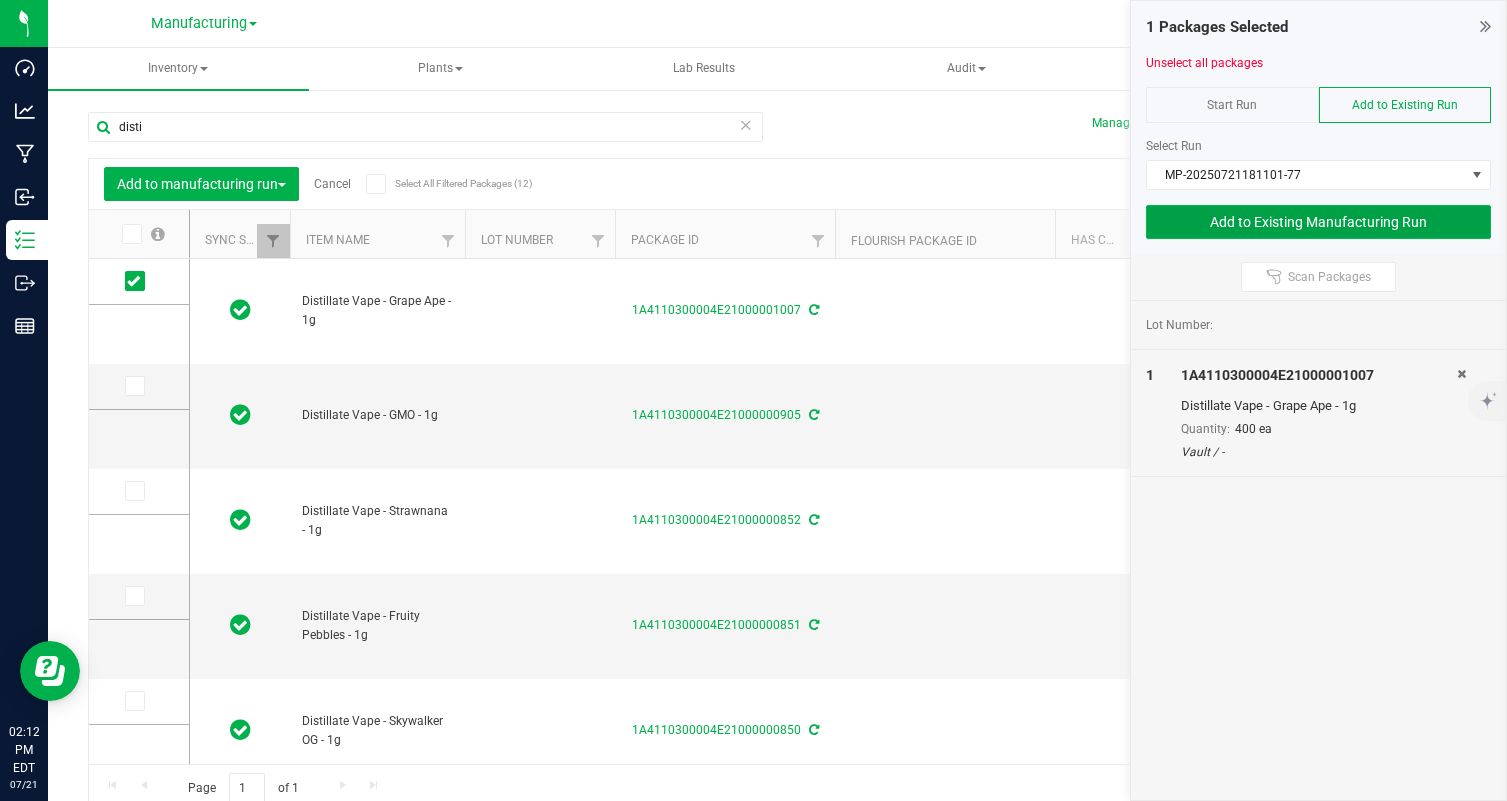 click on "Add to Existing Manufacturing Run" at bounding box center (1318, 222) 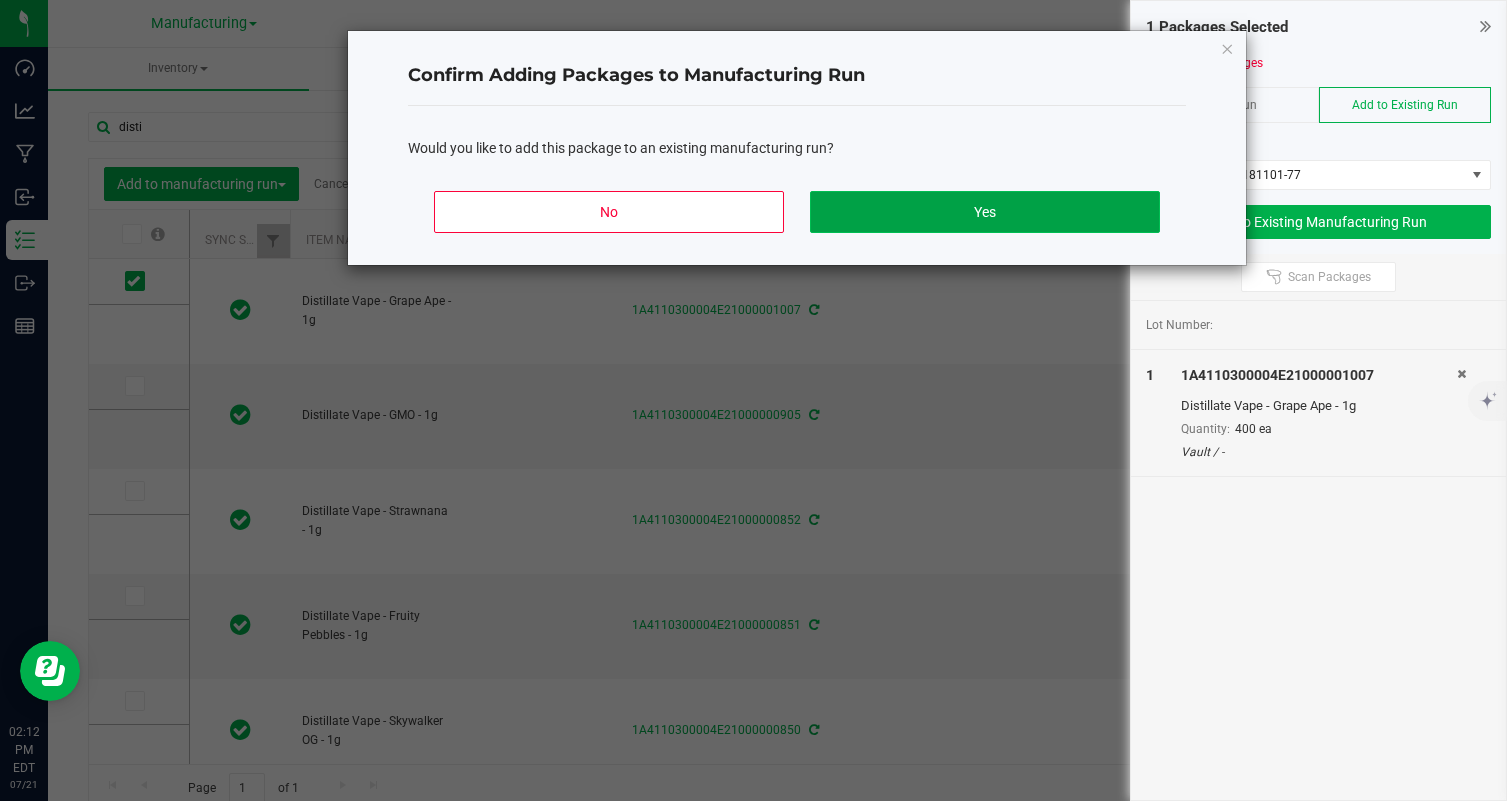 click on "Yes" 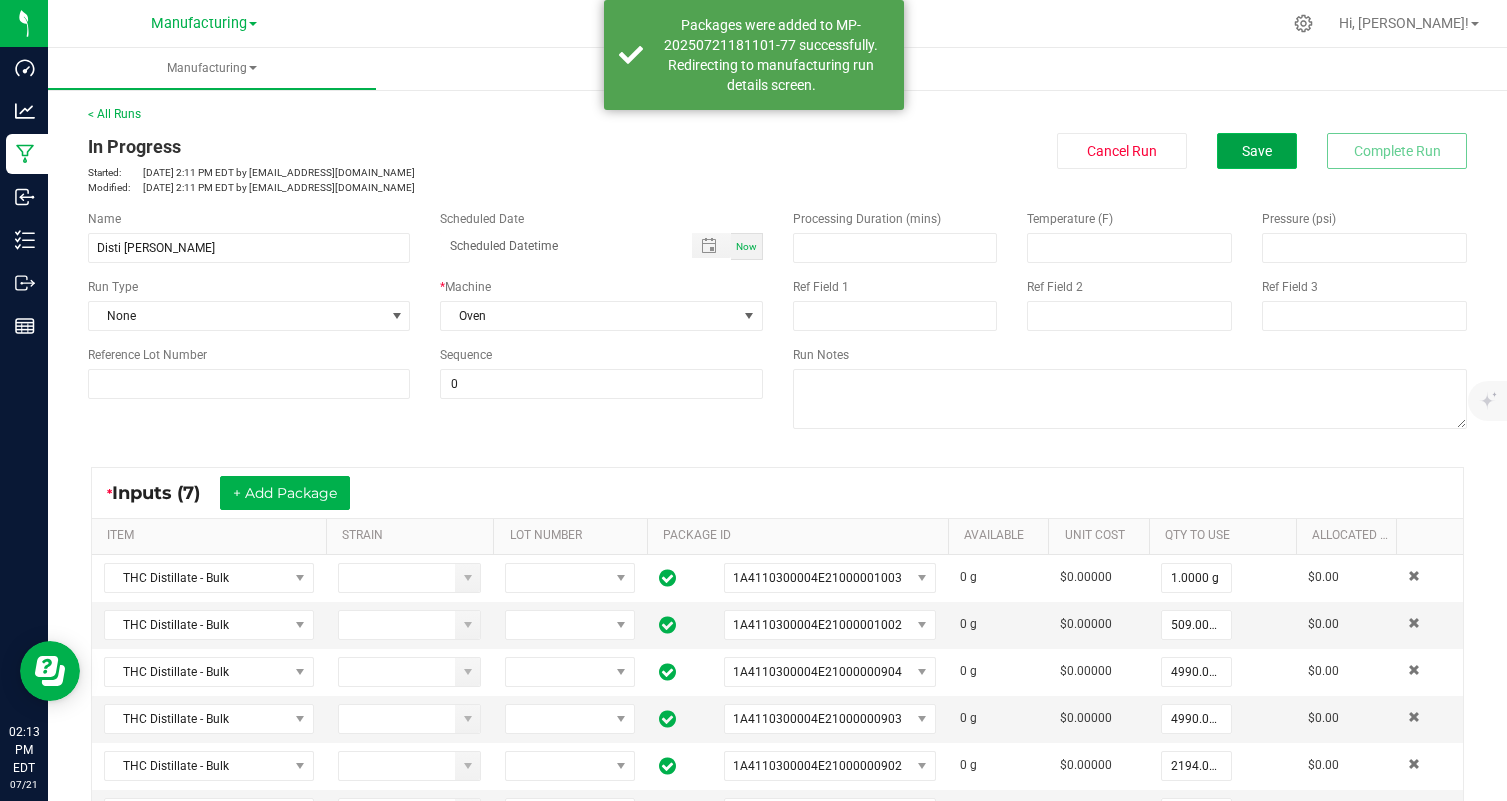 click on "Save" at bounding box center [1257, 151] 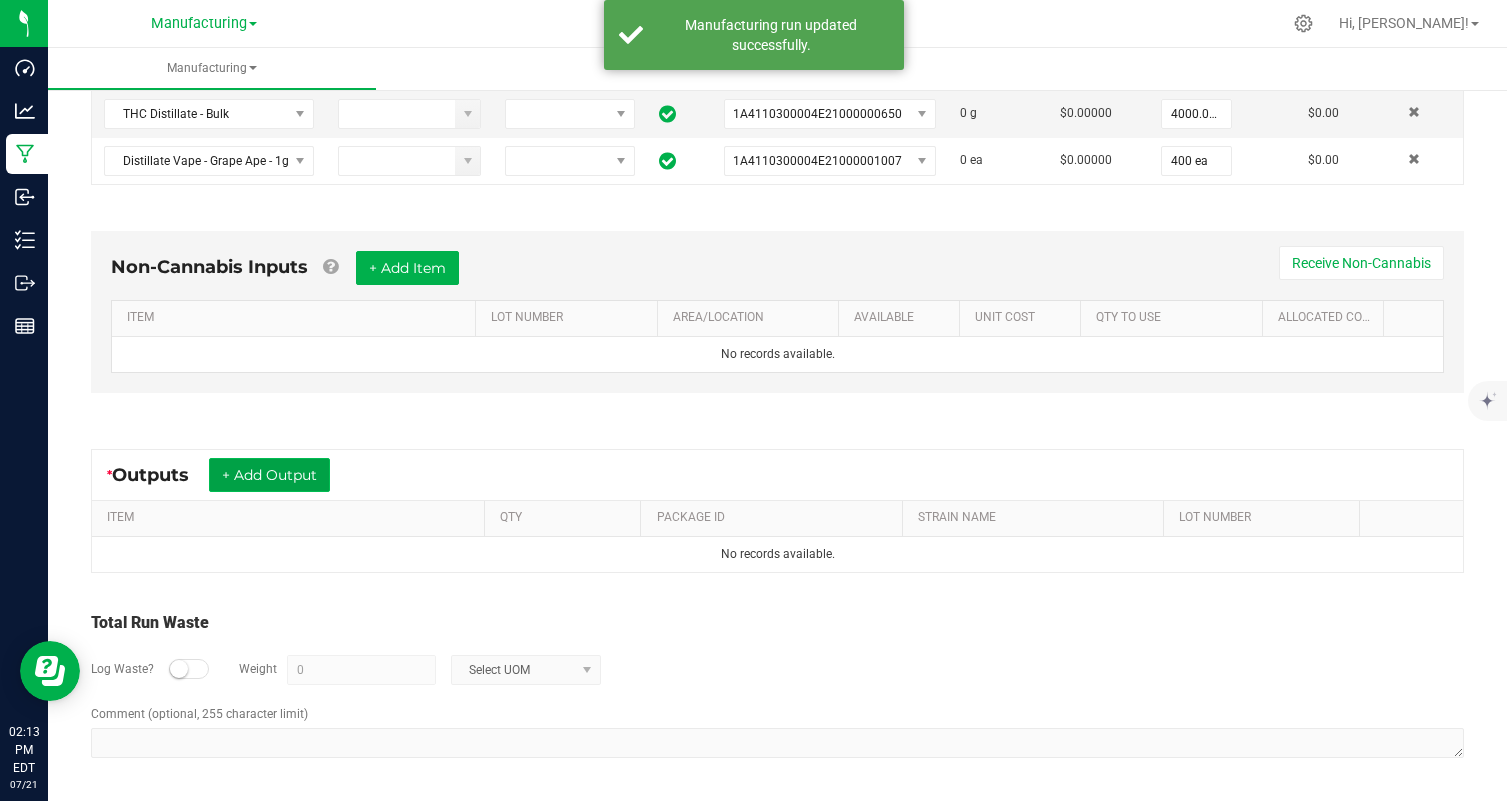 click on "+ Add Output" at bounding box center (269, 475) 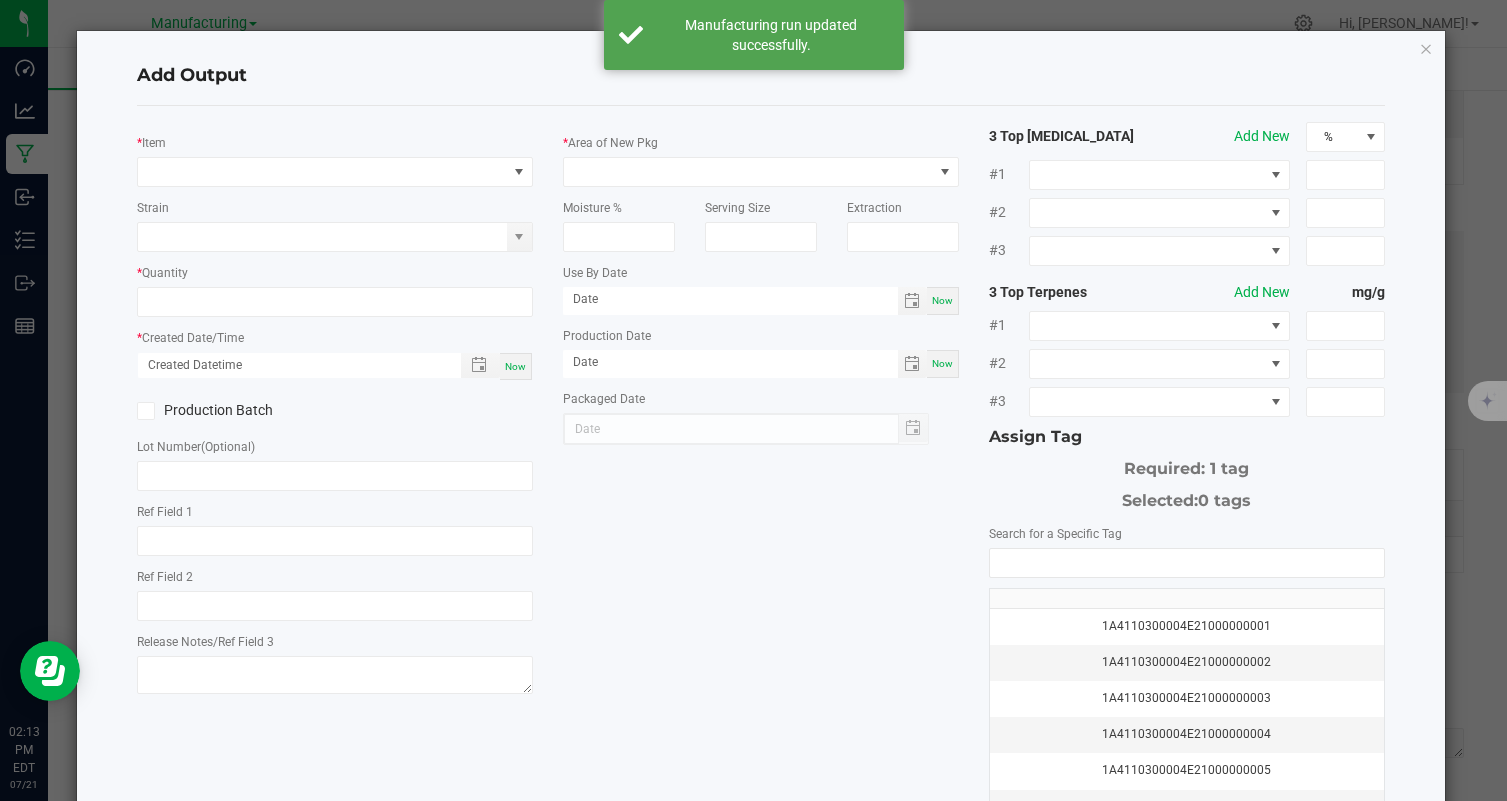 click on "*   Item" 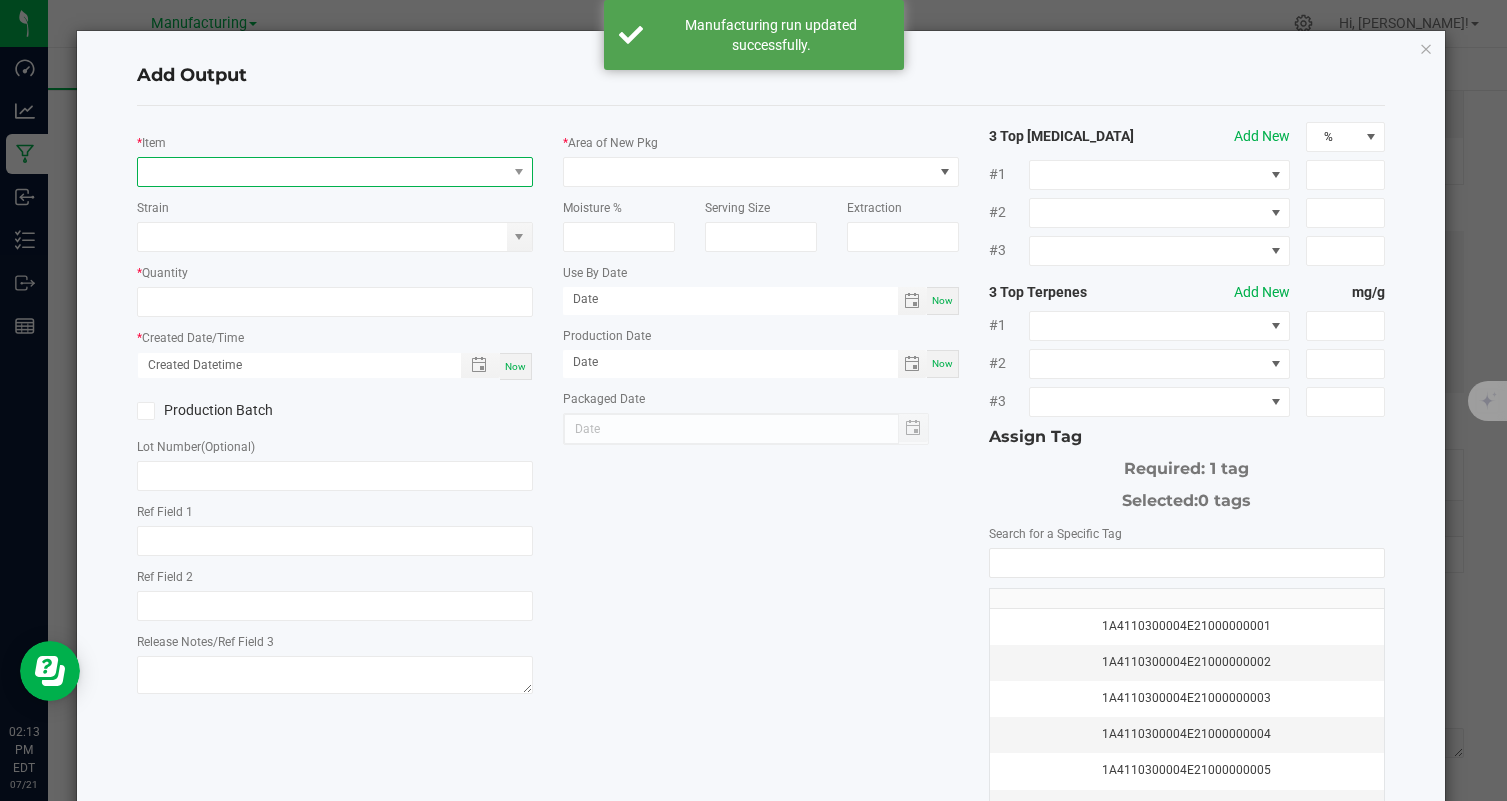 click at bounding box center (322, 172) 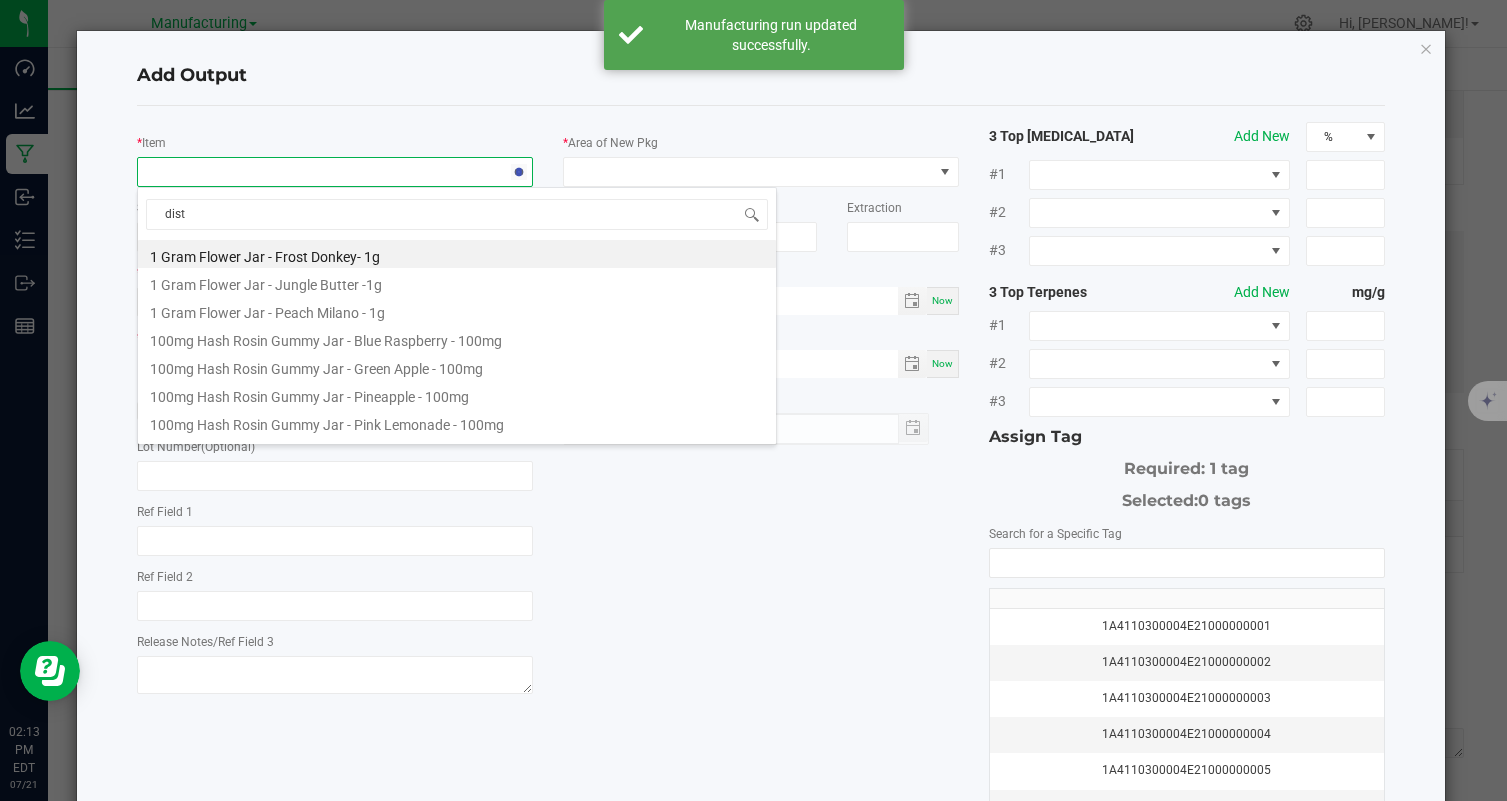 type on "disti" 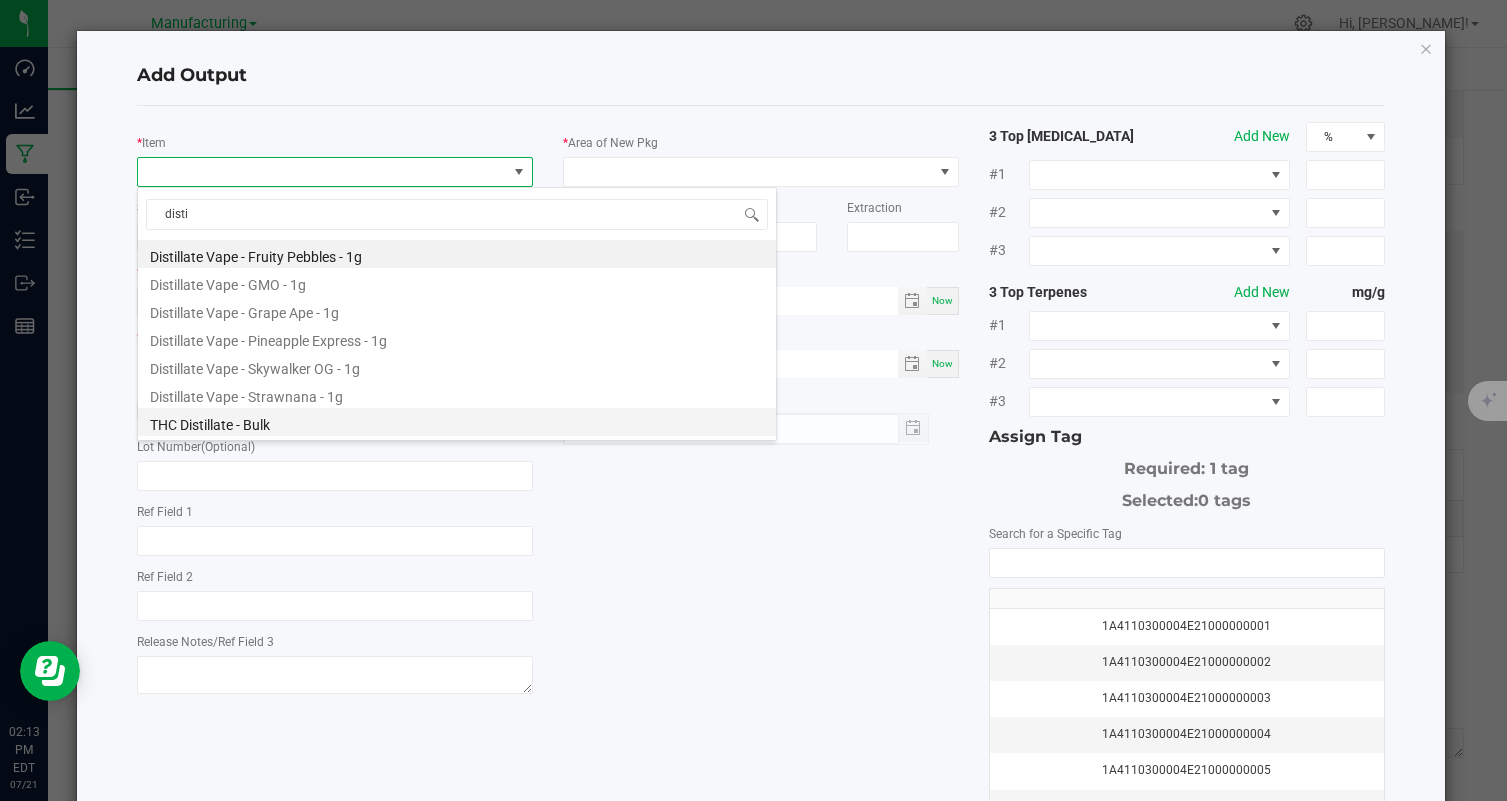 click on "THC Distillate - Bulk" at bounding box center (457, 422) 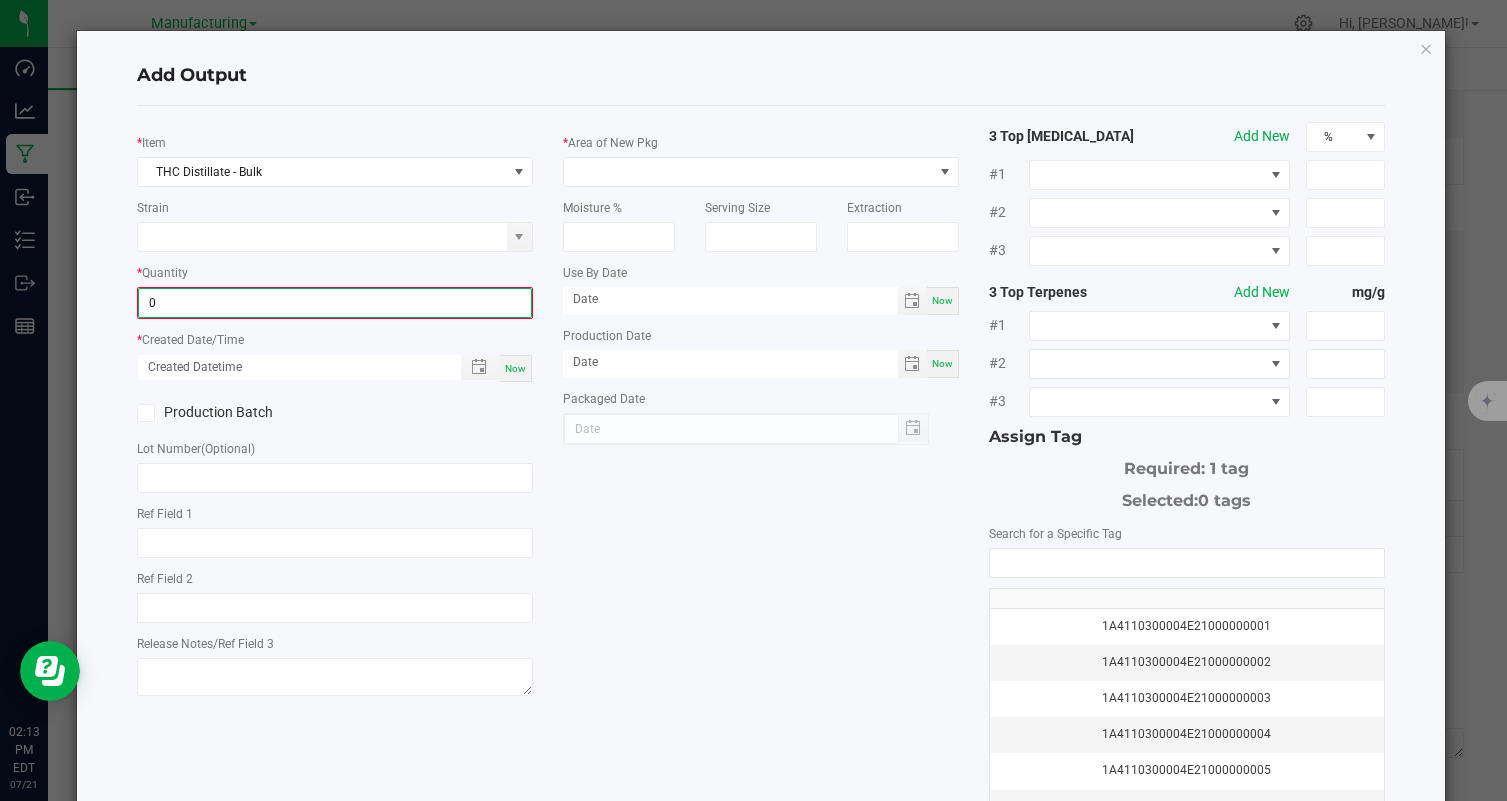 click on "0" at bounding box center [335, 303] 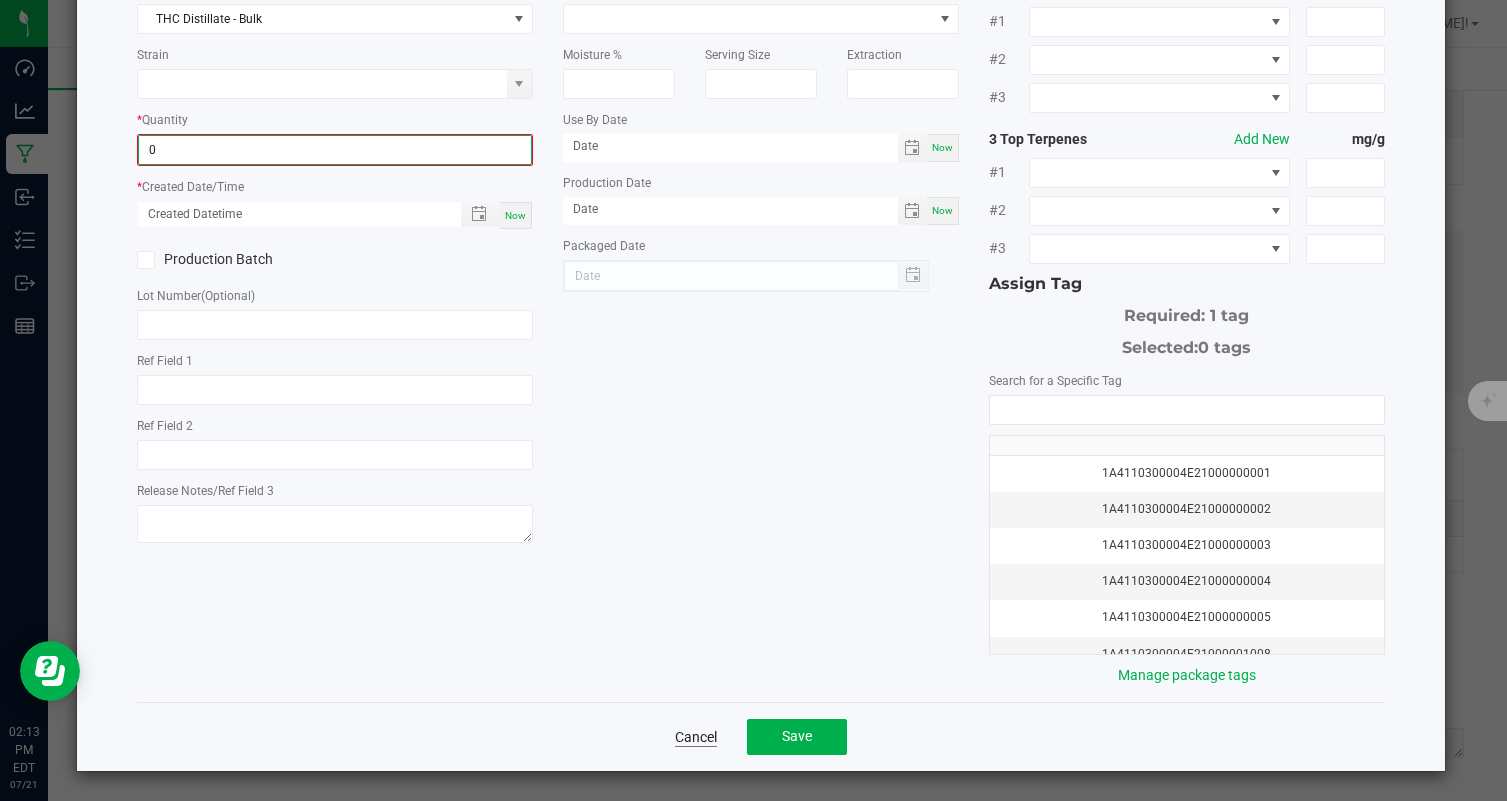 type on "0.0000 g" 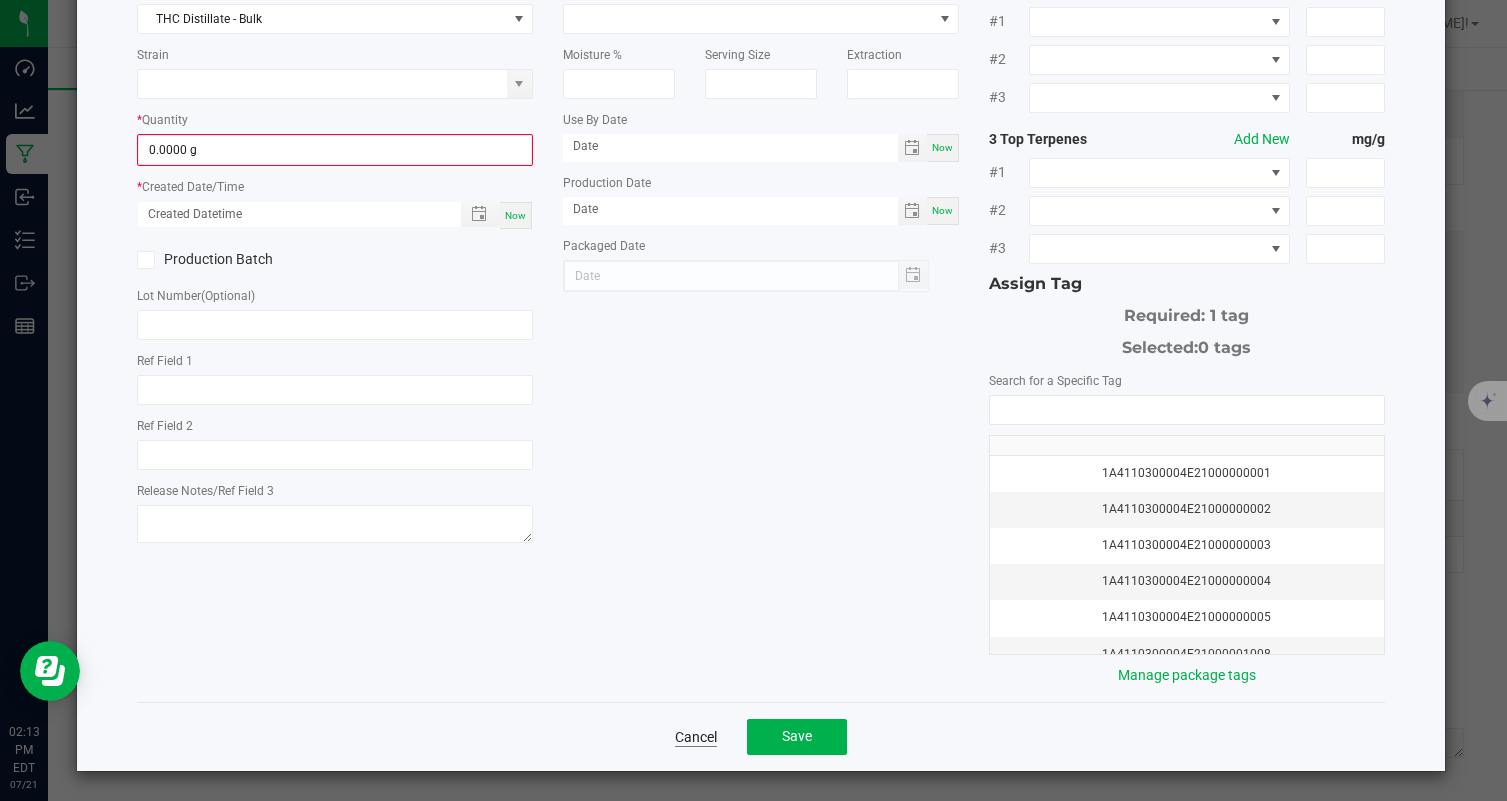 click on "Cancel" 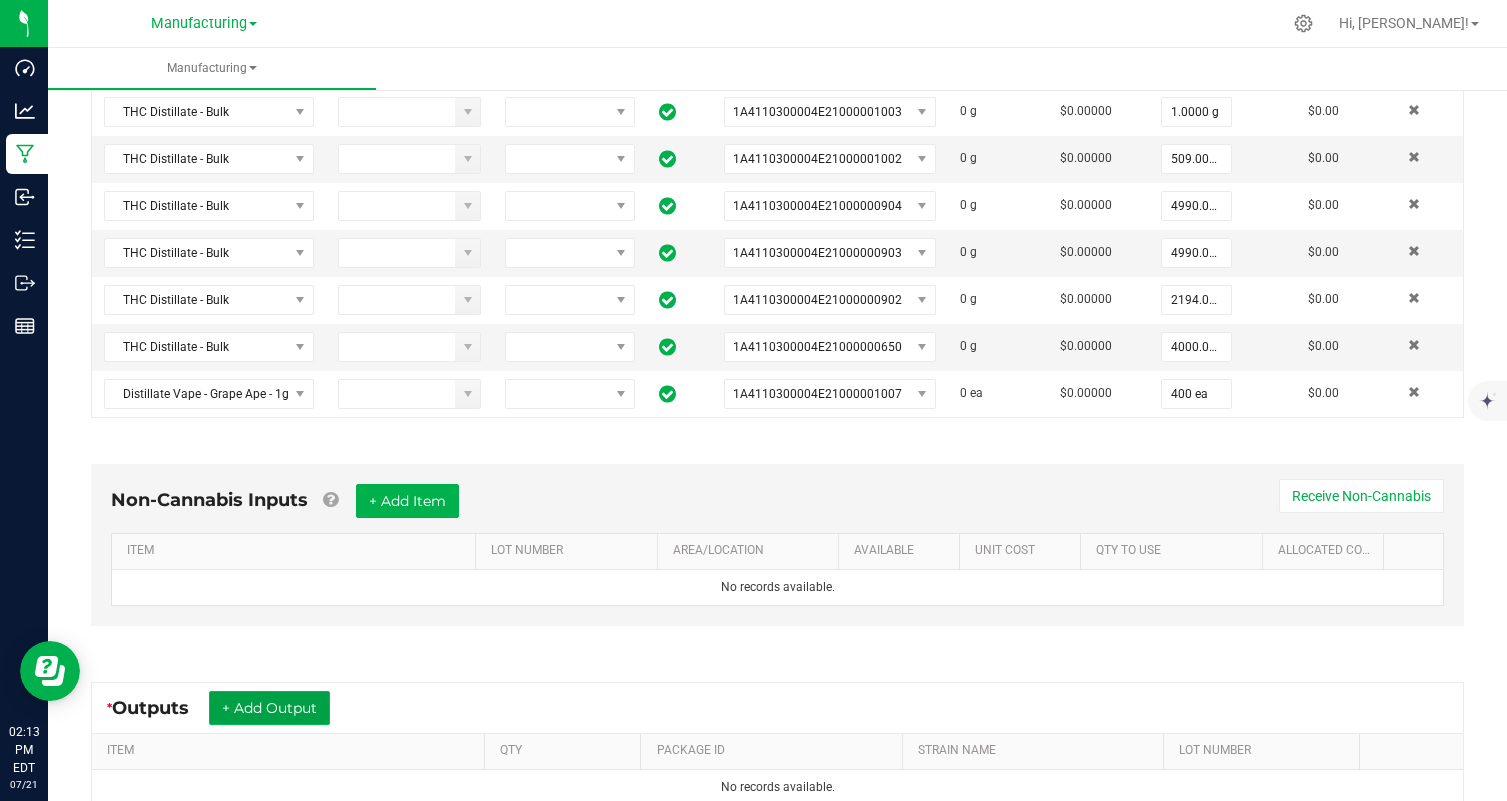 click on "+ Add Output" at bounding box center (269, 708) 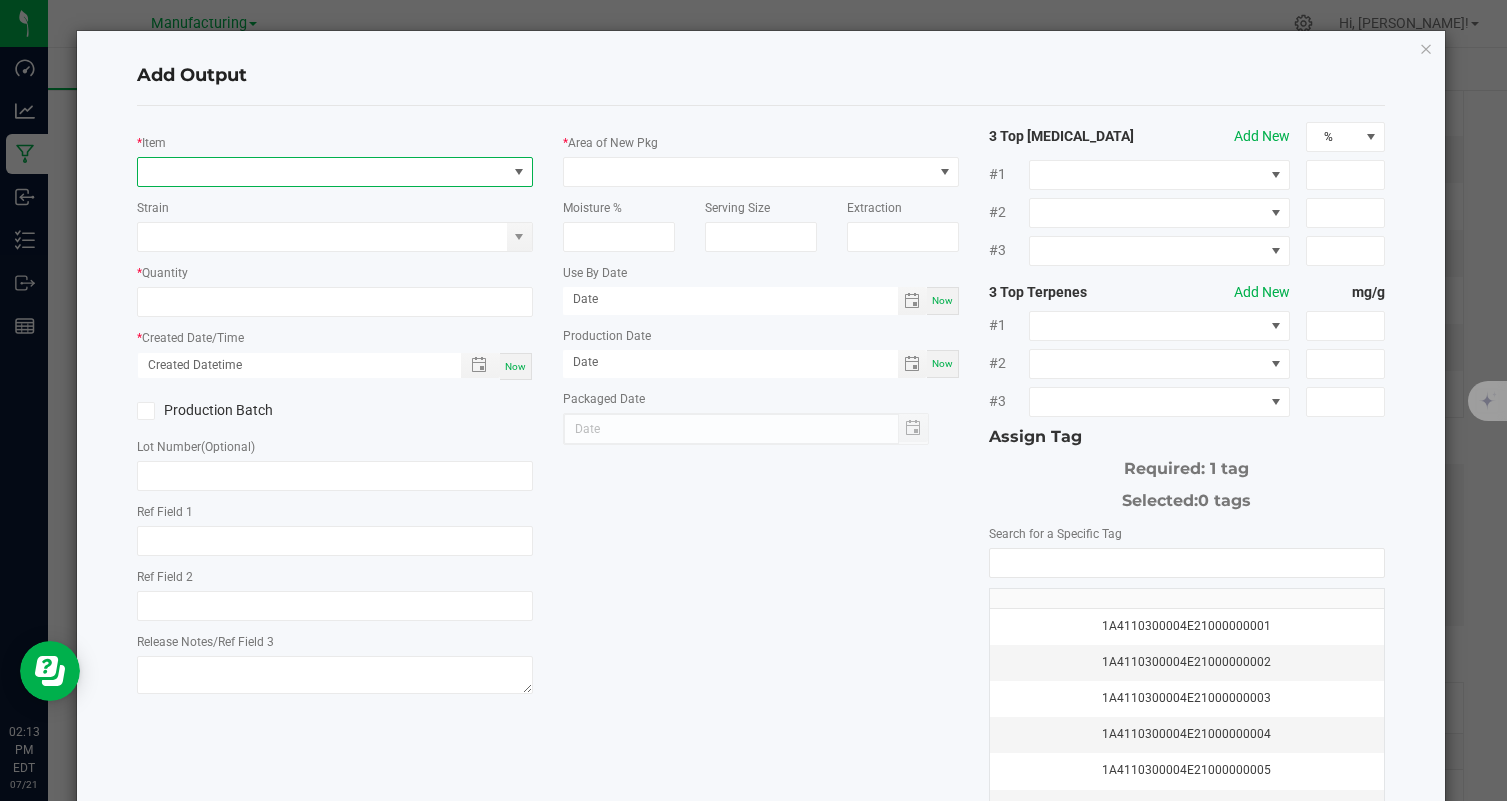 click at bounding box center [322, 172] 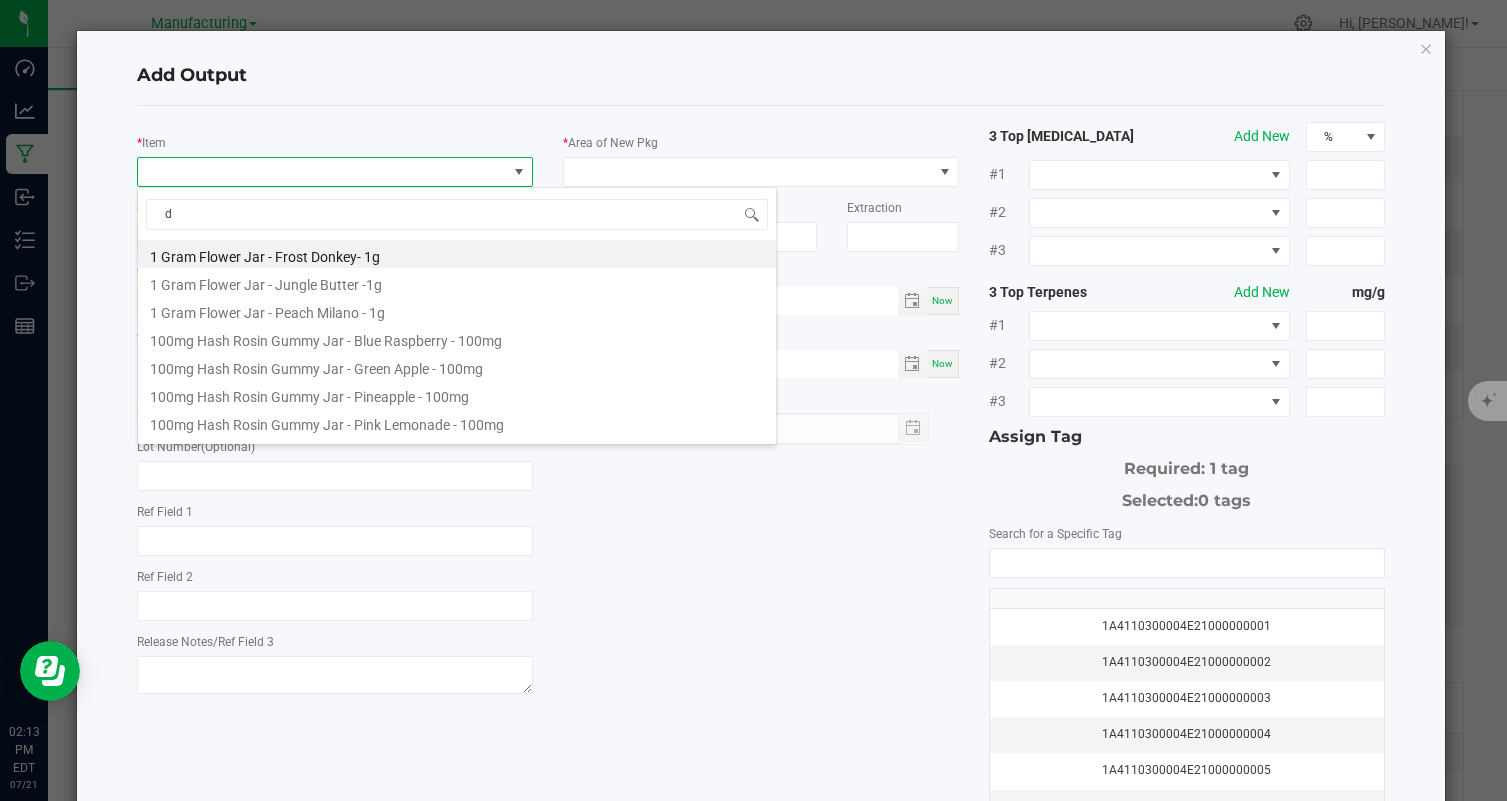 scroll, scrollTop: 99970, scrollLeft: 99604, axis: both 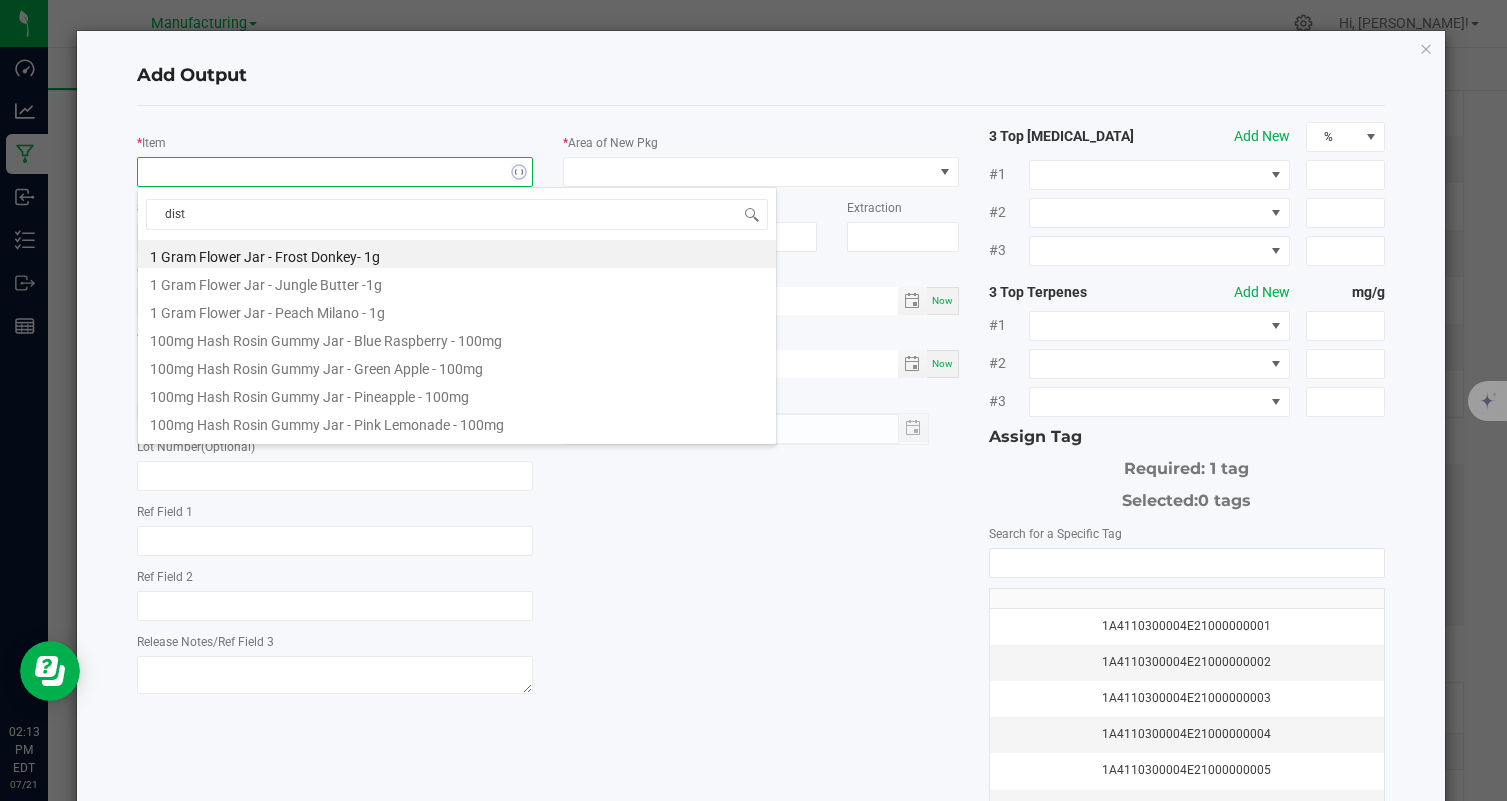 type on "disti" 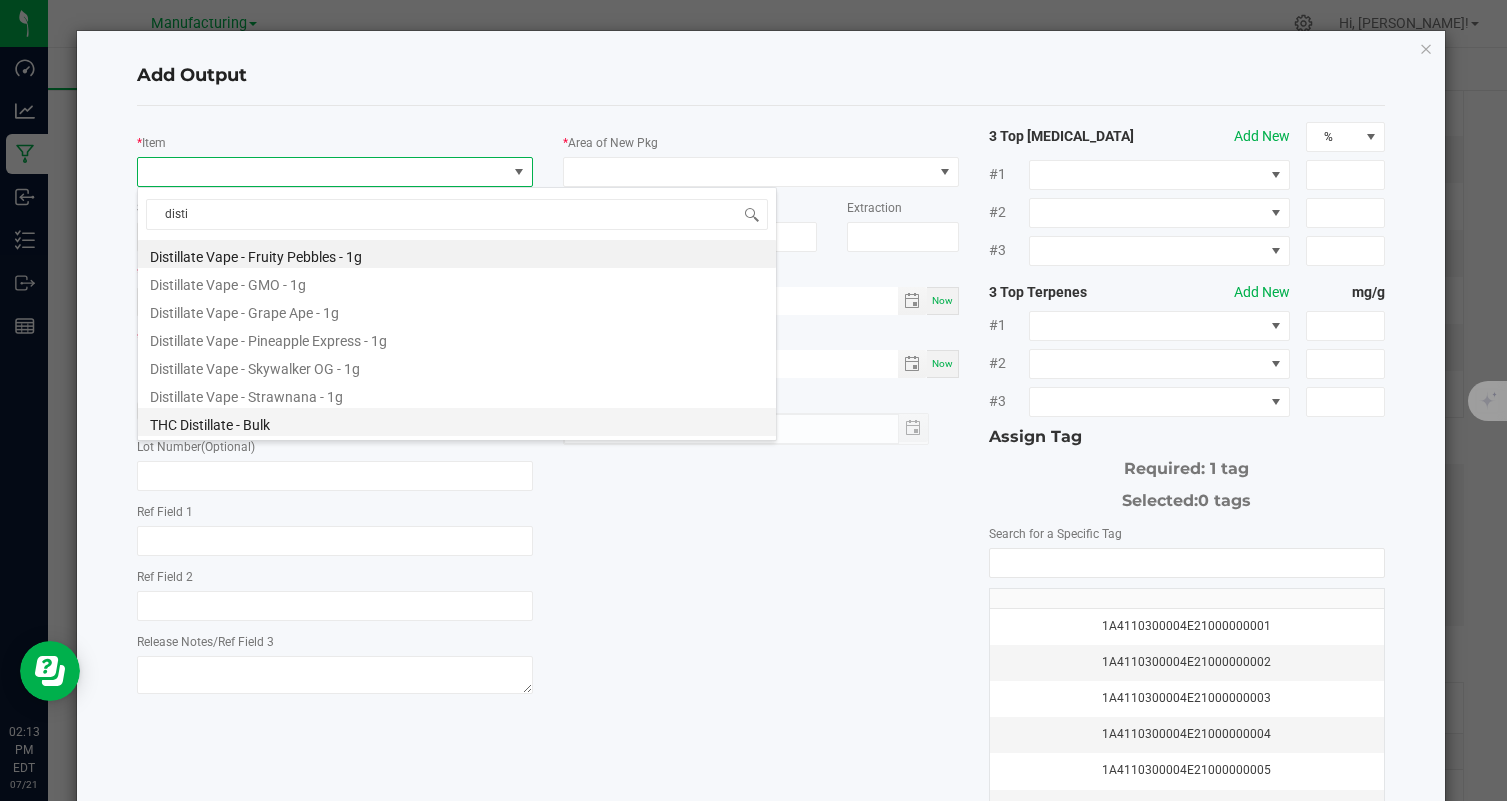 click on "THC Distillate - Bulk" at bounding box center [457, 422] 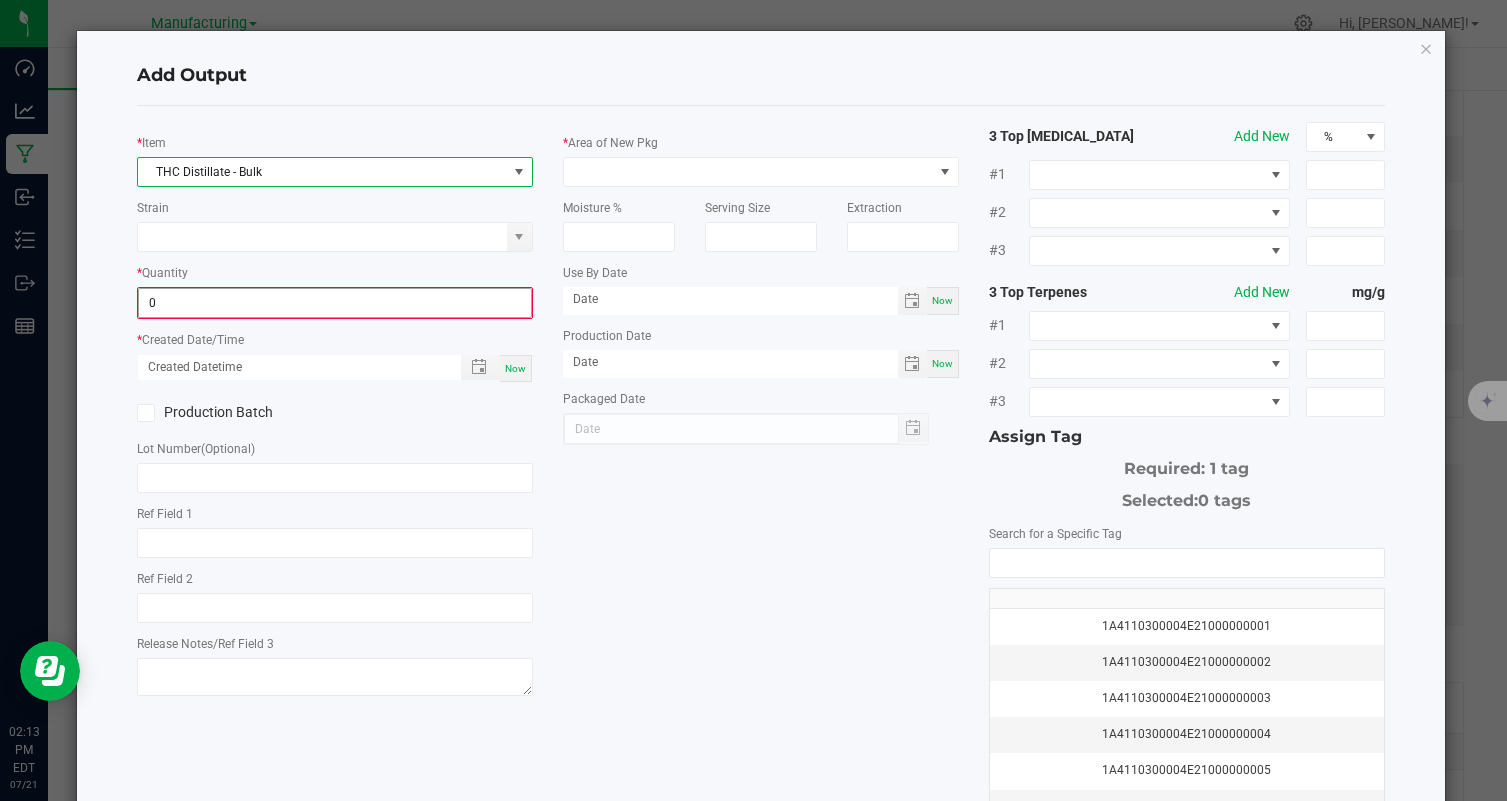 click on "0" at bounding box center [335, 303] 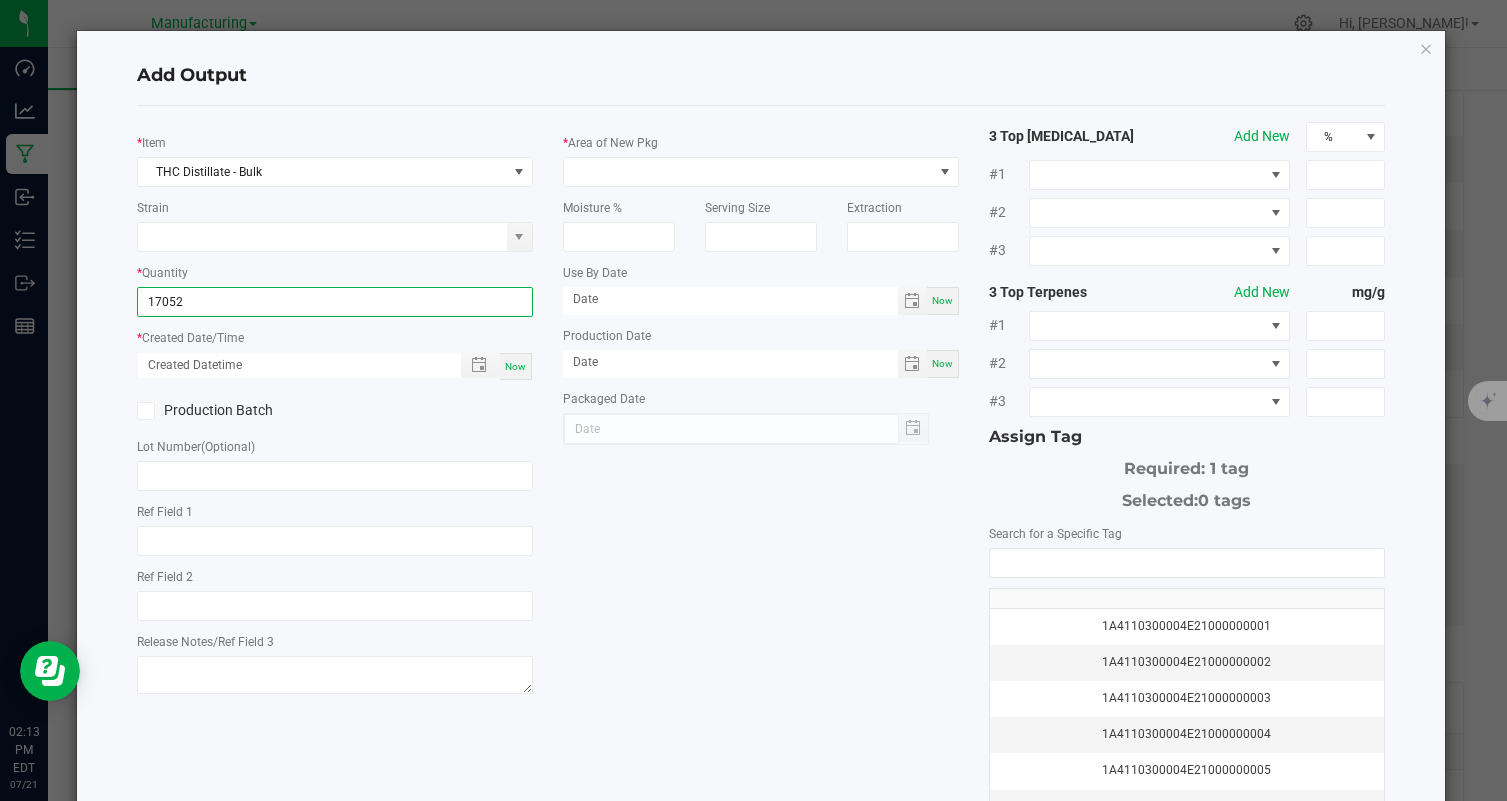 click on "Now" at bounding box center [515, 366] 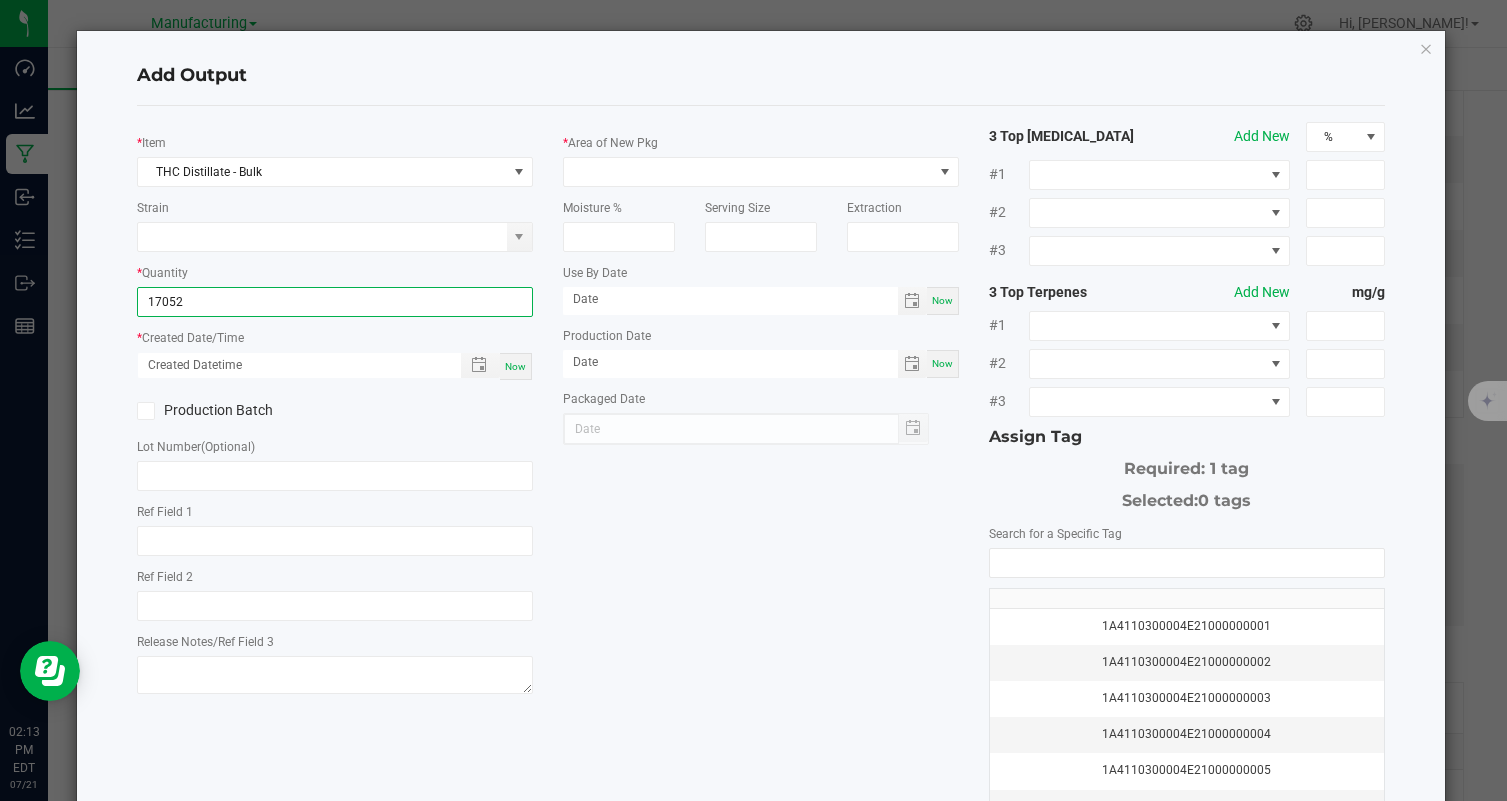 type on "17052.0000 g" 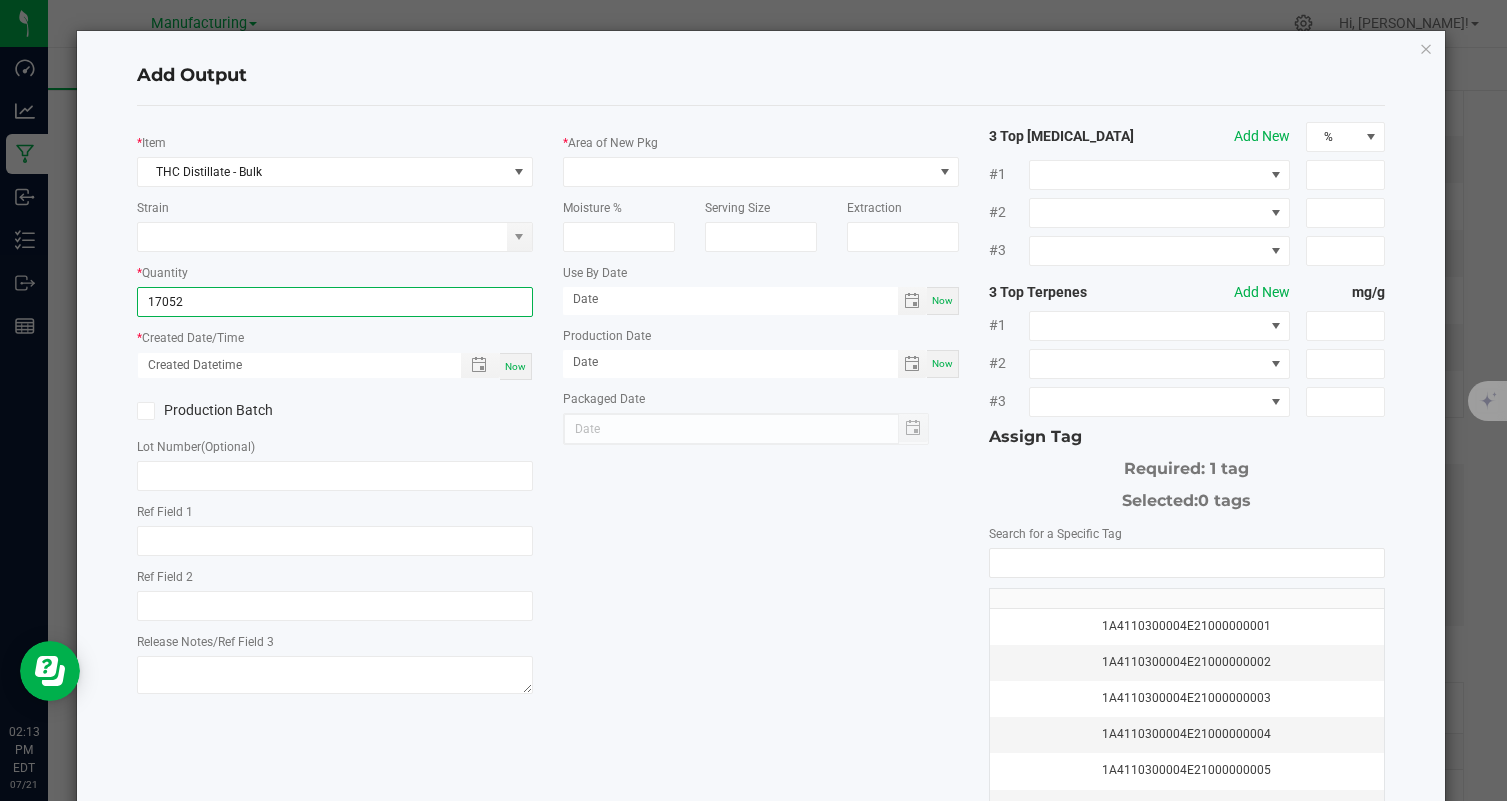 type on "07/21/2025 2:13 PM" 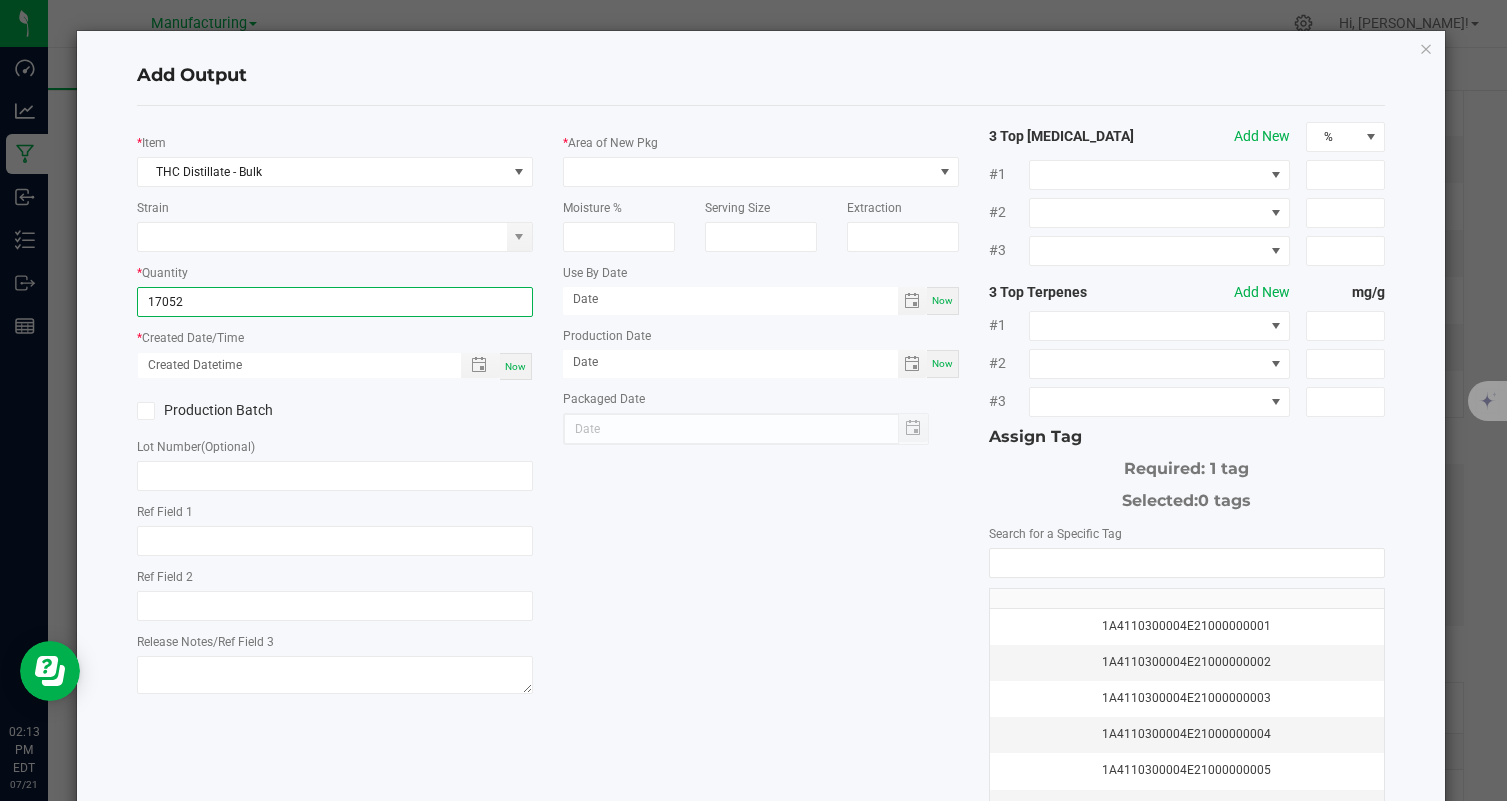 type on "[DATE]" 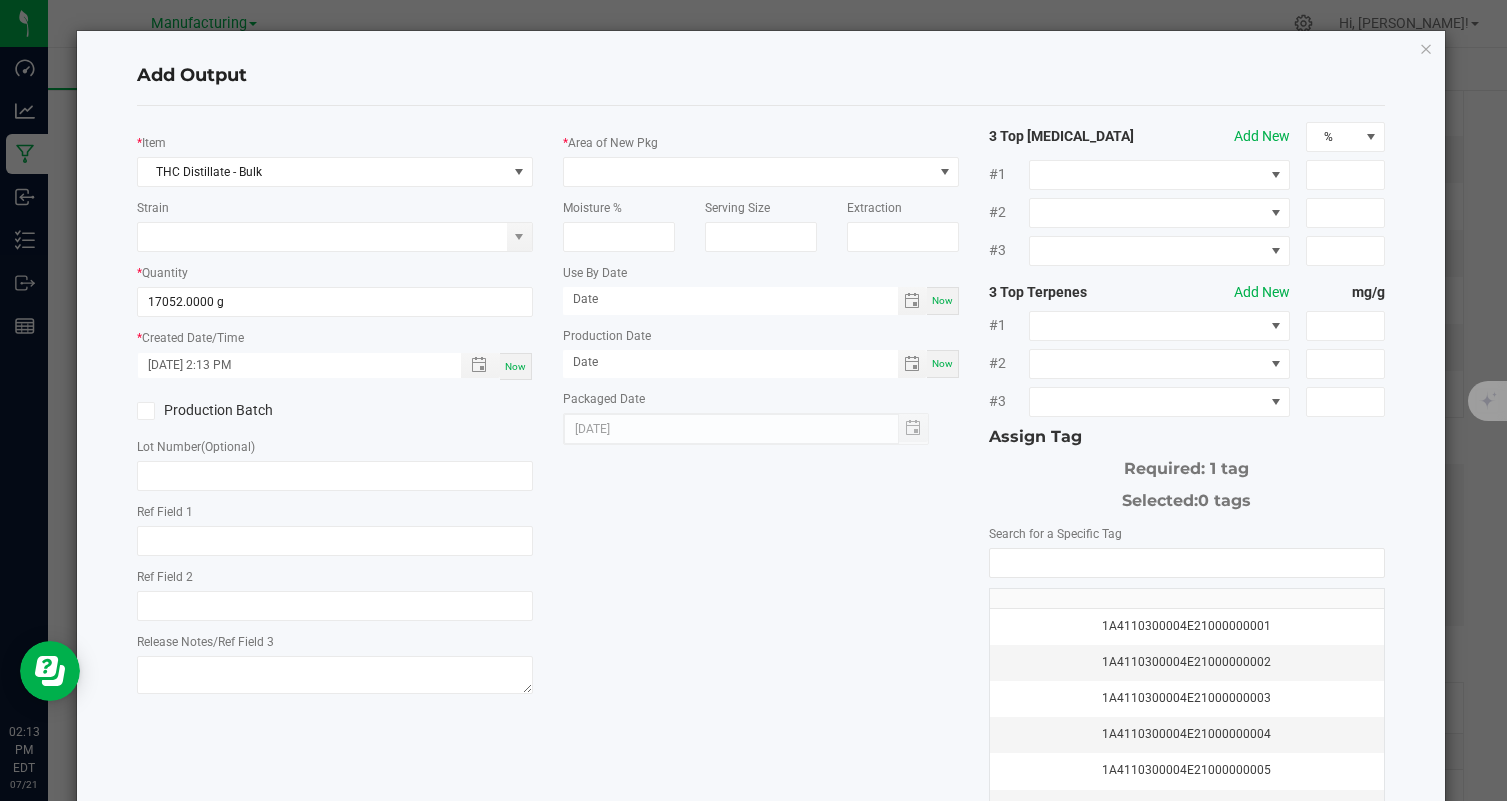 click on "Moisture %" 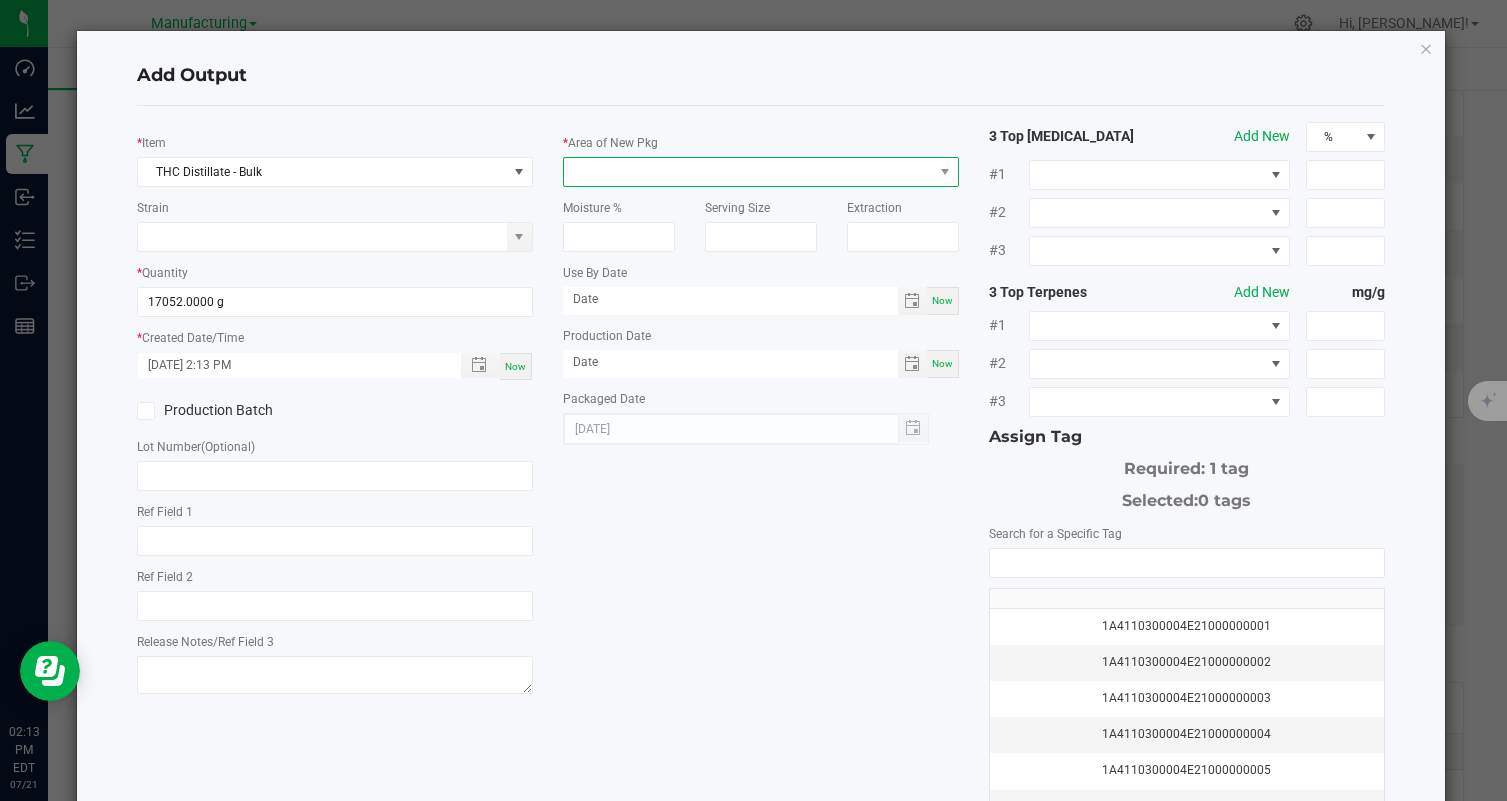 click at bounding box center (748, 172) 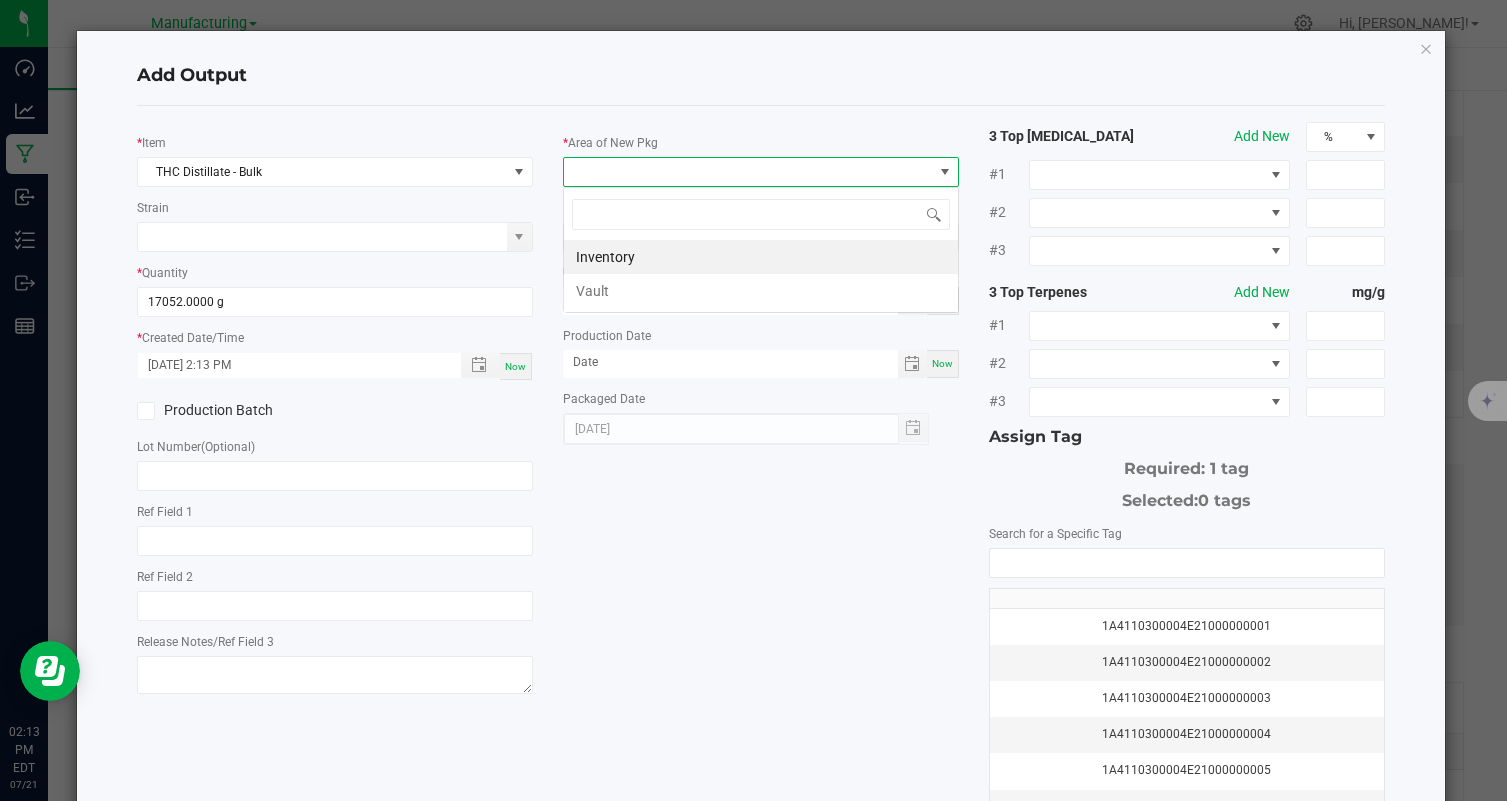 scroll, scrollTop: 99970, scrollLeft: 99604, axis: both 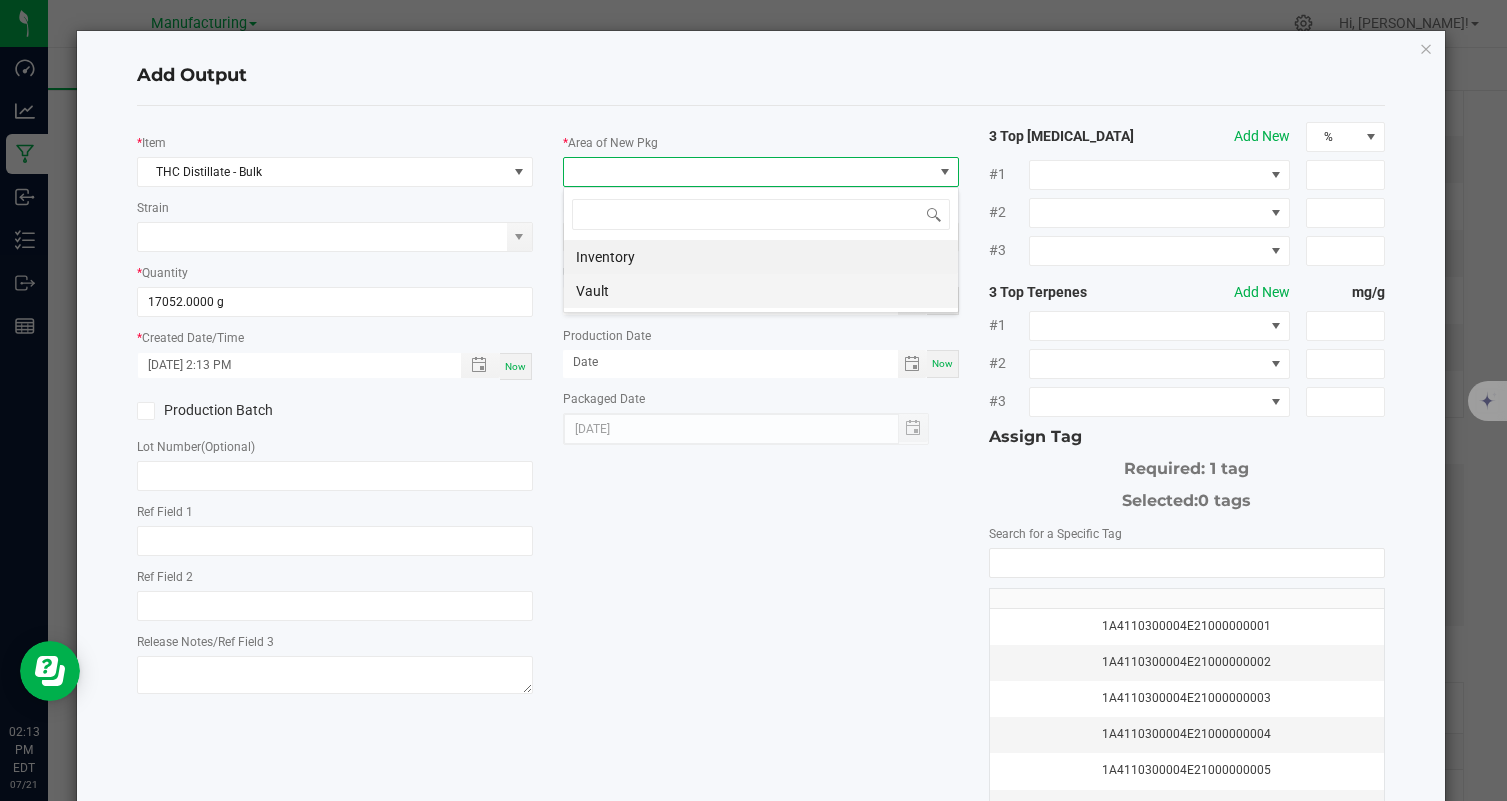 click on "Vault" at bounding box center (761, 291) 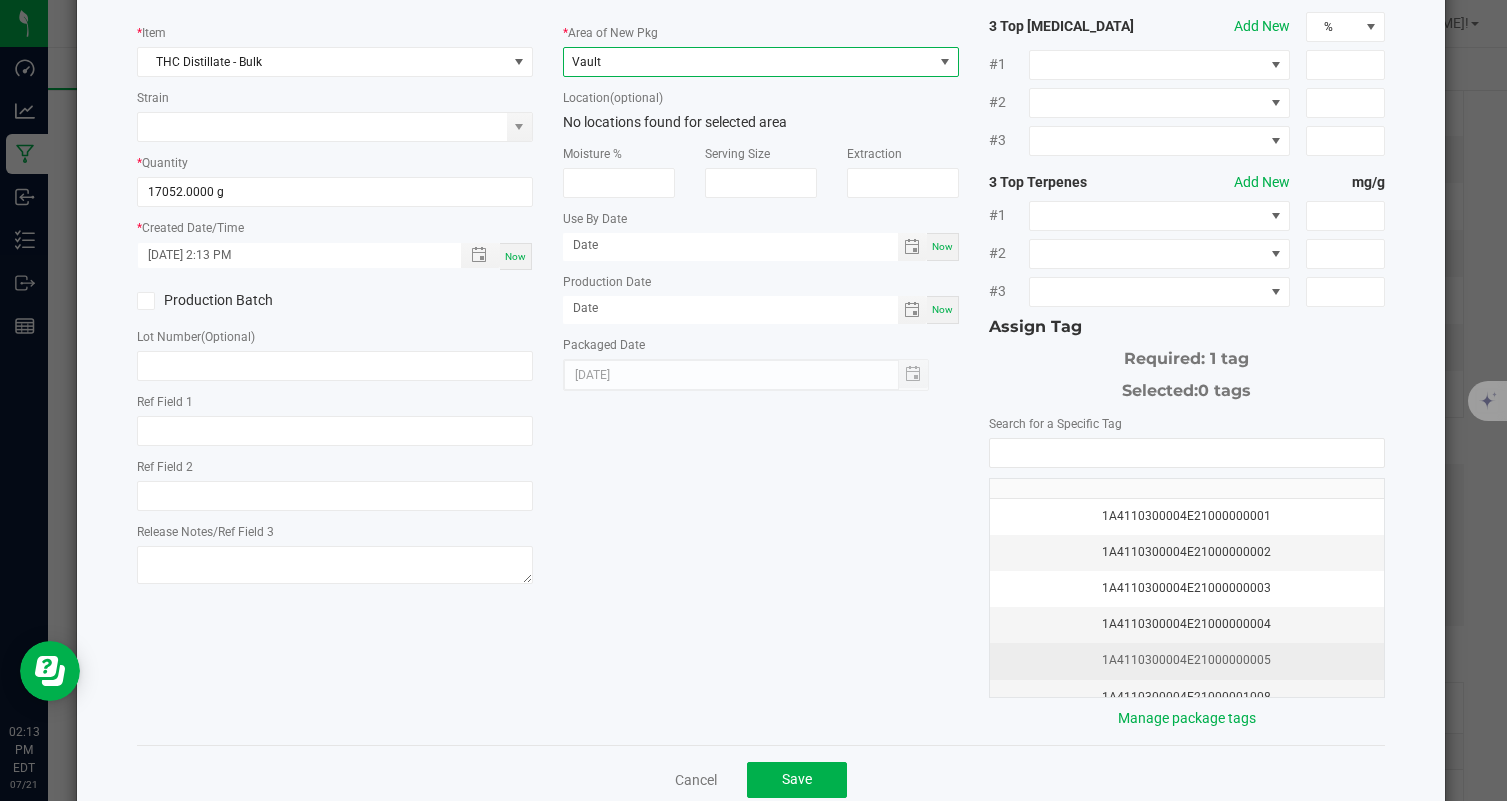 scroll, scrollTop: 153, scrollLeft: 0, axis: vertical 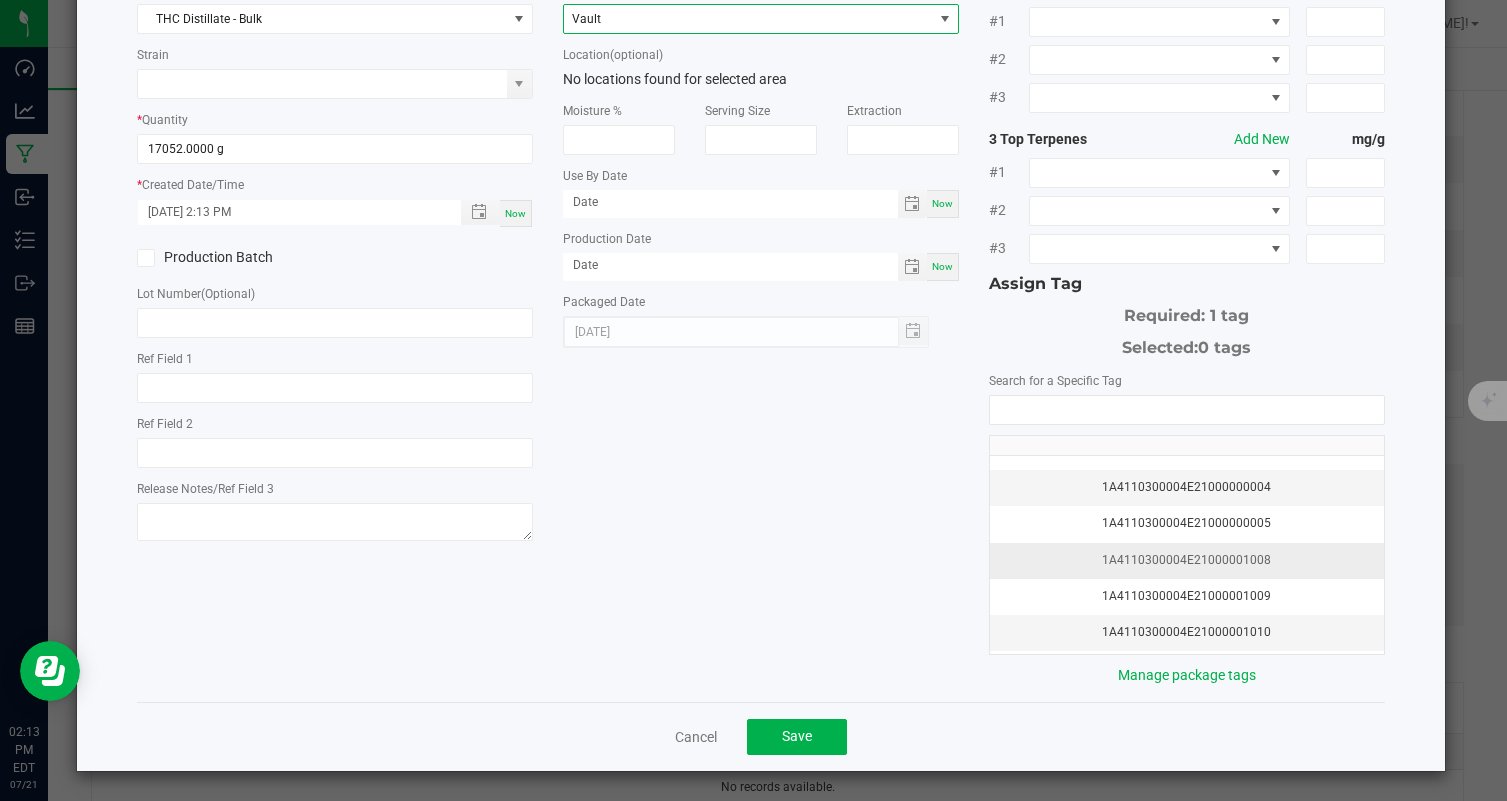 click on "1A4110300004E21000001008" 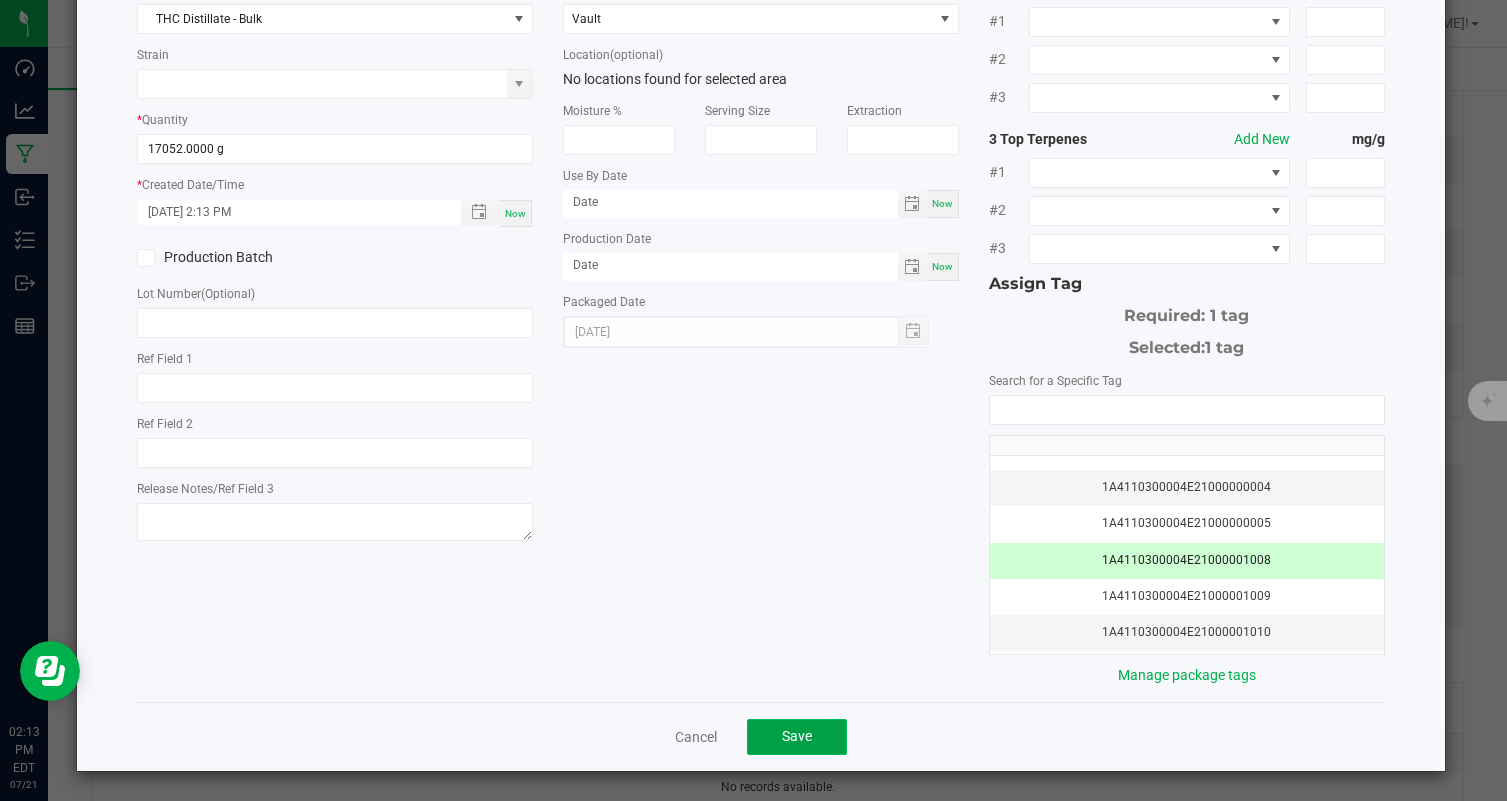 click on "Save" 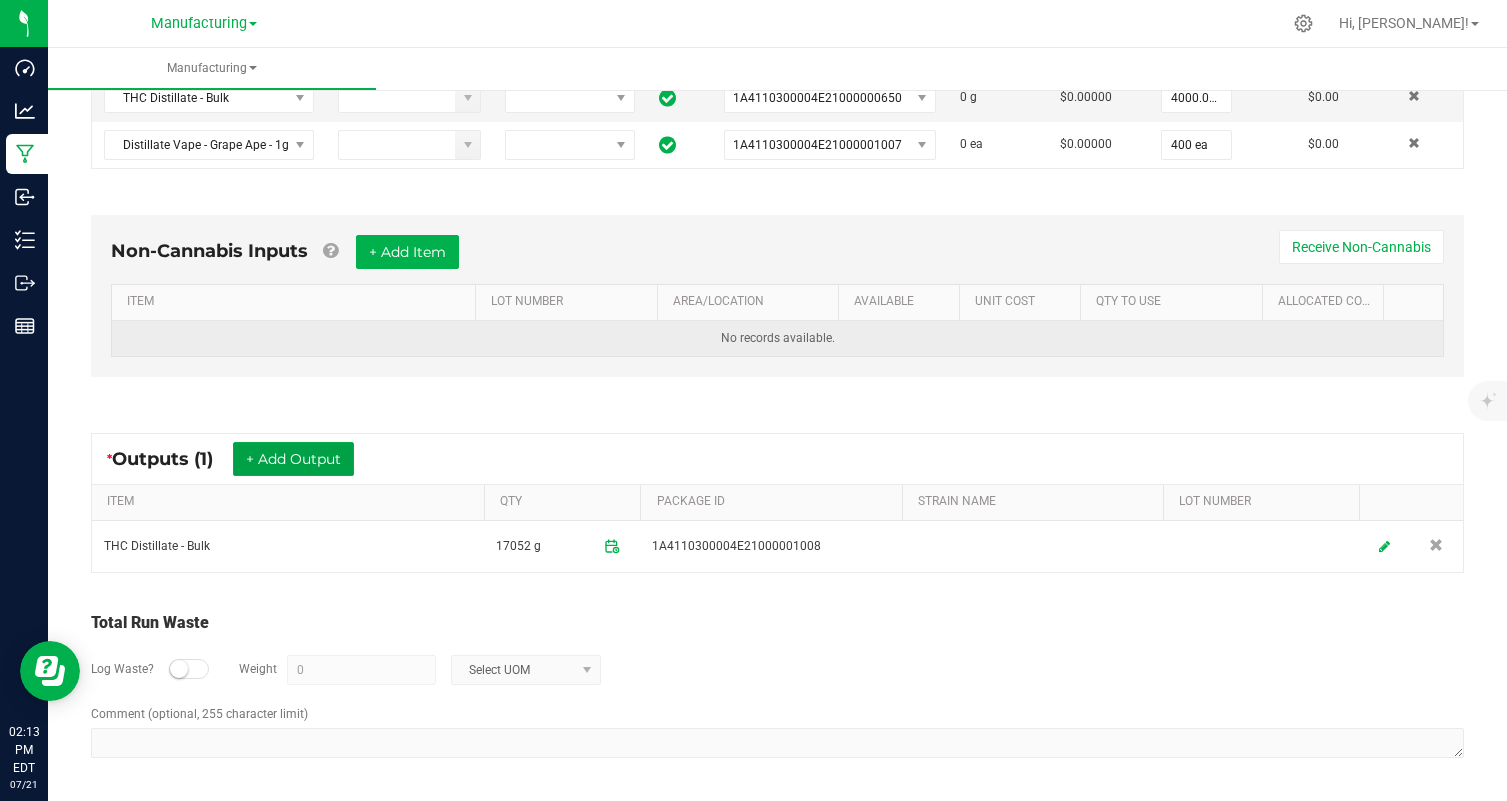 scroll, scrollTop: 0, scrollLeft: 0, axis: both 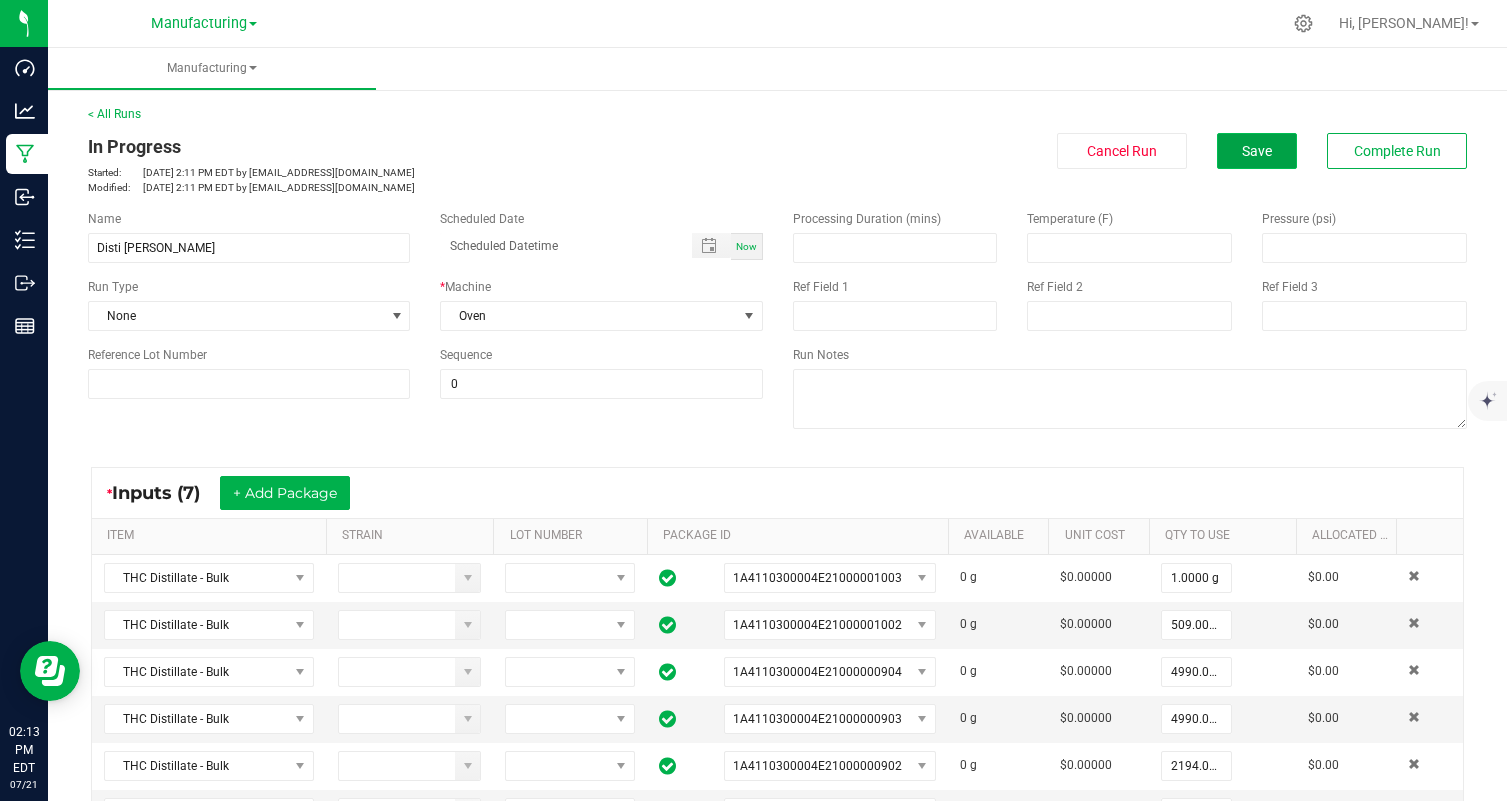 click on "Save" at bounding box center (1257, 151) 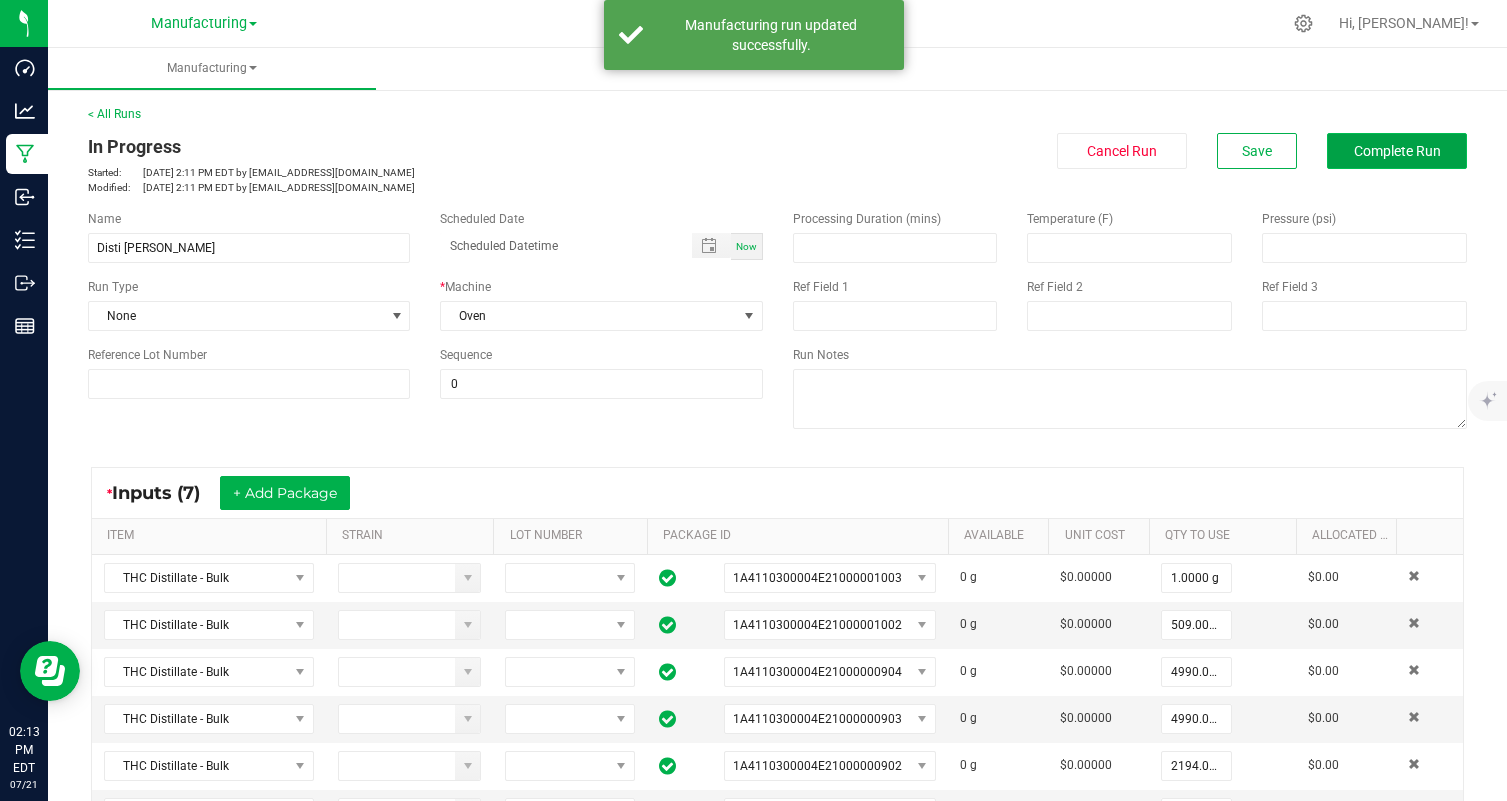 click on "Complete Run" at bounding box center [1397, 151] 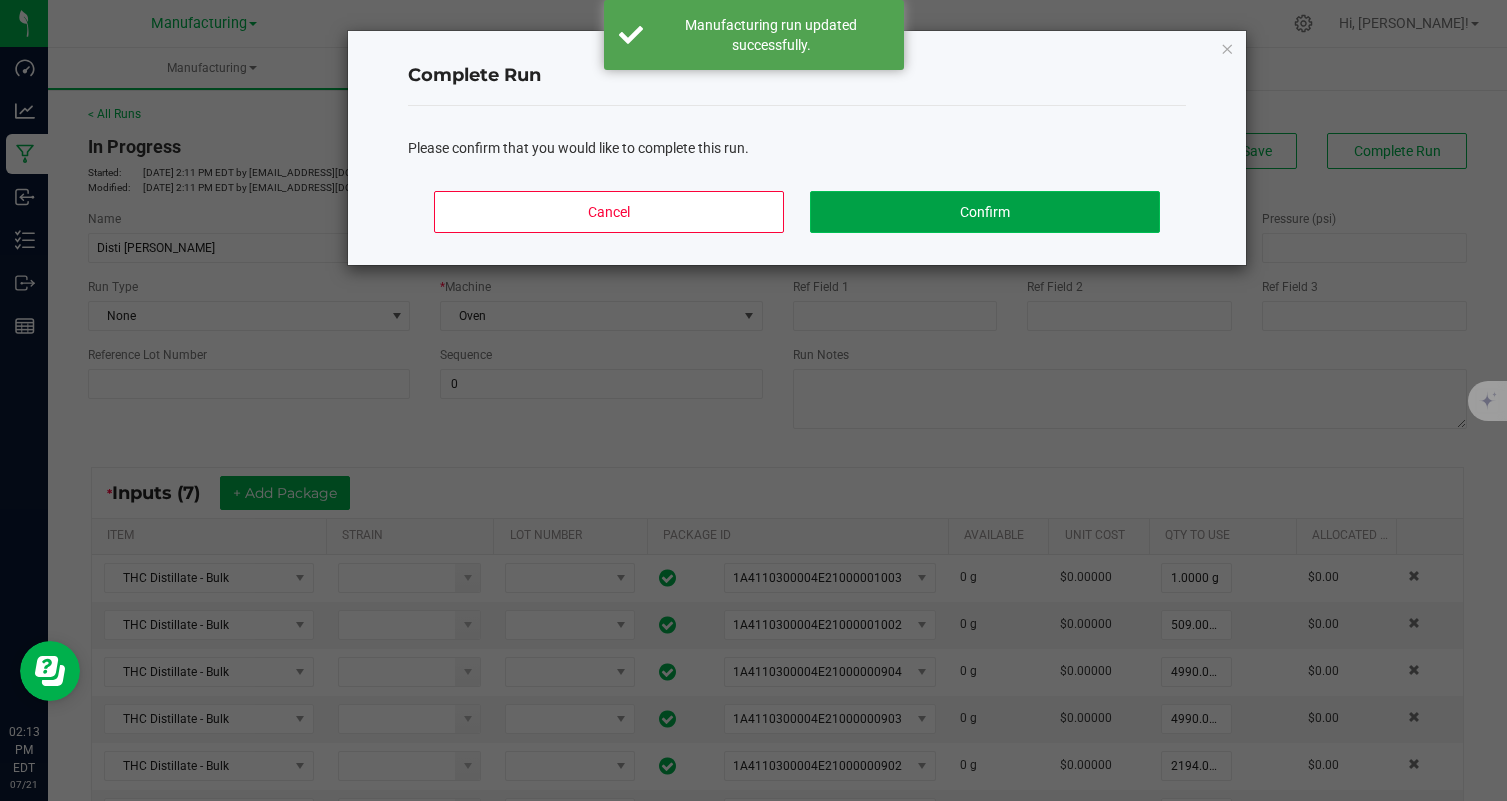 click on "Confirm" 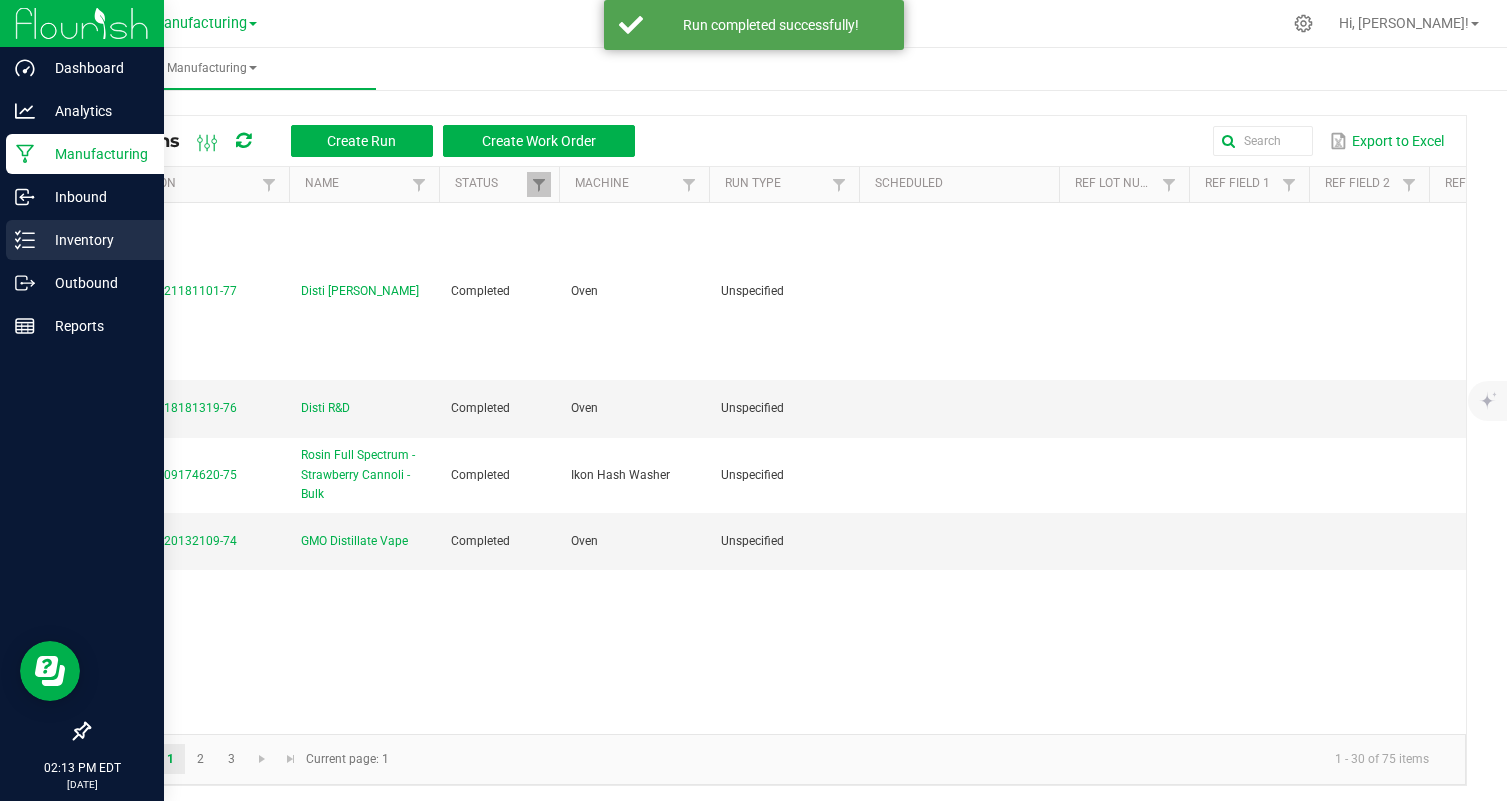click on "Inventory" at bounding box center [85, 240] 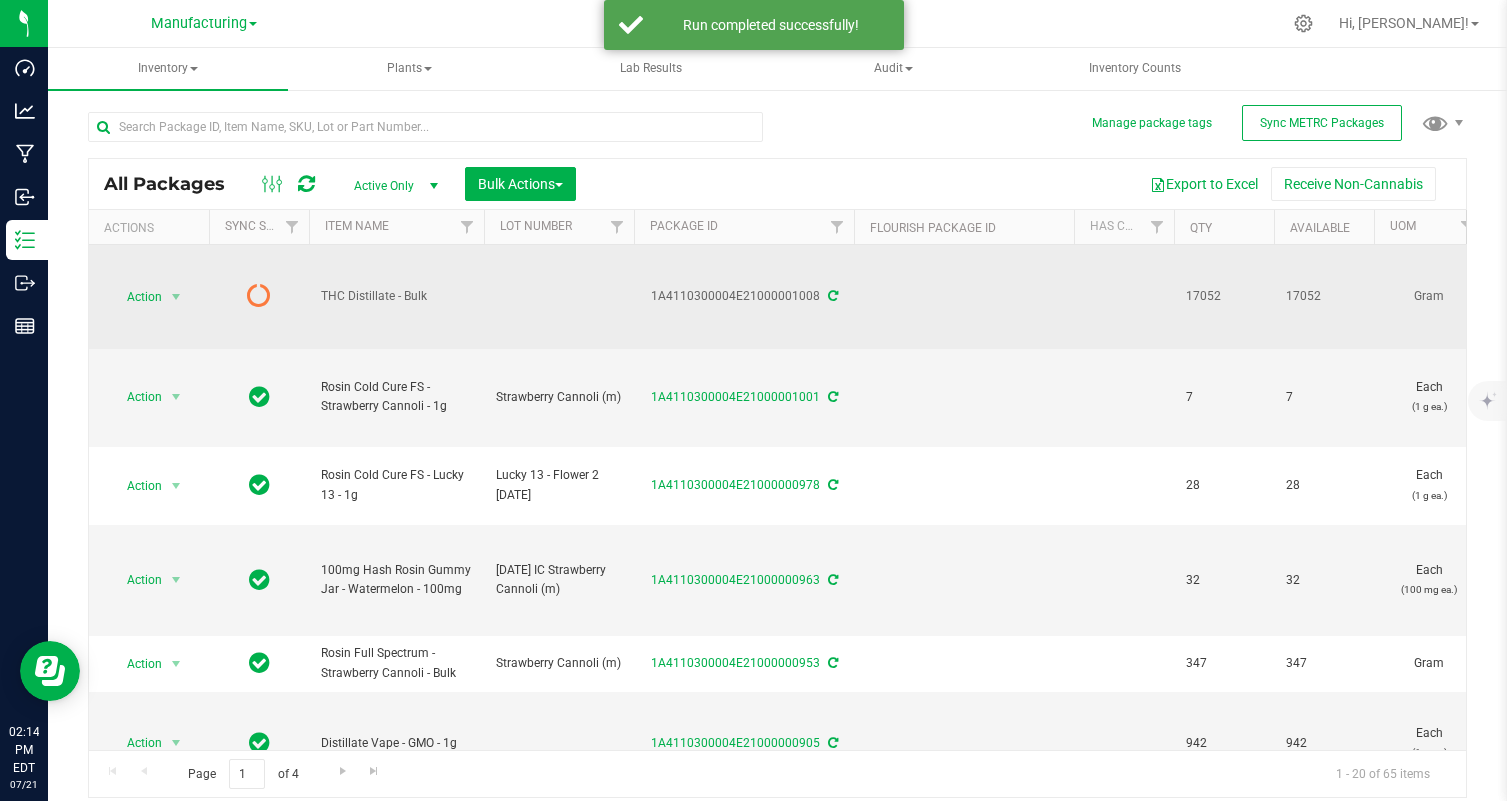 click on "1A4110300004E21000001008" at bounding box center (744, 296) 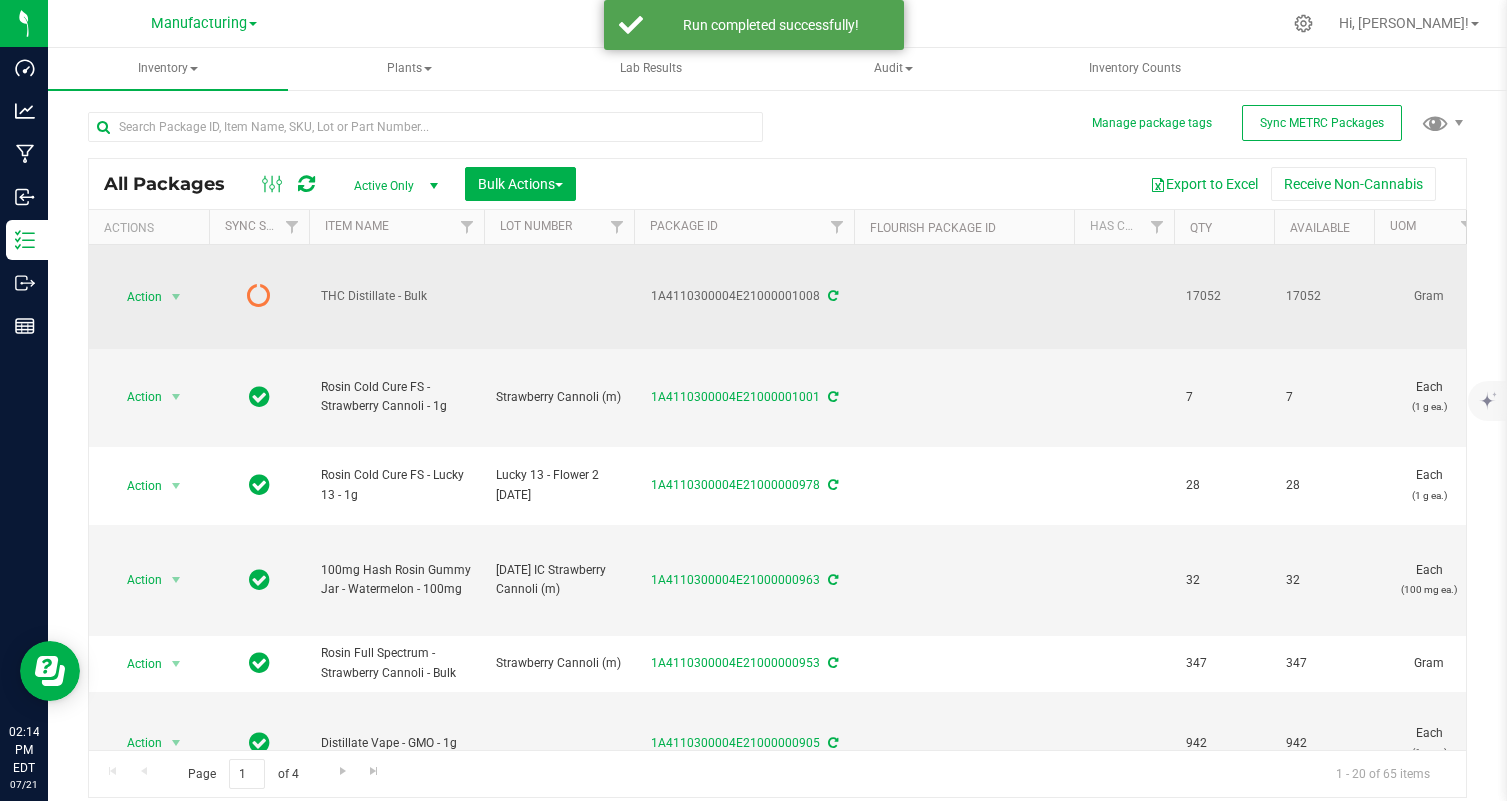 click on "1A4110300004E21000001008" at bounding box center [744, 296] 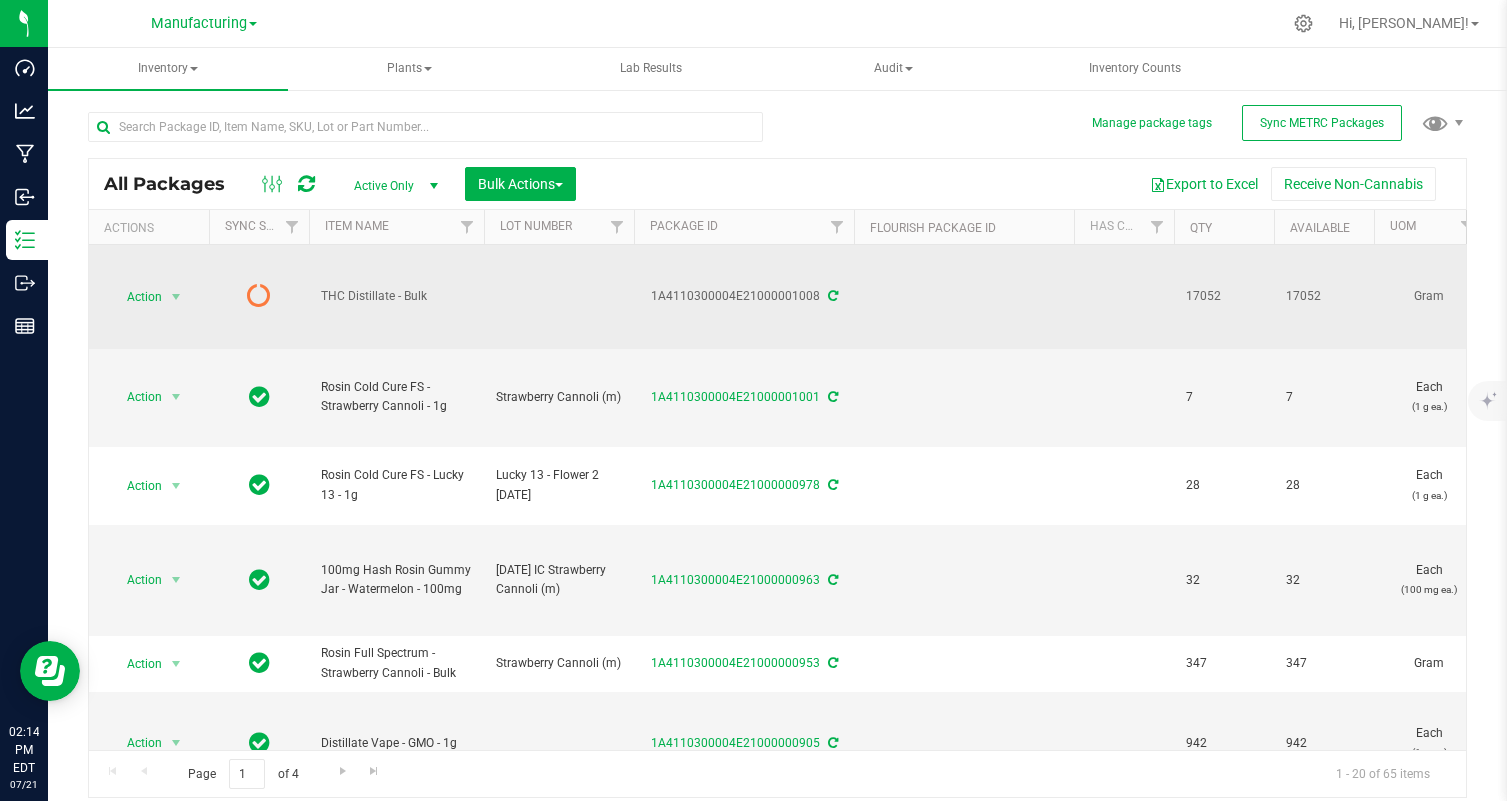 click at bounding box center [833, 296] 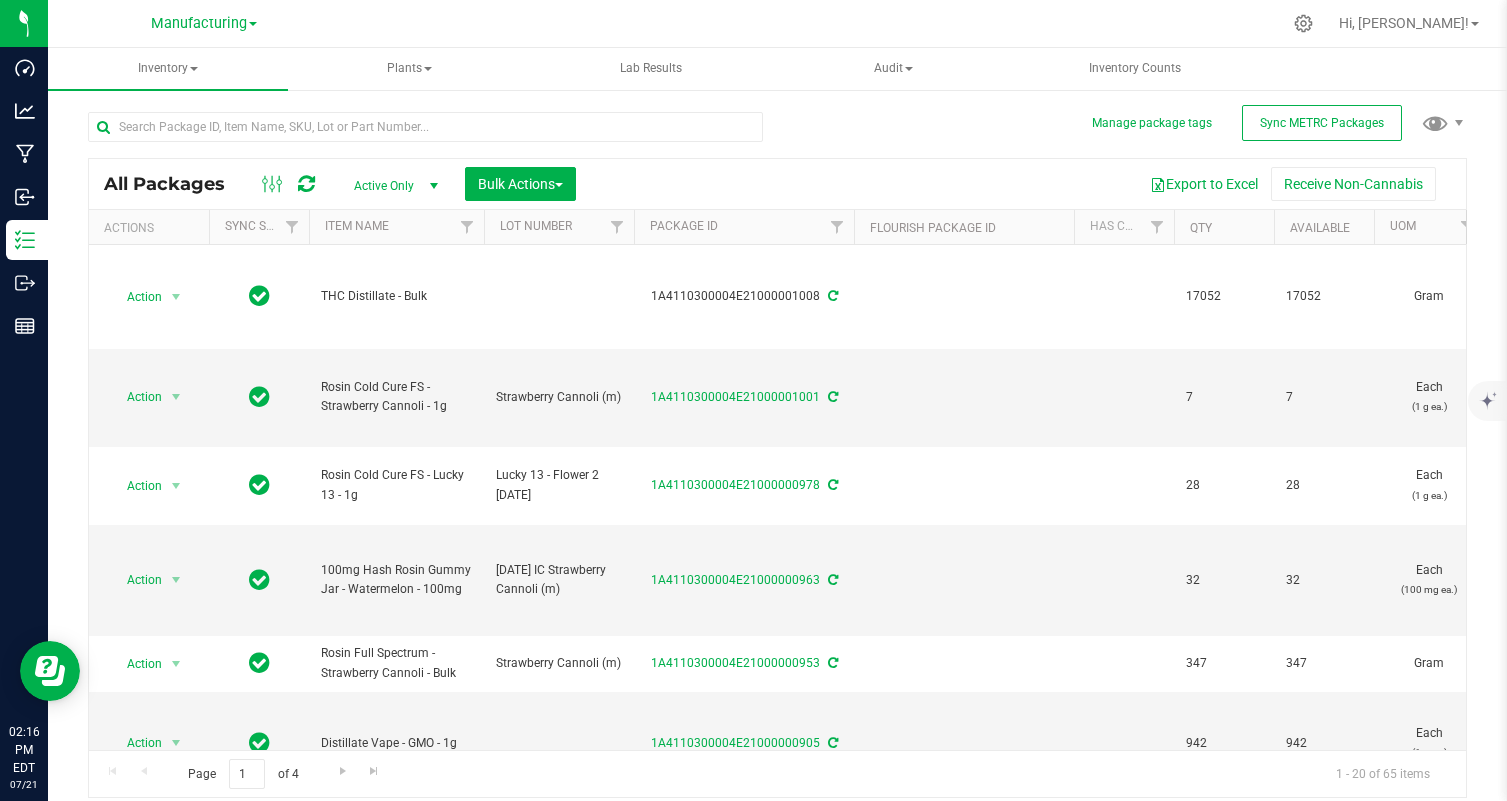 click on "Manufacturing   Cultivation   Manufacturing" at bounding box center [204, 23] 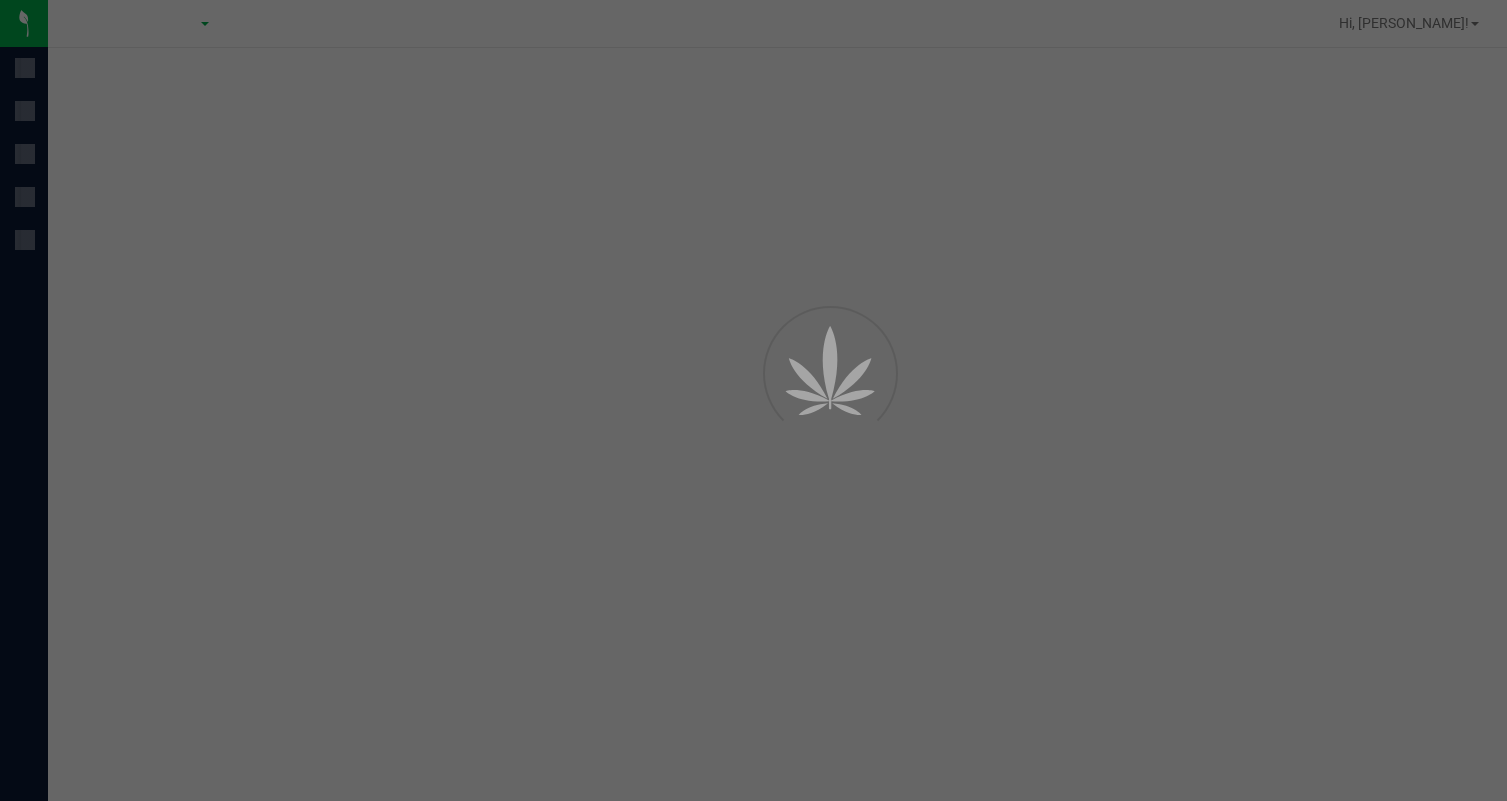 scroll, scrollTop: 0, scrollLeft: 0, axis: both 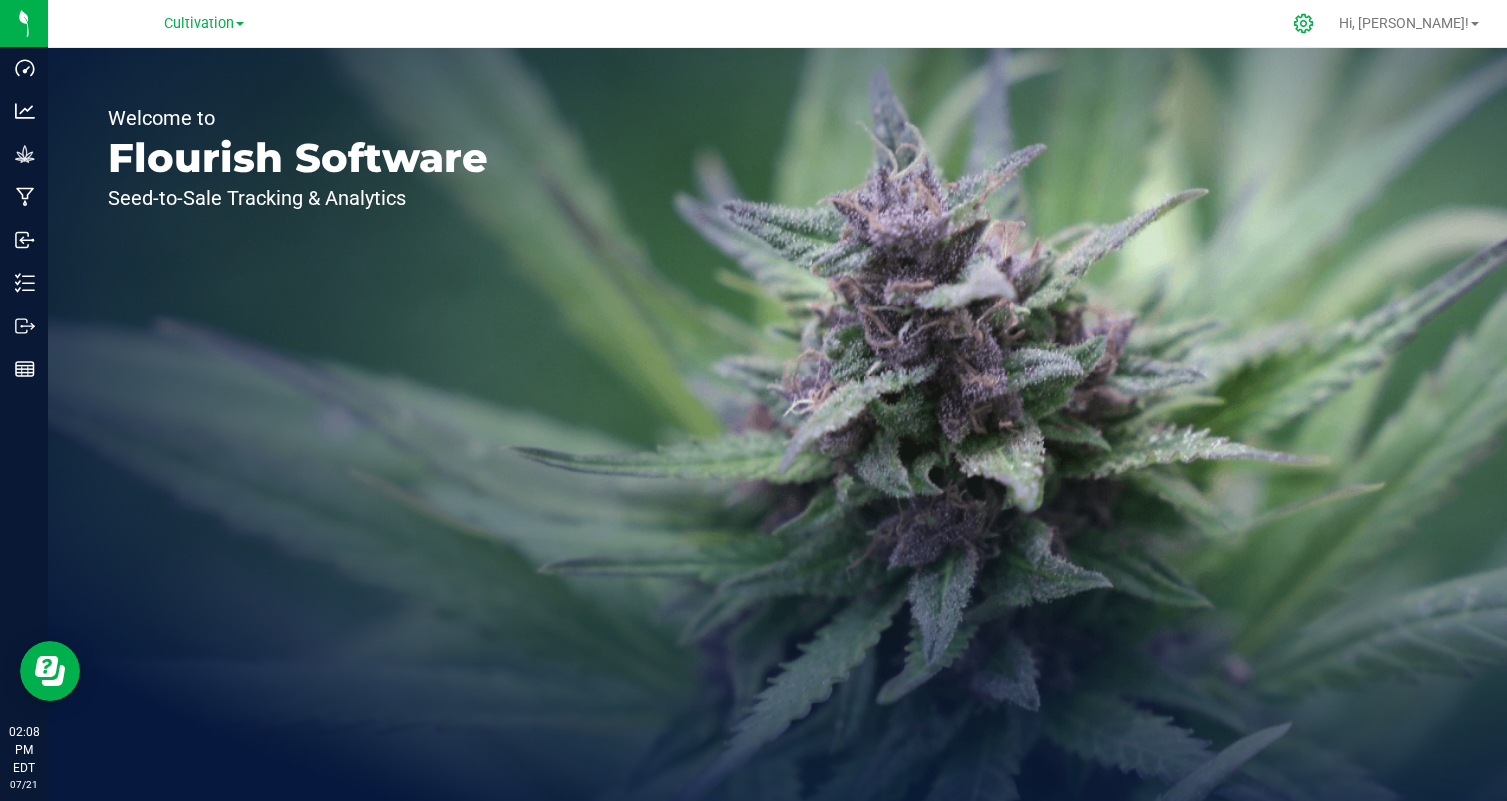 click 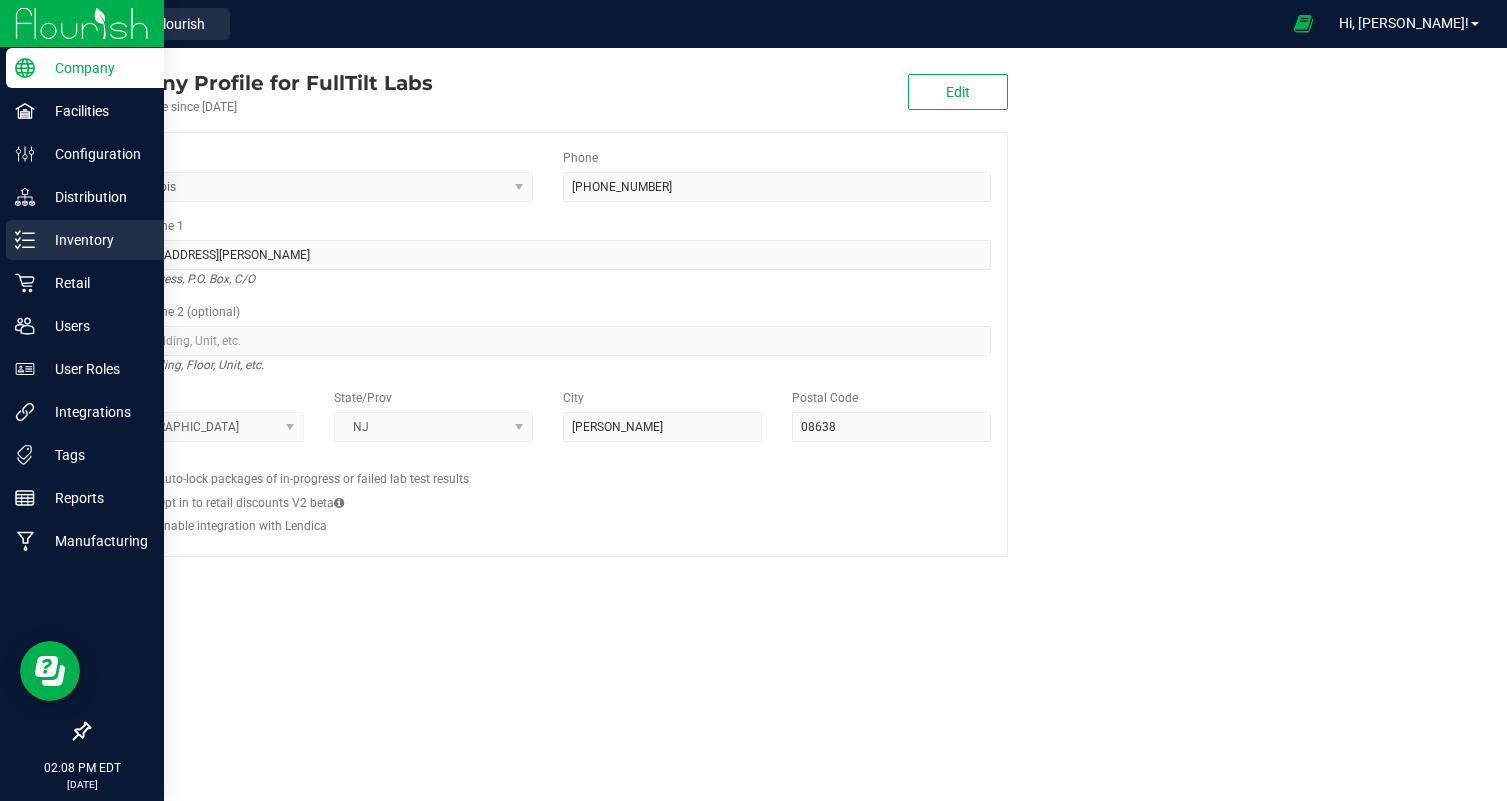 click on "Inventory" at bounding box center (95, 240) 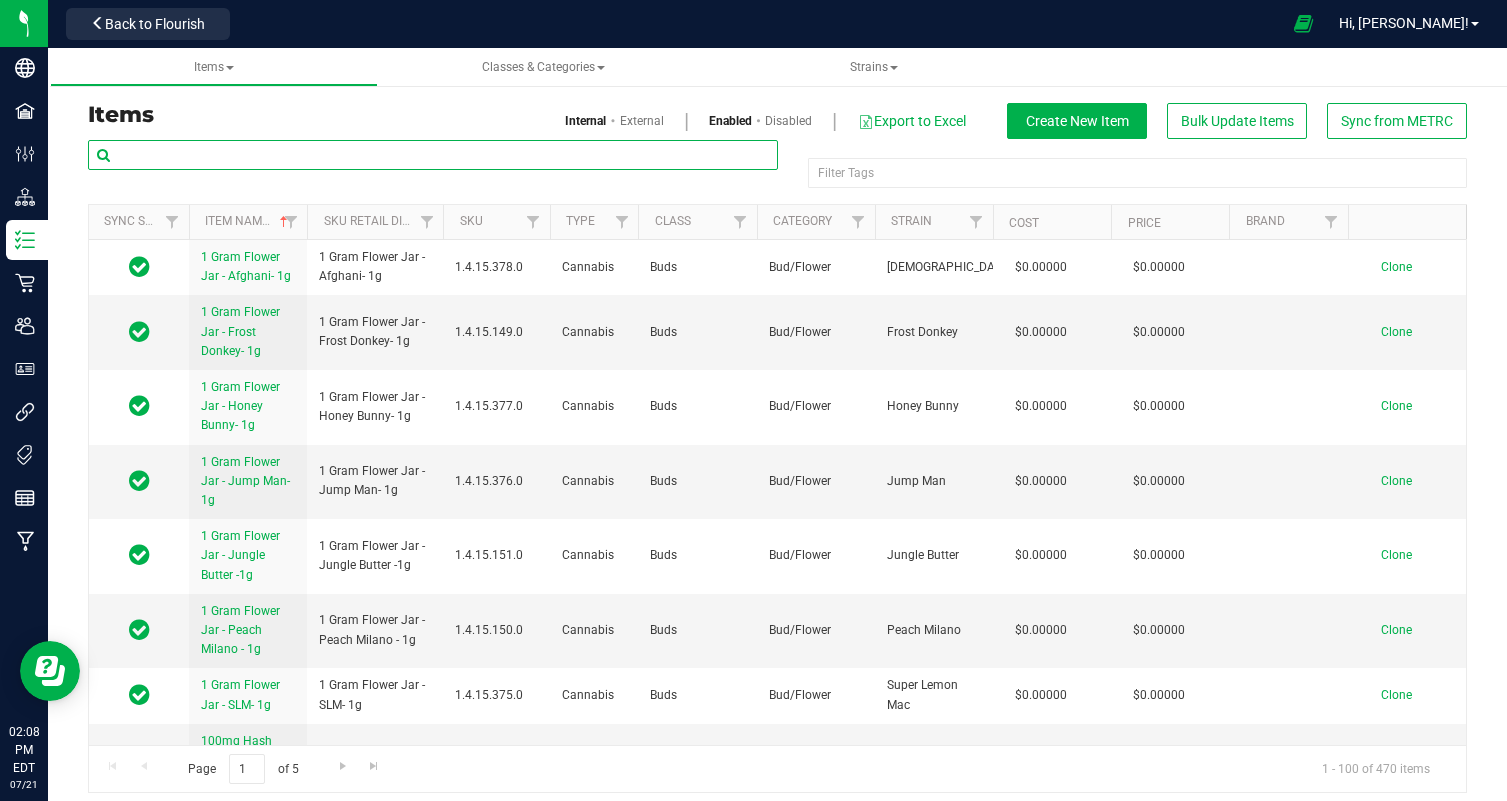 click at bounding box center (433, 155) 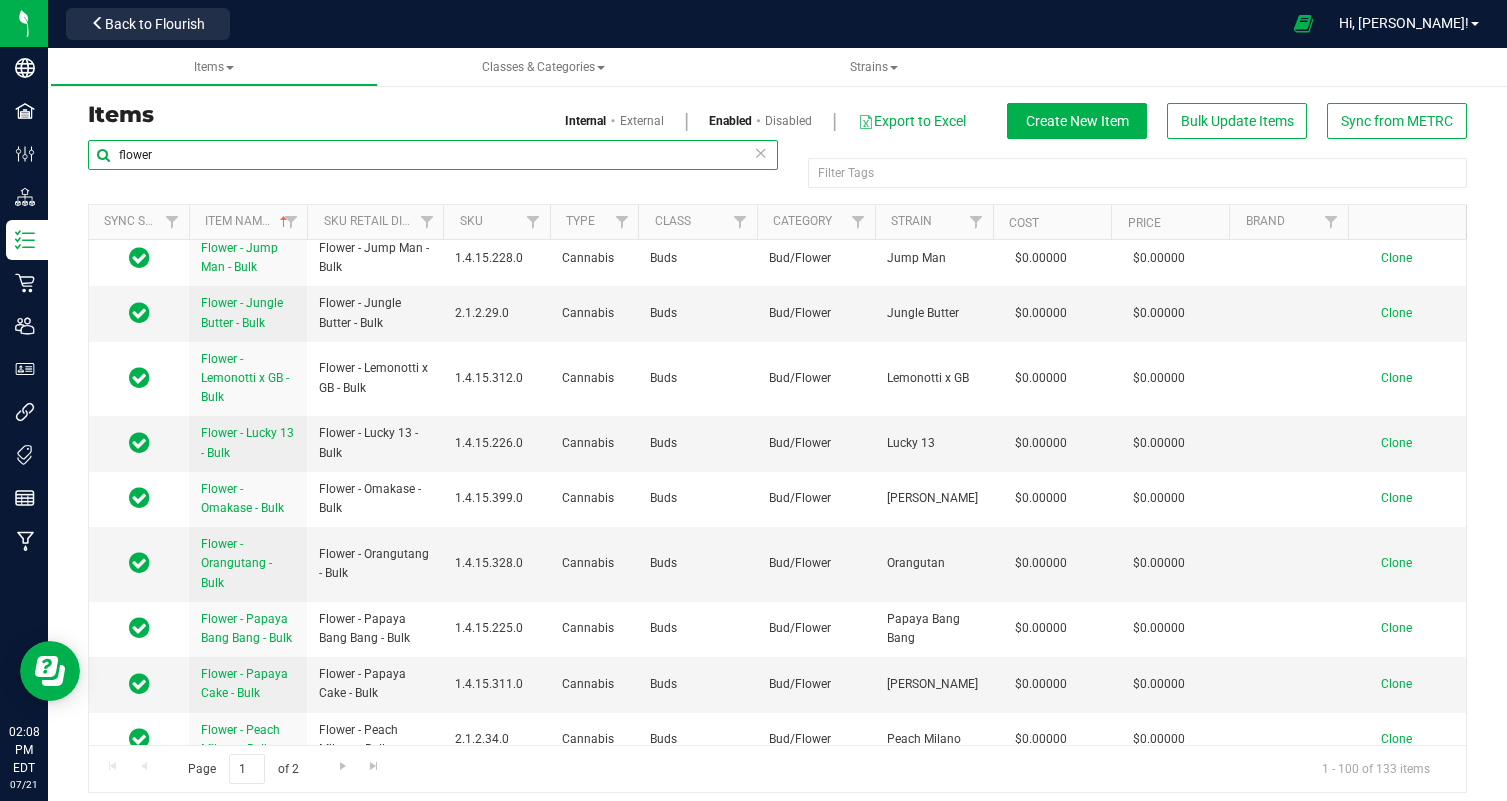scroll, scrollTop: 4726, scrollLeft: 0, axis: vertical 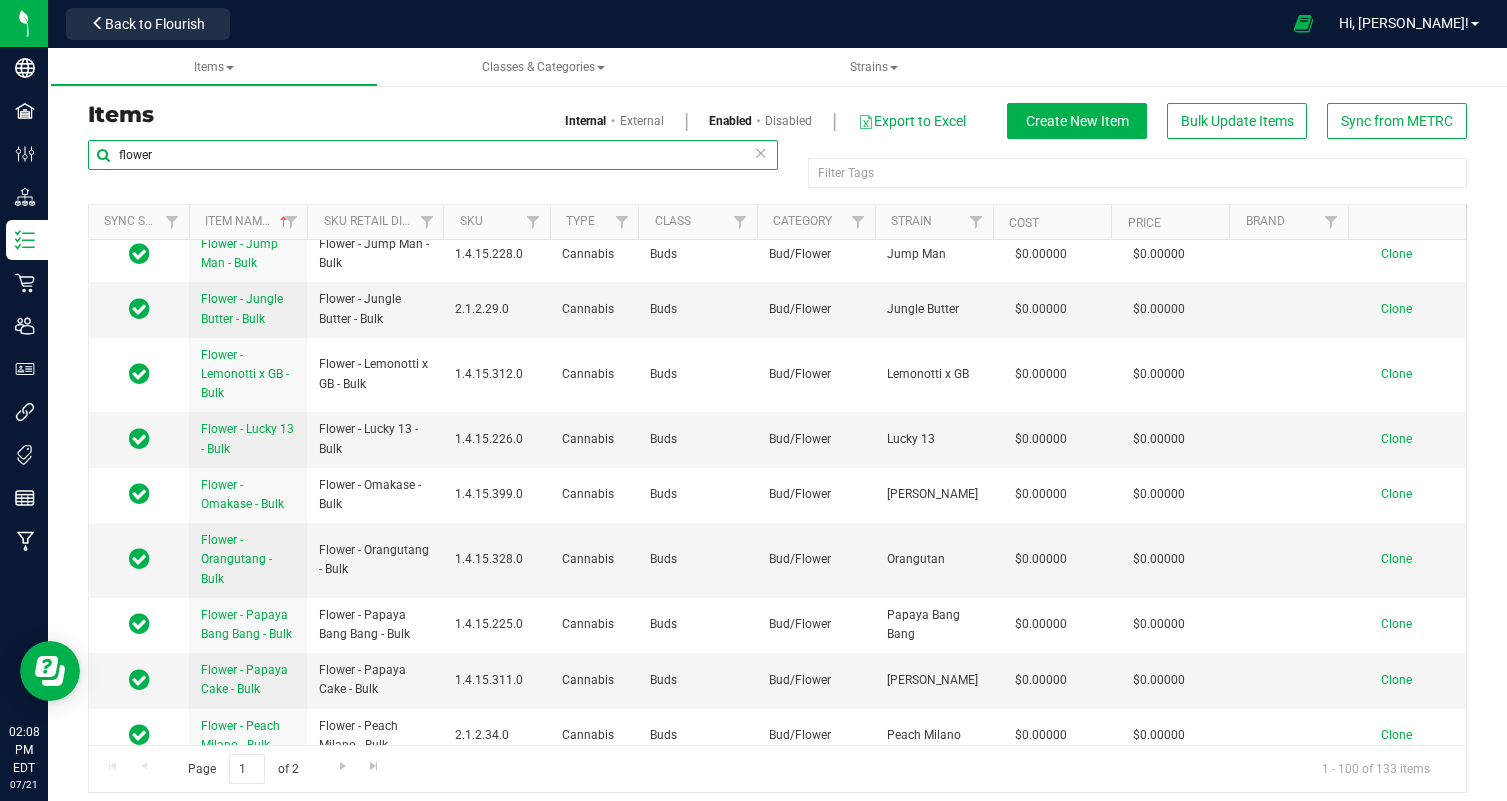 type on "flower" 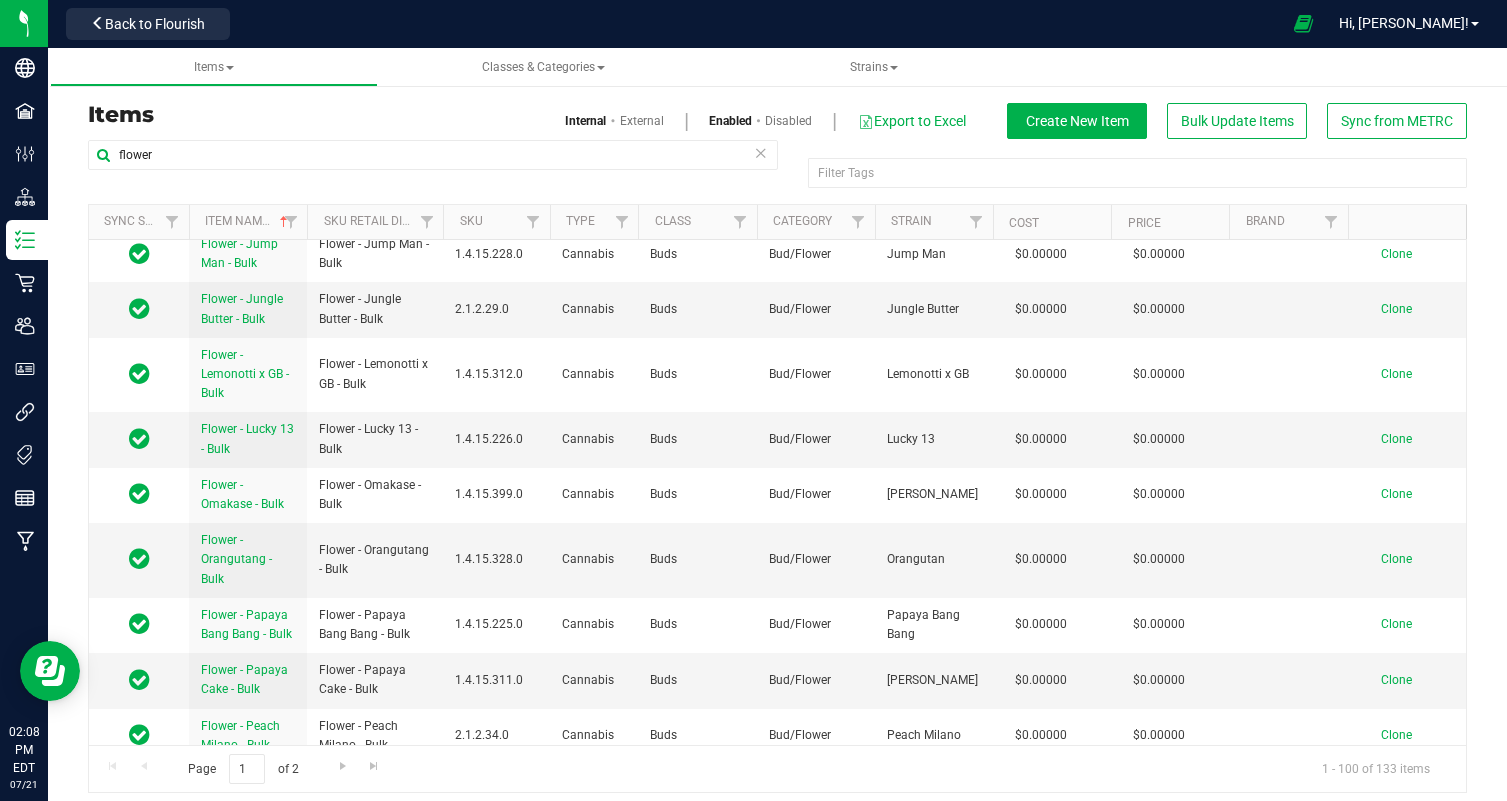 drag, startPoint x: 431, startPoint y: 582, endPoint x: 315, endPoint y: 561, distance: 117.88554 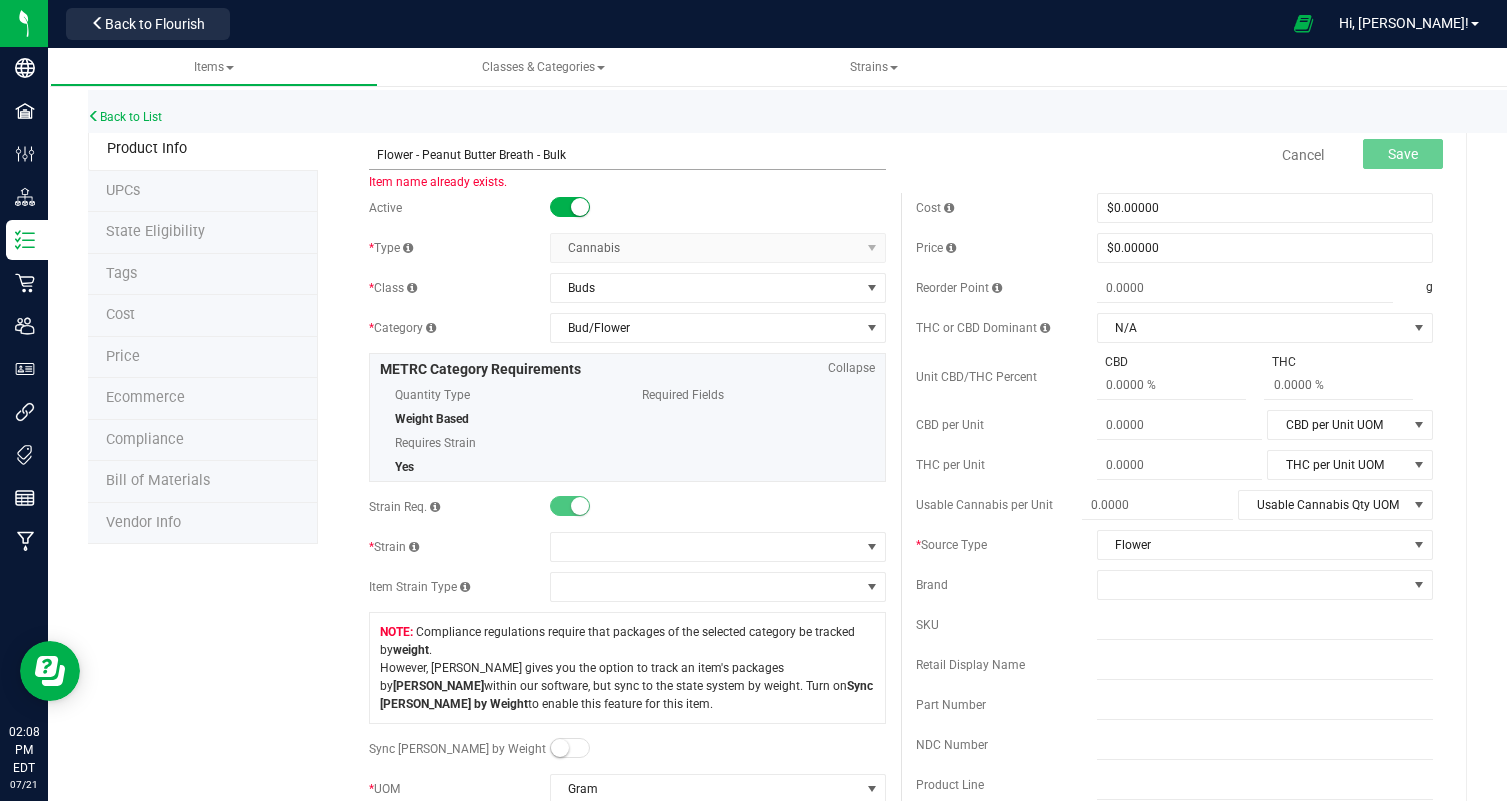 drag, startPoint x: 424, startPoint y: 153, endPoint x: 532, endPoint y: 148, distance: 108.11568 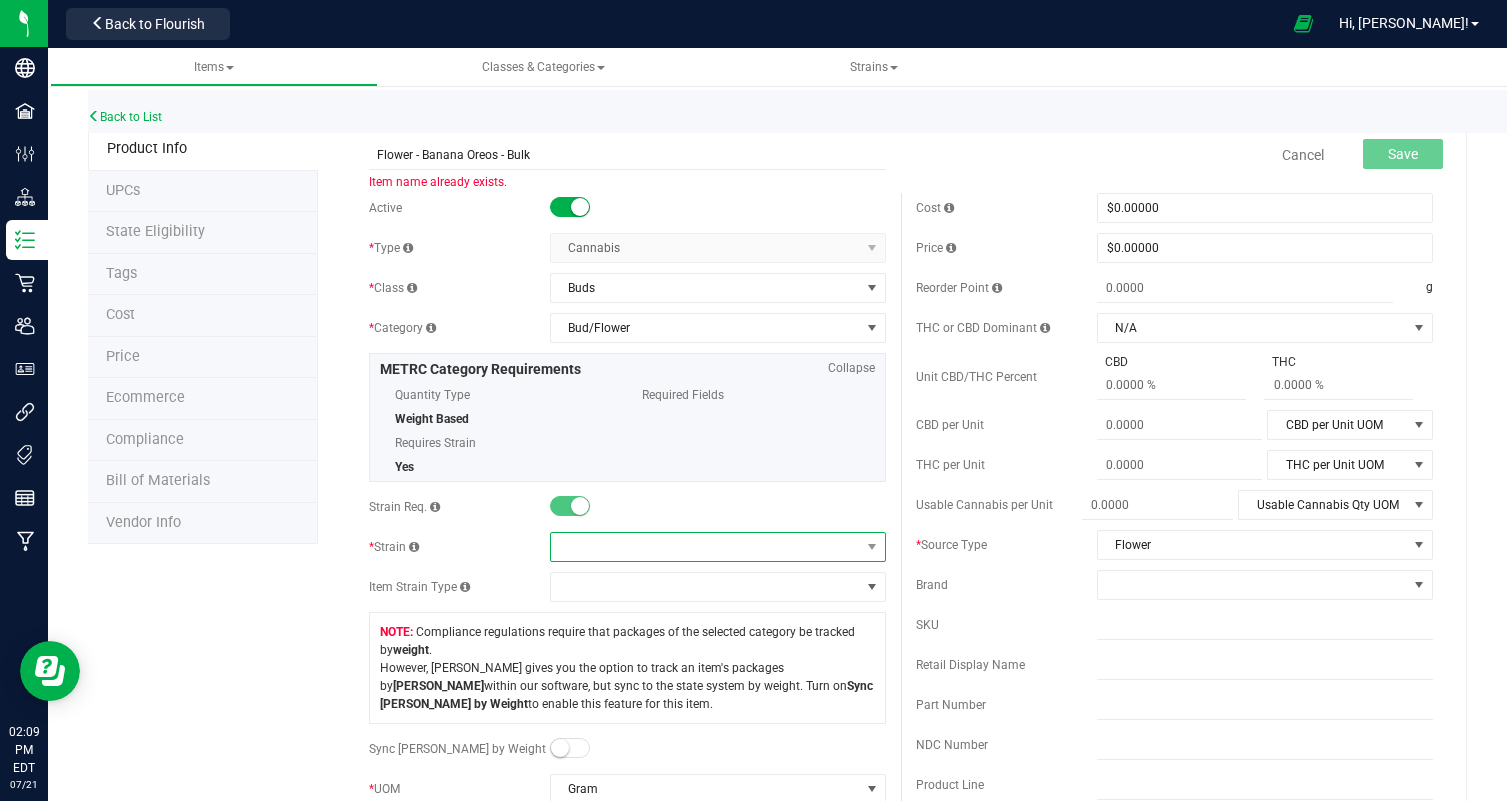 click at bounding box center [705, 547] 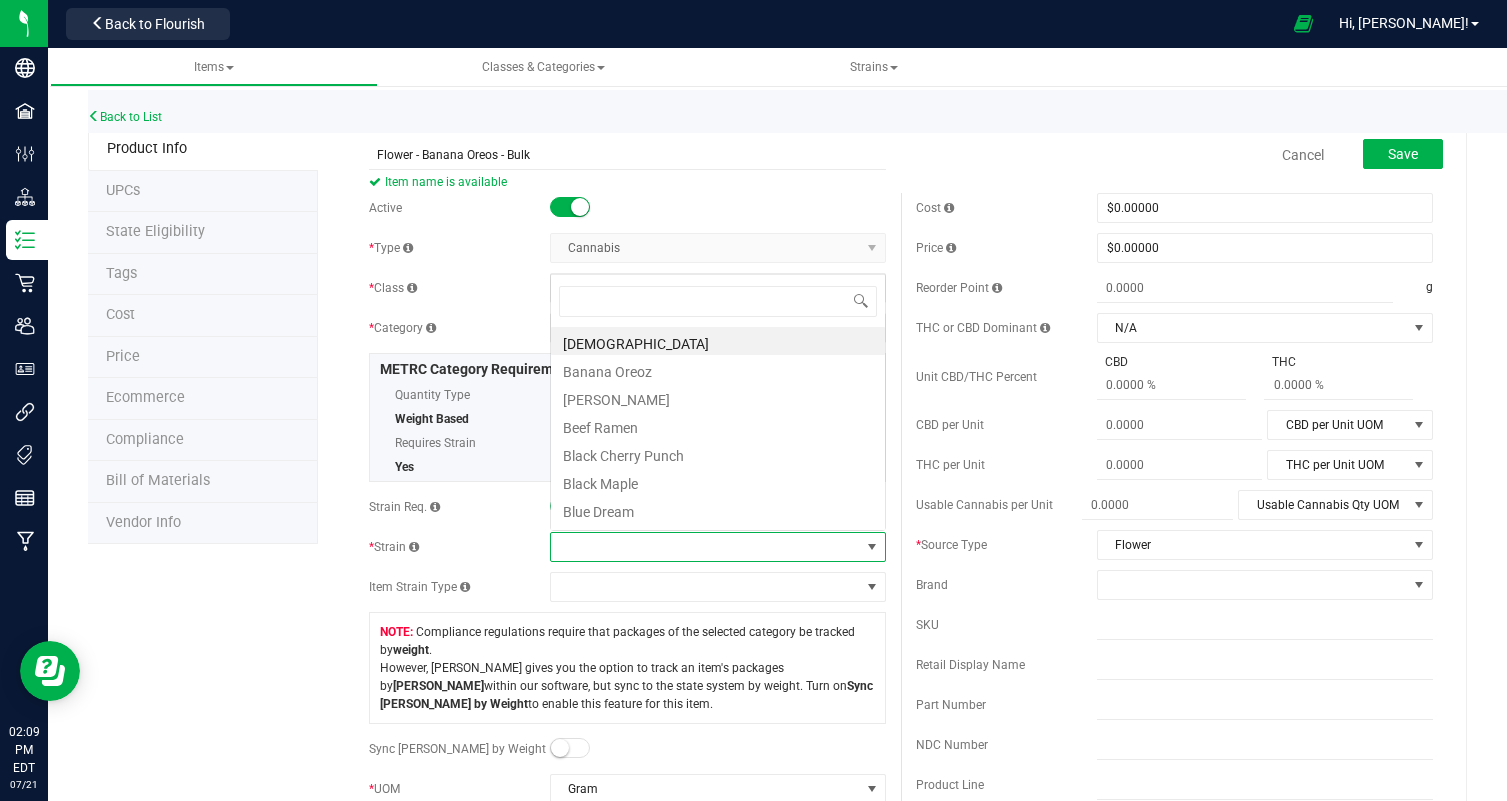 scroll, scrollTop: 0, scrollLeft: 0, axis: both 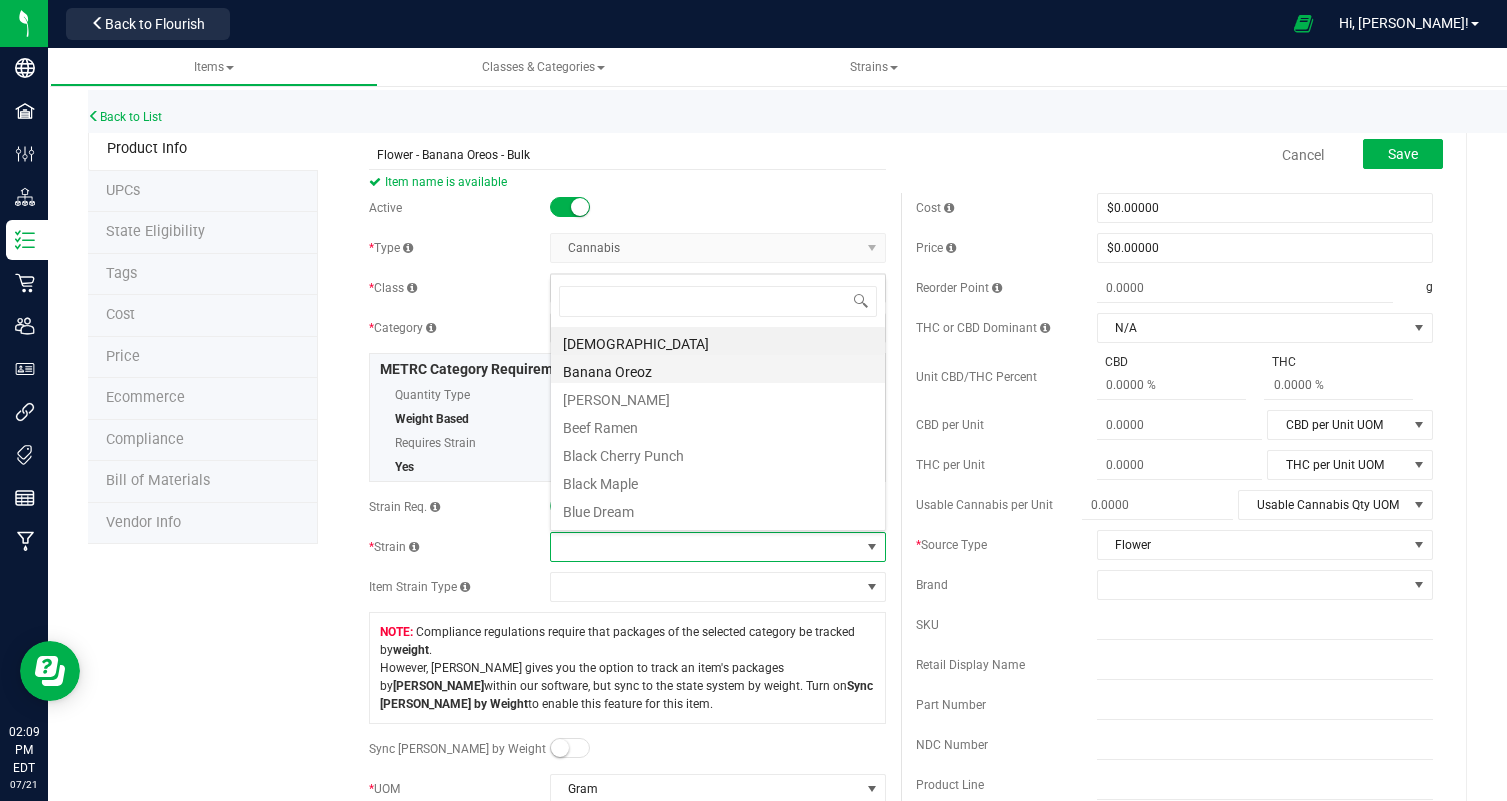 click on "Banana Oreoz" at bounding box center [718, 369] 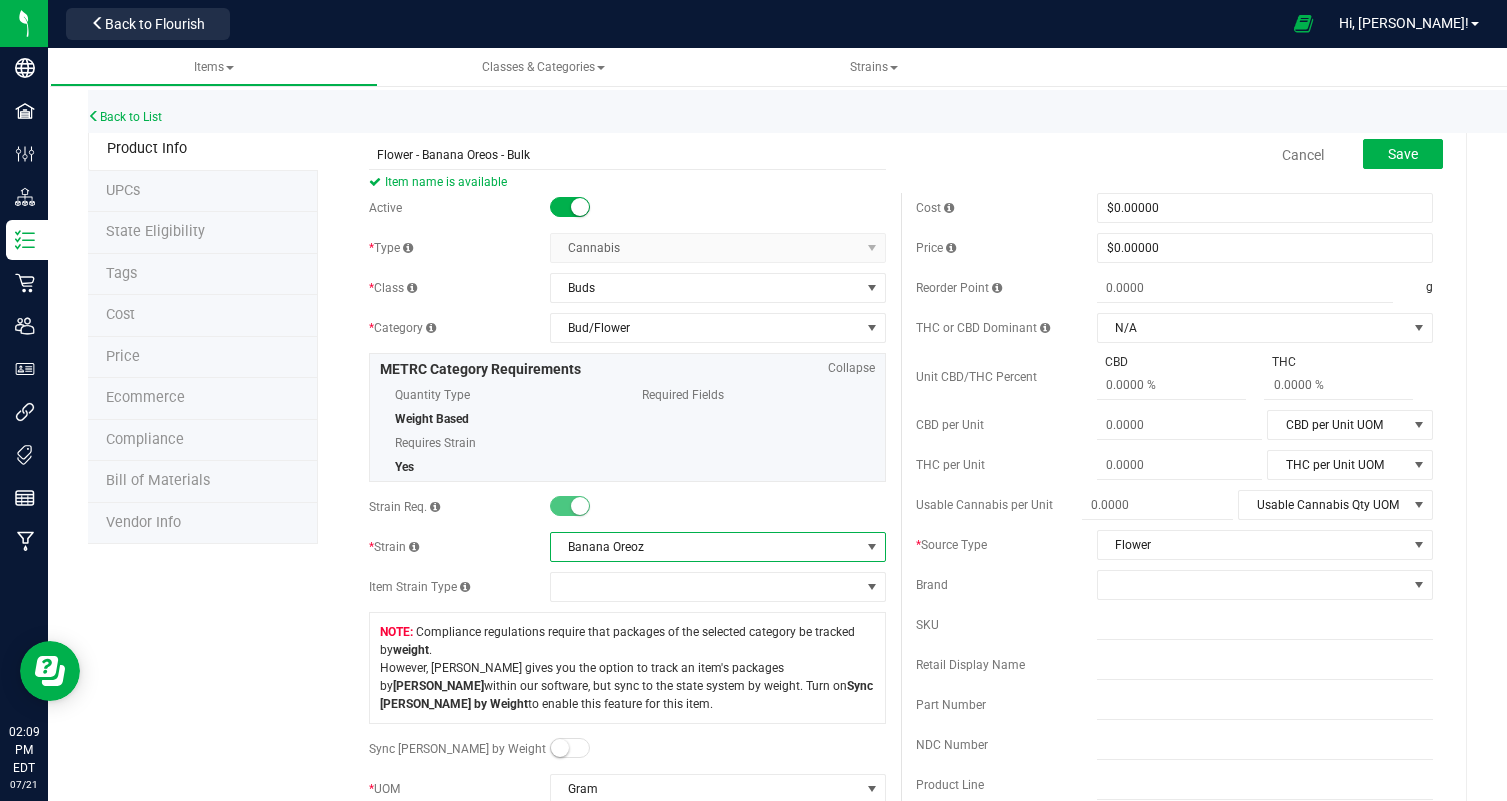click on "Save" at bounding box center (1388, 155) 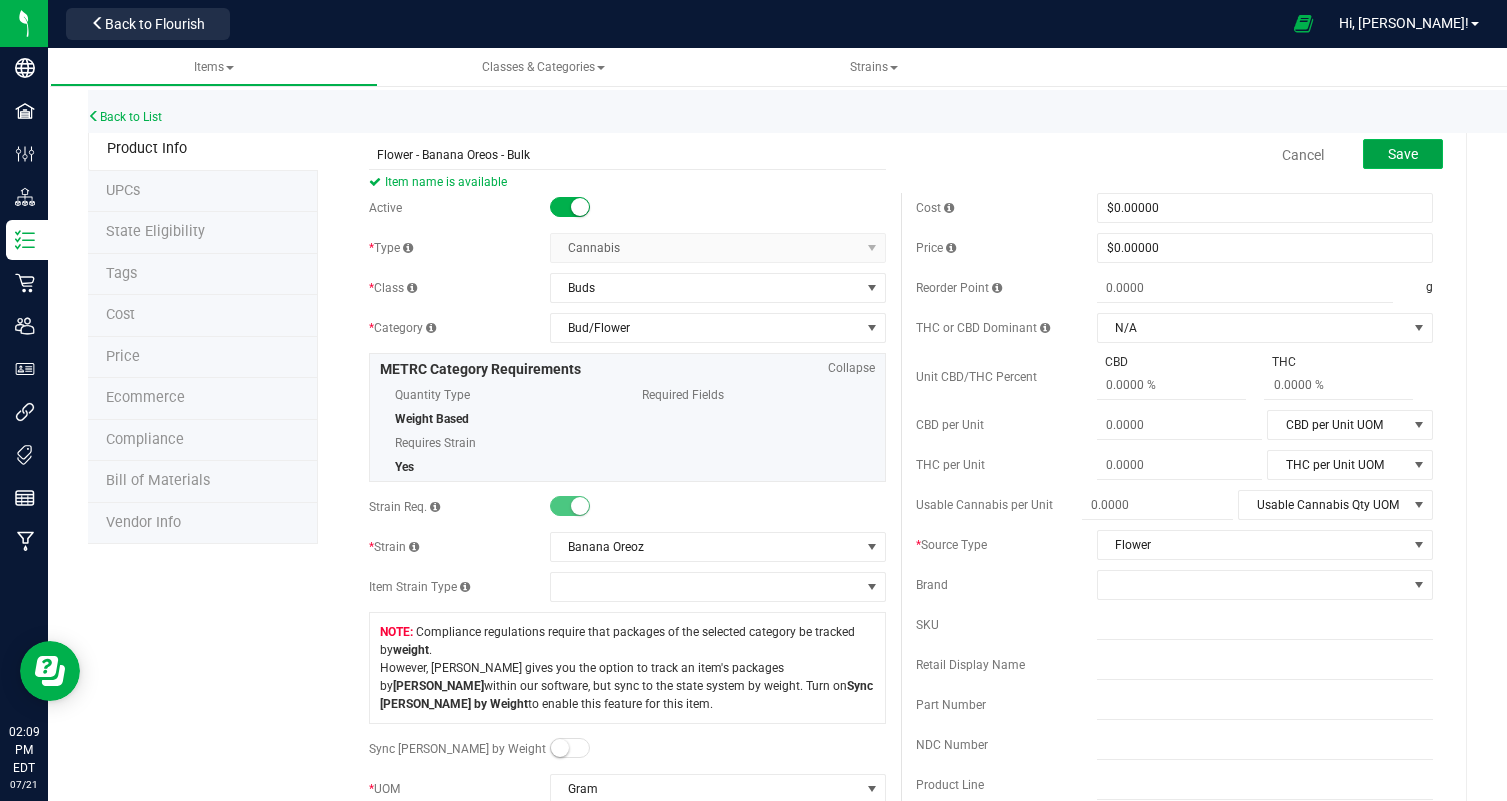 click on "Save" at bounding box center [1403, 154] 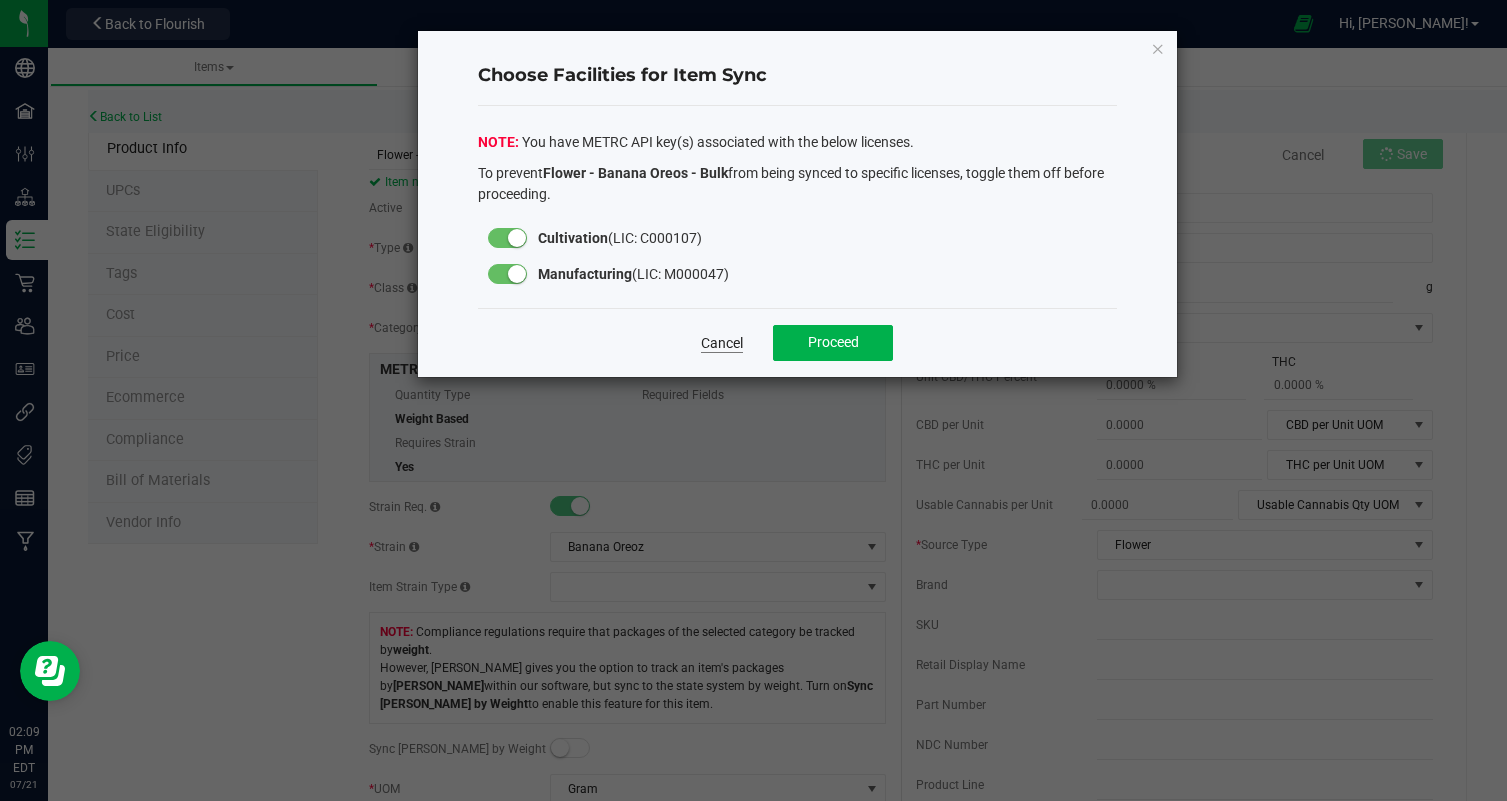 click on "Cancel" 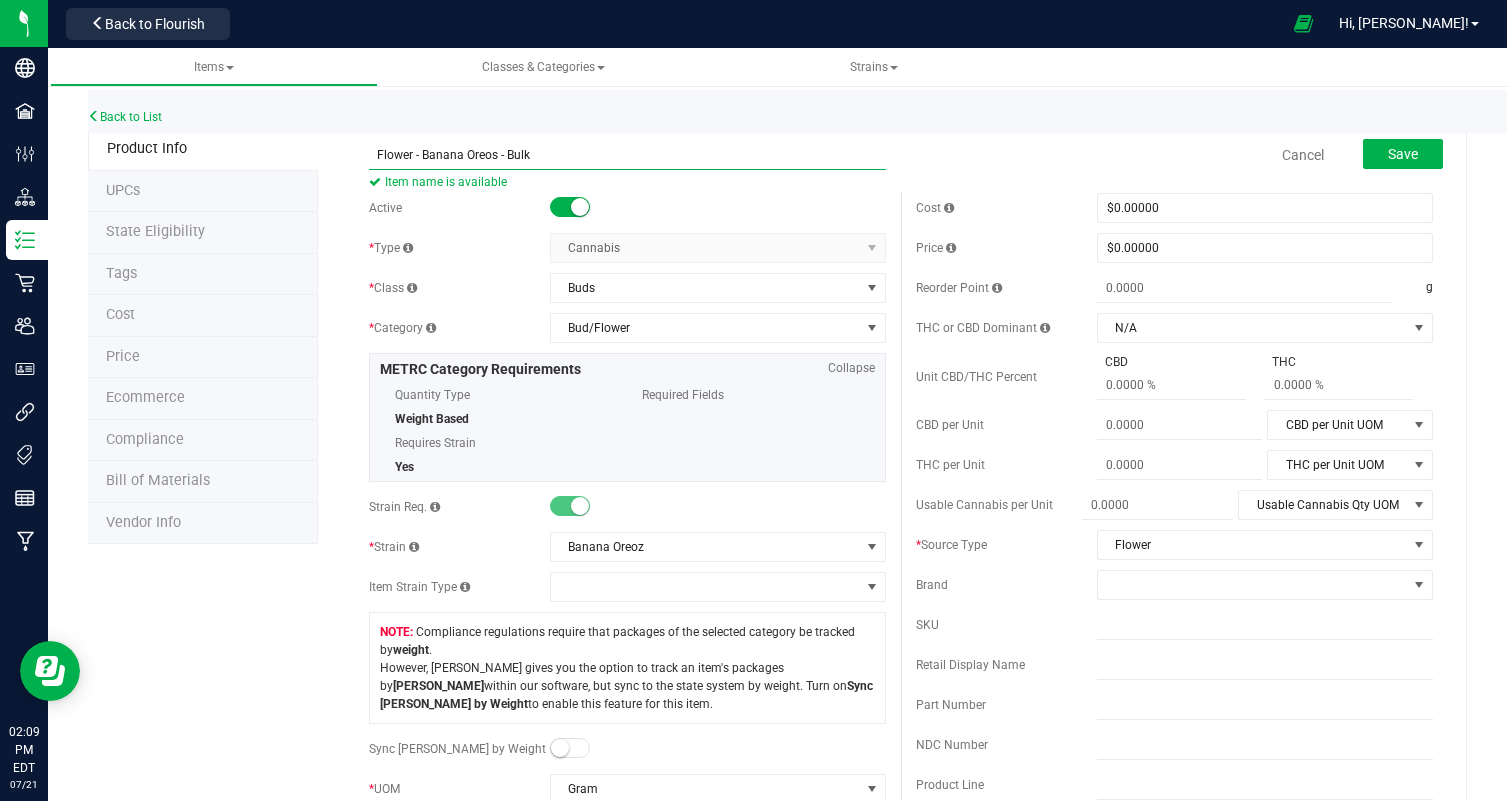 click on "Flower - Banana Oreos - Bulk" at bounding box center (627, 155) 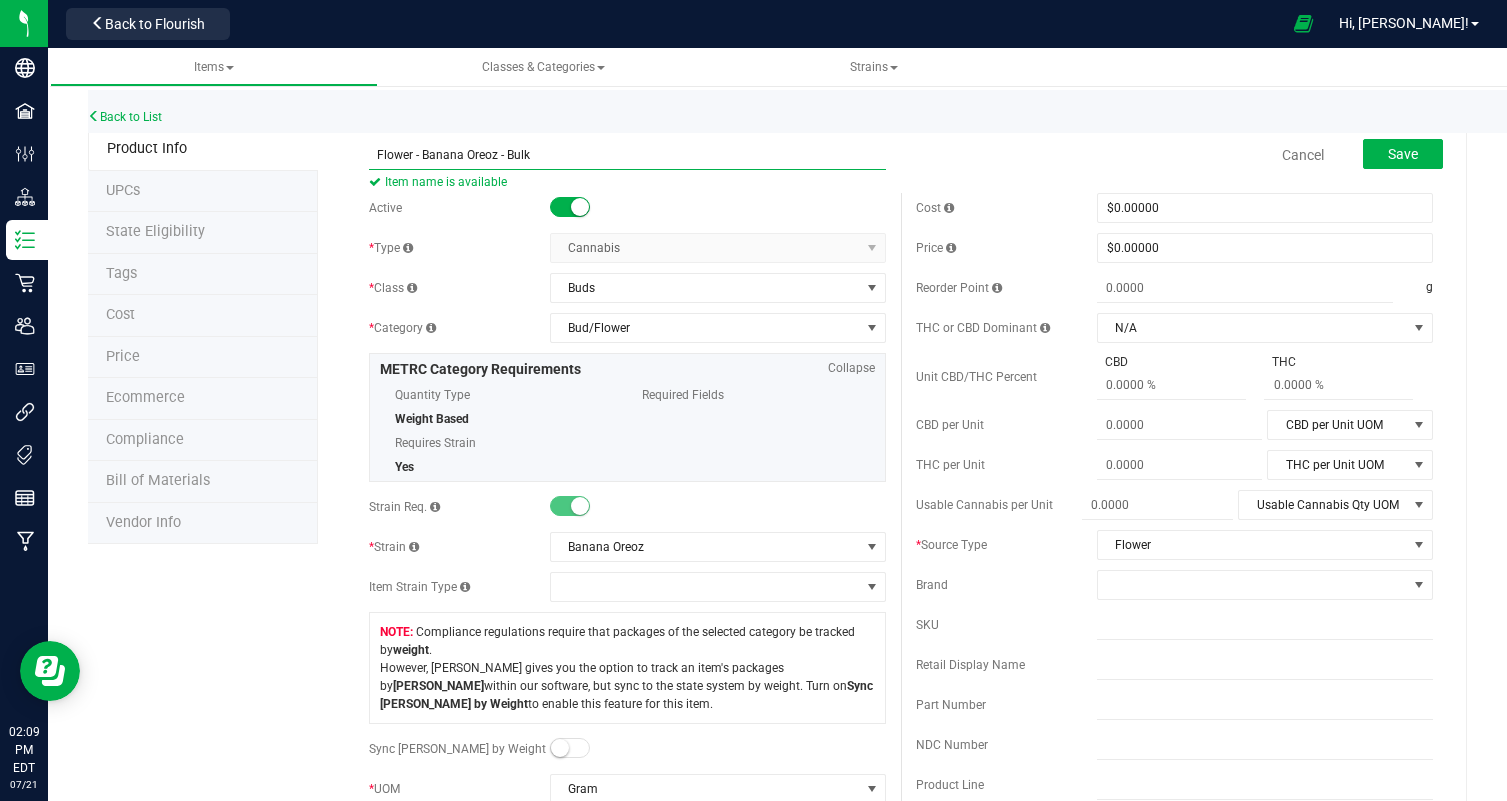 type on "Flower - Banana Oreoz - Bulk" 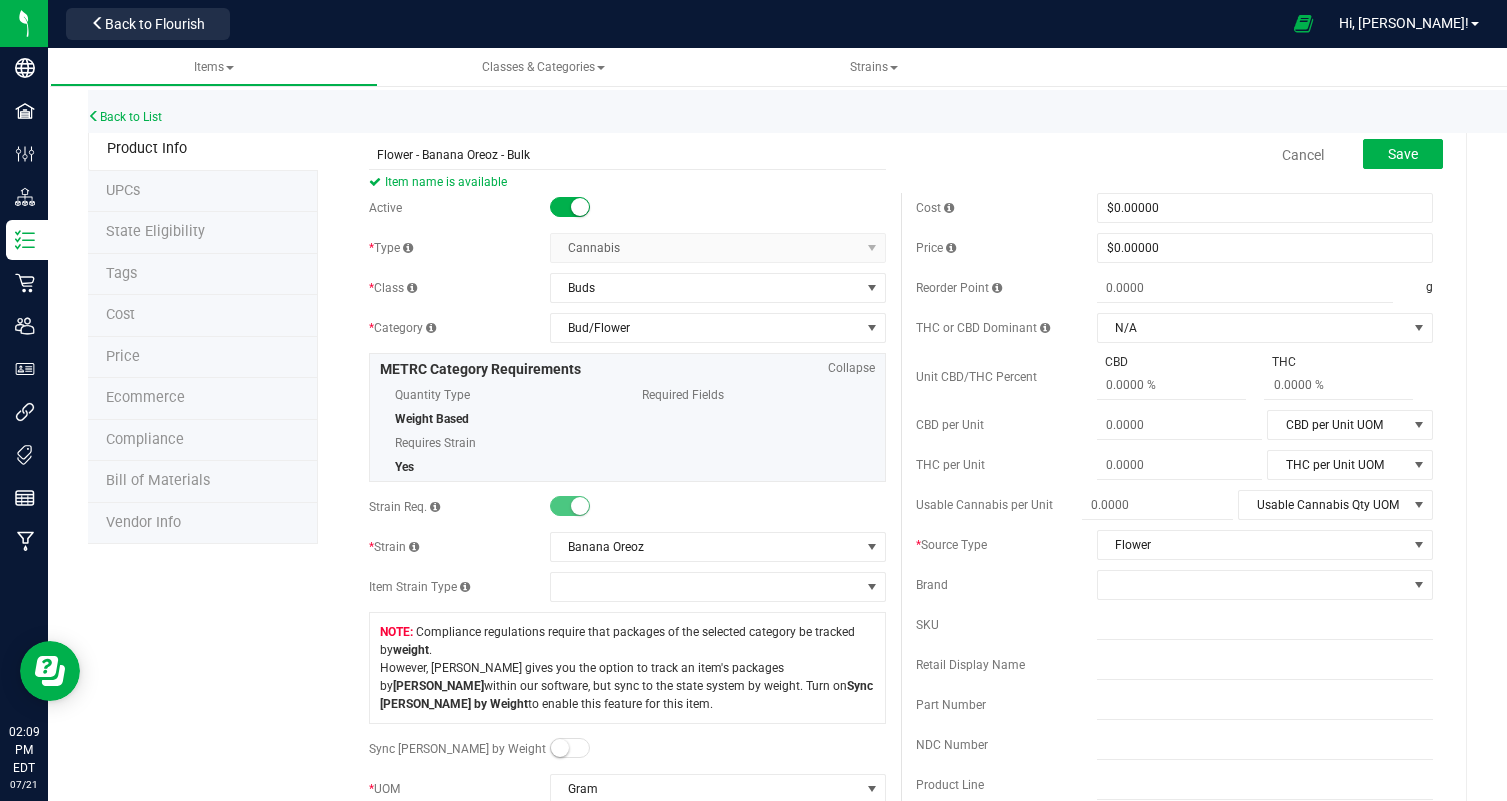 click on "Back to List
Product Info
UPCs
State Eligibility
Tags
Cost
Price
Ecommerce
Compliance
Bill of Materials
Vendor Info
Flower - Banana Oreoz - Bulk
Item name is available
Cancel" at bounding box center (777, 947) 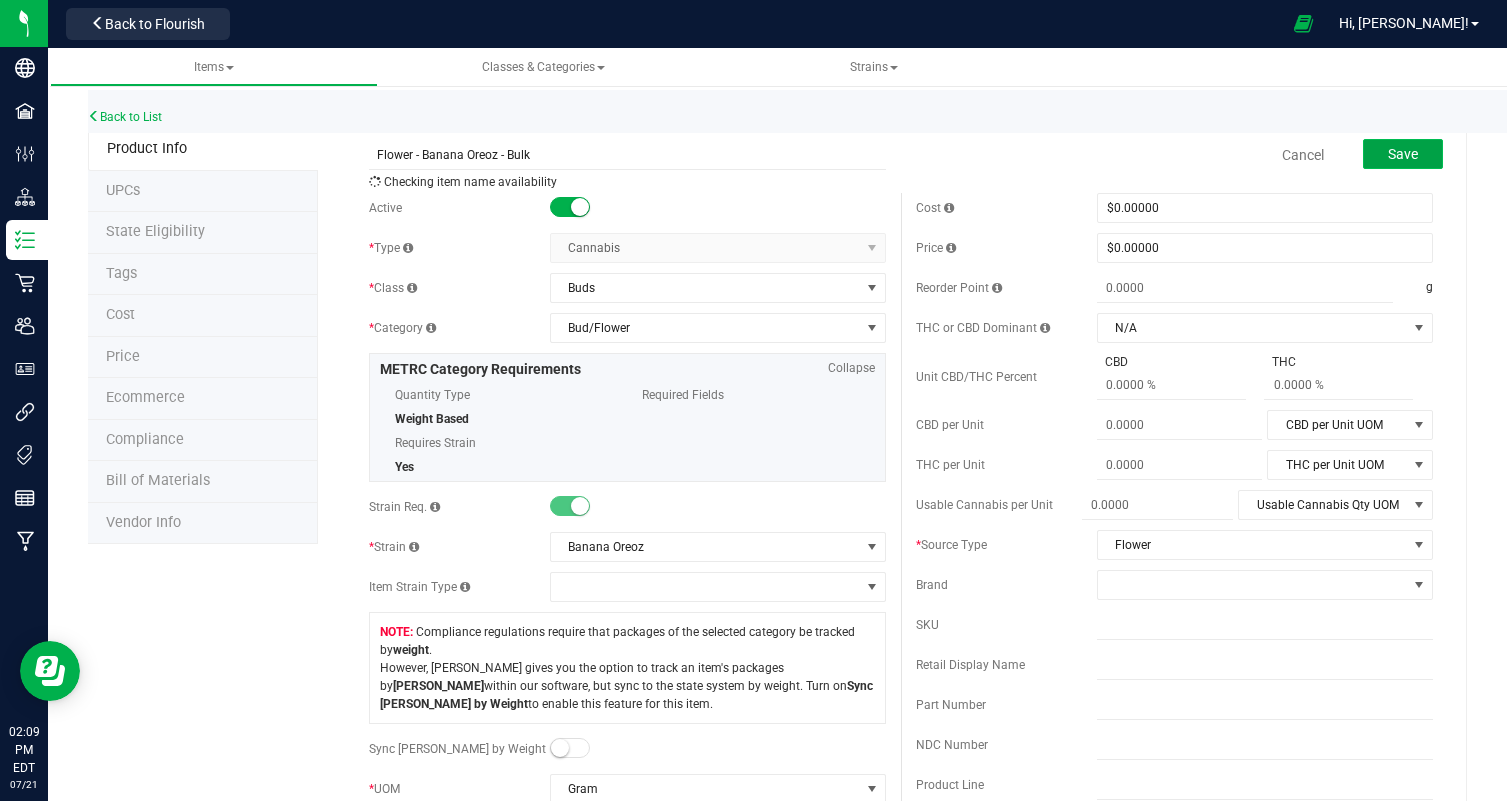 click on "Save" at bounding box center (1403, 154) 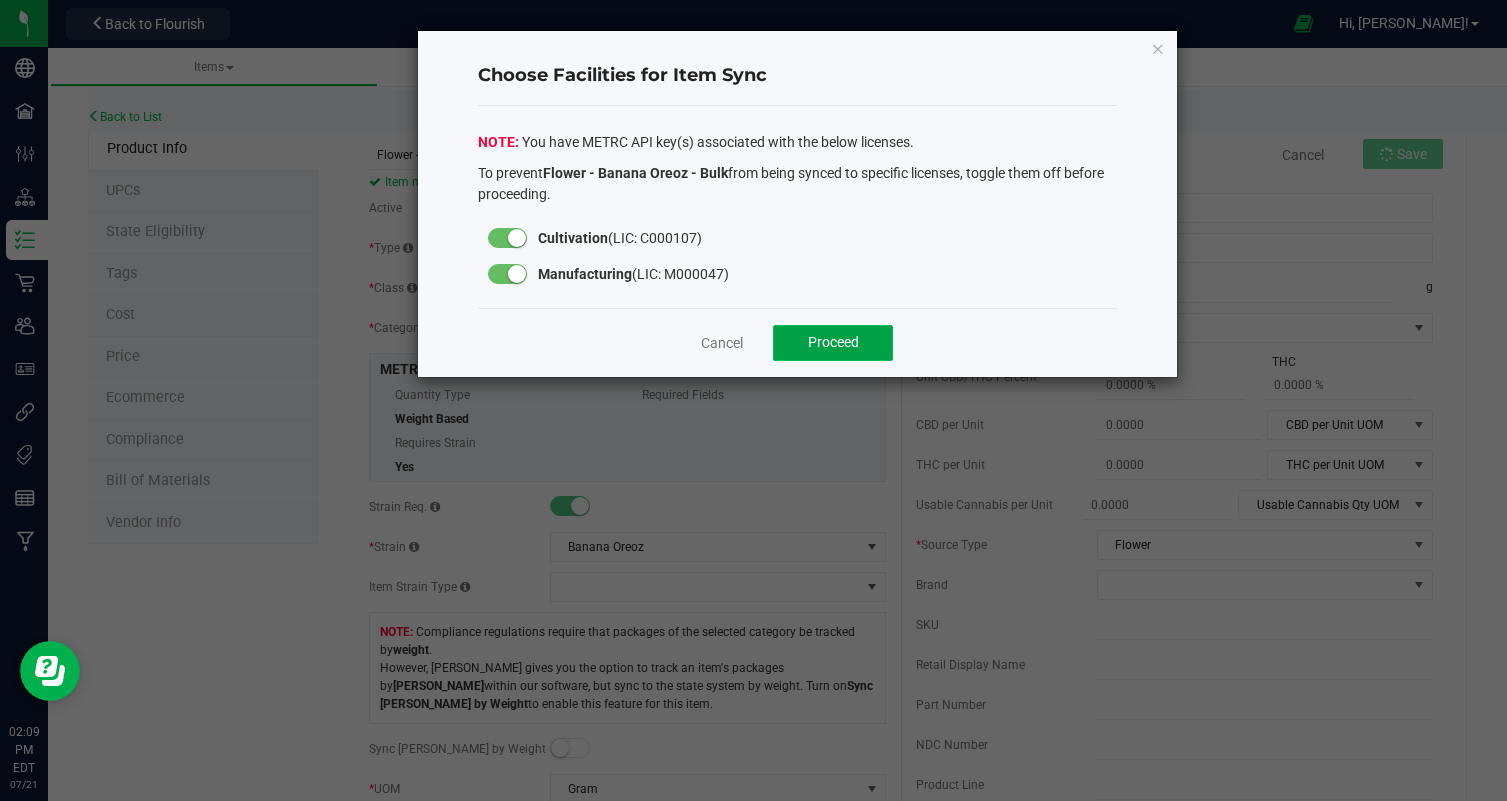 click on "Proceed" 